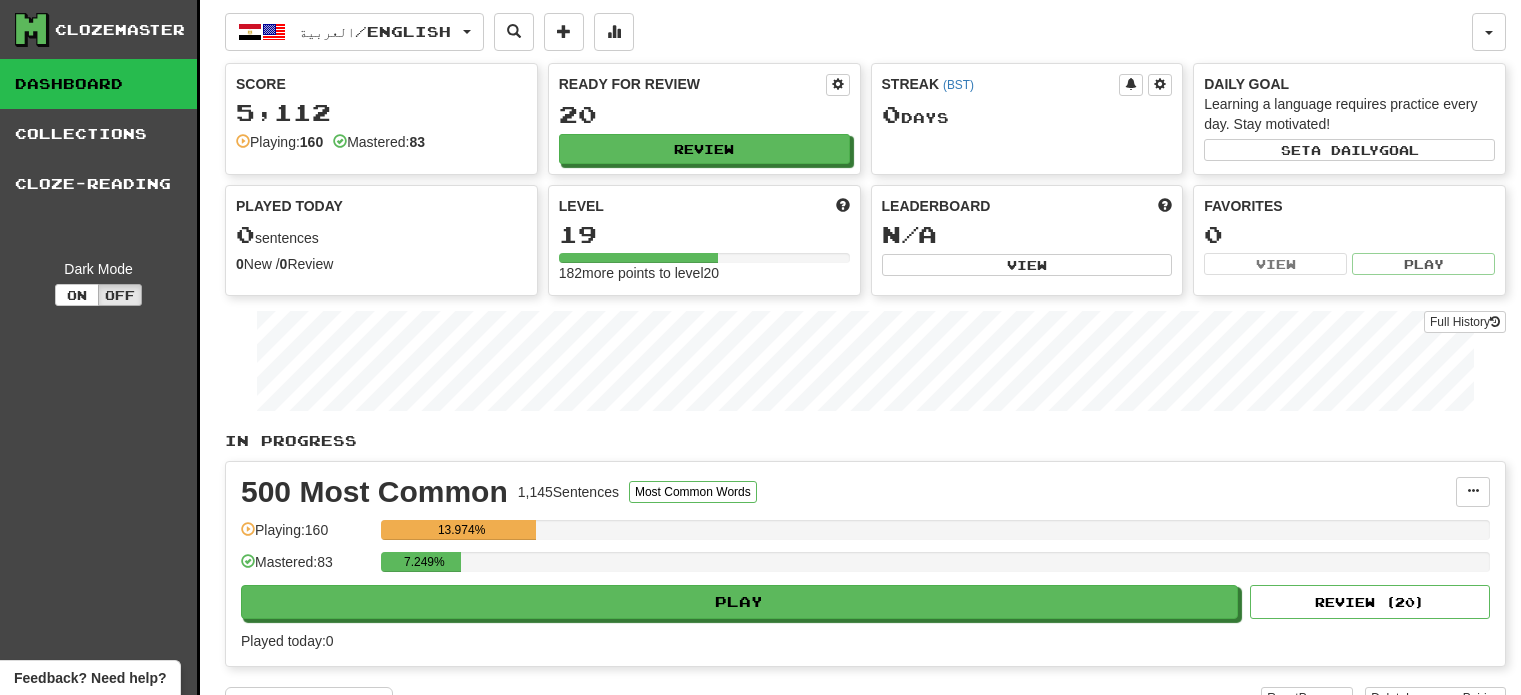 scroll, scrollTop: 0, scrollLeft: 0, axis: both 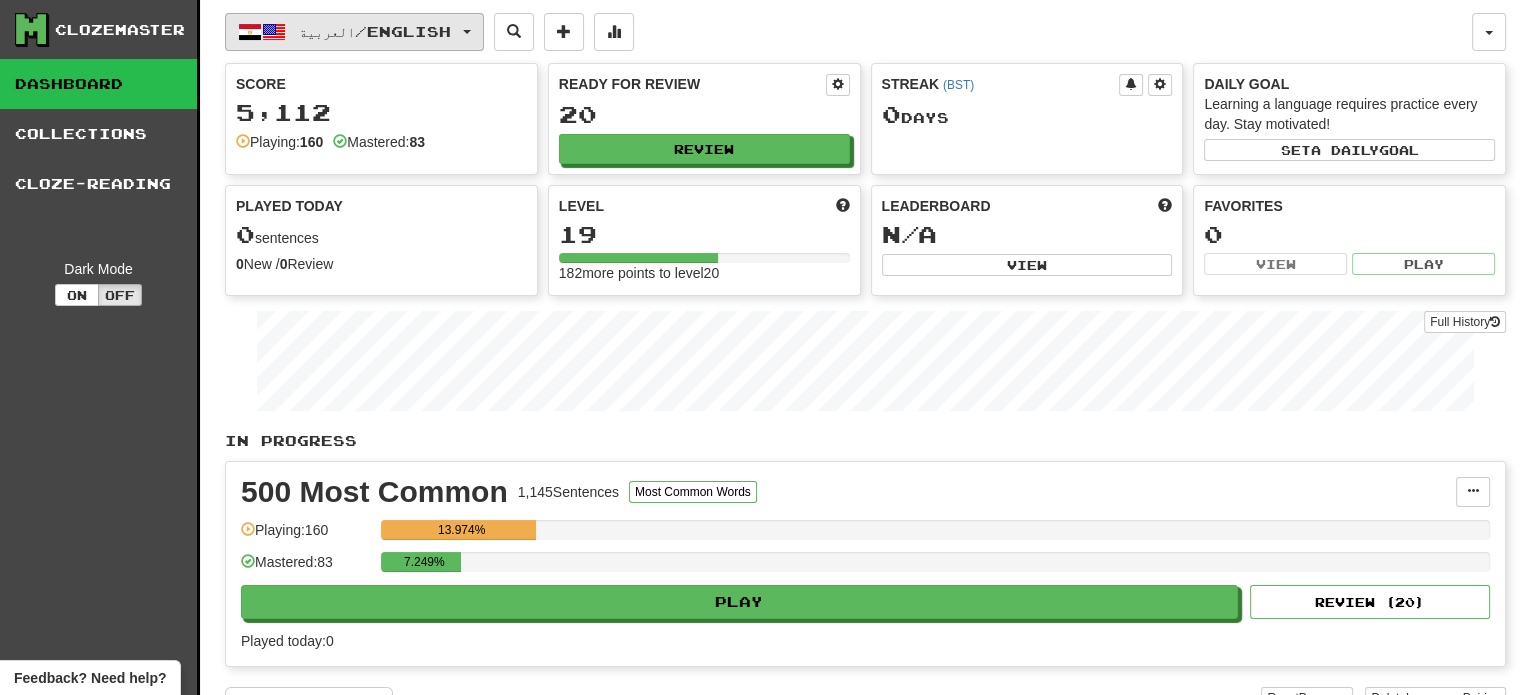 click on "العربية  /  English" at bounding box center [354, 32] 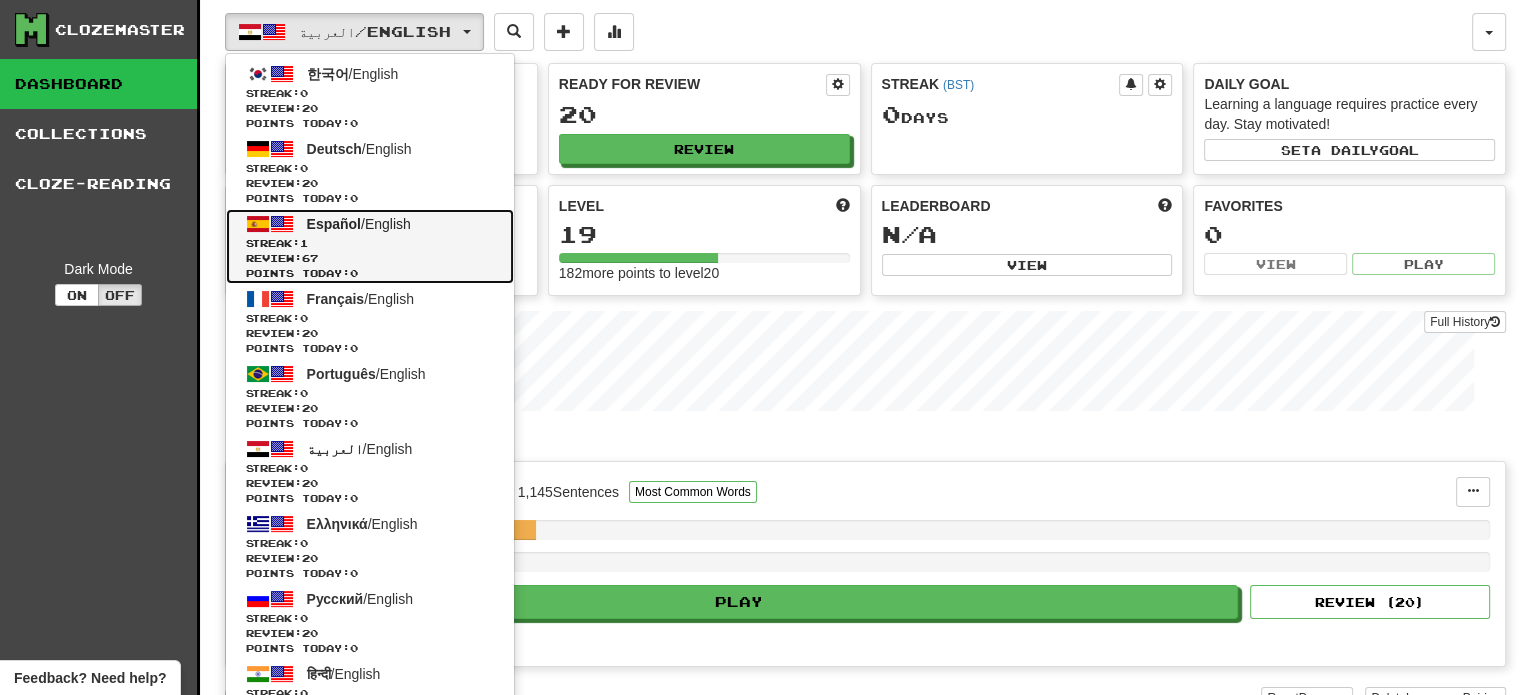 click on "Español  /  English" at bounding box center [359, 224] 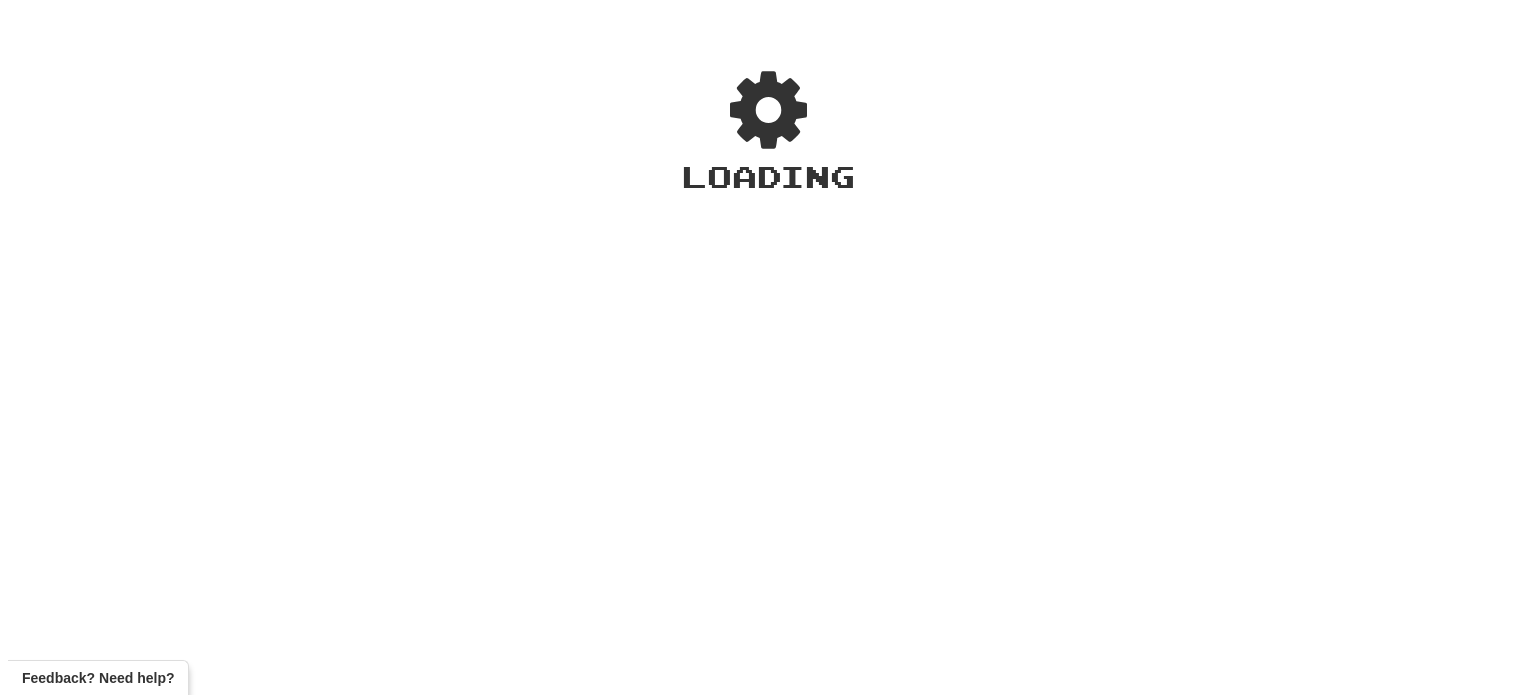 scroll, scrollTop: 0, scrollLeft: 0, axis: both 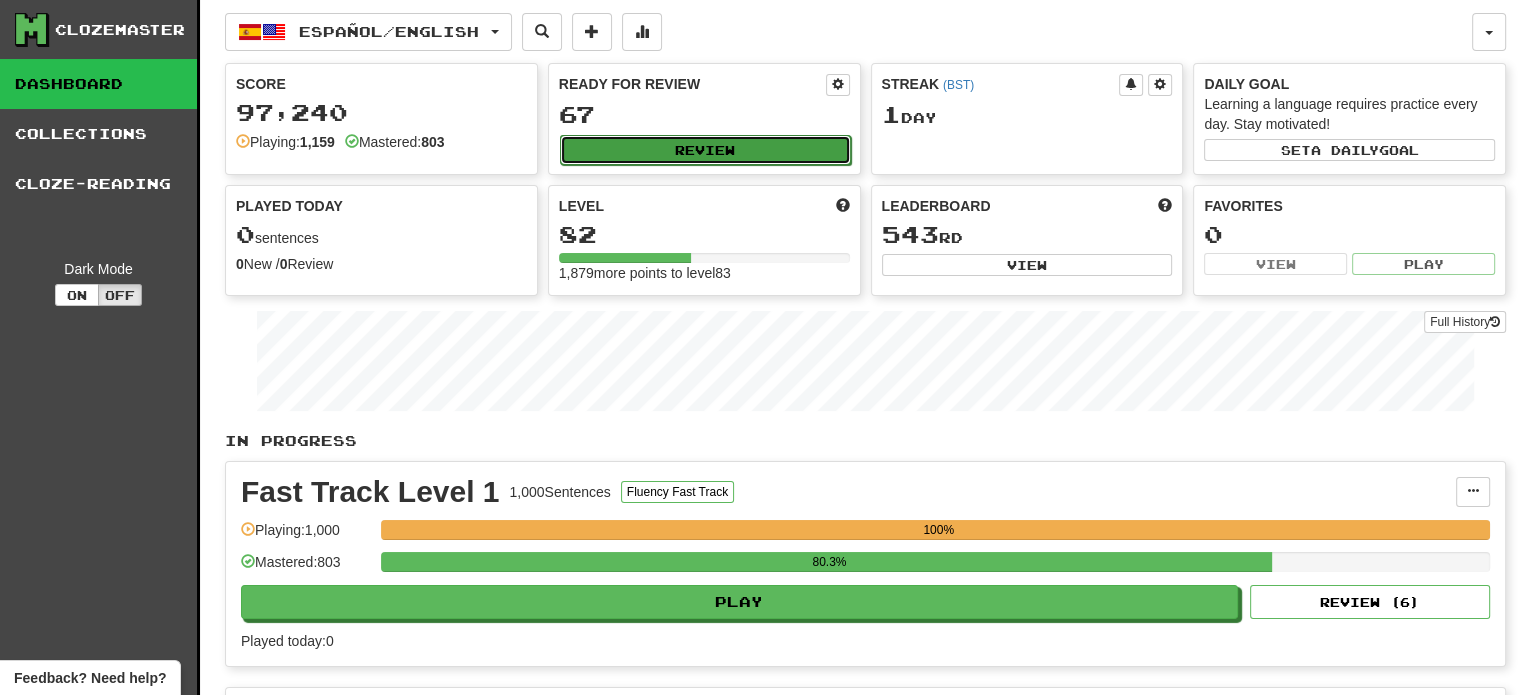 click on "Review" at bounding box center [705, 150] 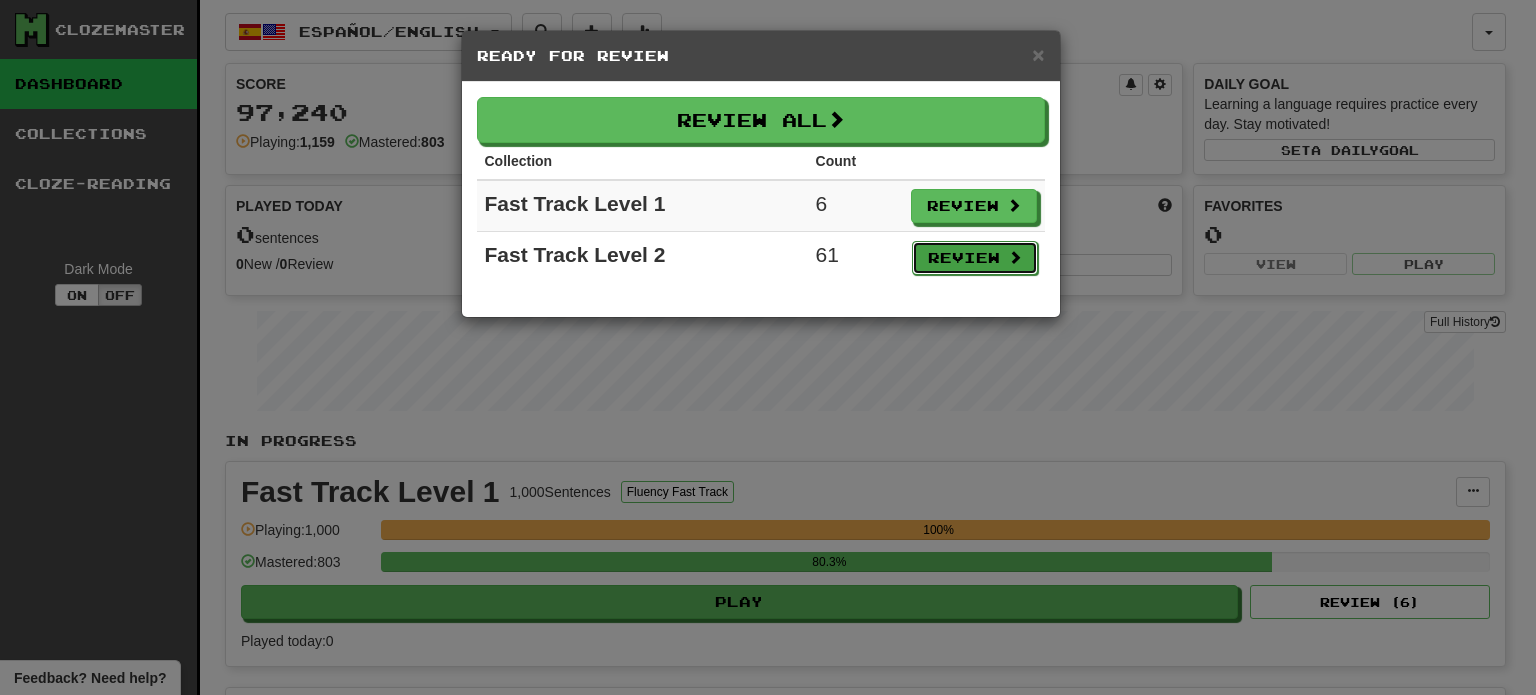 click on "Review" at bounding box center [975, 258] 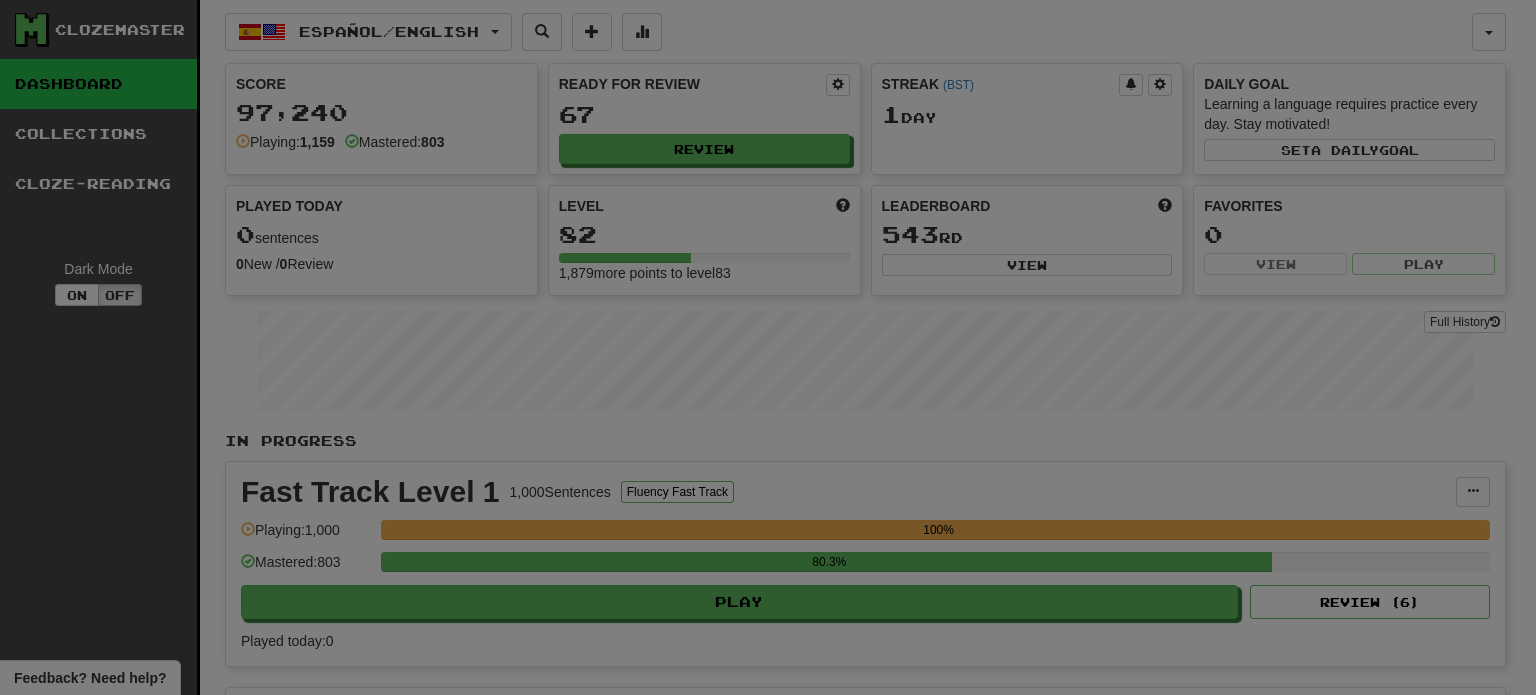 select on "**" 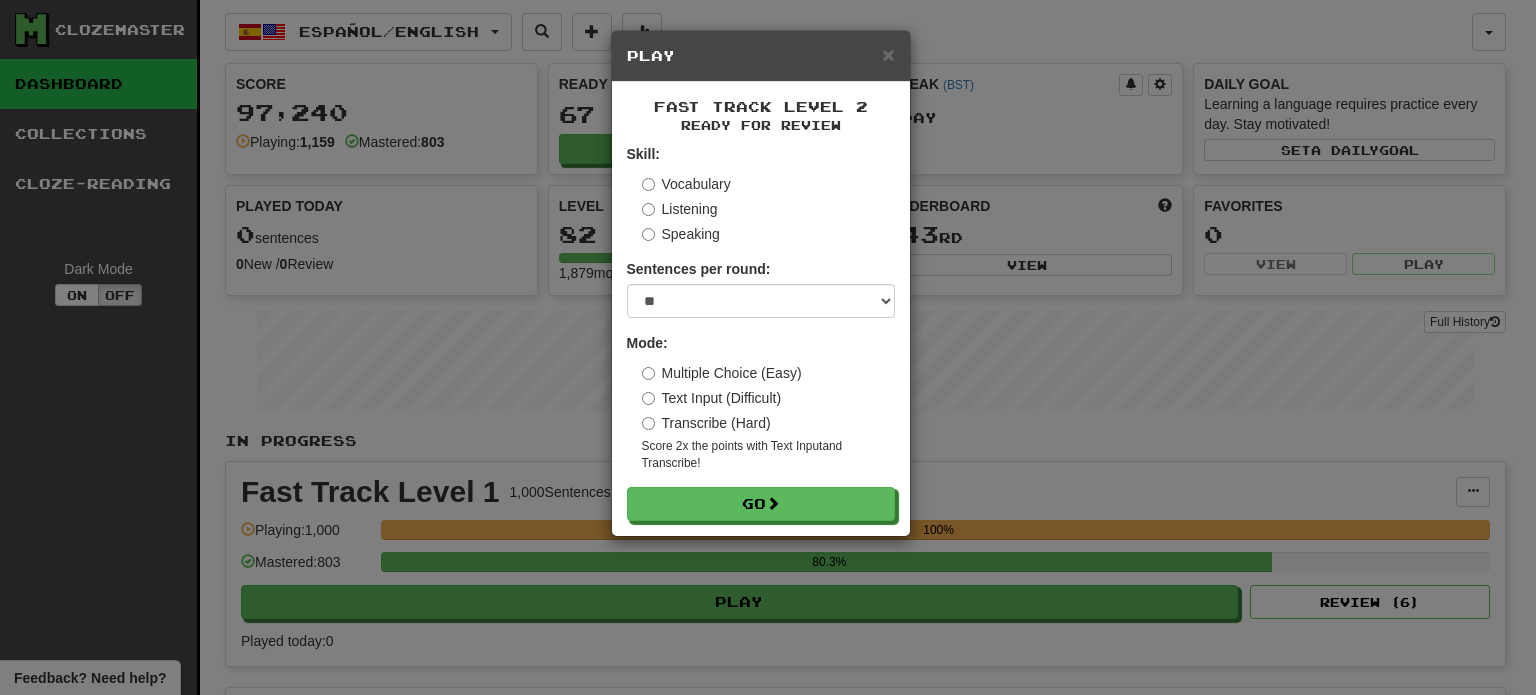 click on "Multiple Choice (Easy) Text Input (Difficult) Transcribe (Hard) Score 2x the points with Text Input  and Transcribe !" at bounding box center (768, 417) 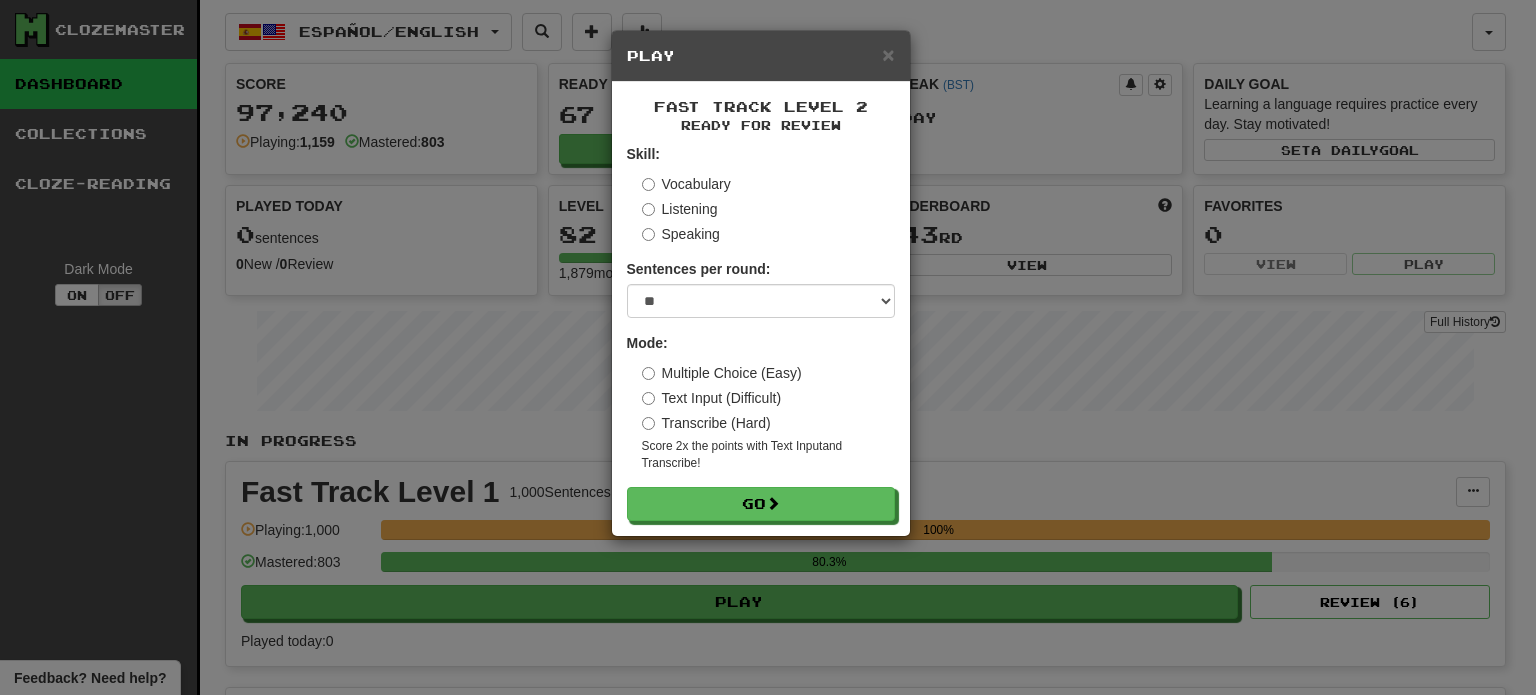 click on "Skill: Vocabulary Listening Speaking Sentences per round: * ** ** ** ** ** *** ******** Mode: Multiple Choice (Easy) Text Input (Difficult) Transcribe (Hard) Score 2x the points with Text Input  and Transcribe ! Go" at bounding box center [761, 332] 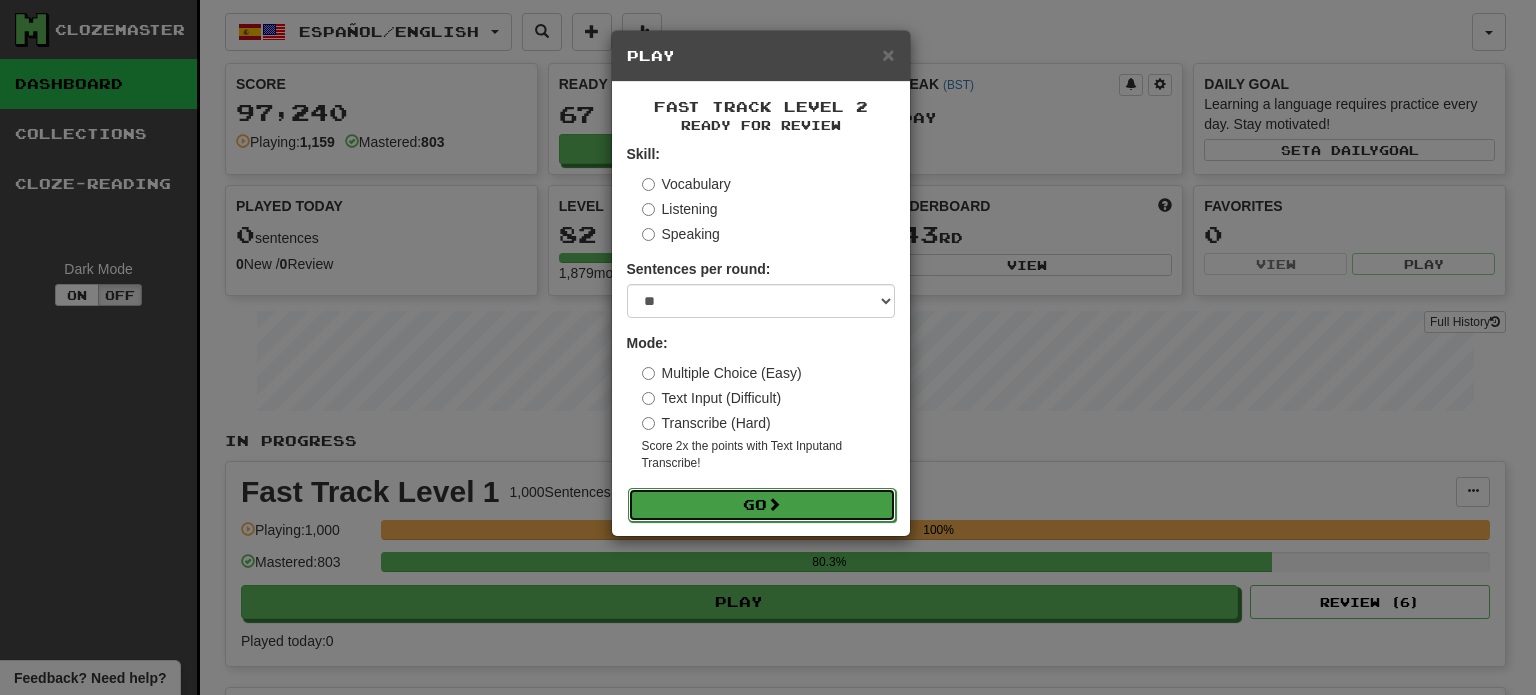click on "Go" at bounding box center (762, 505) 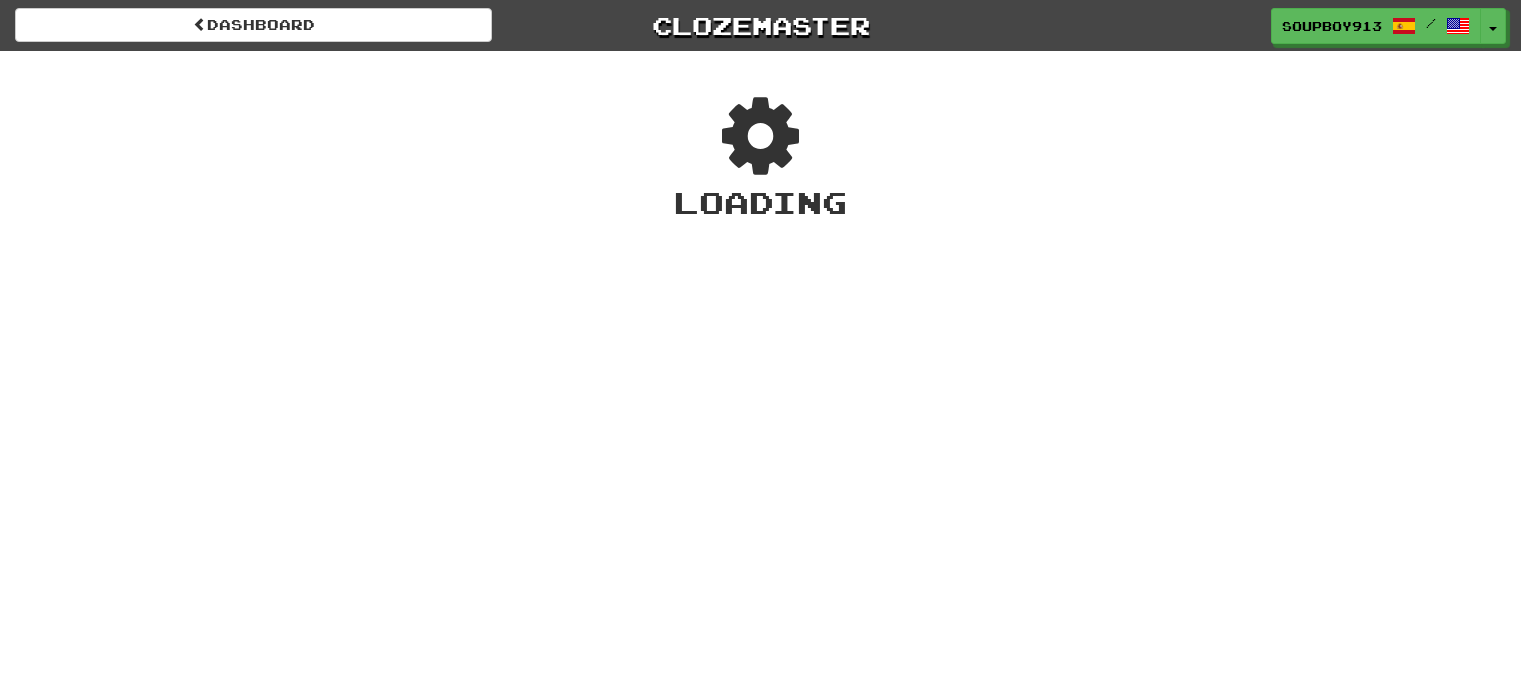 scroll, scrollTop: 0, scrollLeft: 0, axis: both 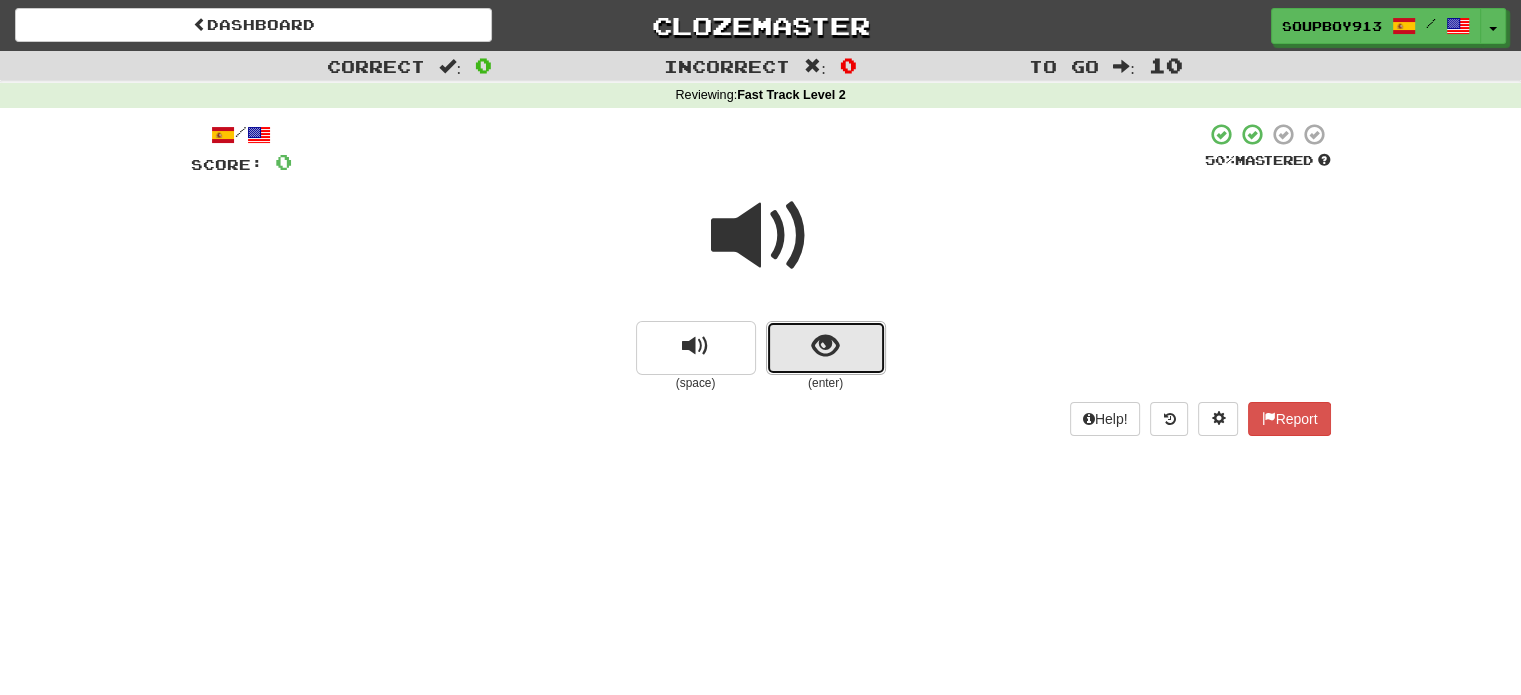 click at bounding box center [826, 348] 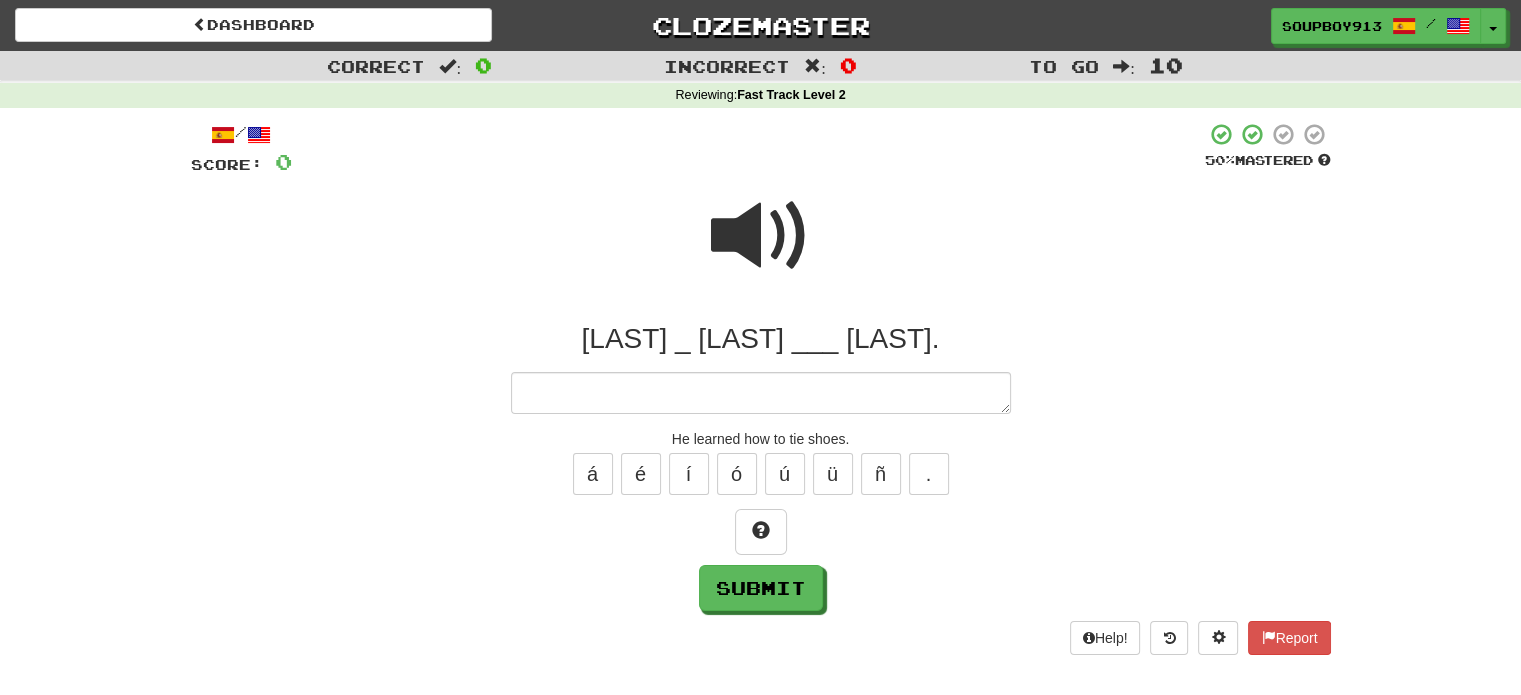 type on "*" 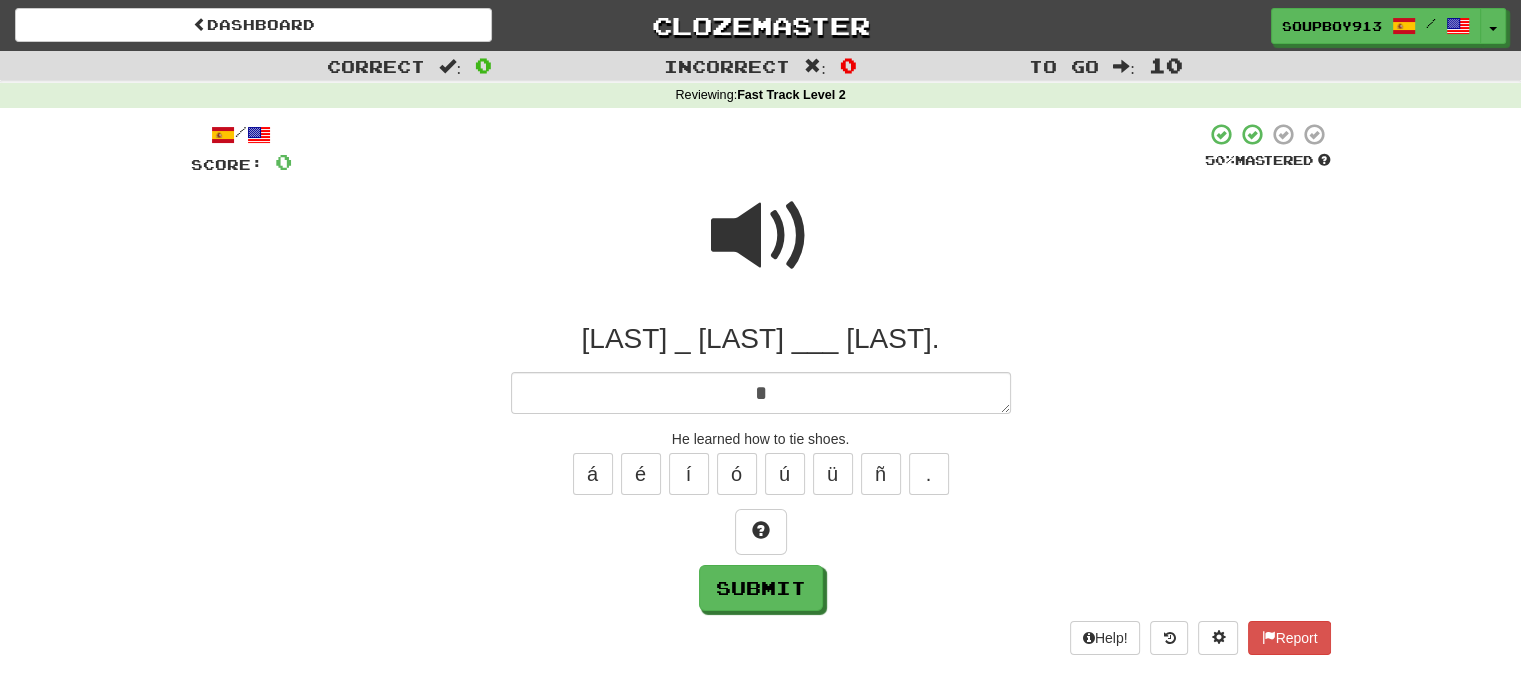 type on "*" 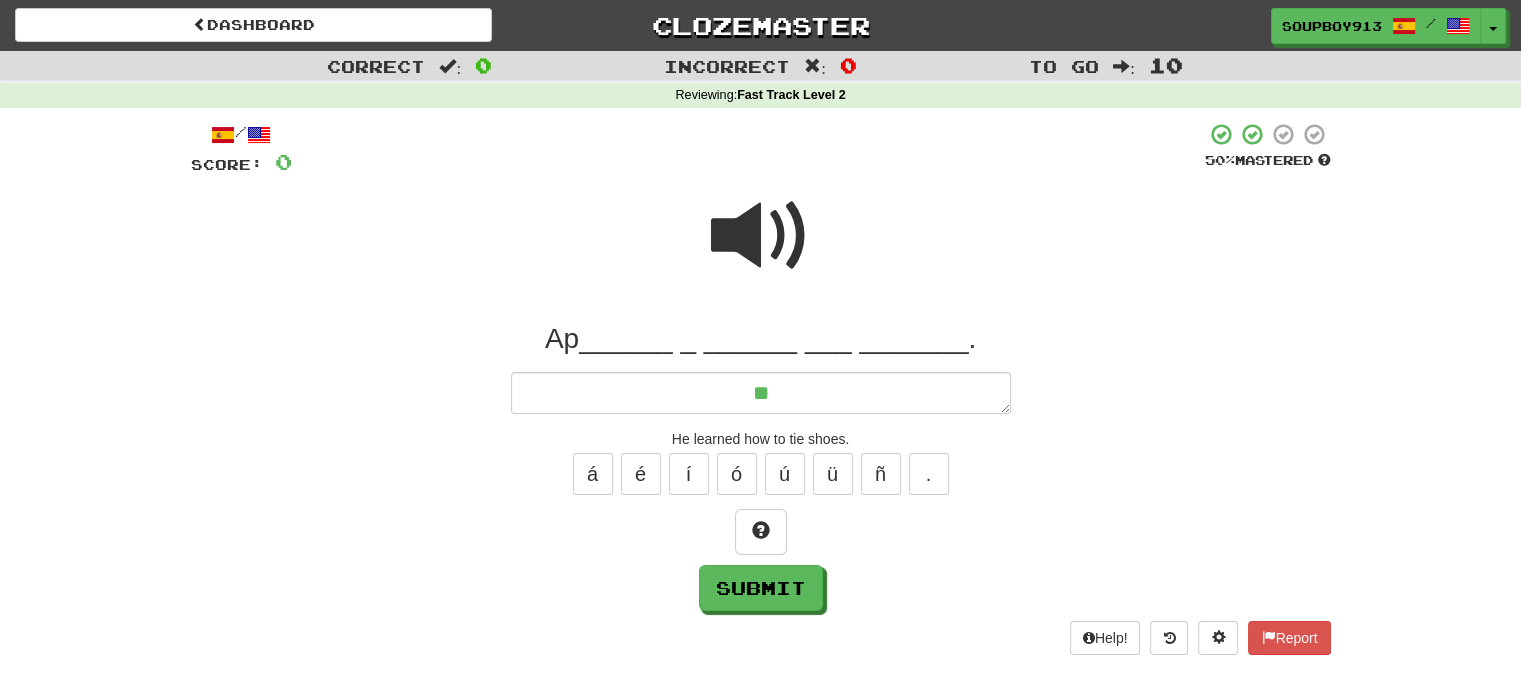 type on "*" 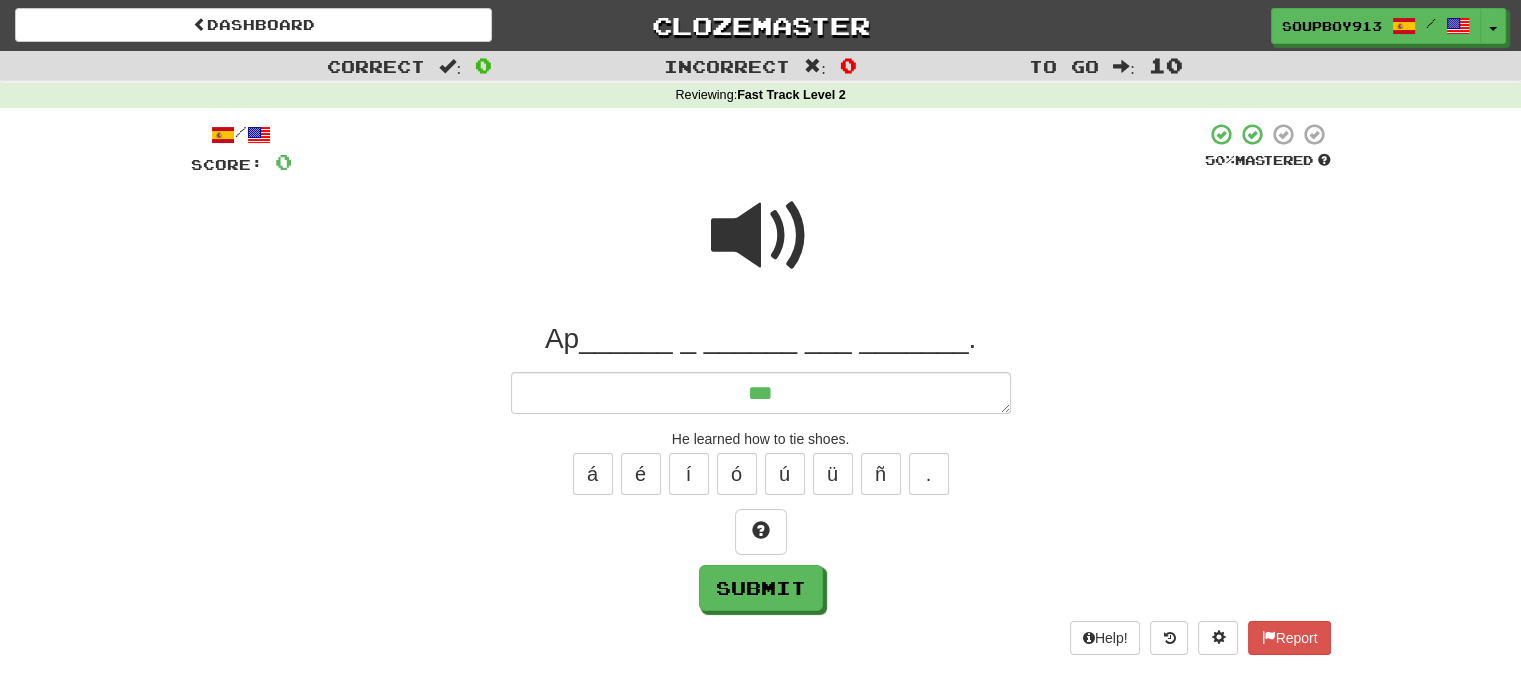 type on "*" 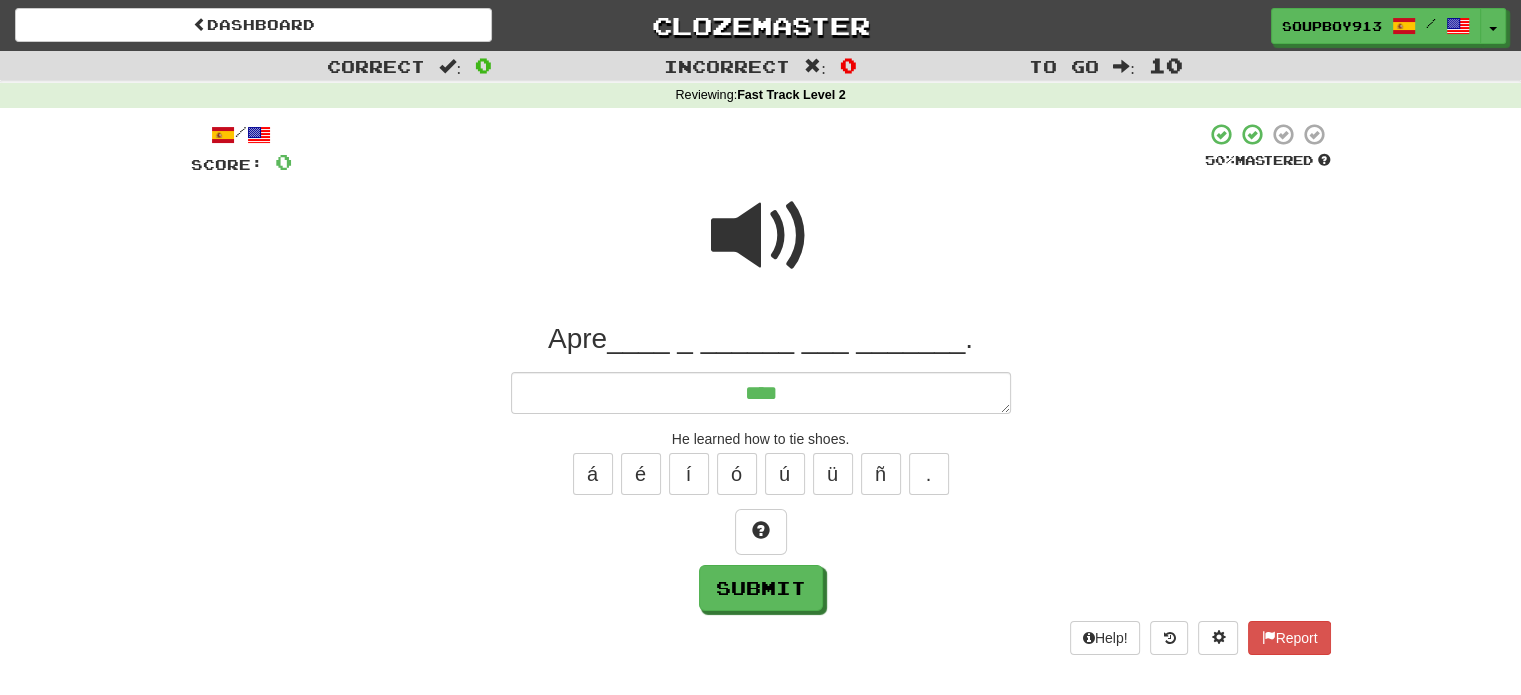 type on "*" 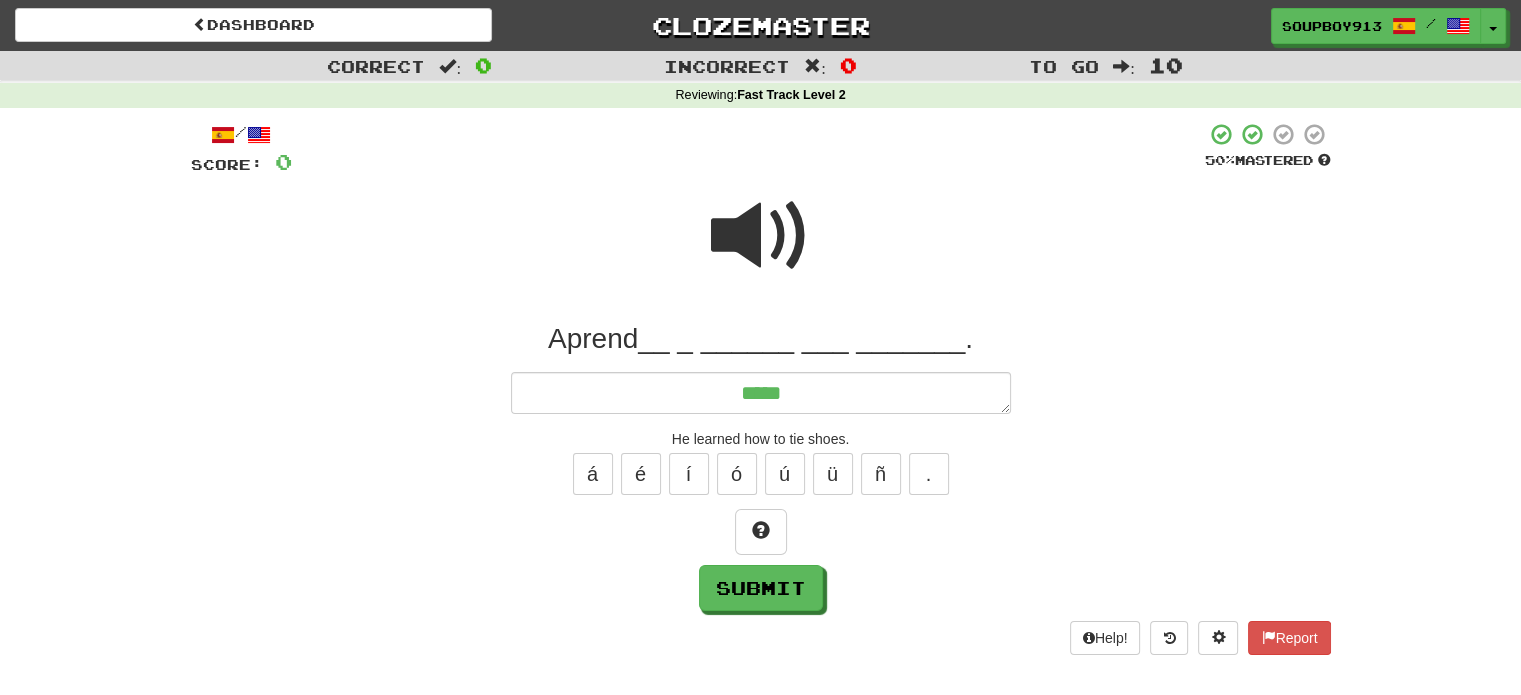 type on "*" 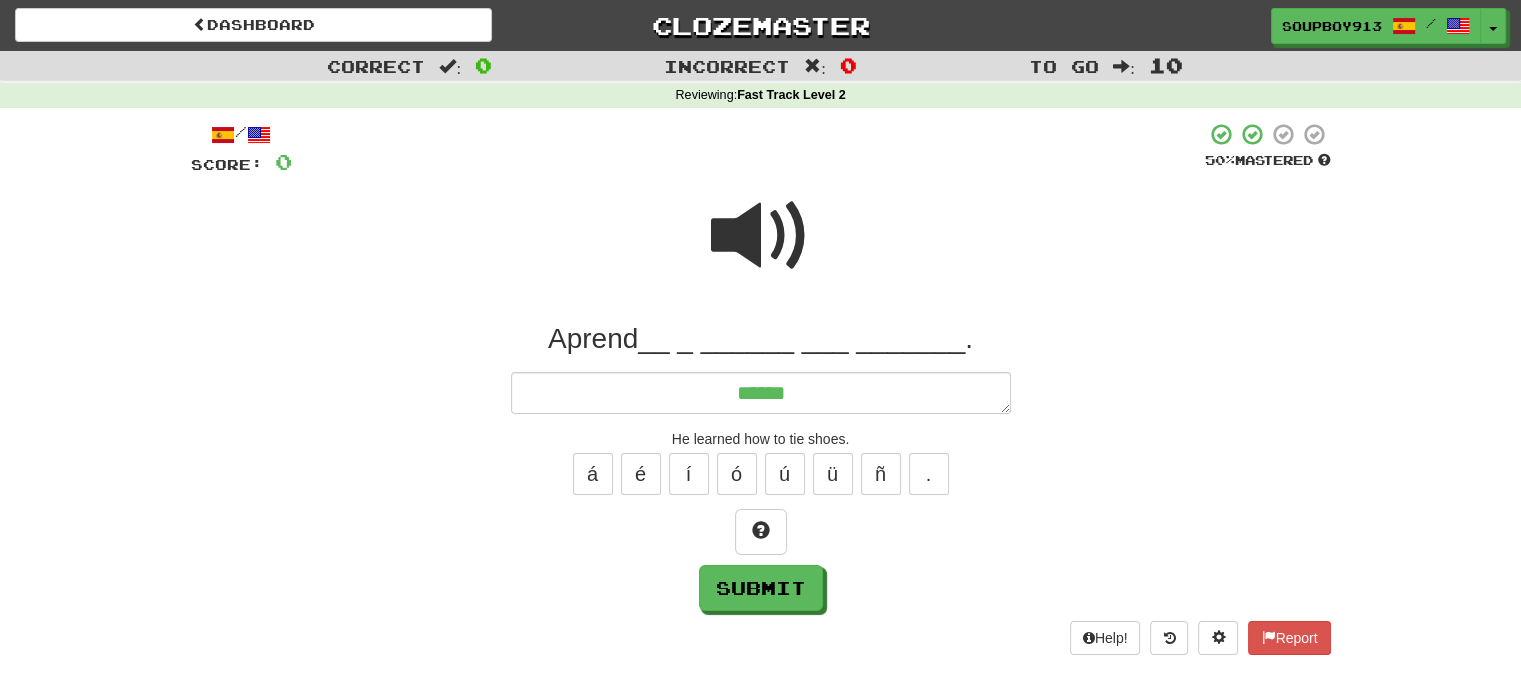 type on "*" 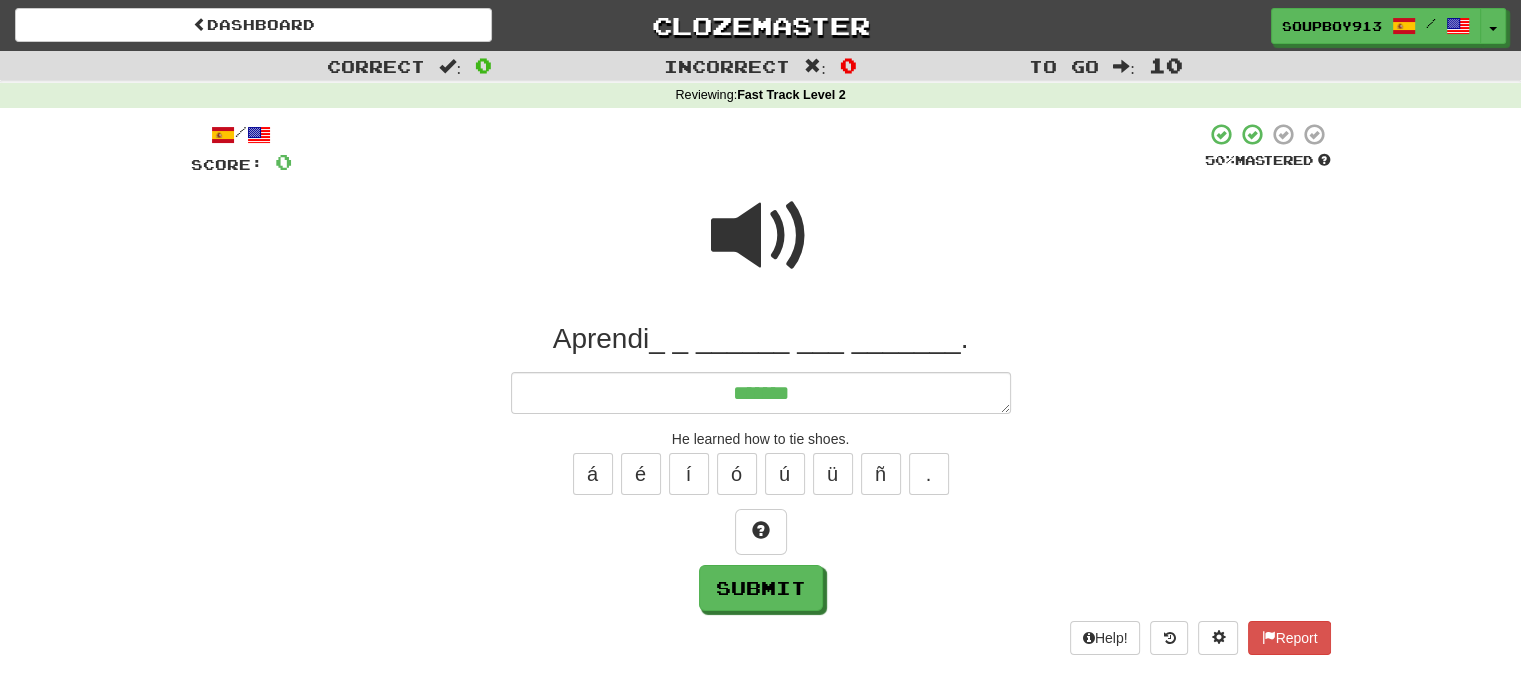 type on "*" 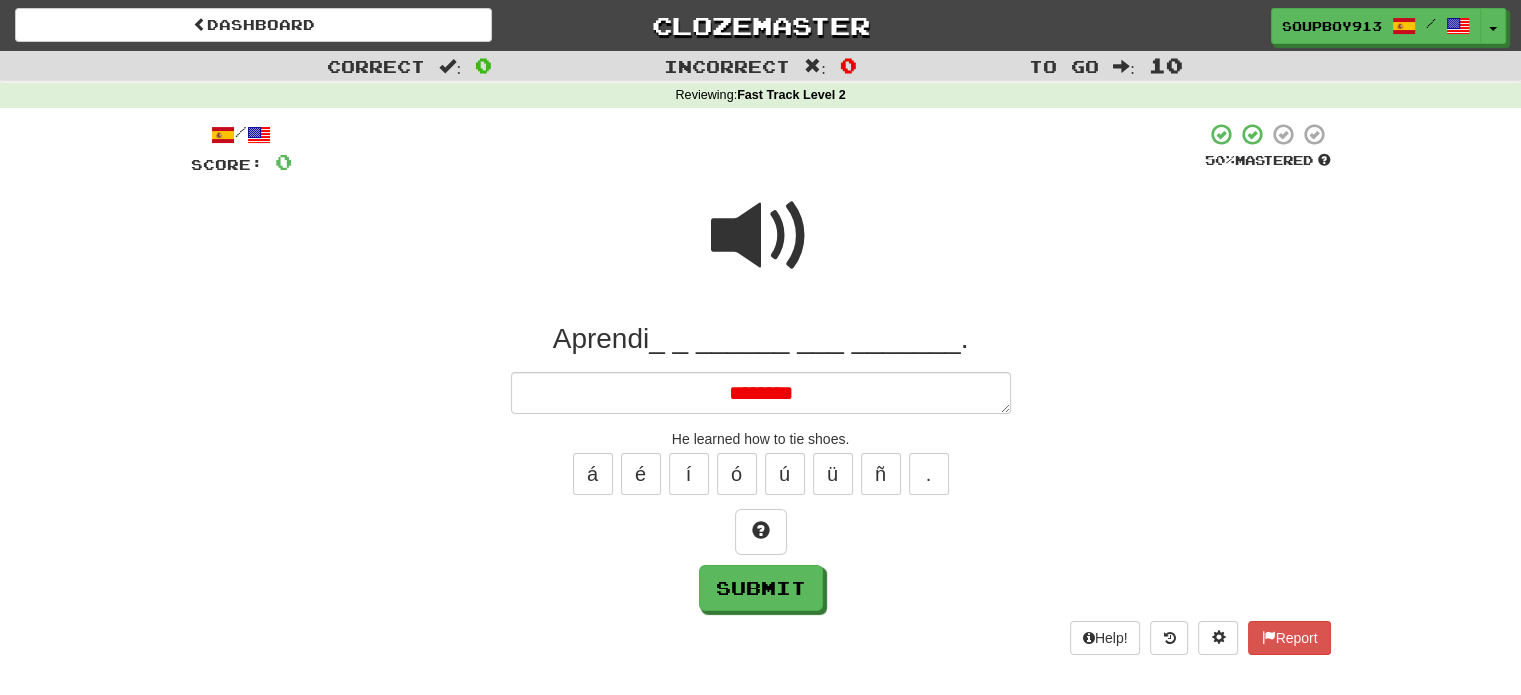 type on "*" 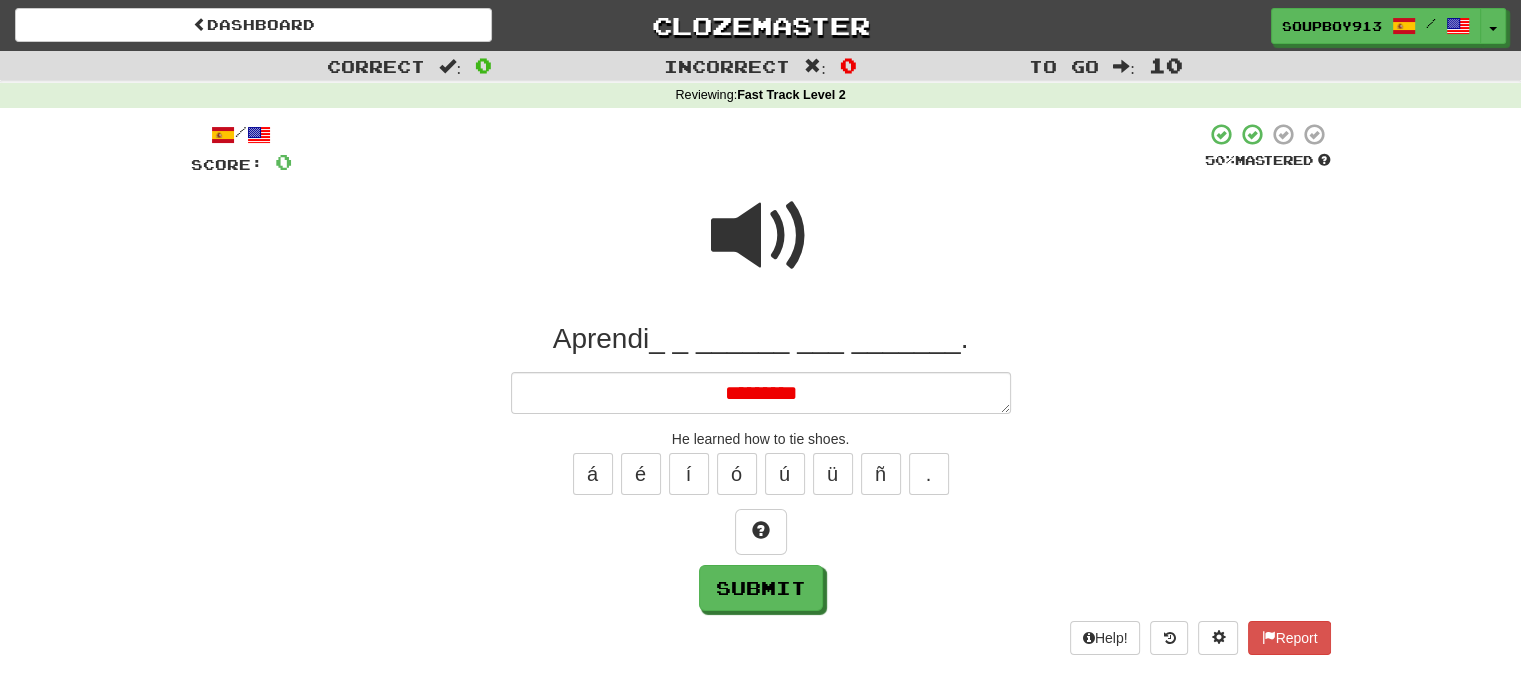 type on "*" 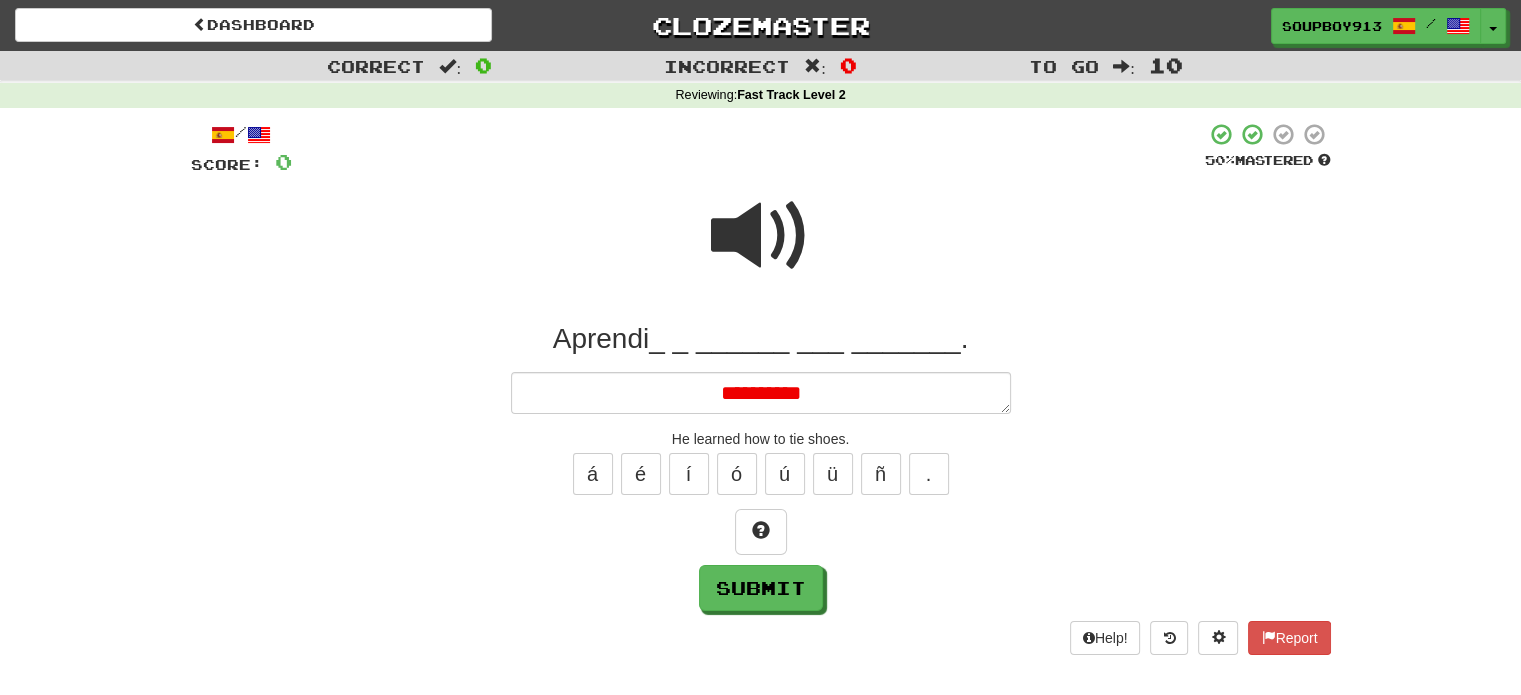 type on "*" 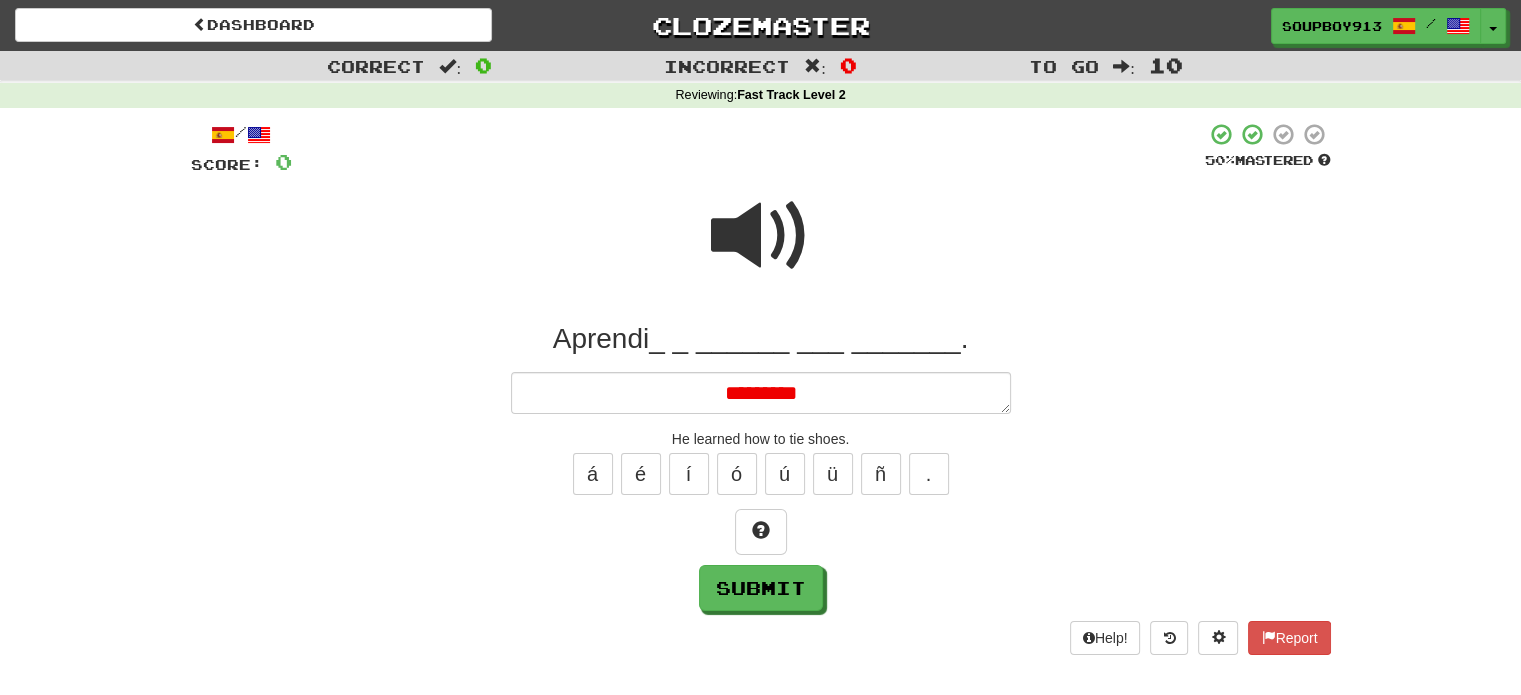 type on "*" 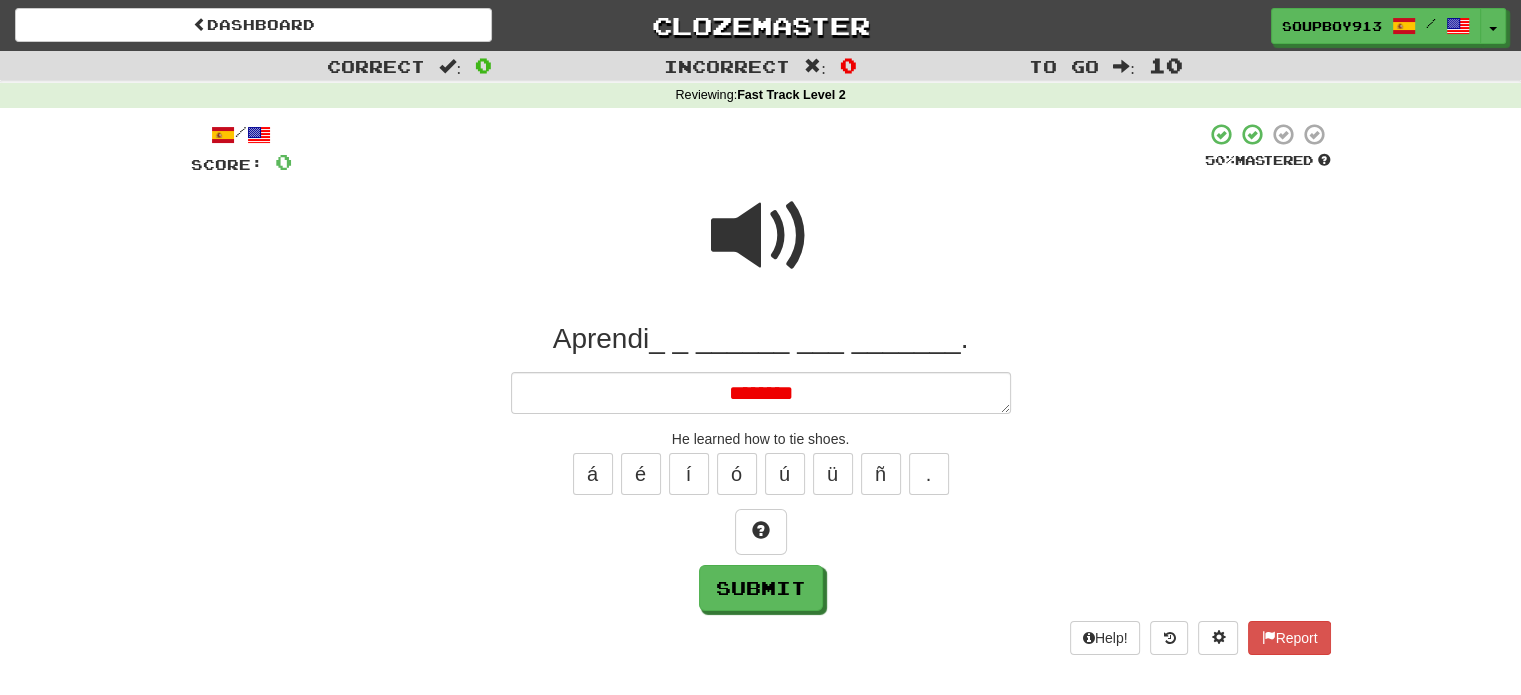 type on "*" 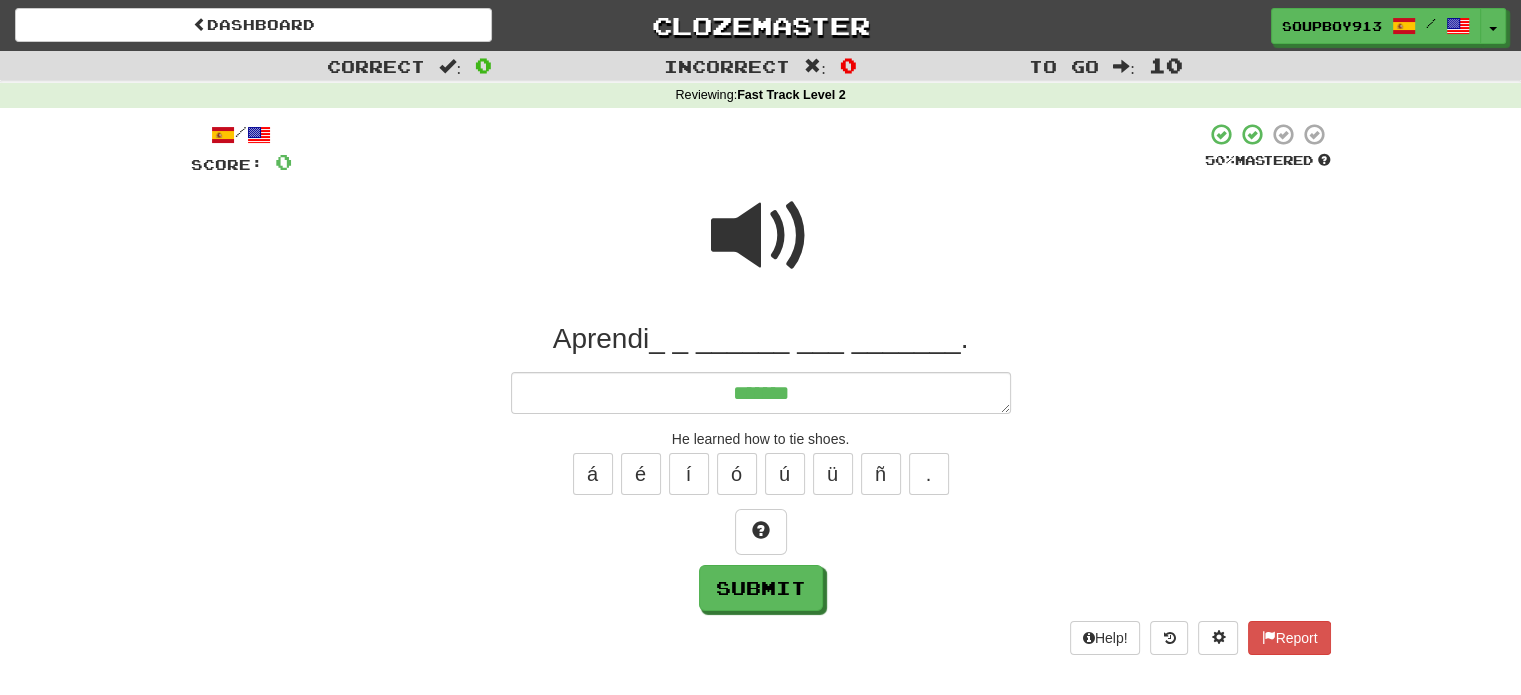 type on "*" 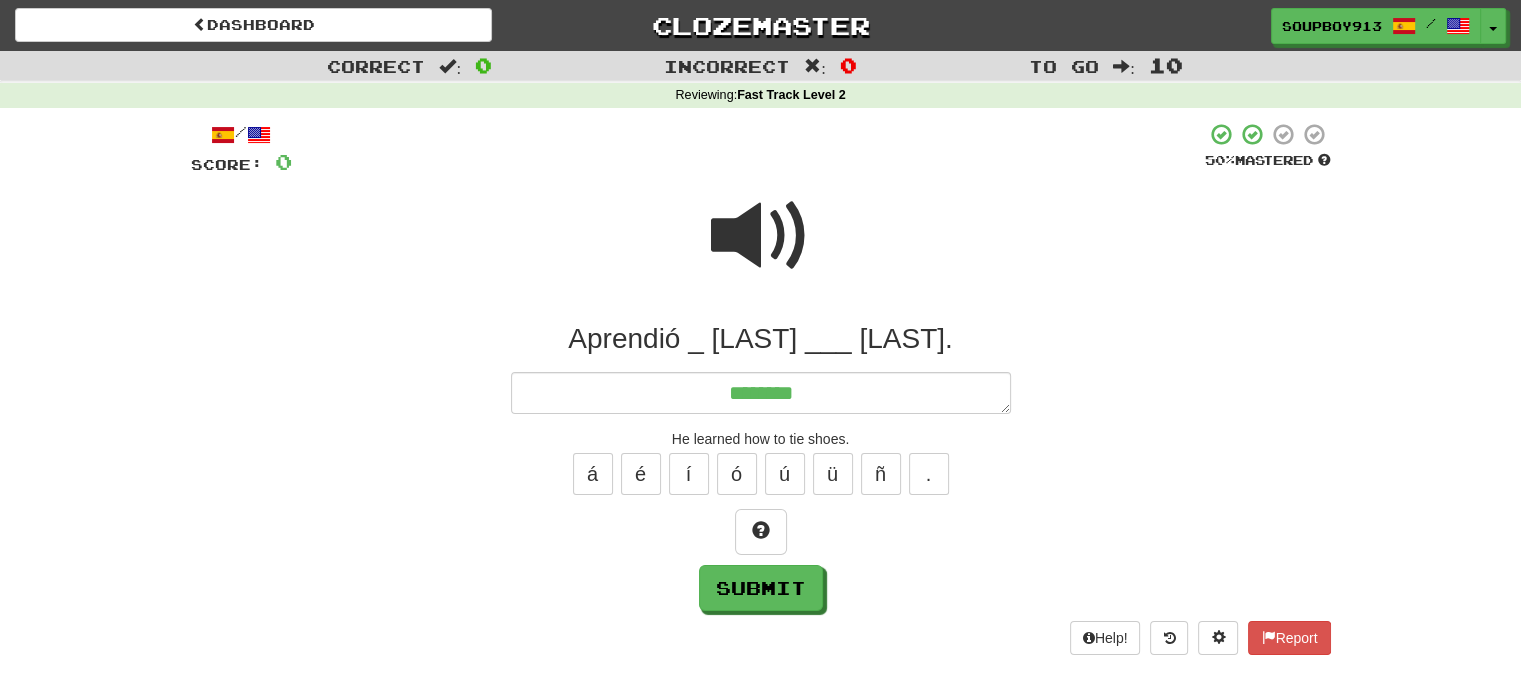 type on "*" 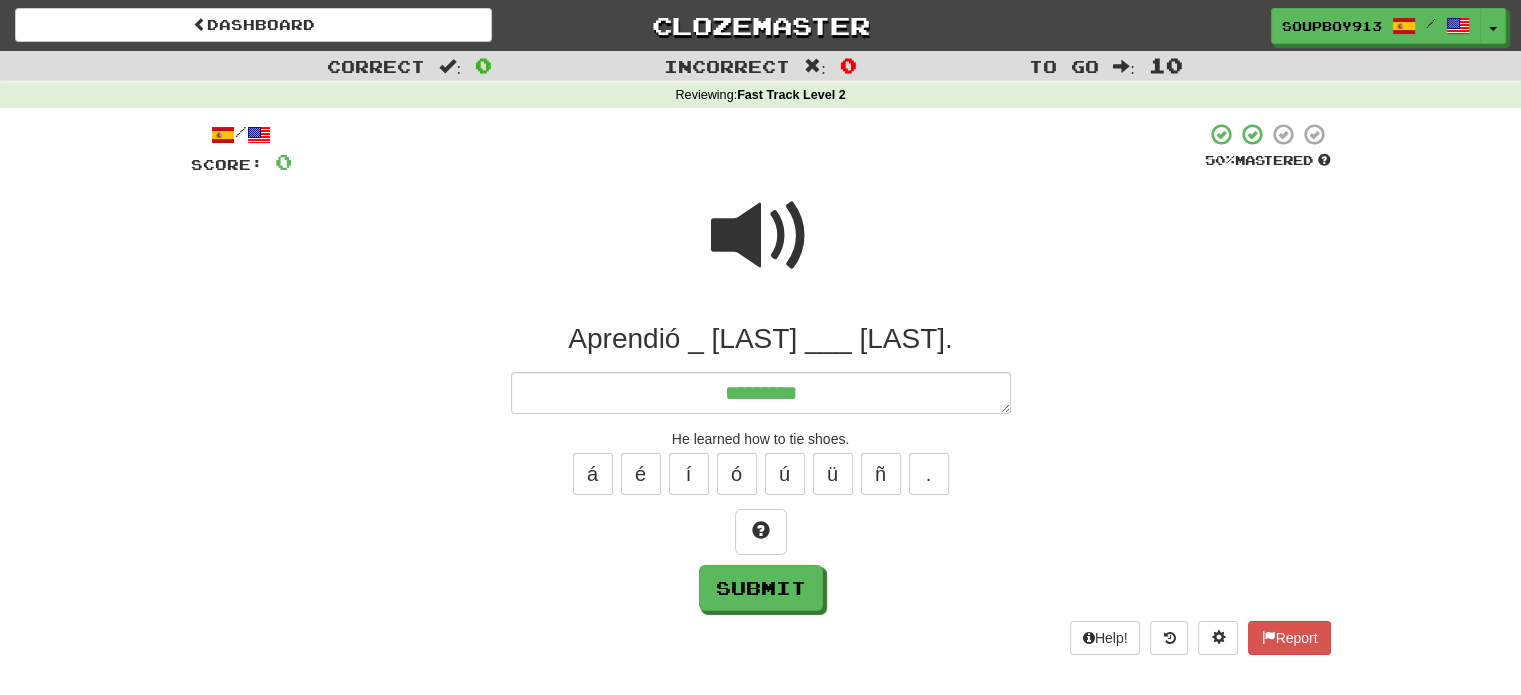 type on "*" 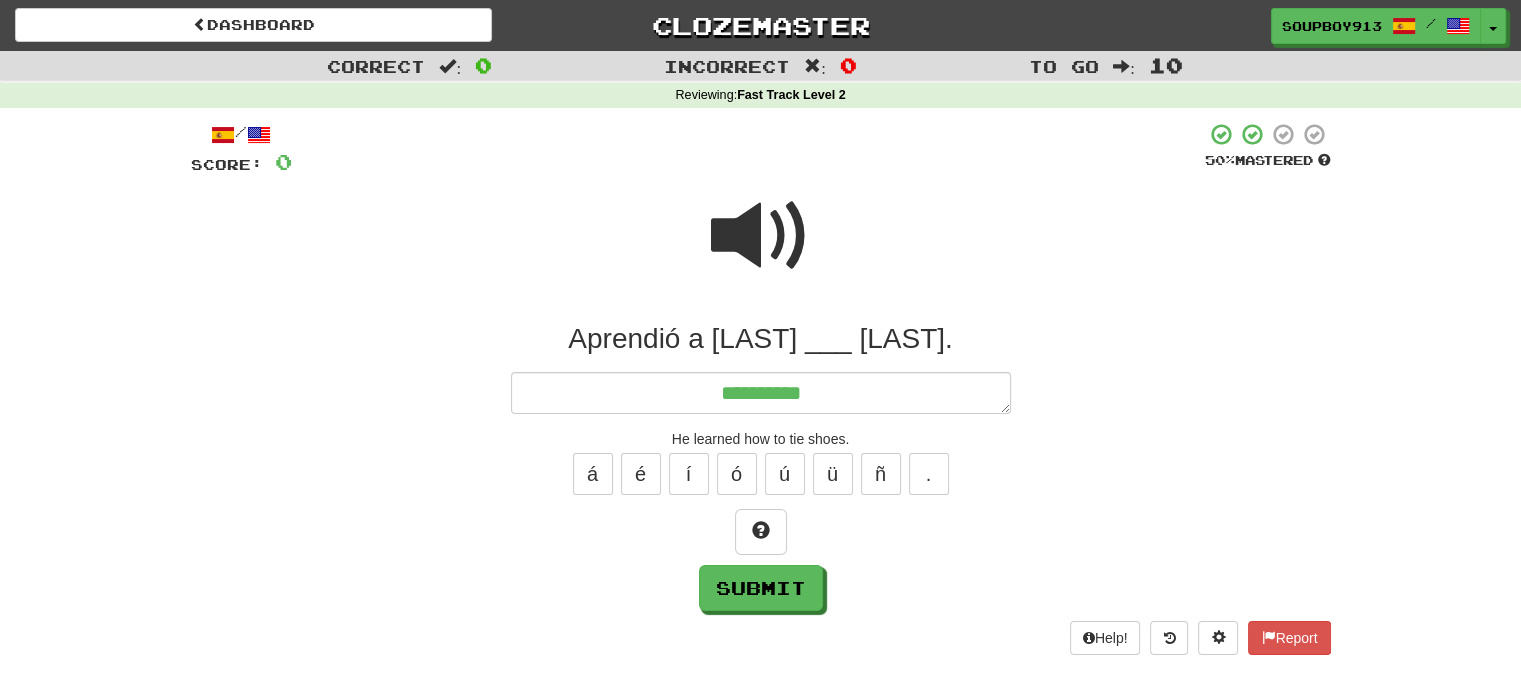 type on "*" 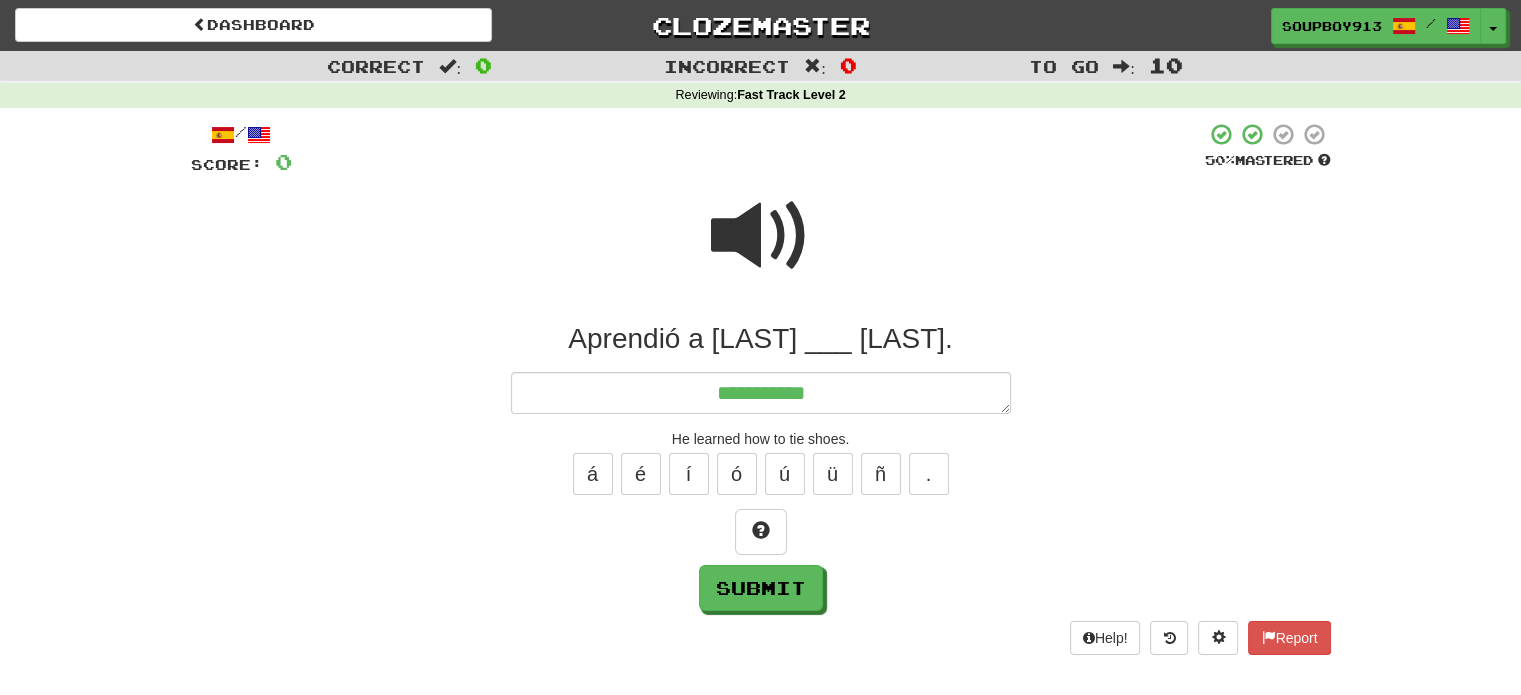 type on "*" 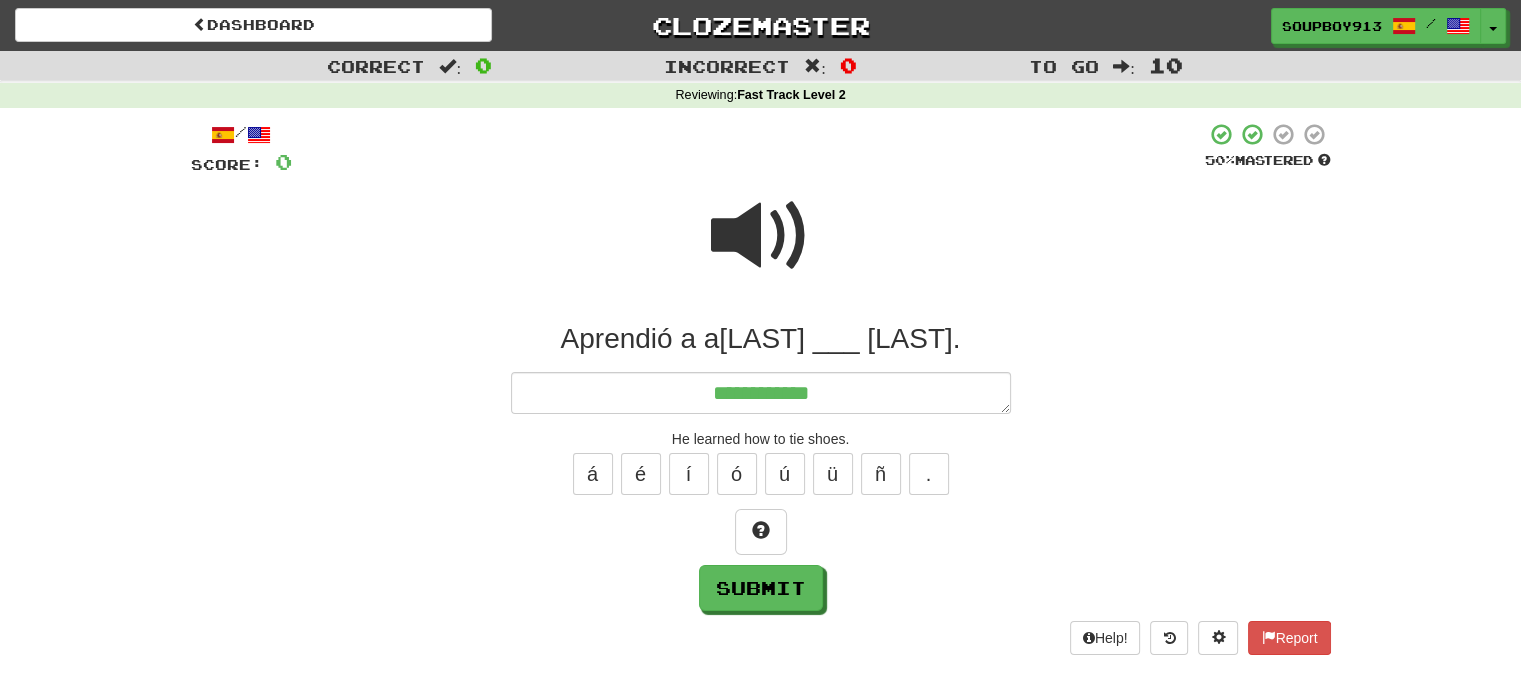 type on "*" 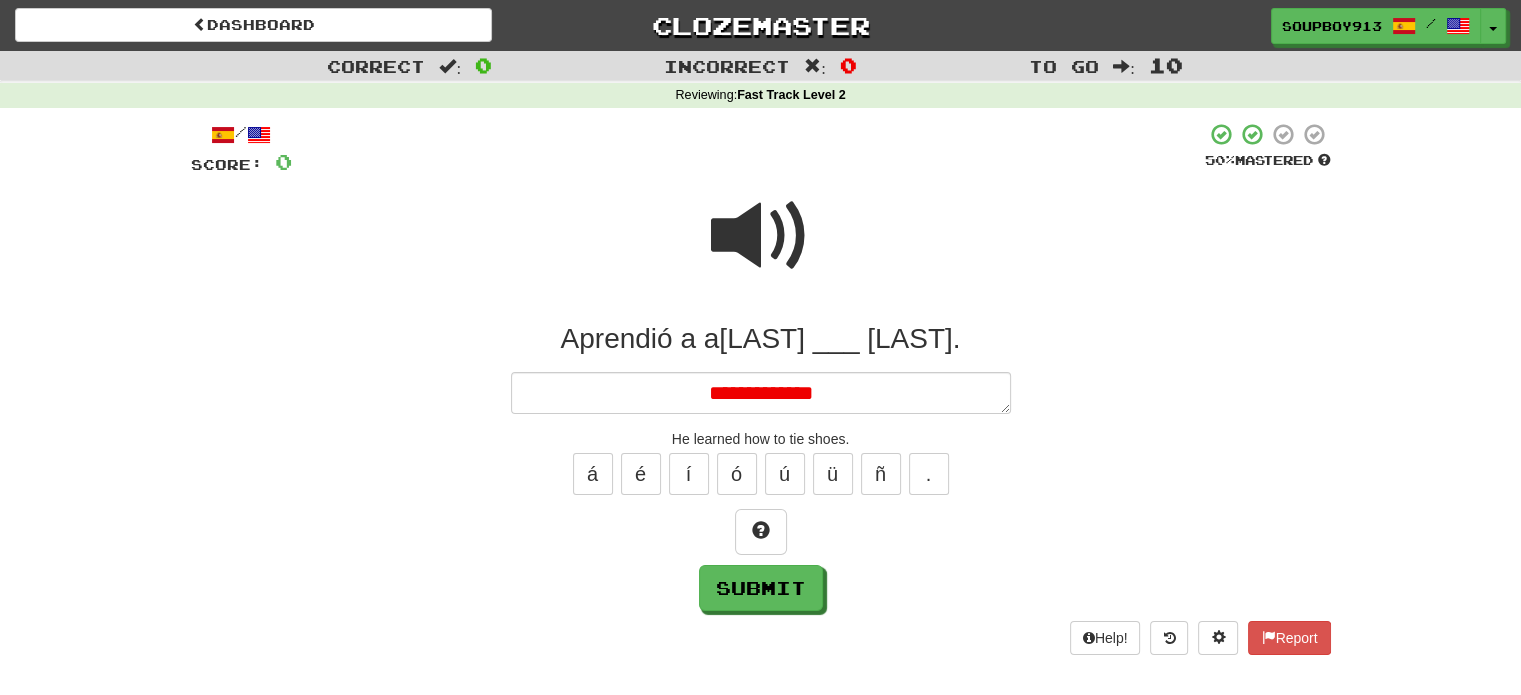 type on "*" 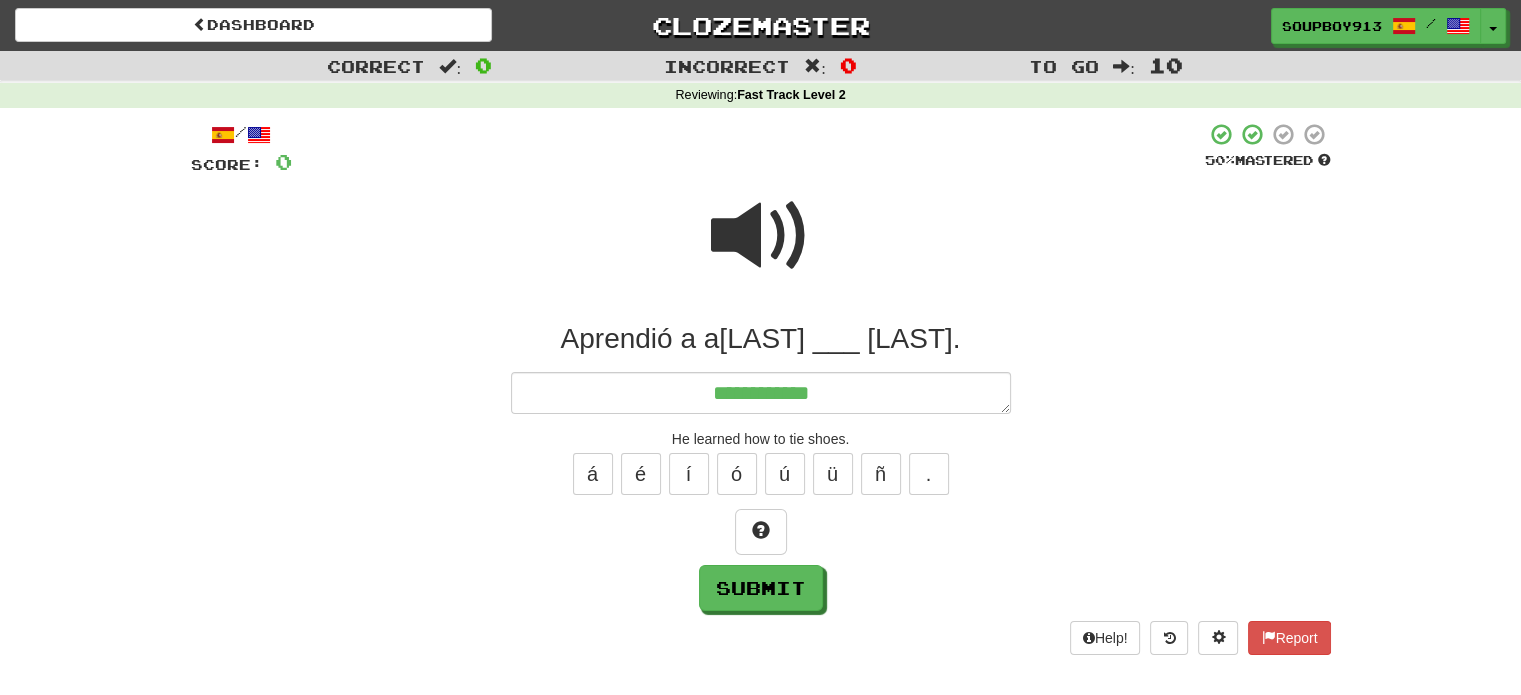 type on "*" 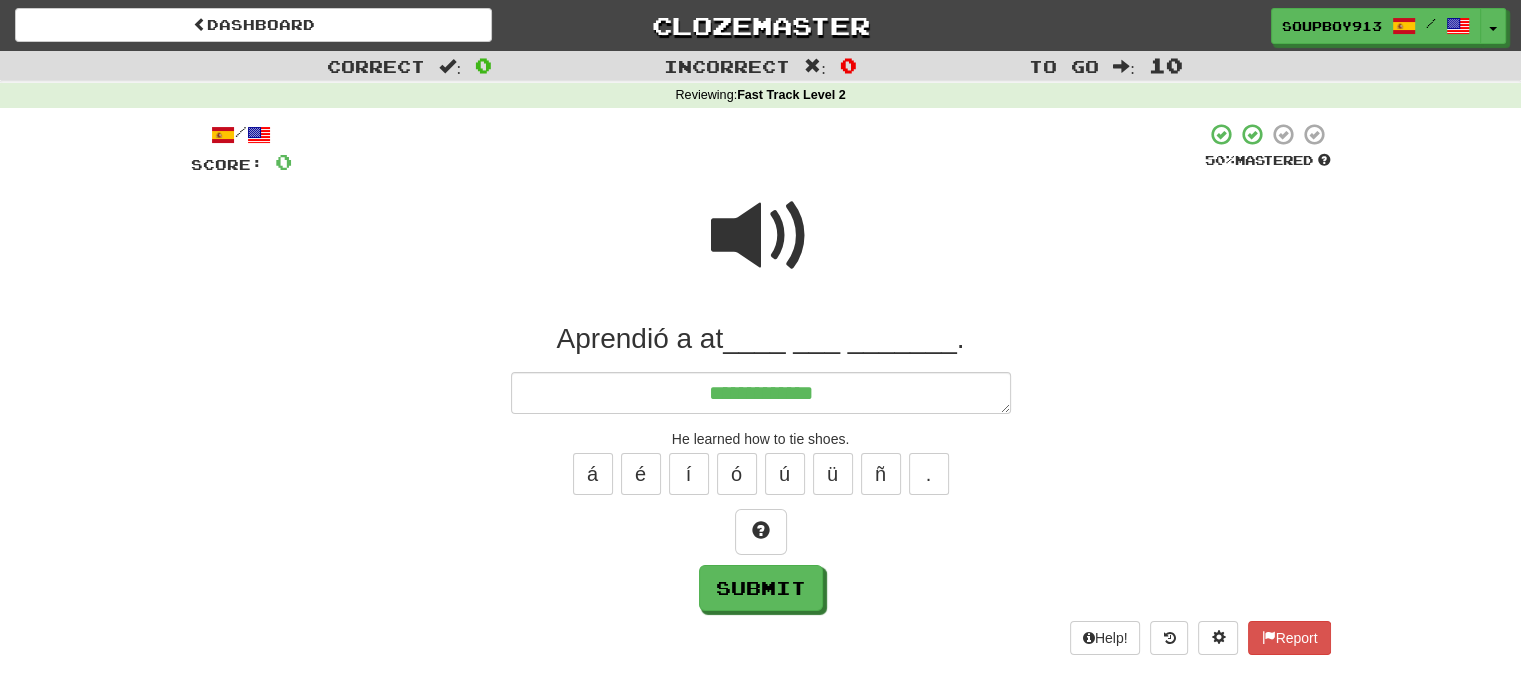 type on "*" 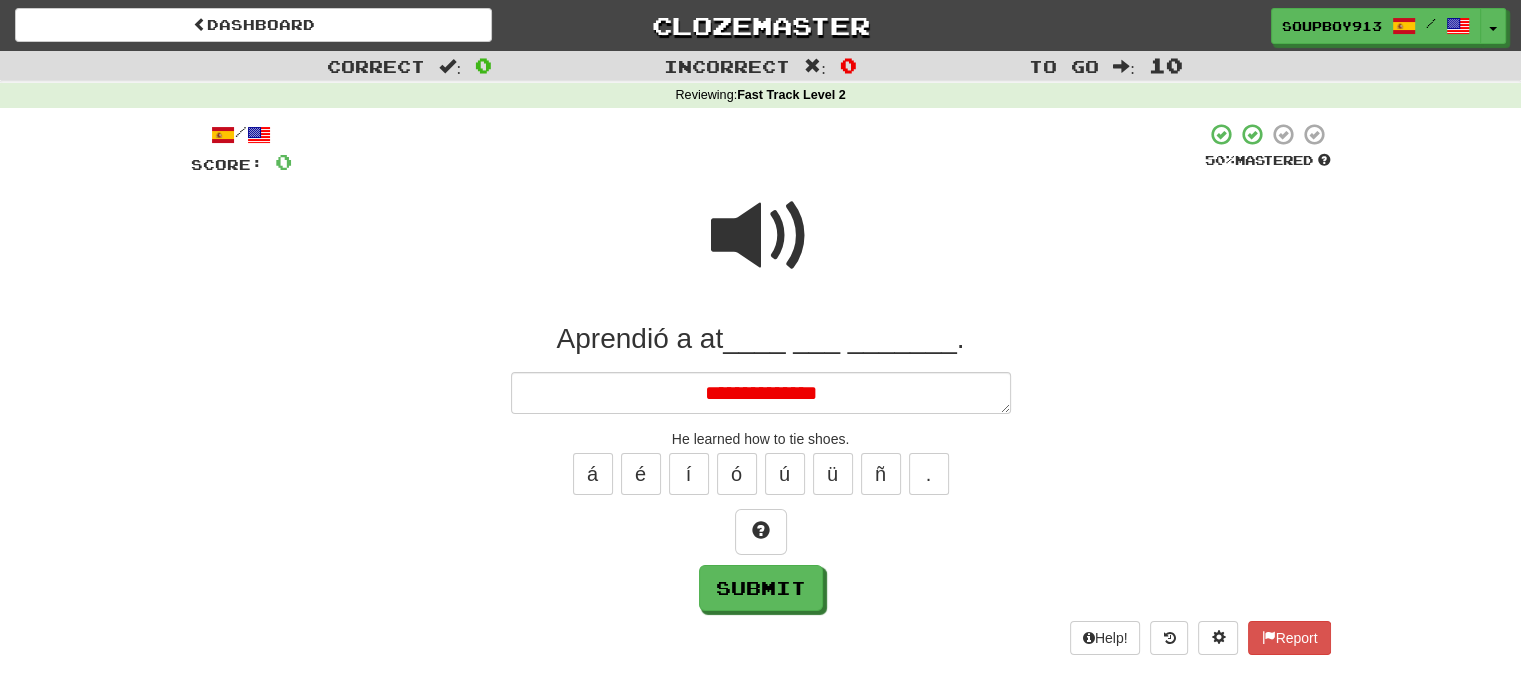 type on "*" 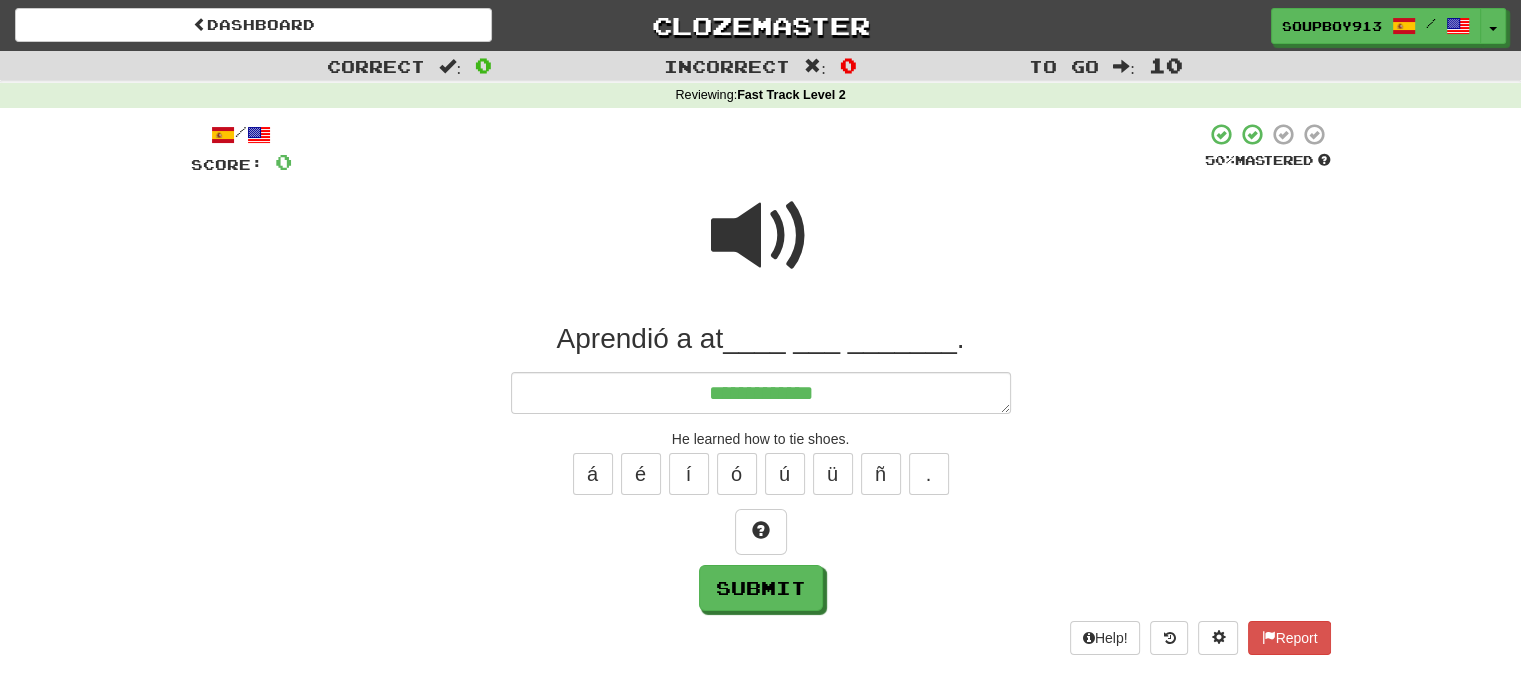 type on "*" 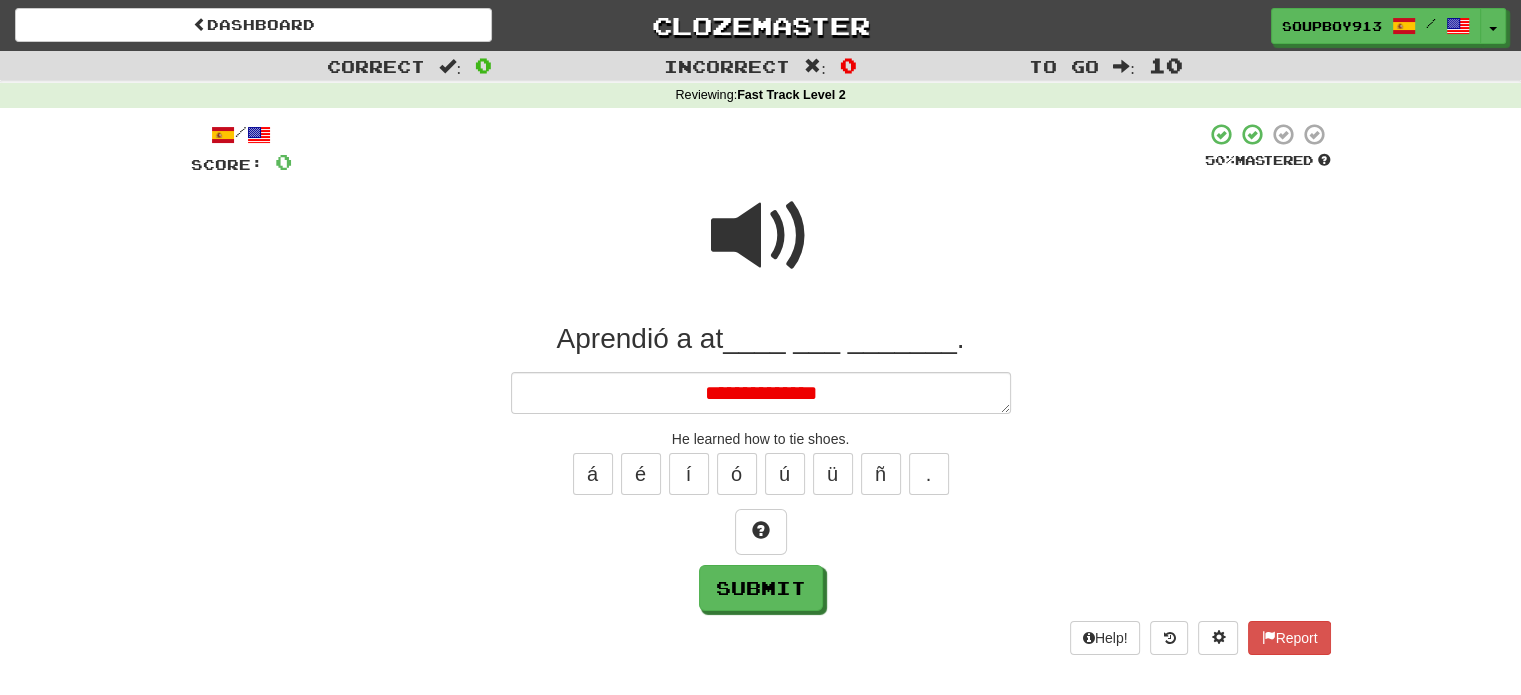 type on "*" 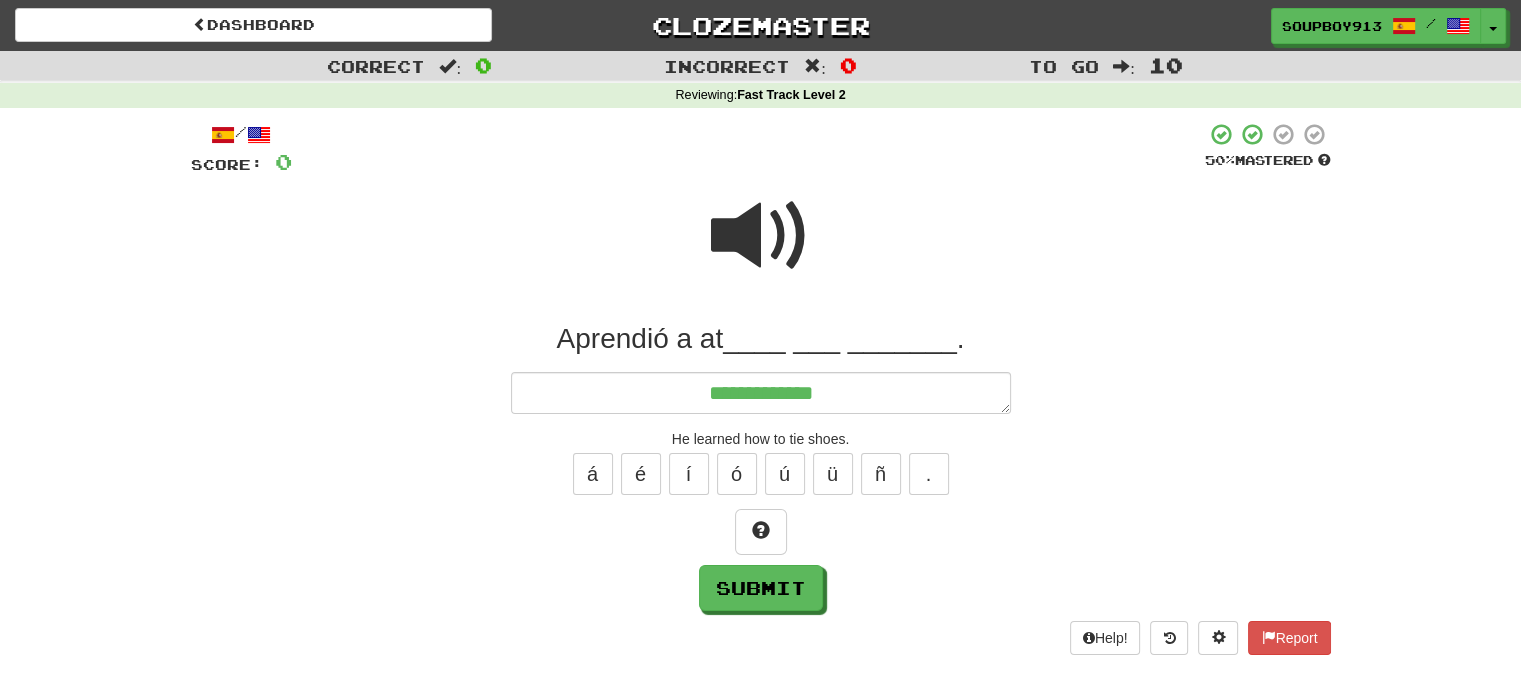 type on "*" 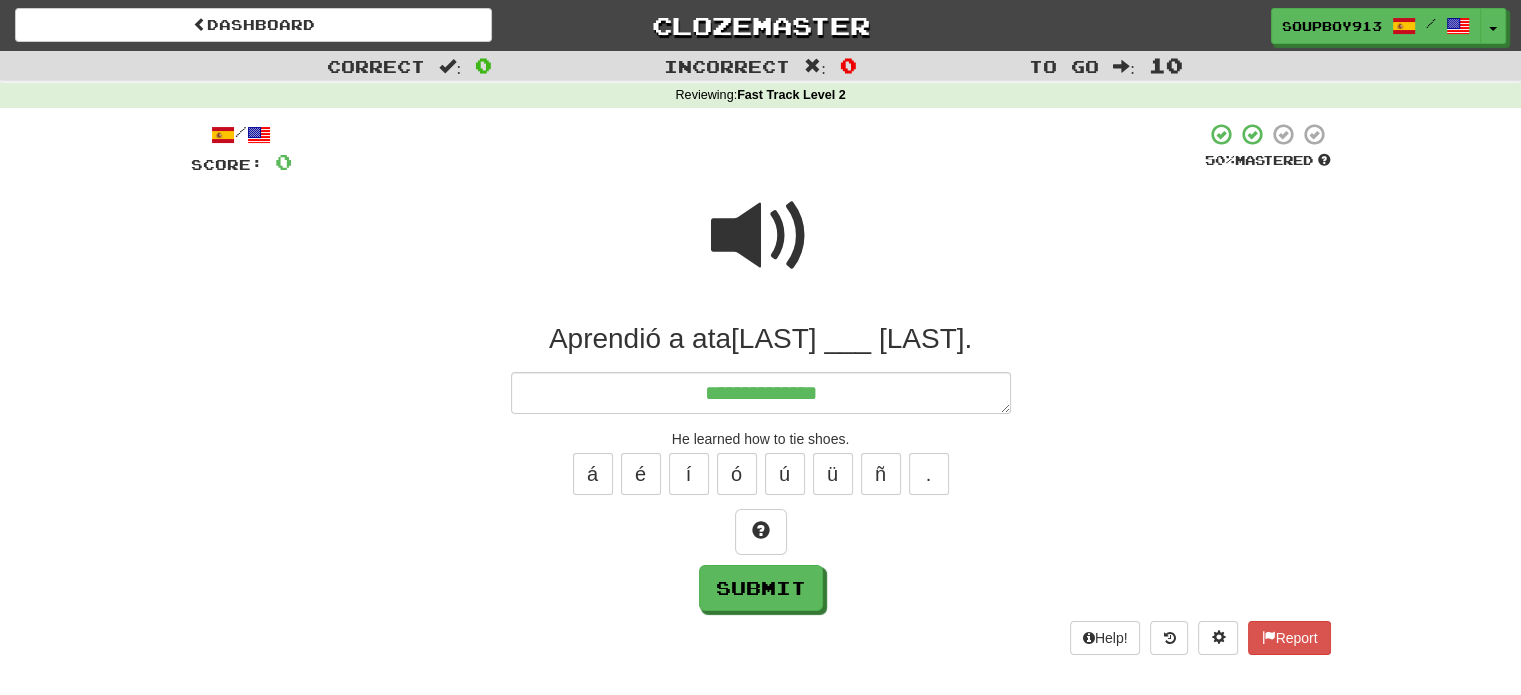 type on "*" 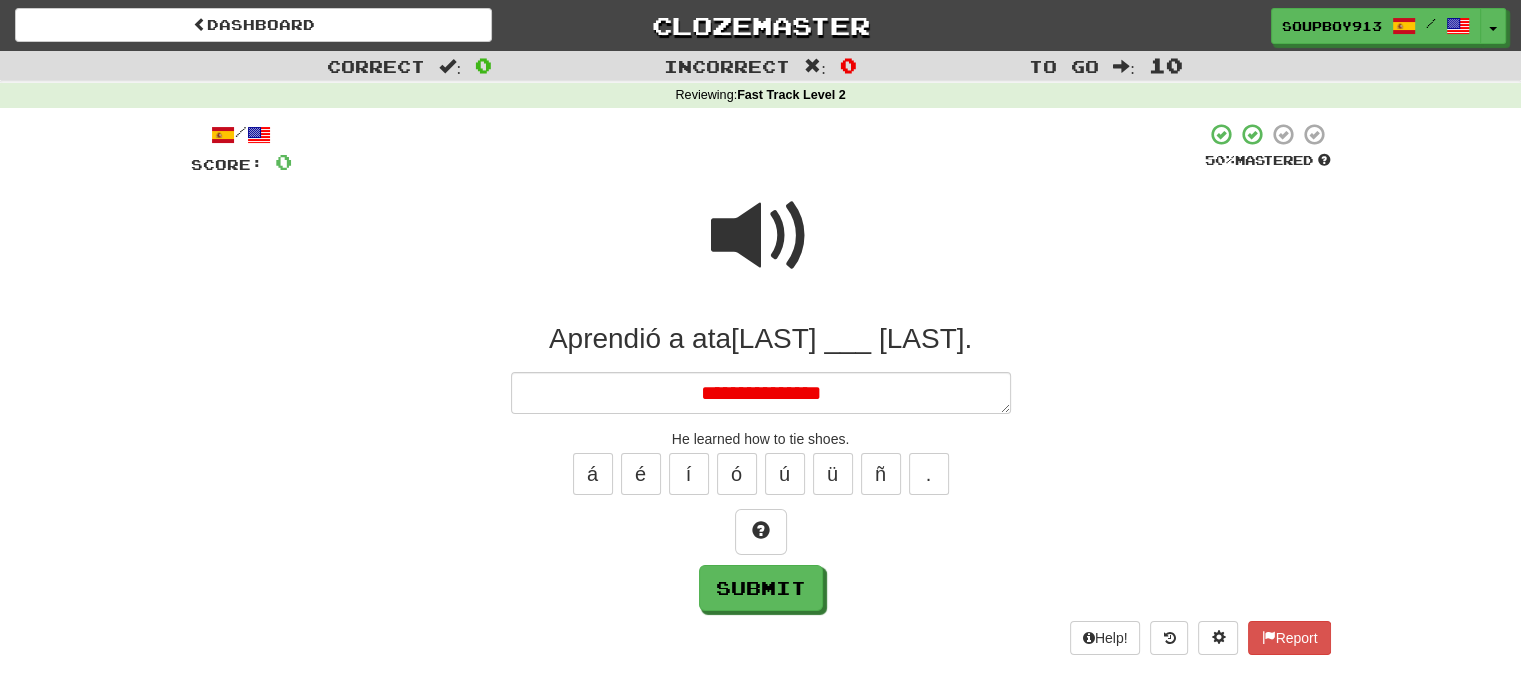 type on "*" 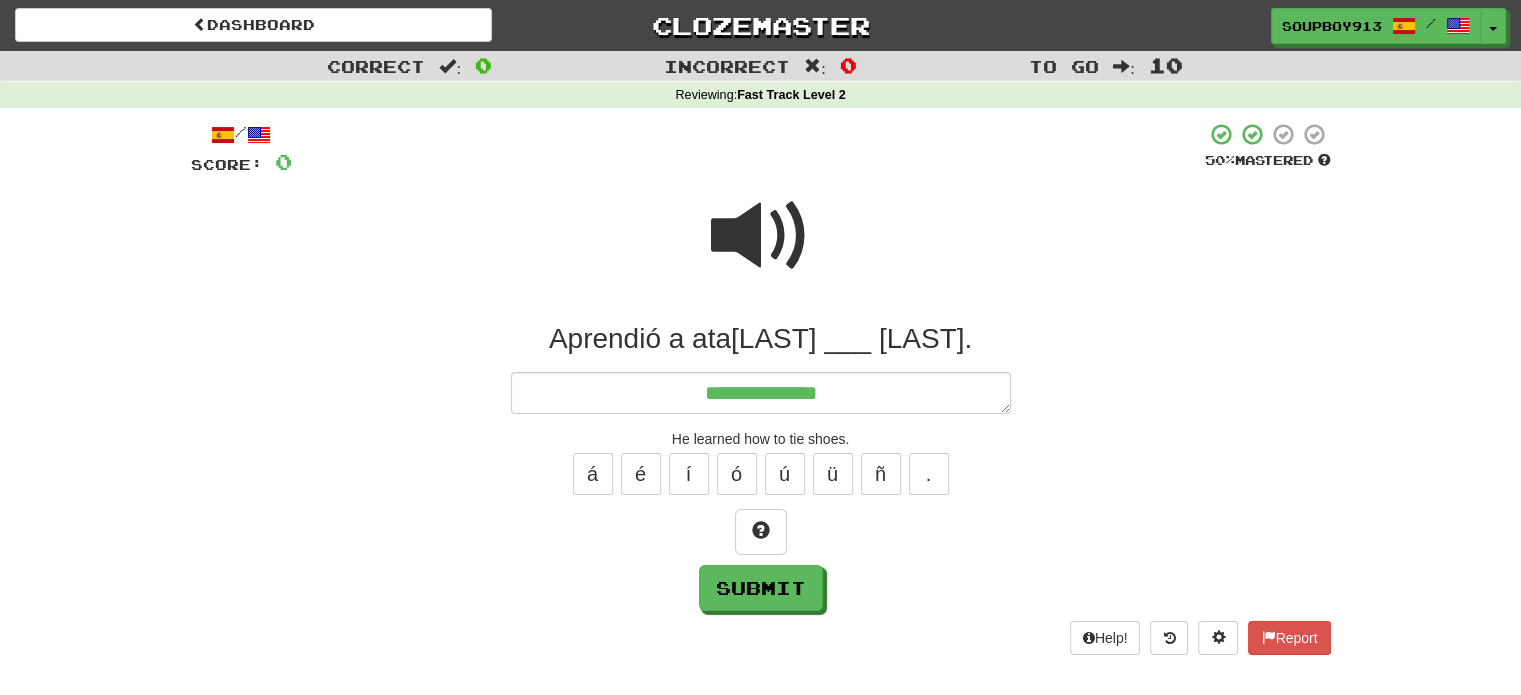 type on "*" 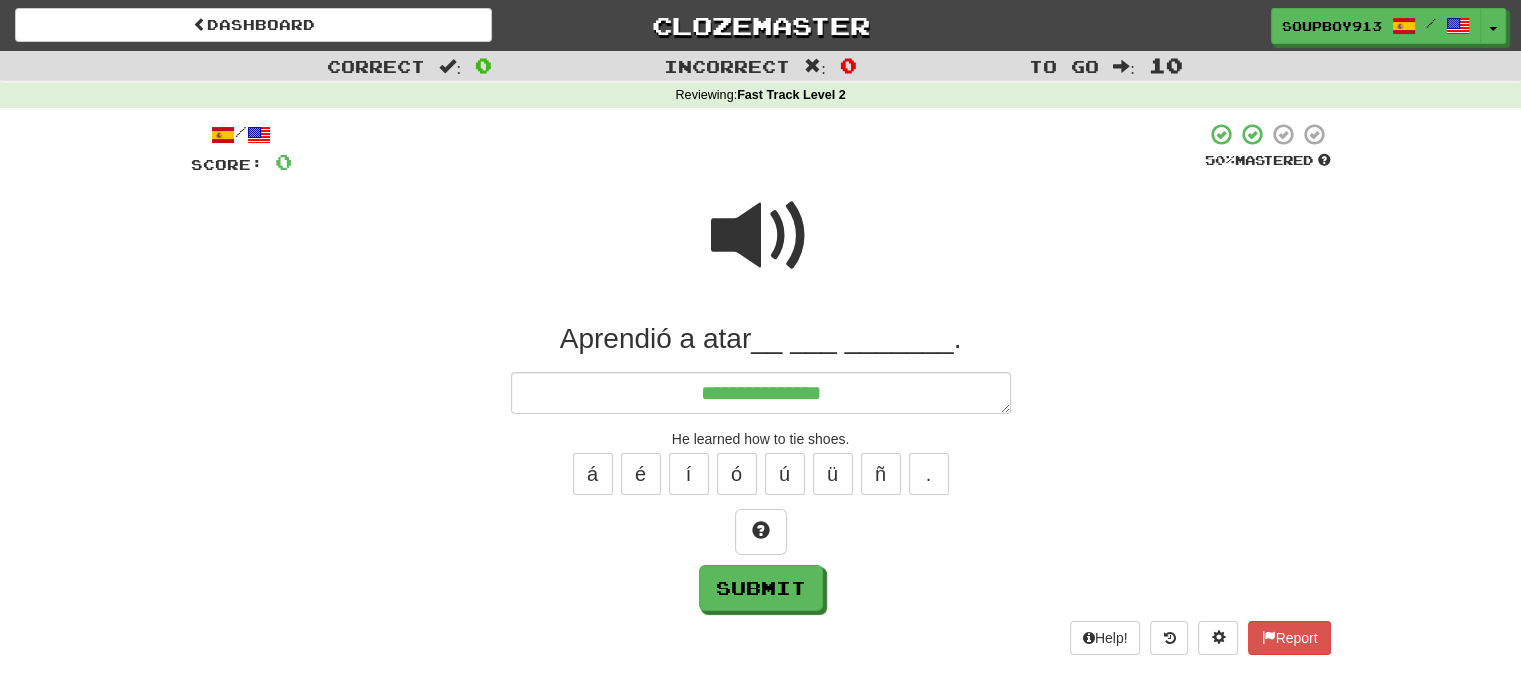 type on "*" 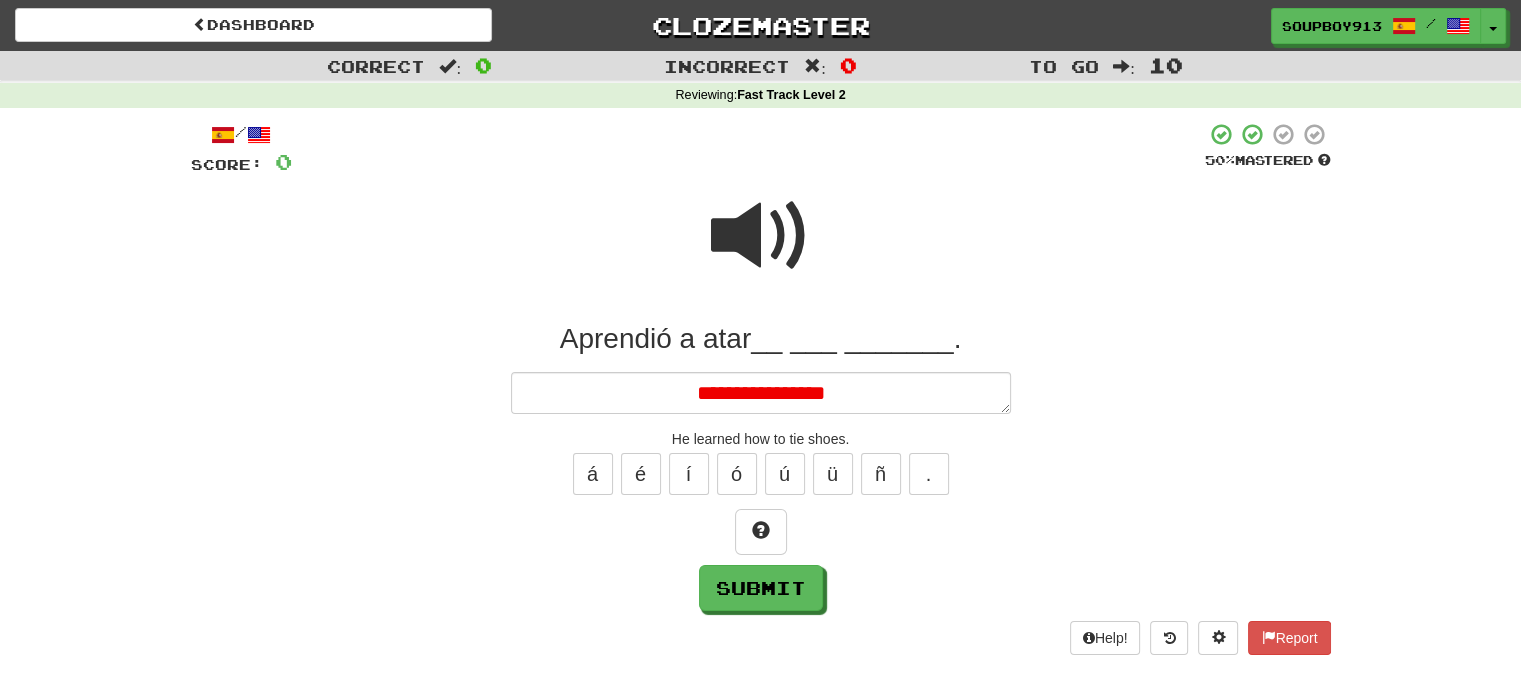 type on "*" 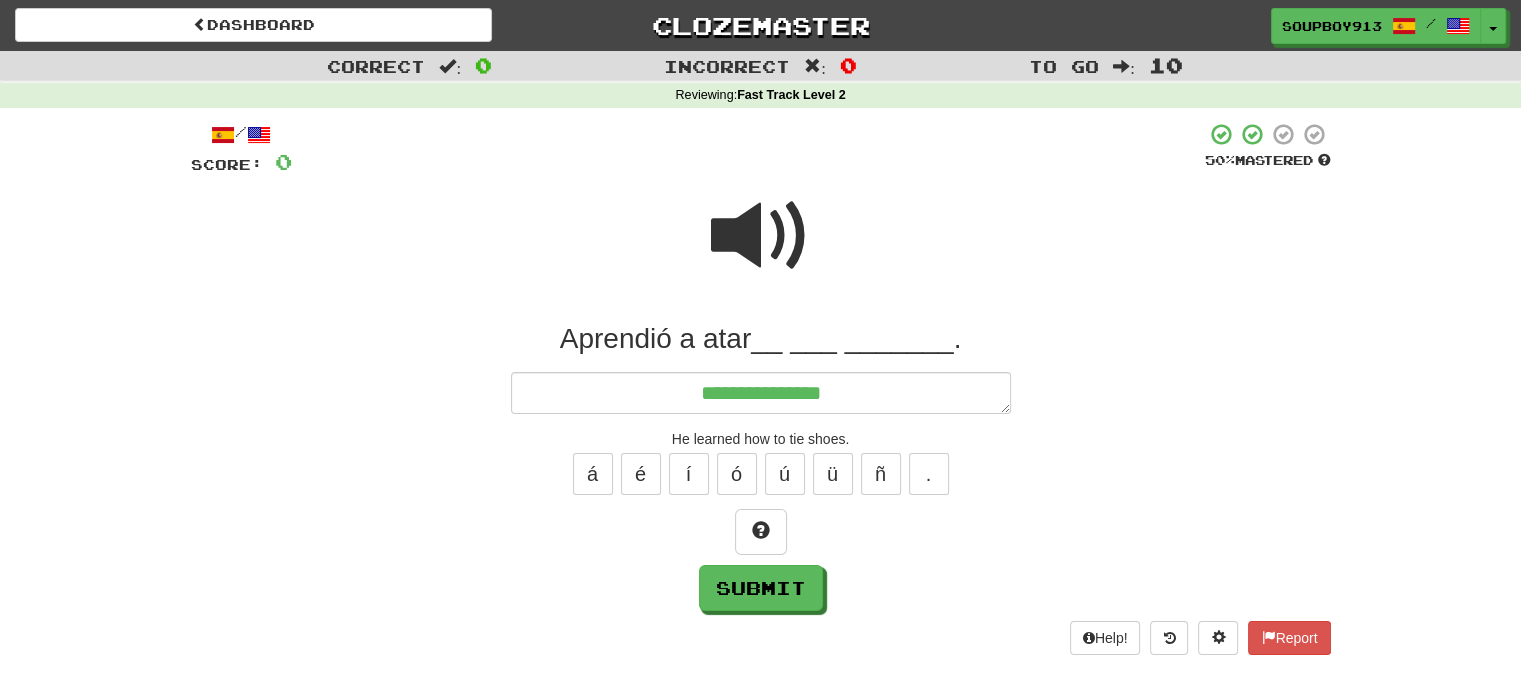 type on "*" 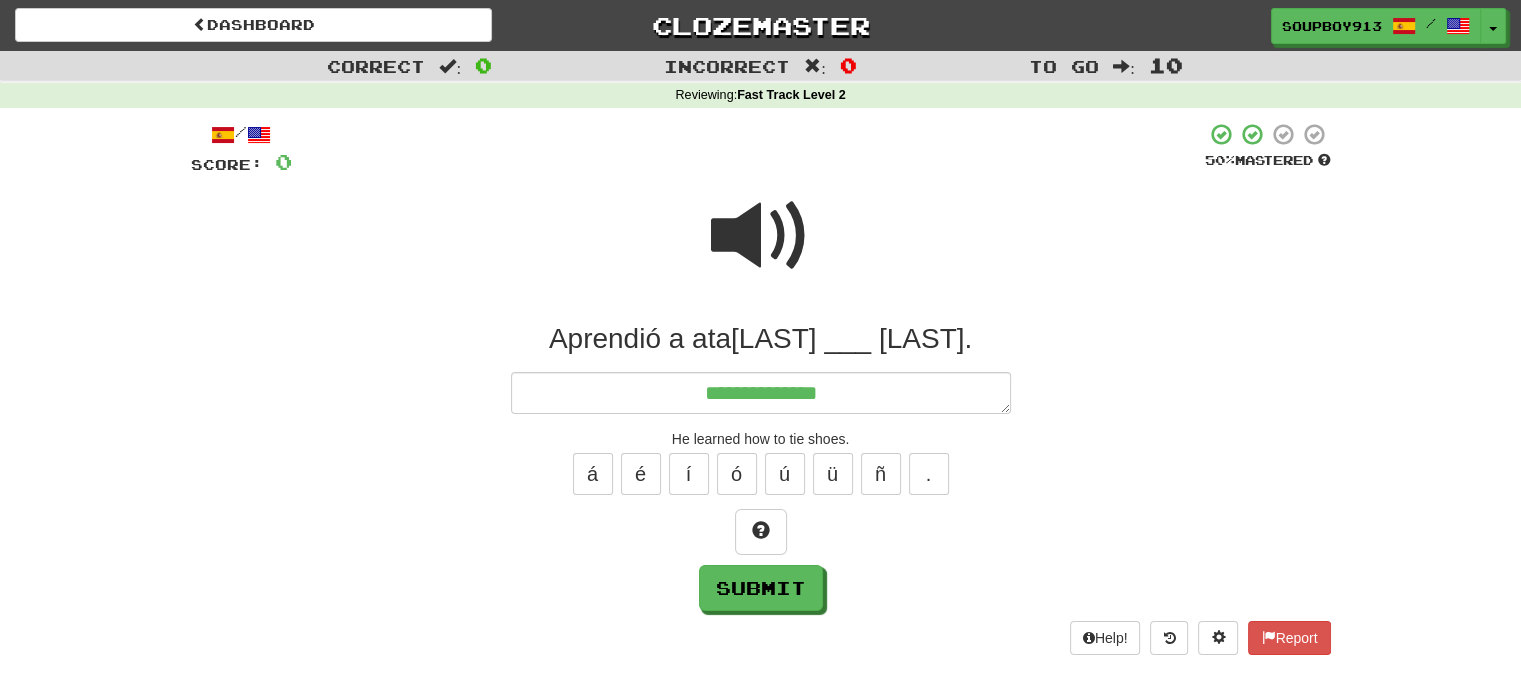 type on "*" 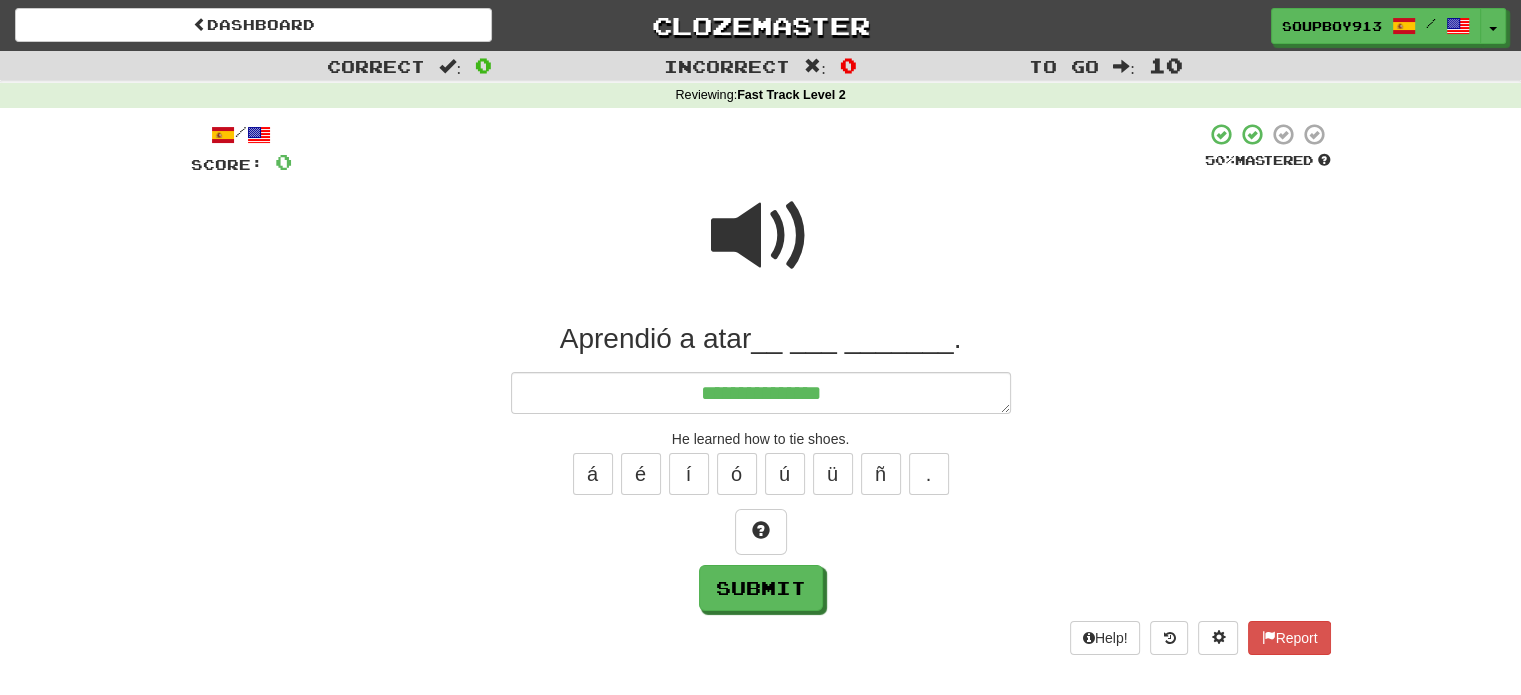 type on "*" 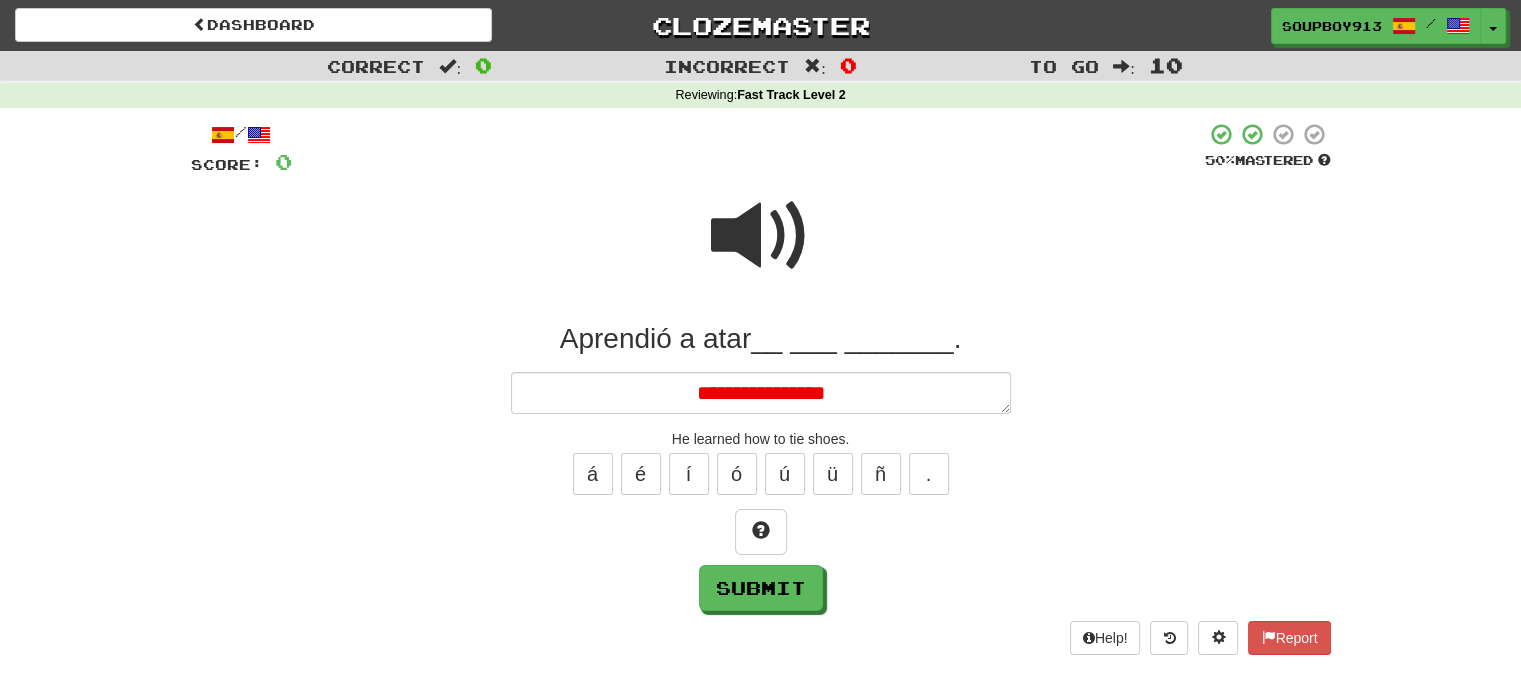 type on "*" 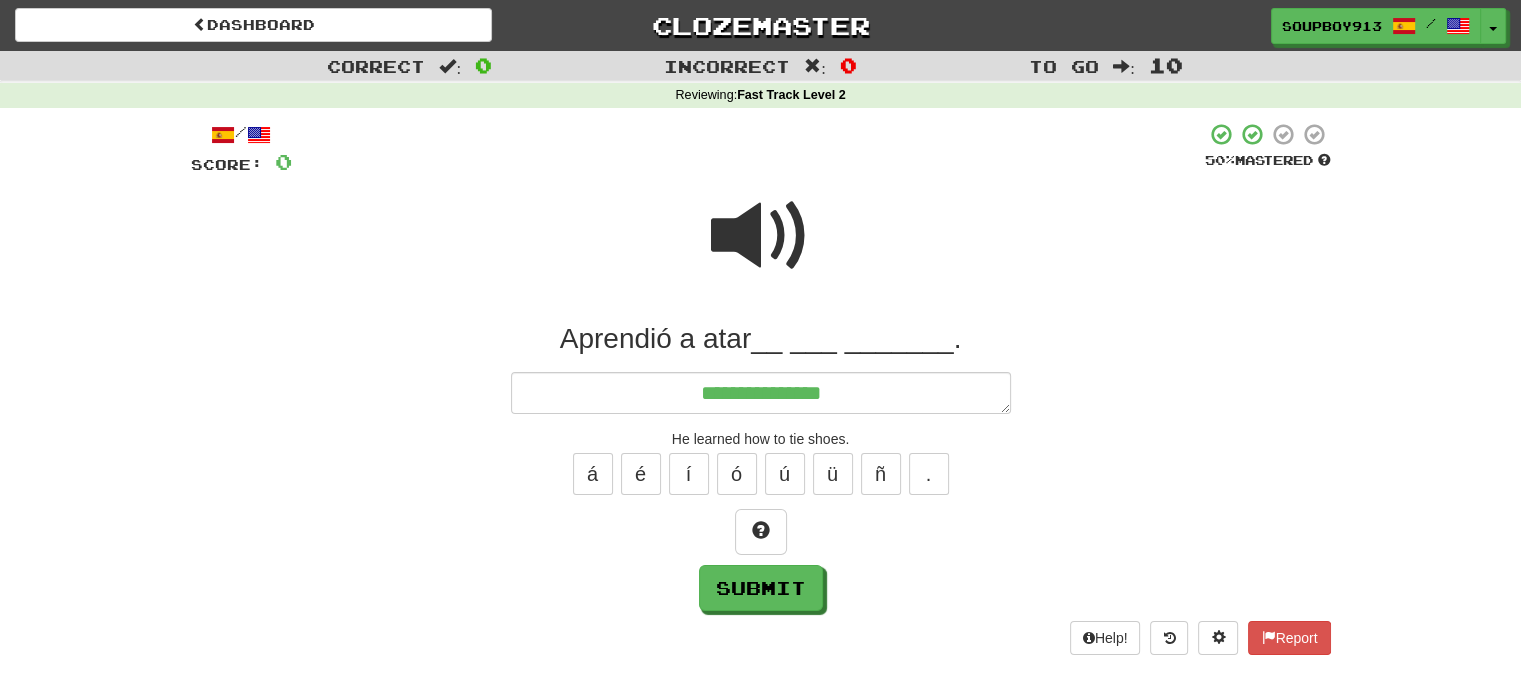 type on "*" 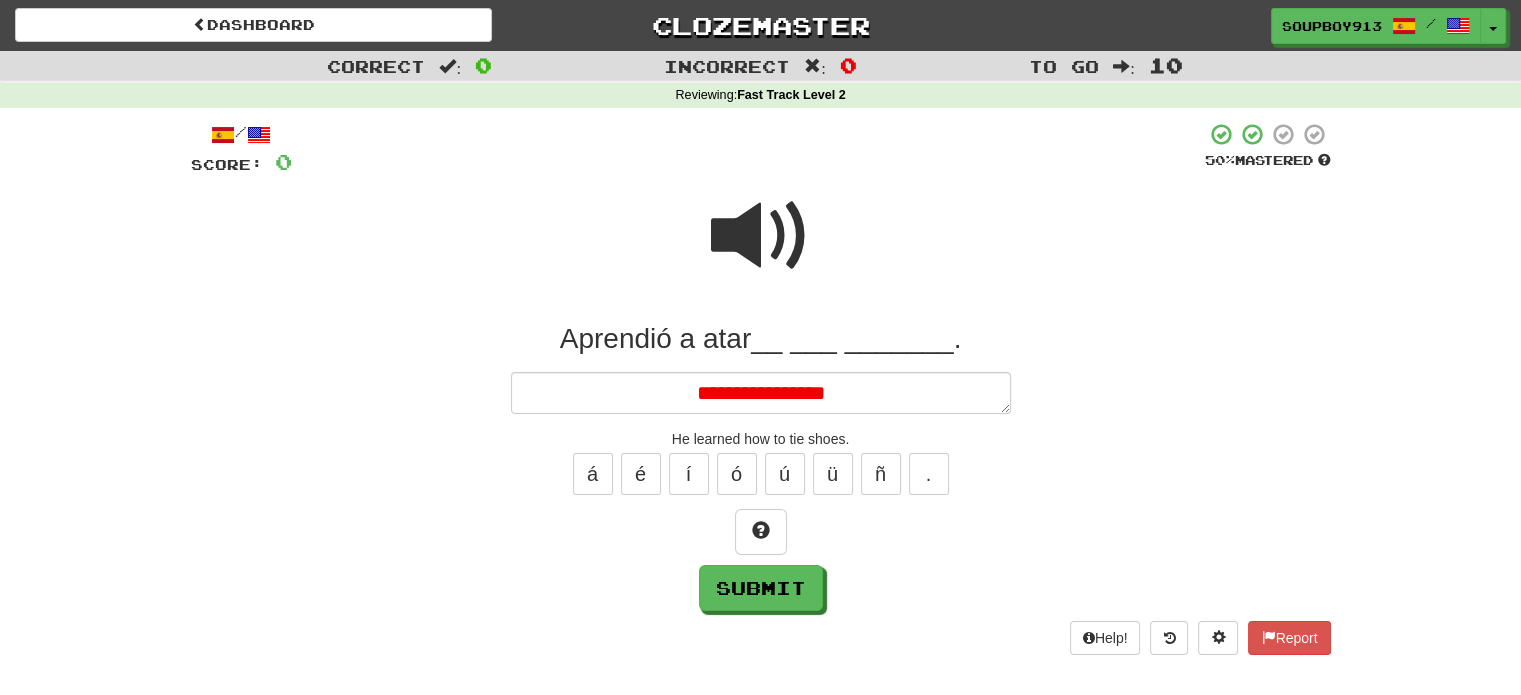 type on "*" 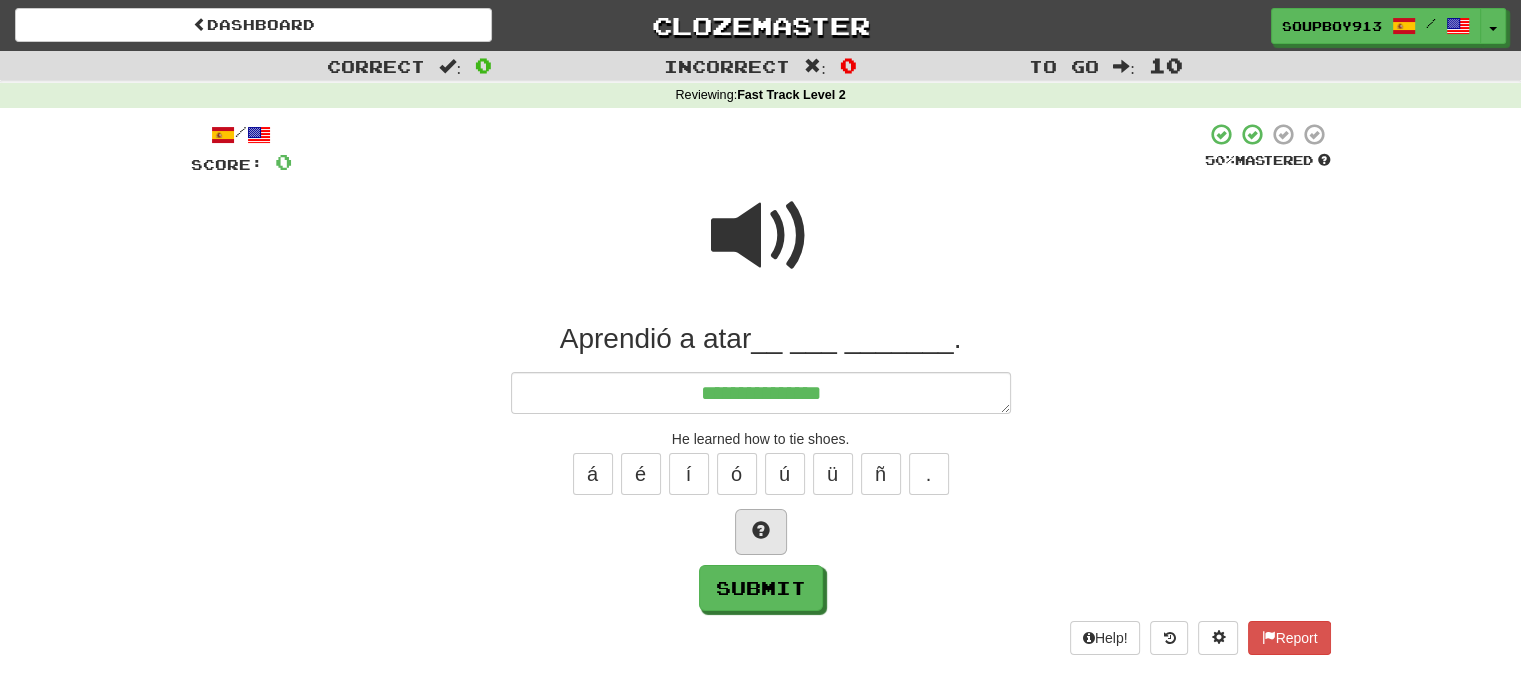 type on "**********" 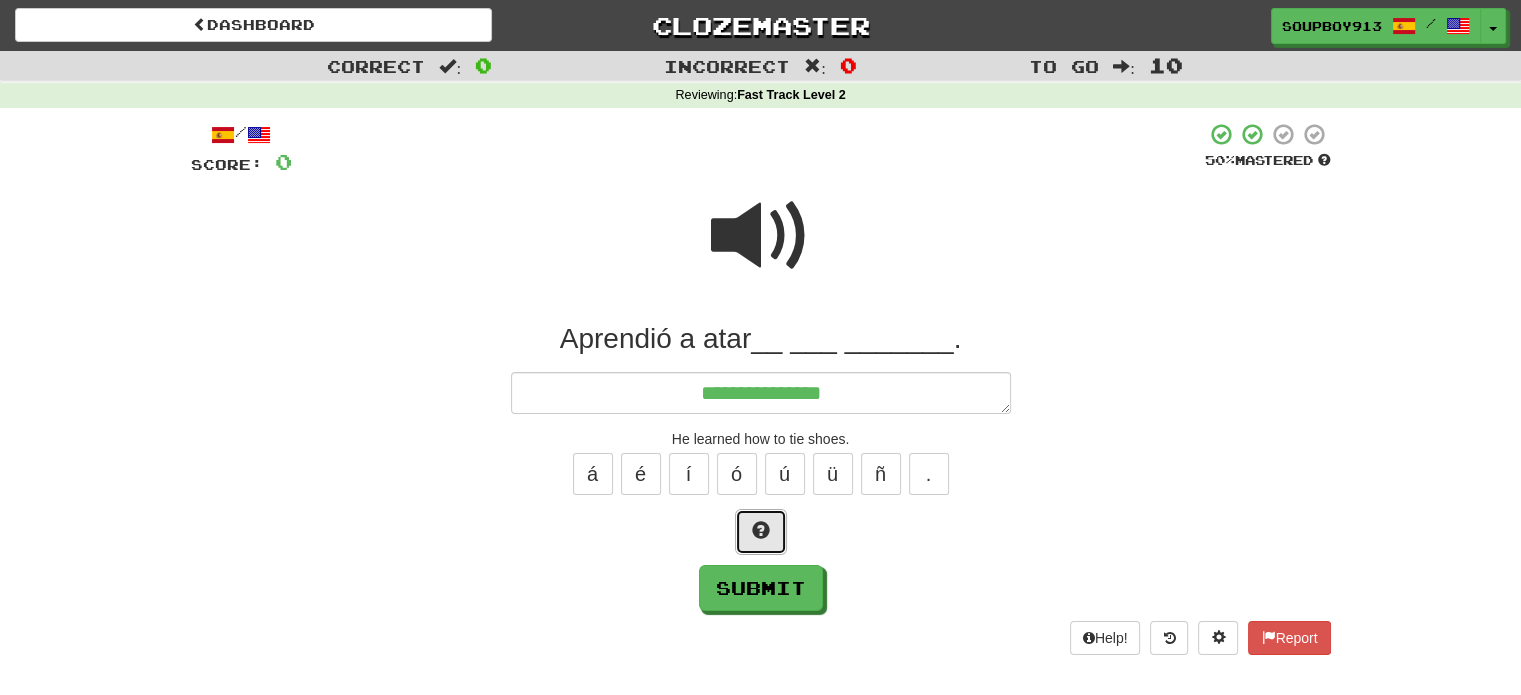 click at bounding box center [761, 530] 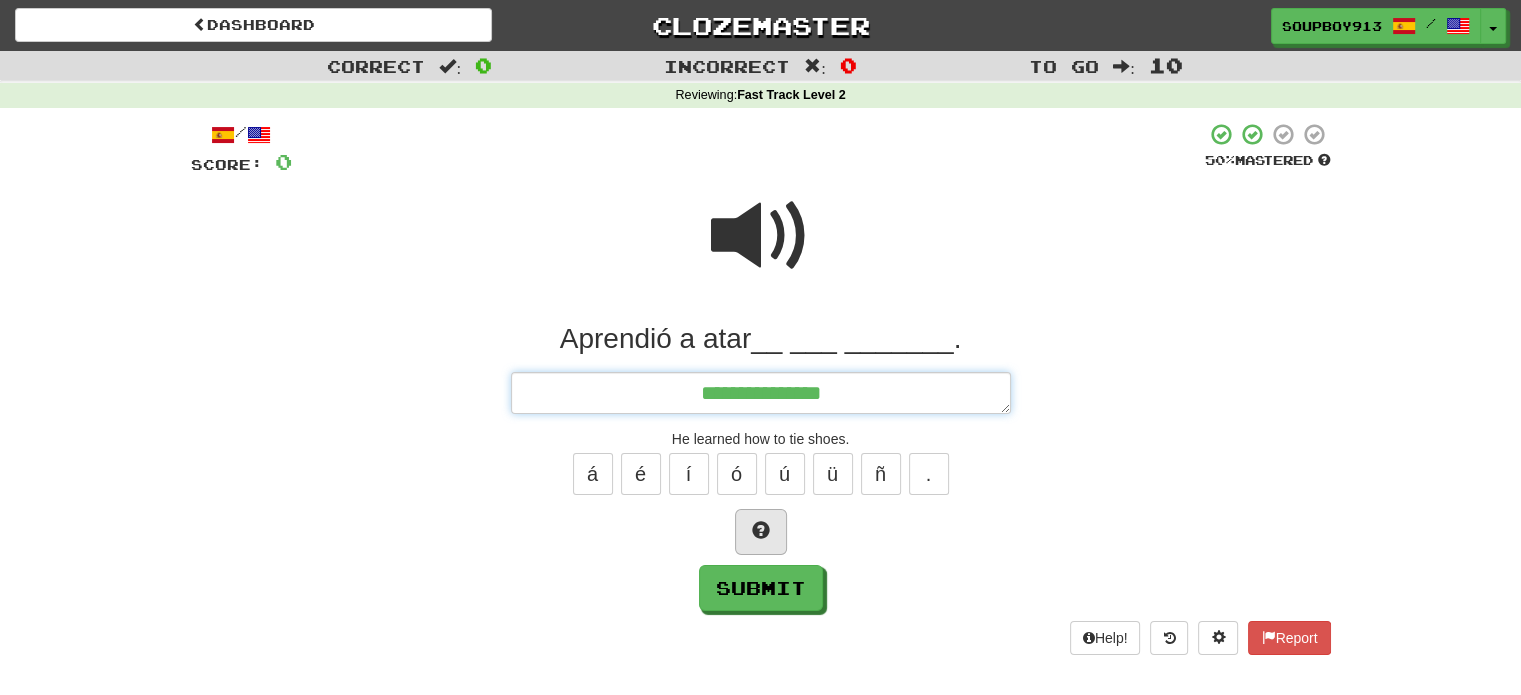 type on "*" 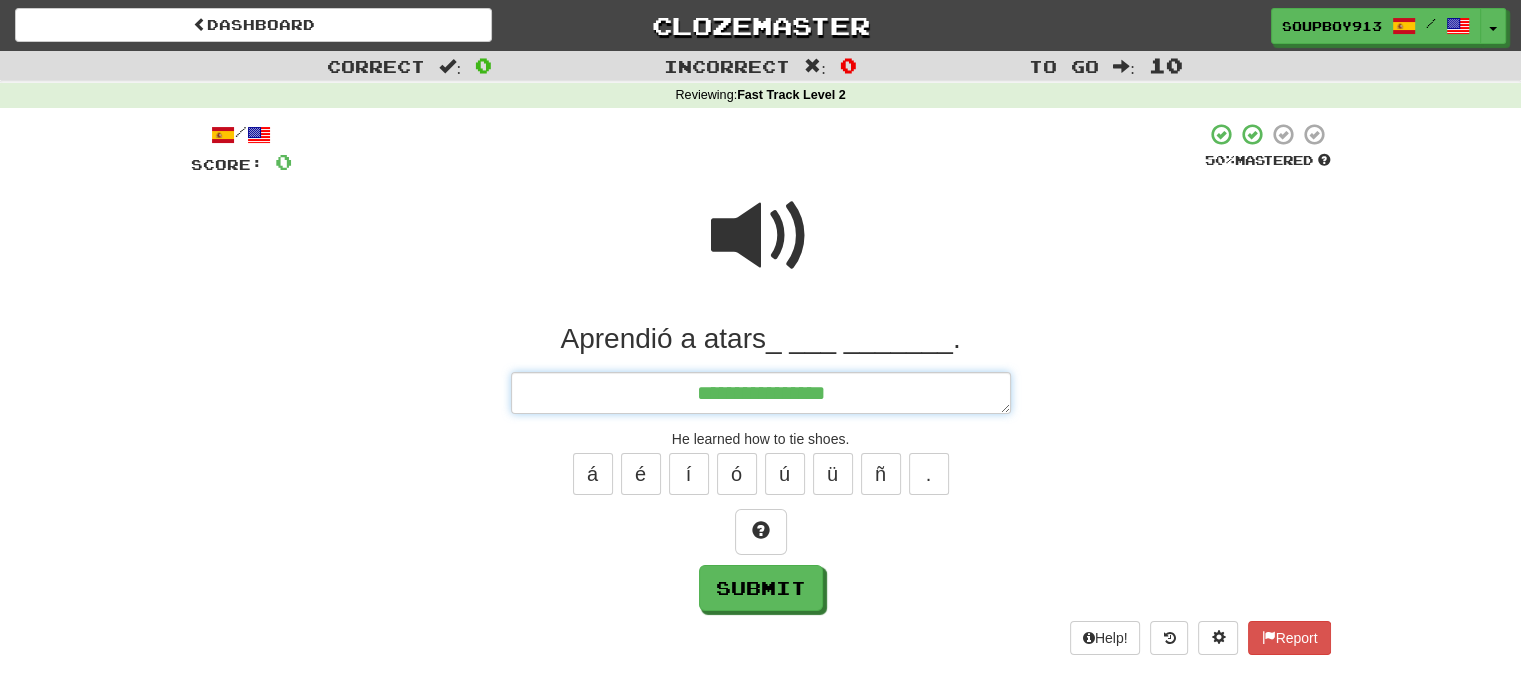type on "*" 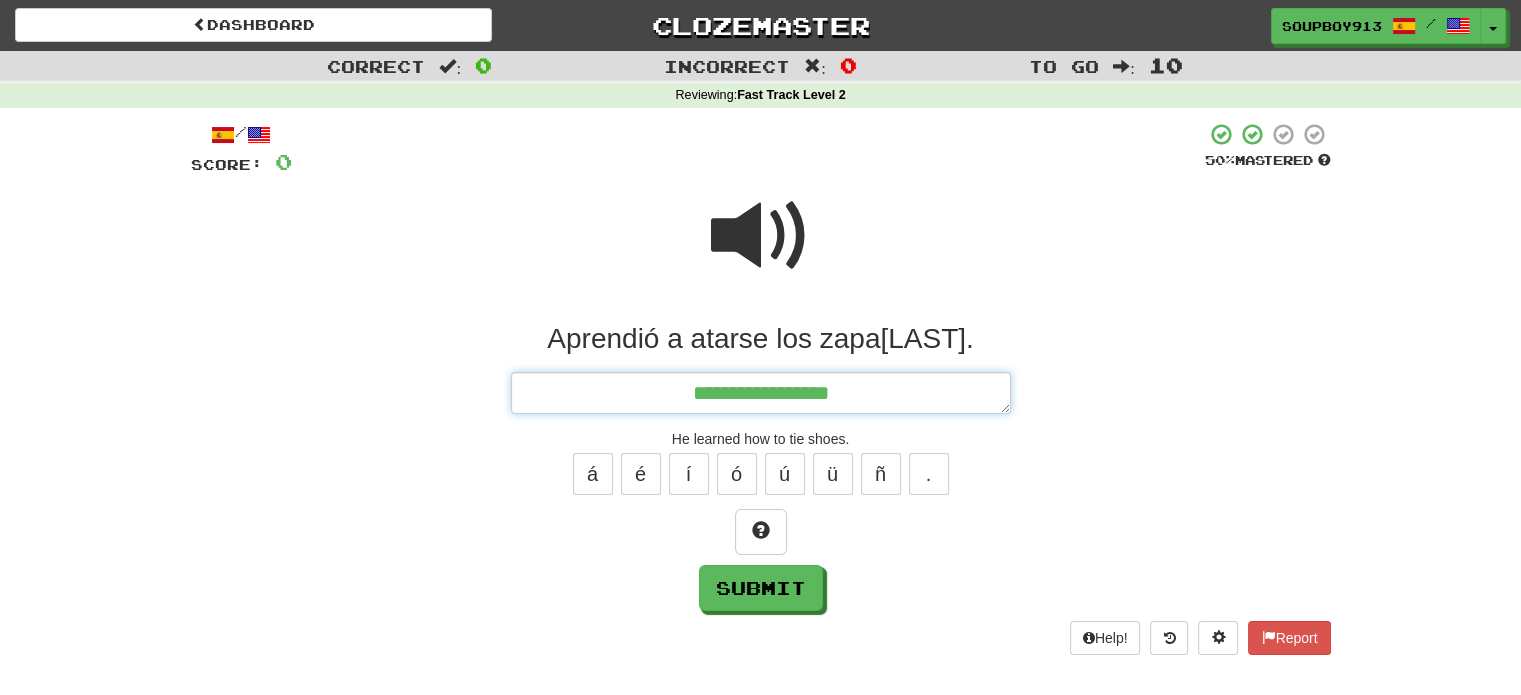 type on "*" 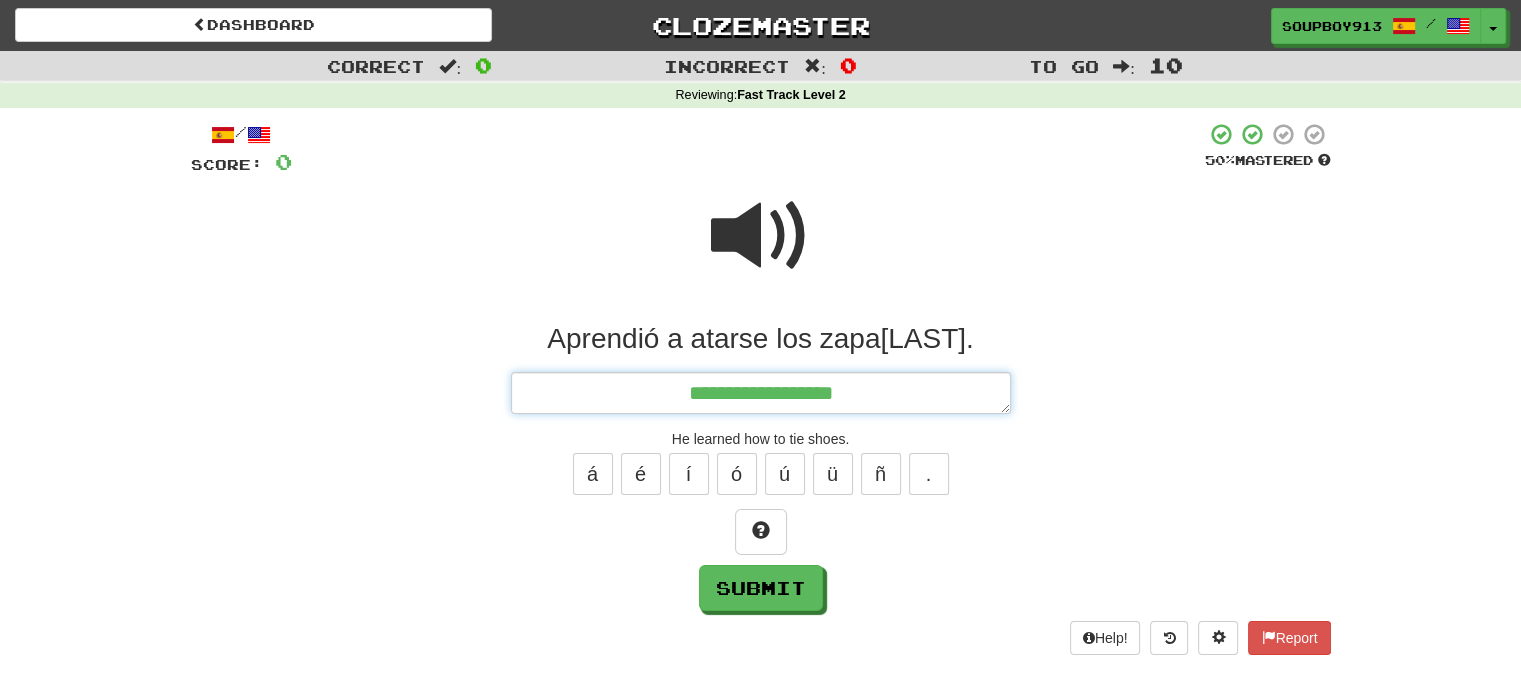 type on "*" 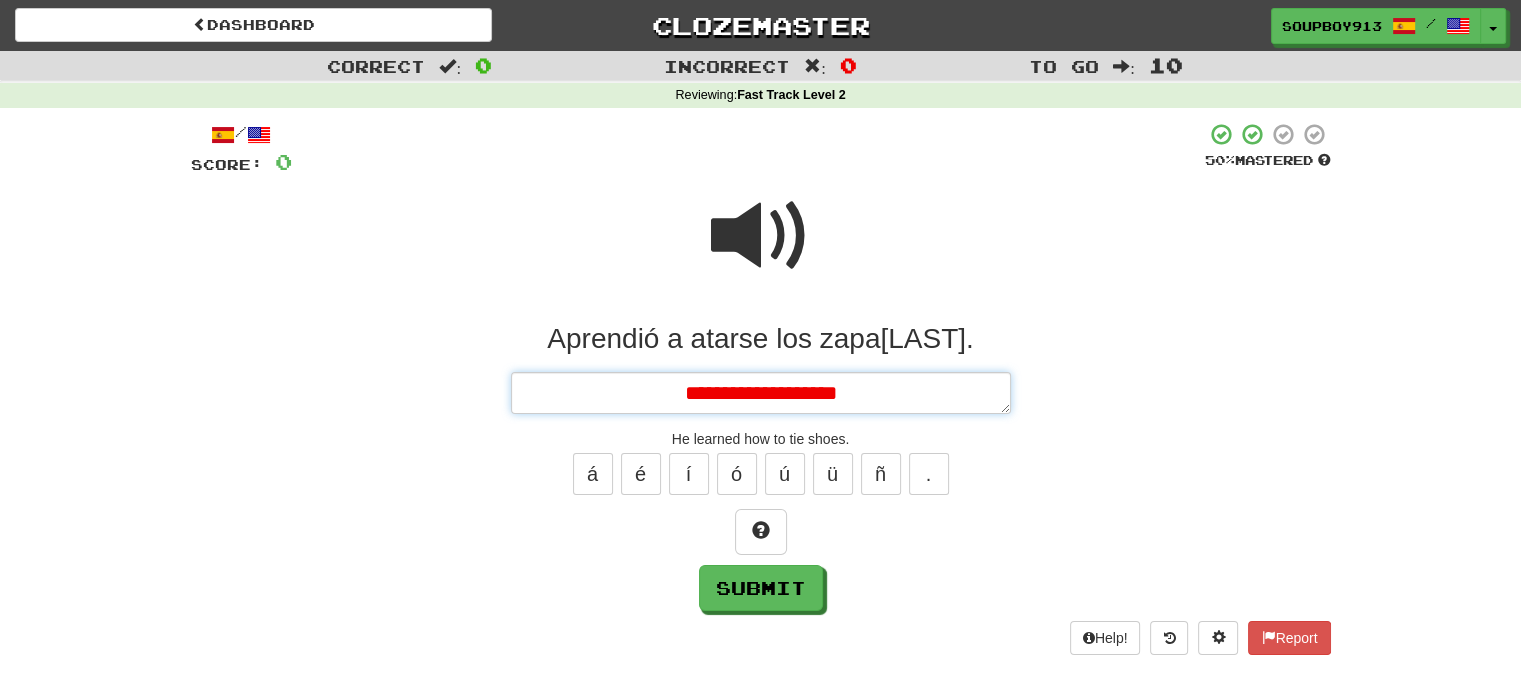 type on "*" 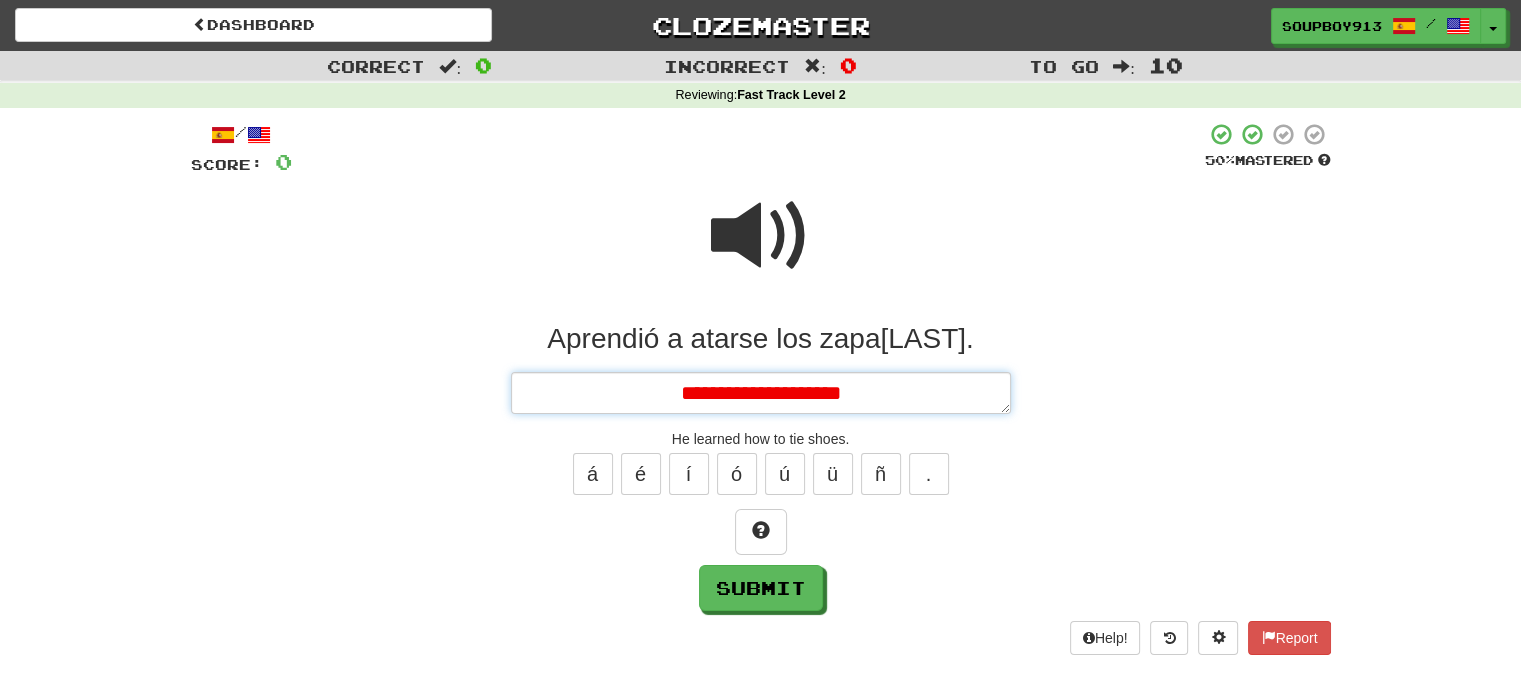 type on "*" 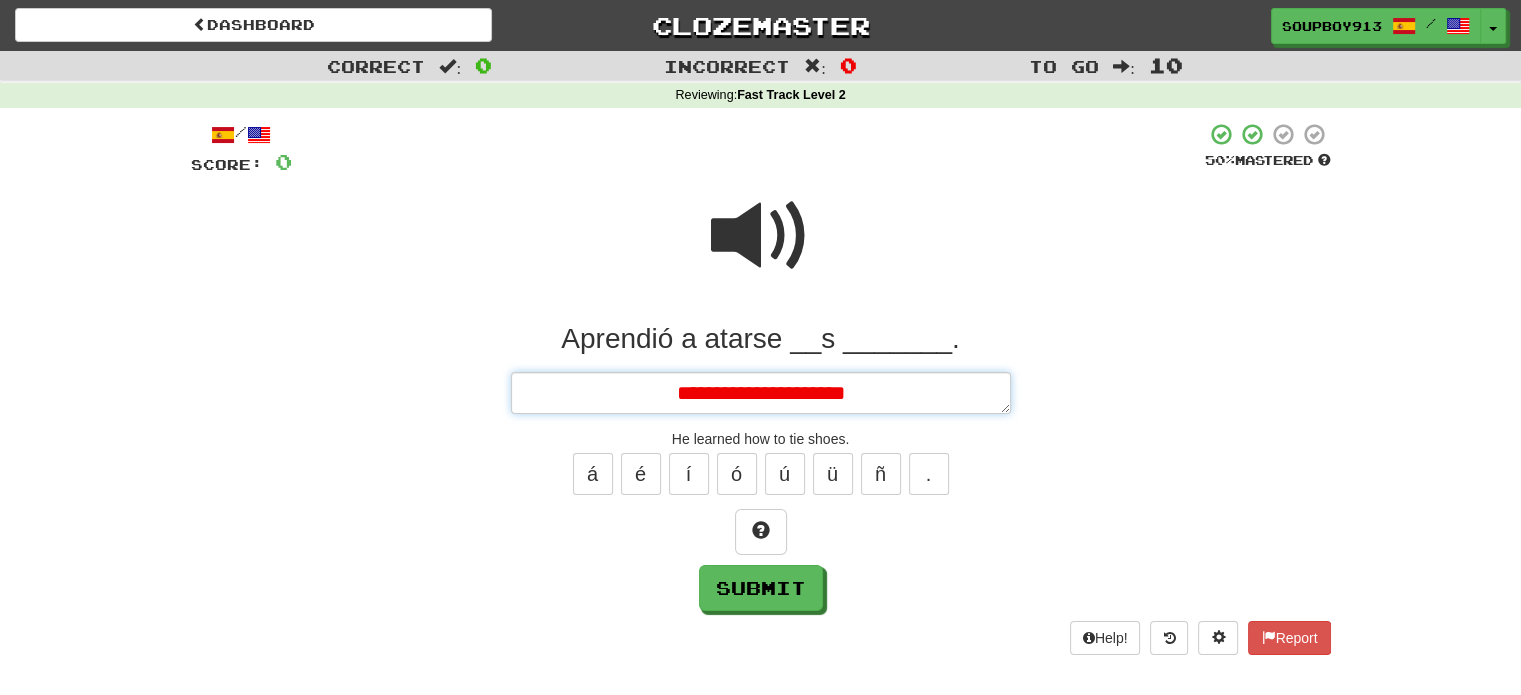 type on "**********" 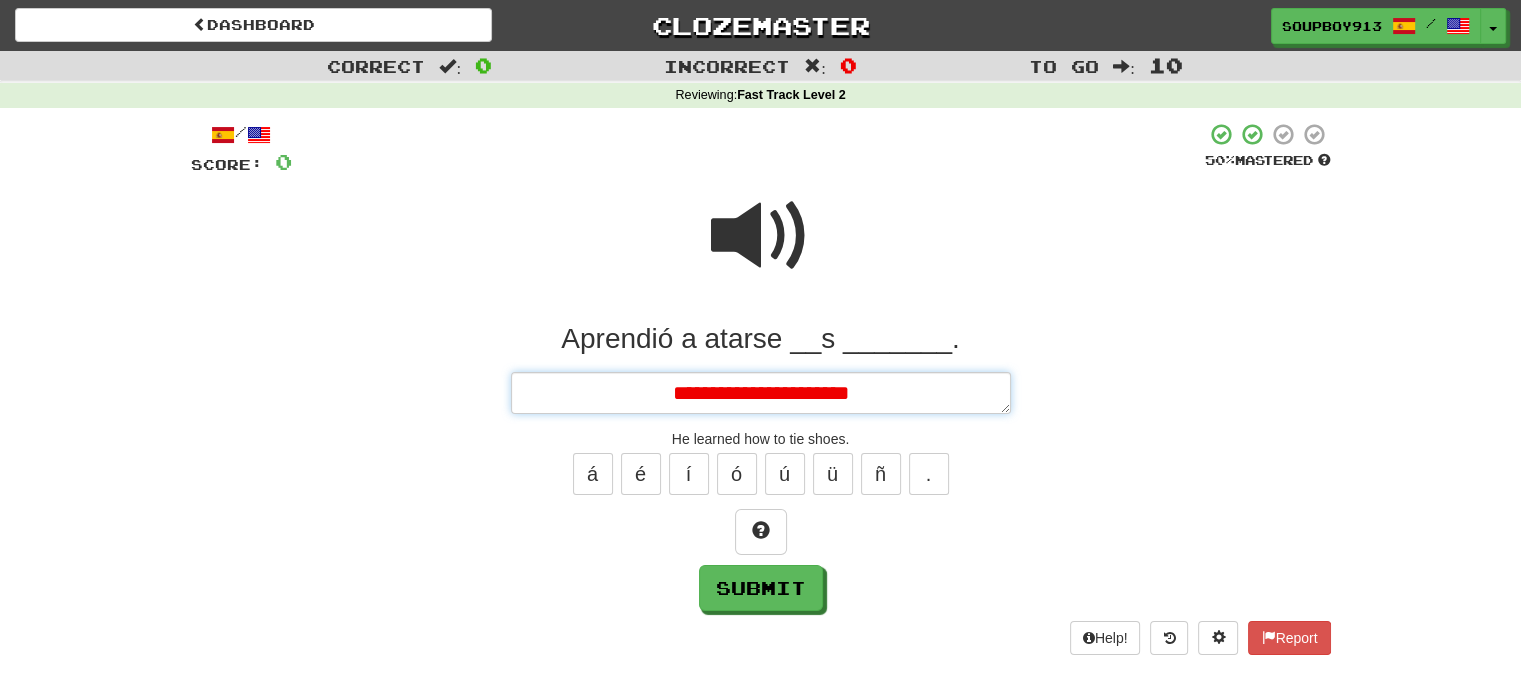 type on "*" 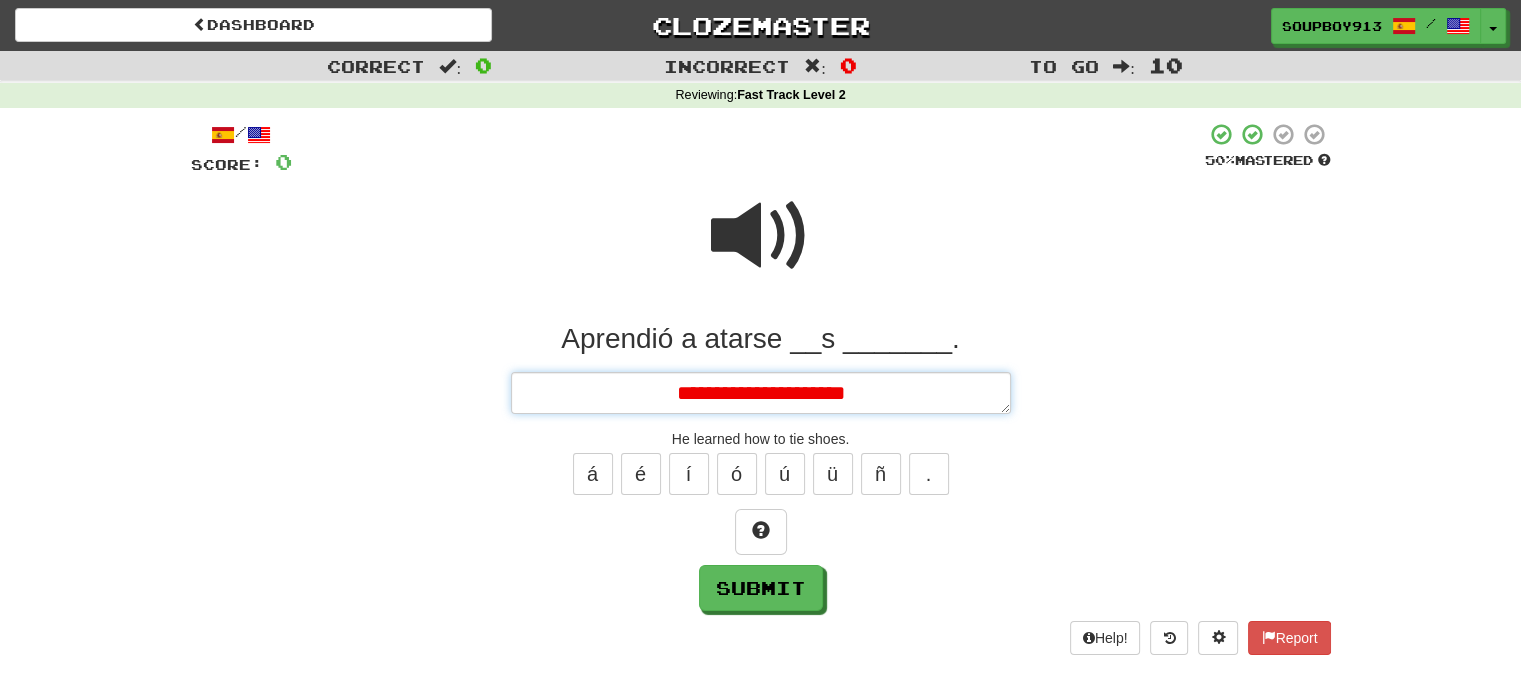 type on "*" 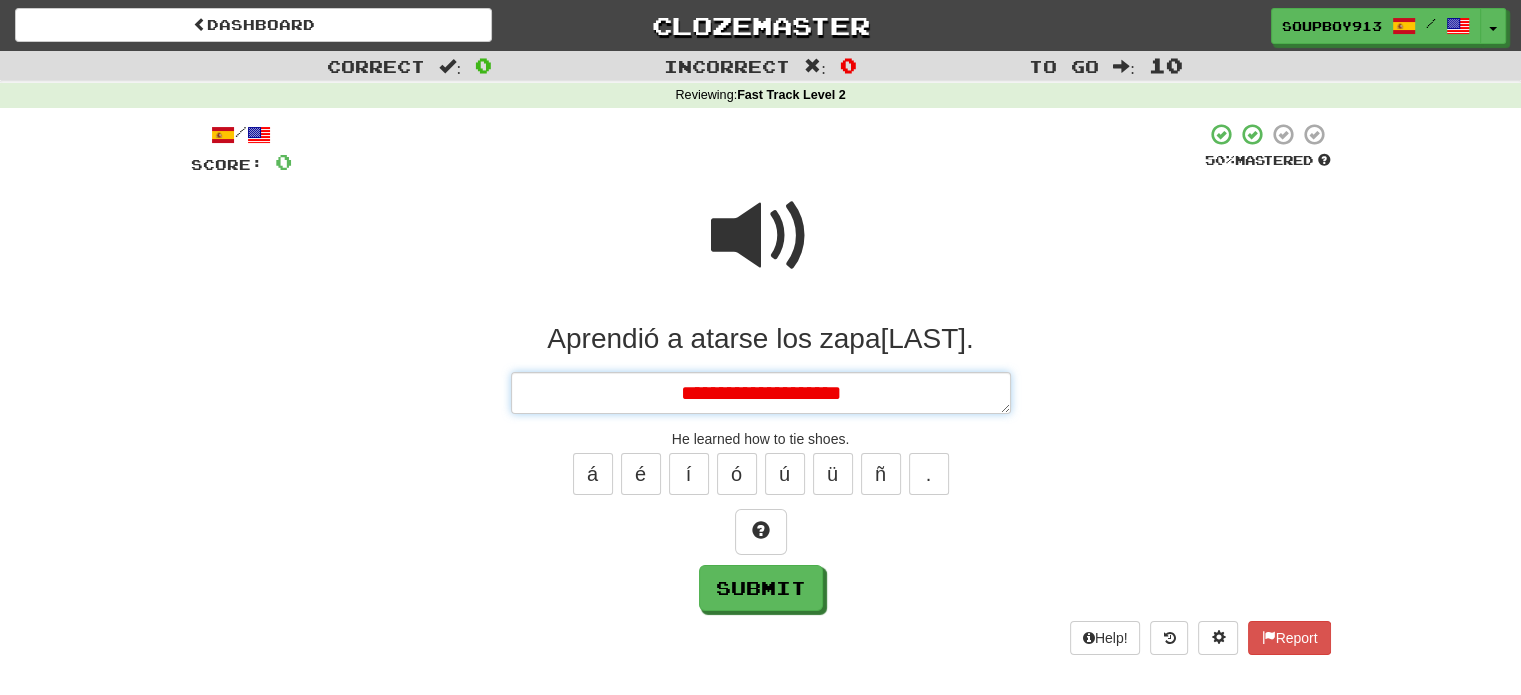 type on "*" 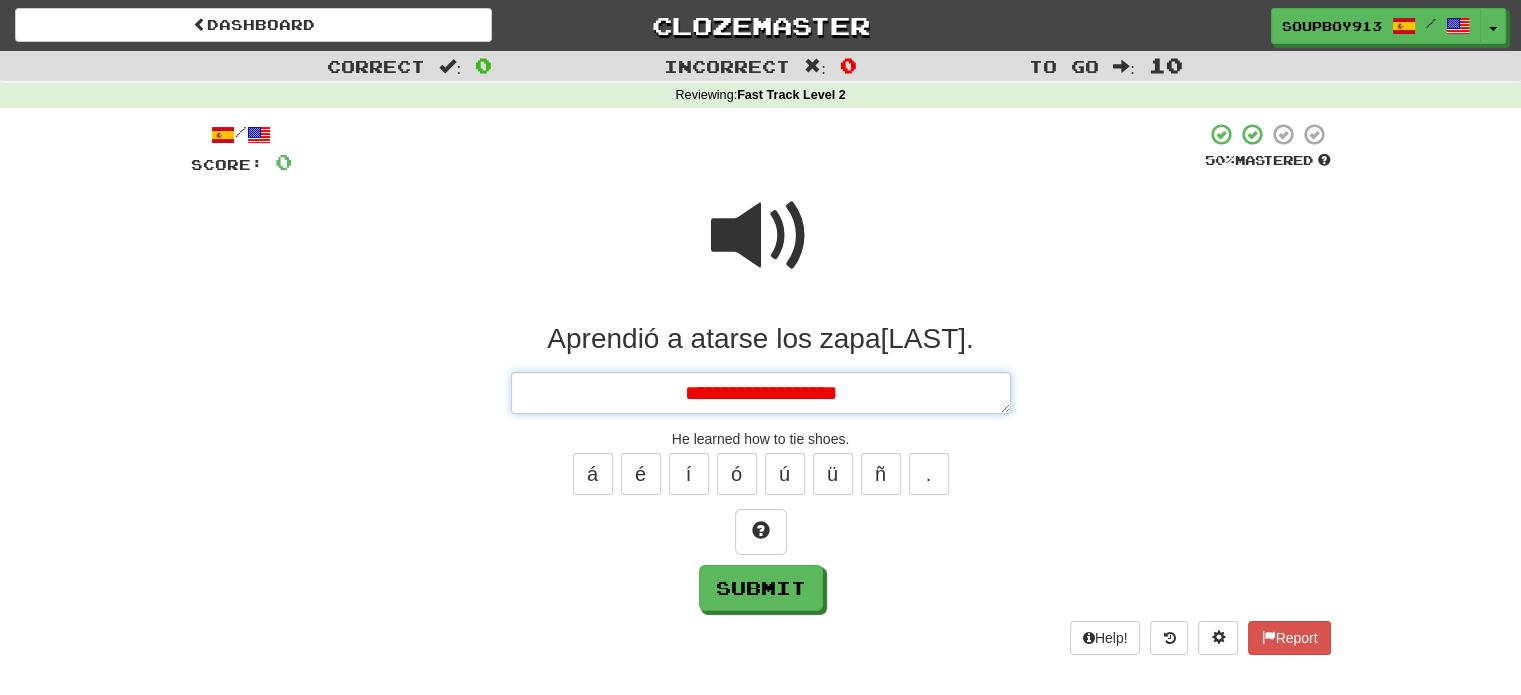 type on "*" 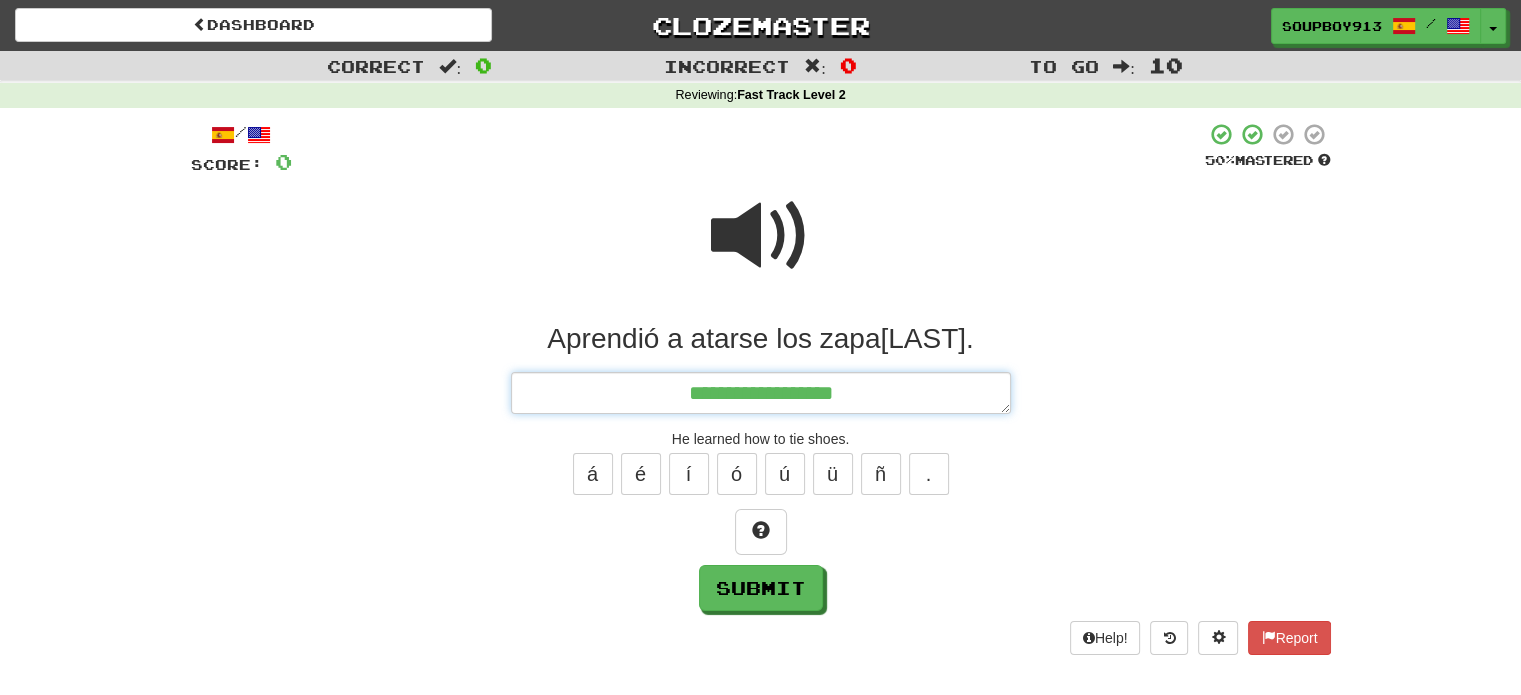 type on "*" 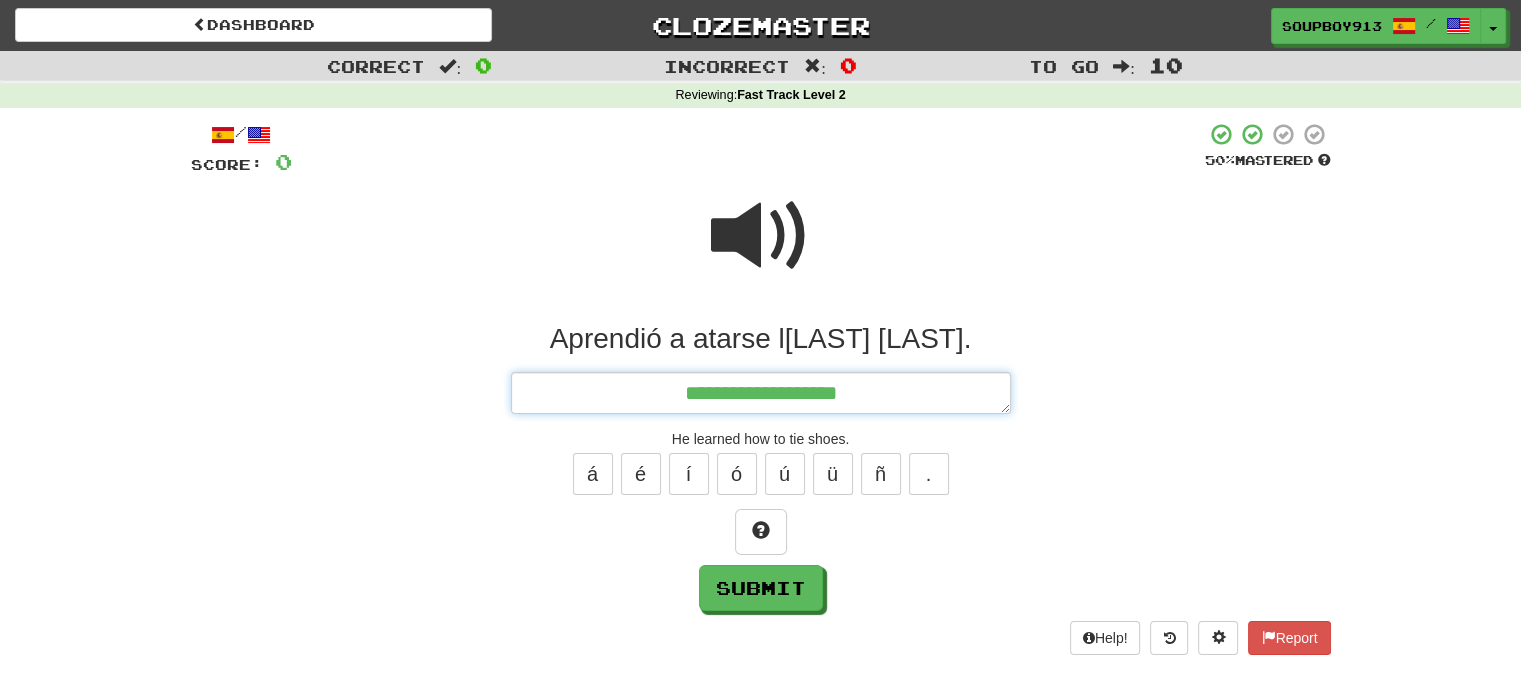 type on "*" 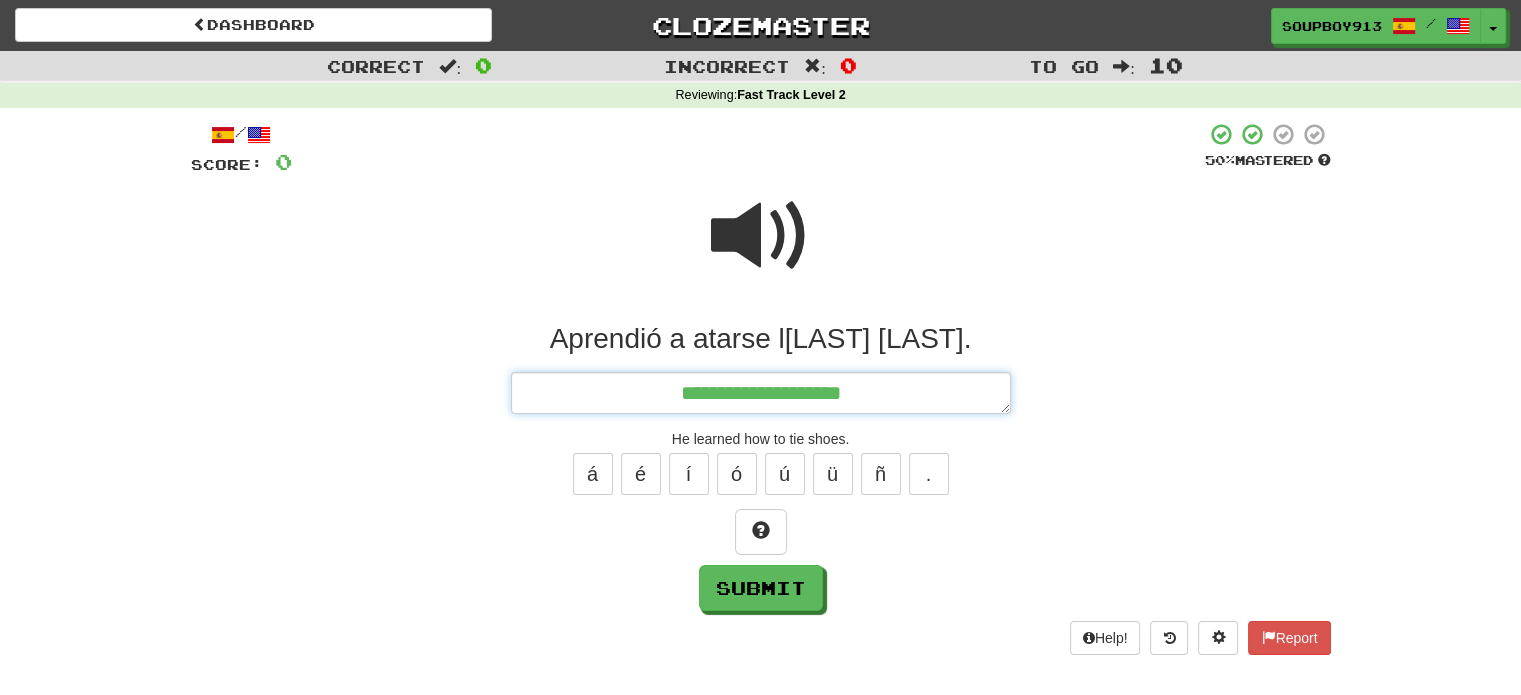 type on "*" 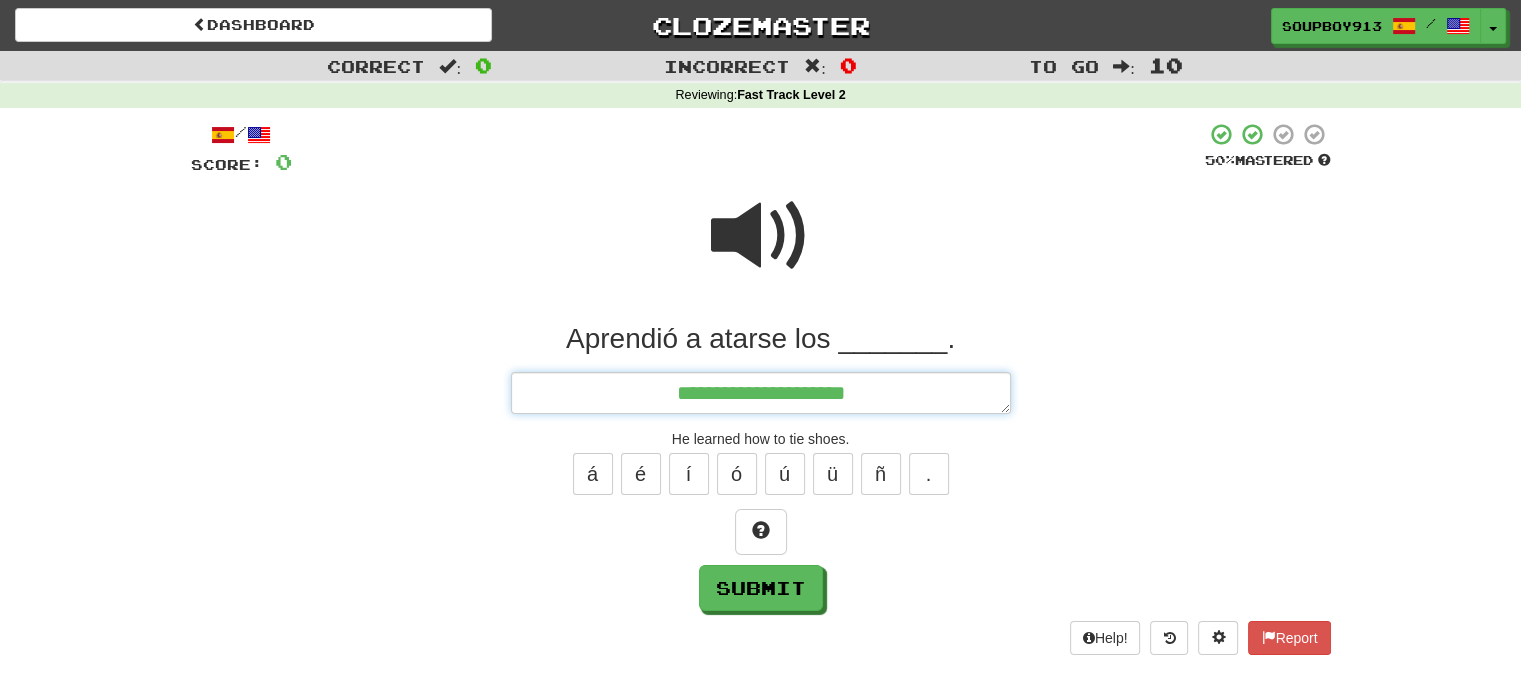 type on "*" 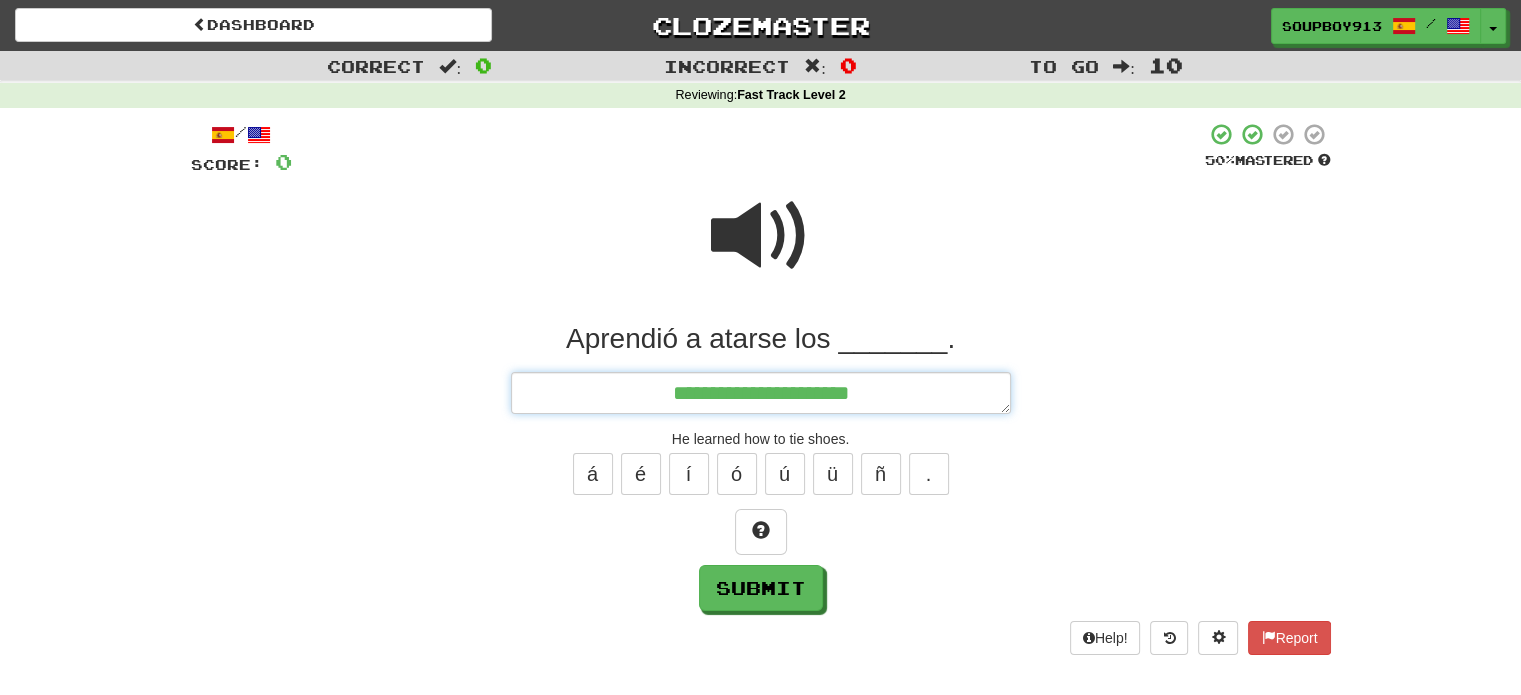 type on "*" 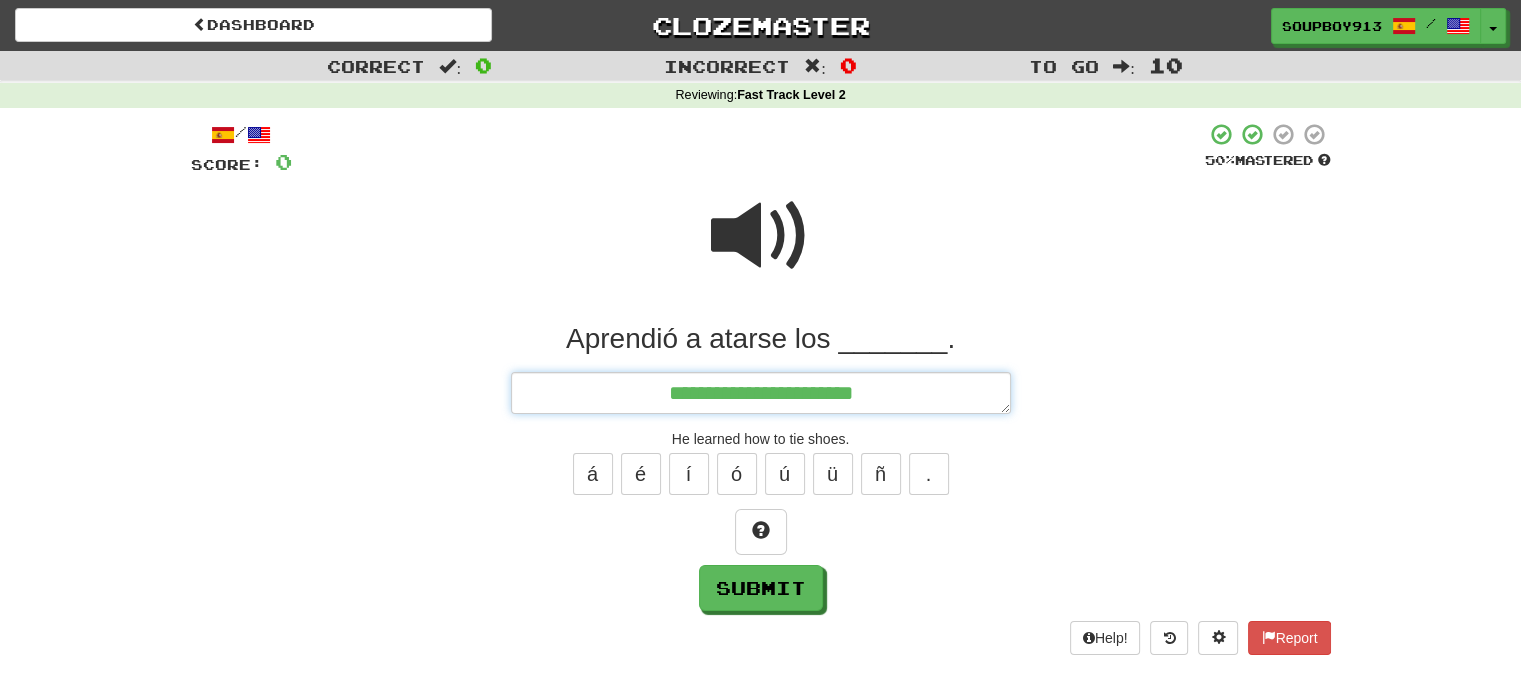 type on "*" 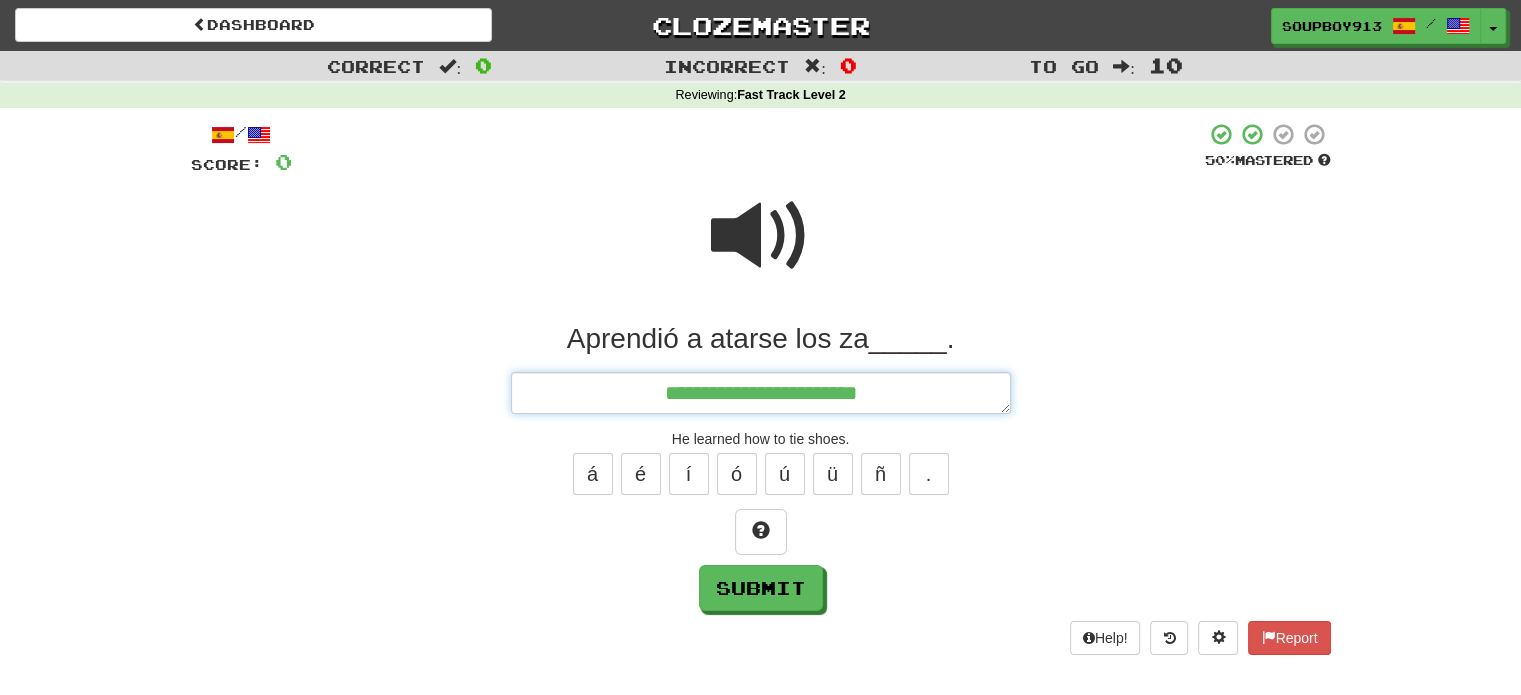 type on "*" 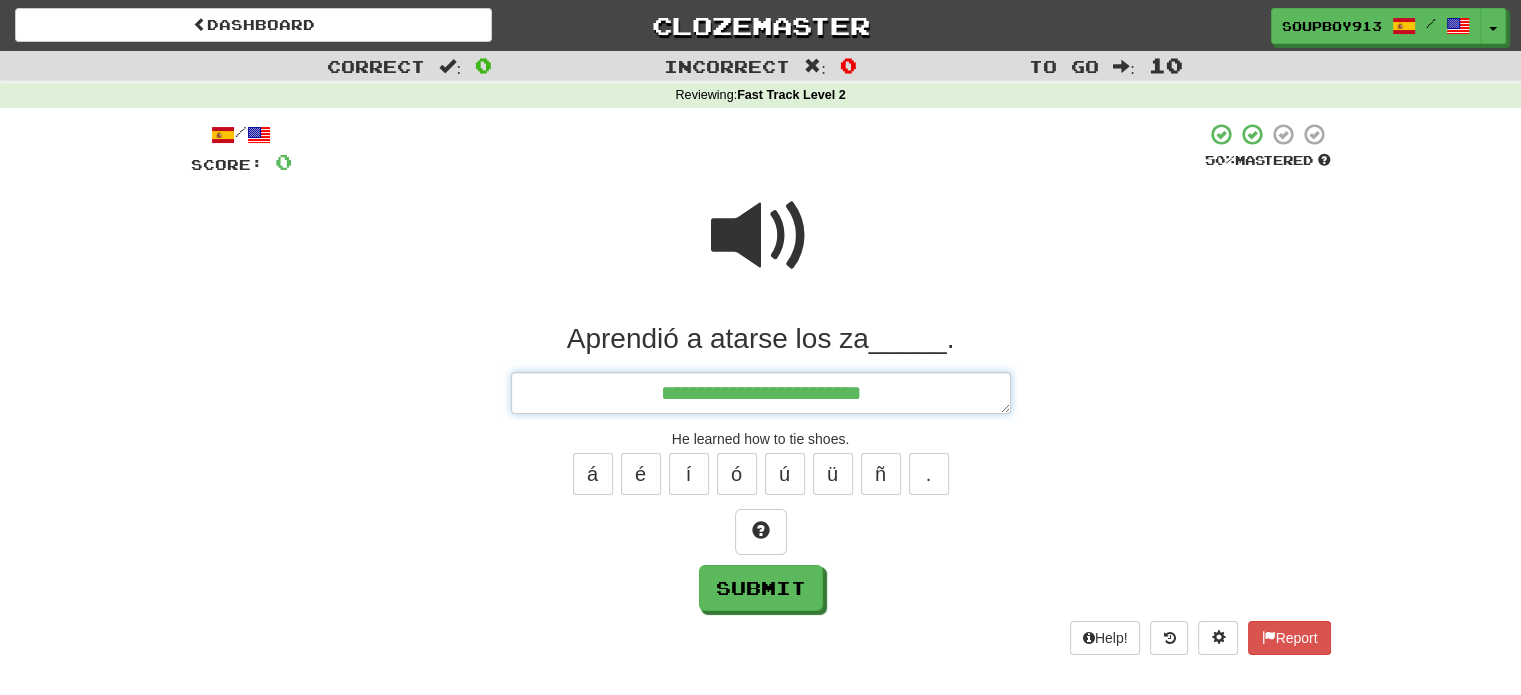 type on "*" 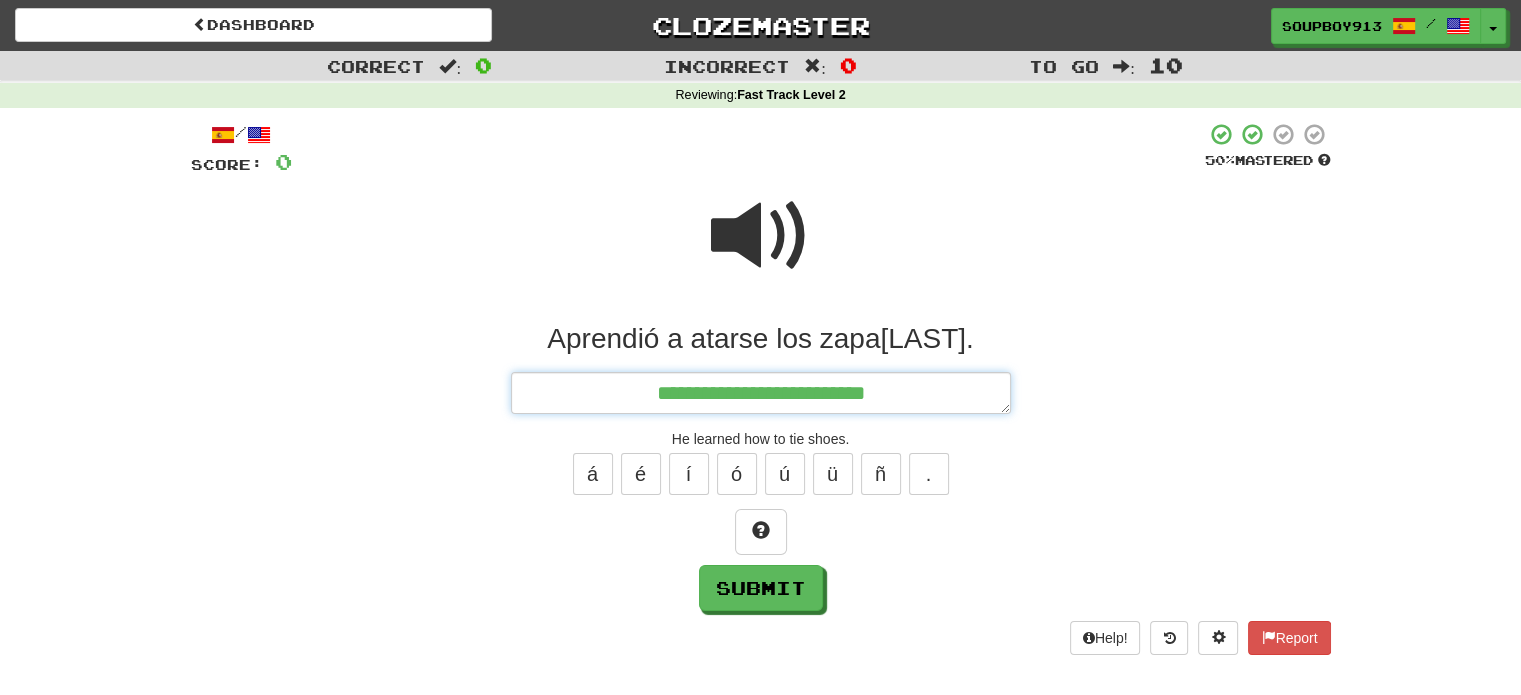 type on "*" 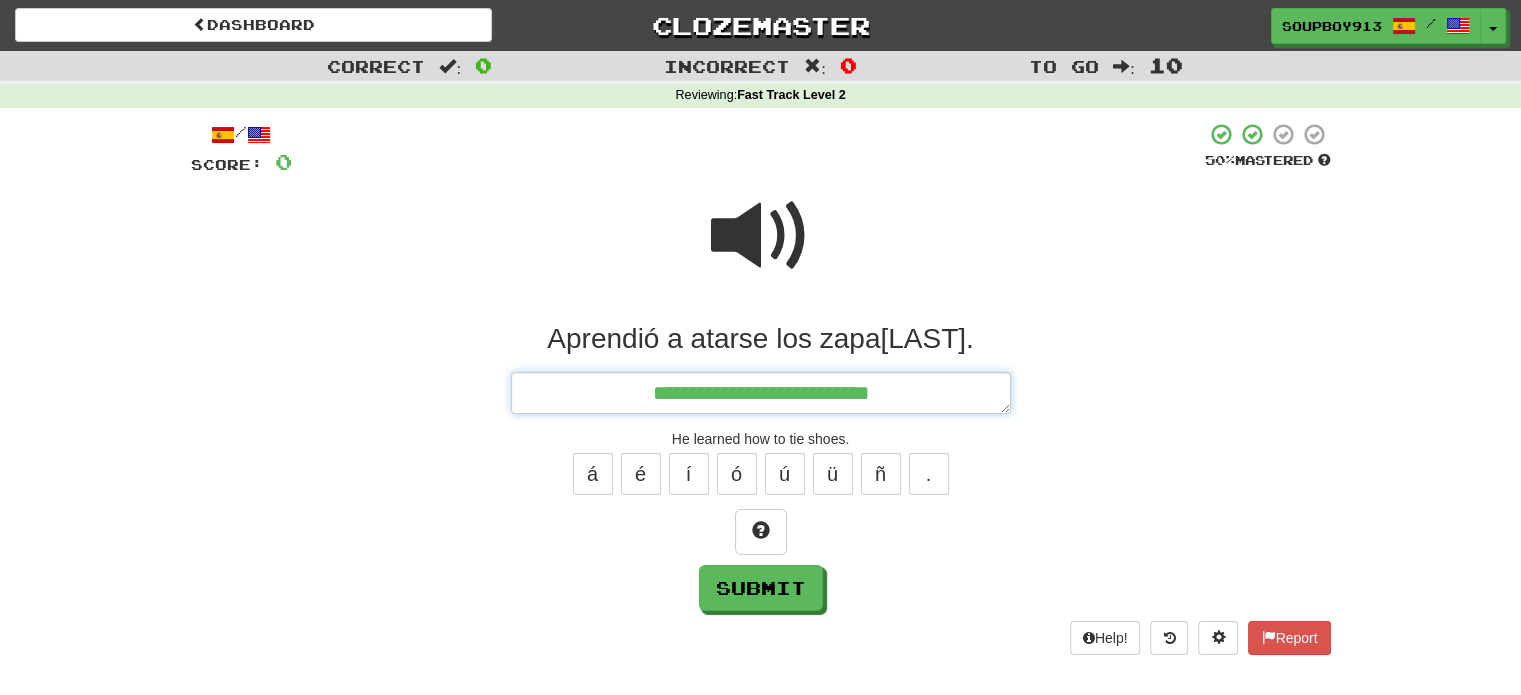 type on "*" 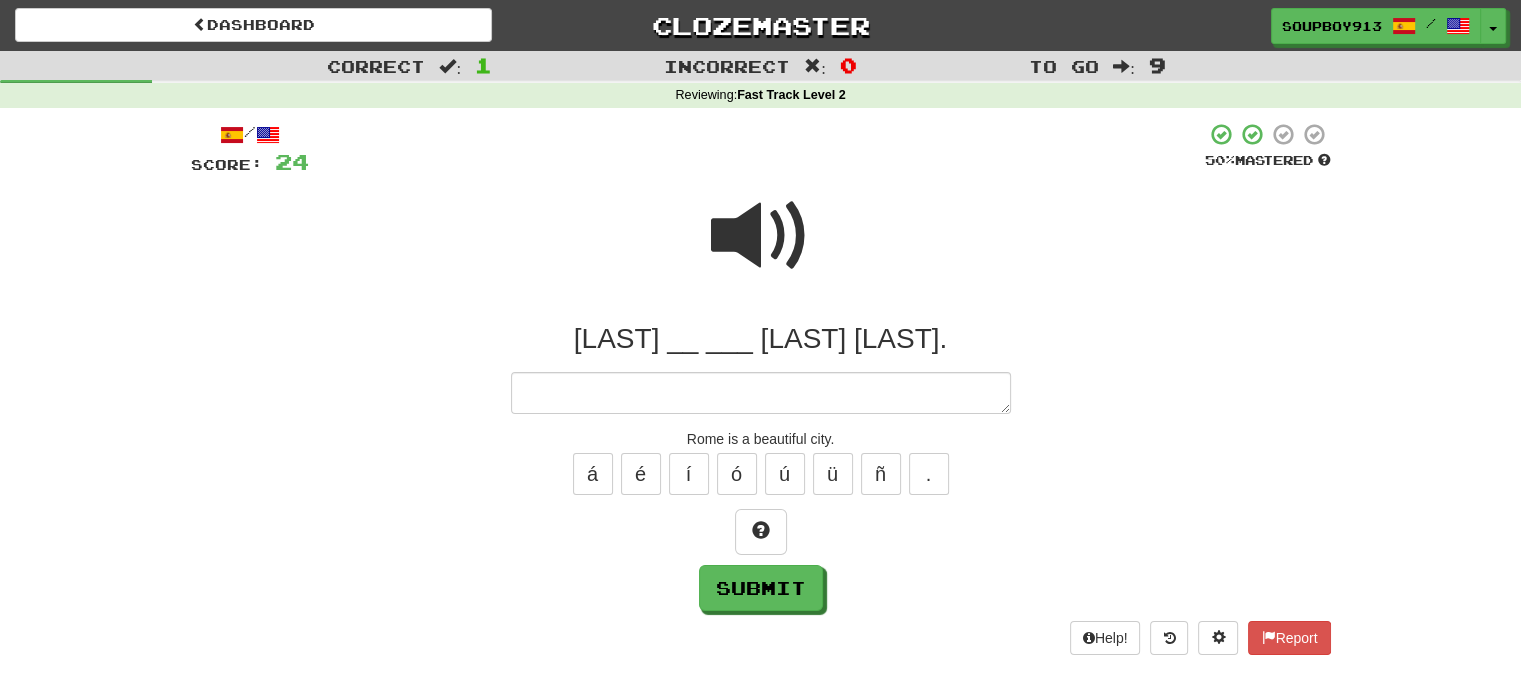 type on "*" 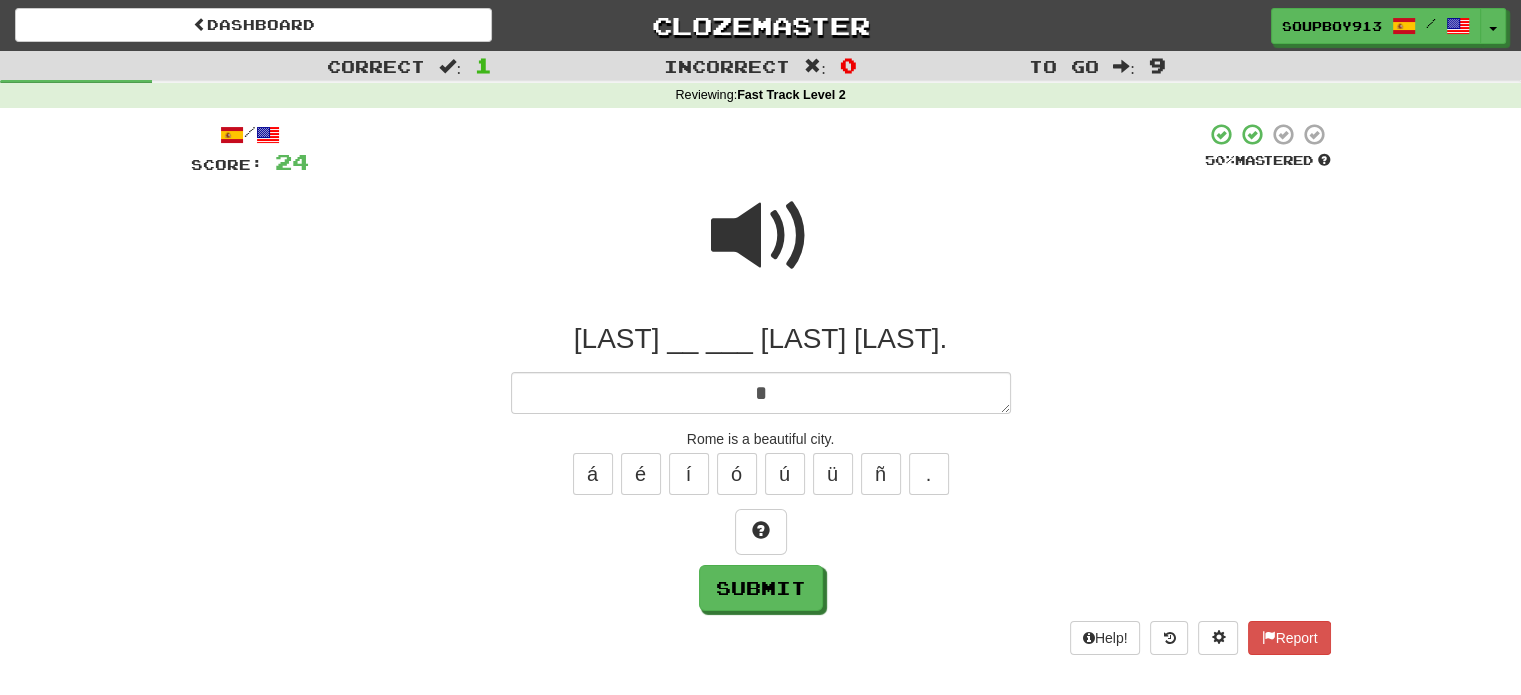type on "*" 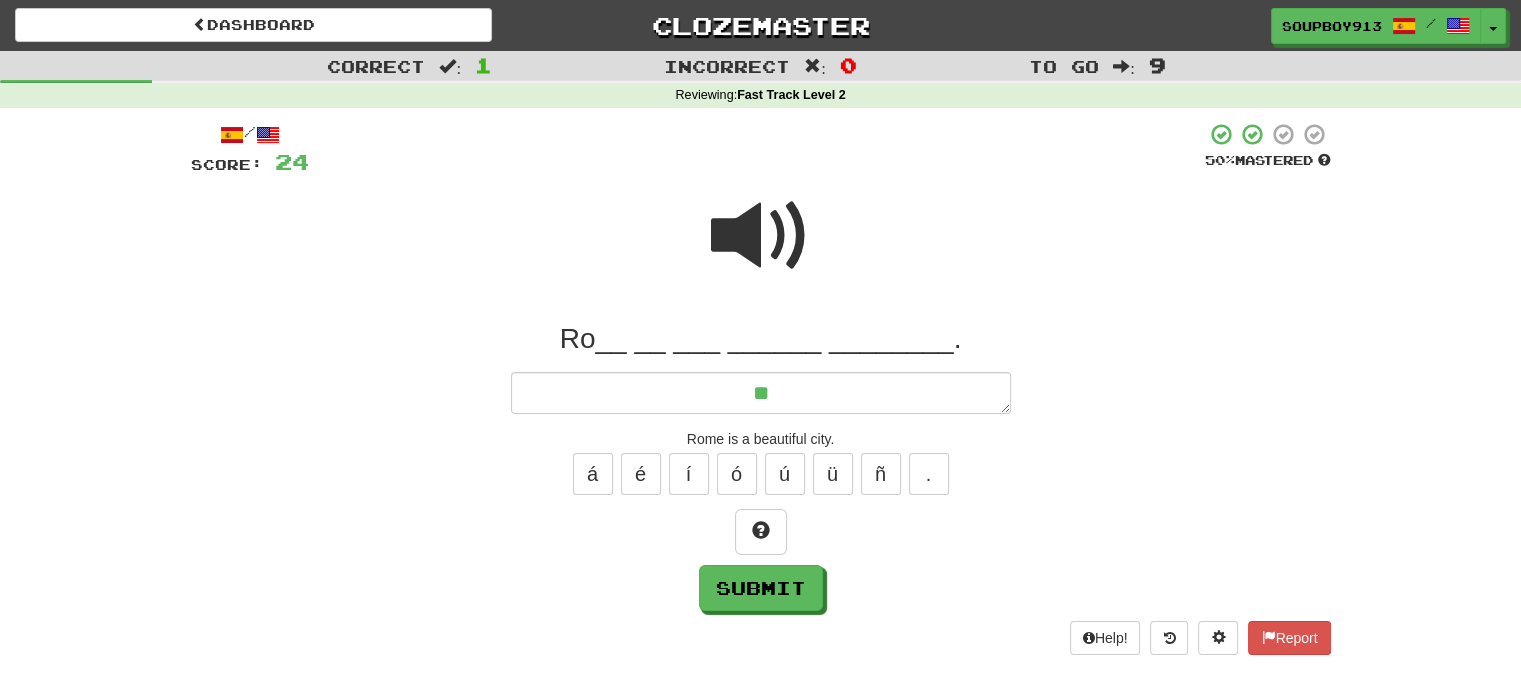 type on "*" 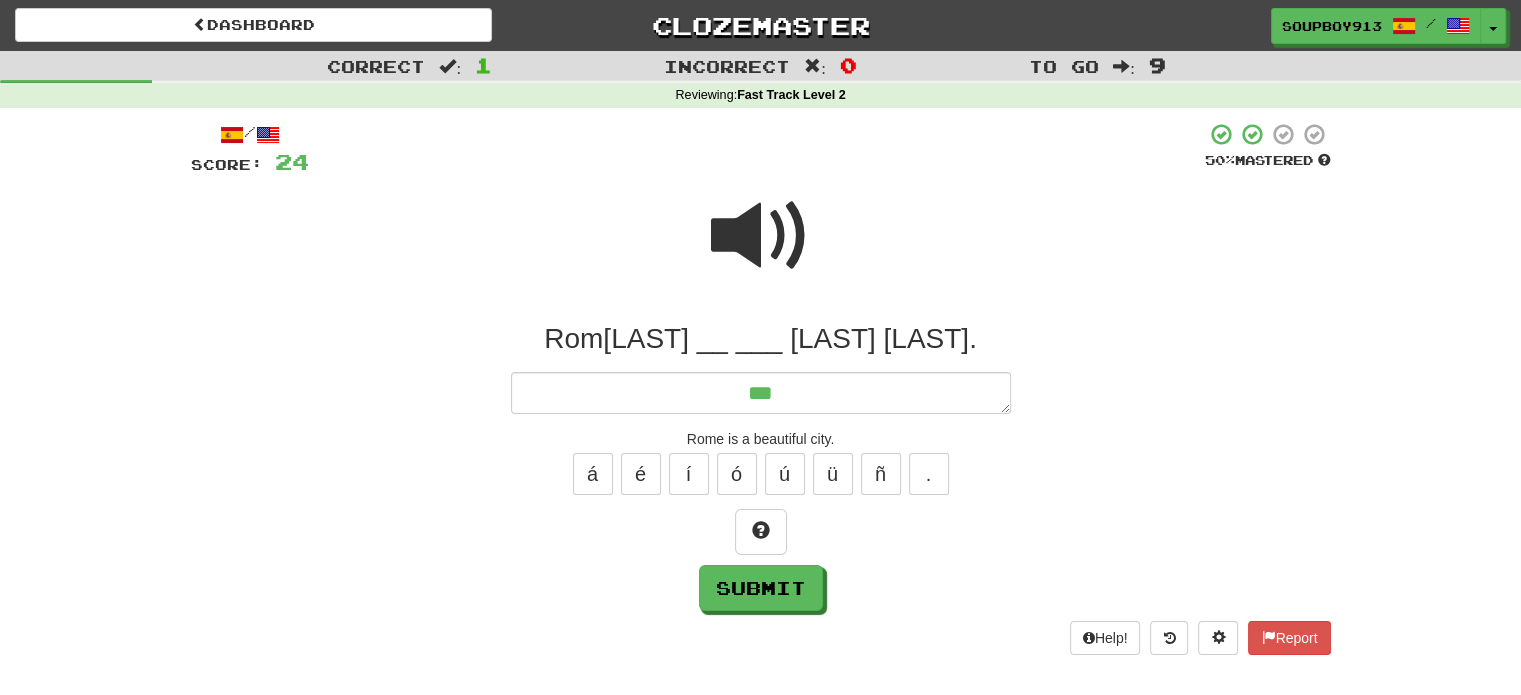 type on "*" 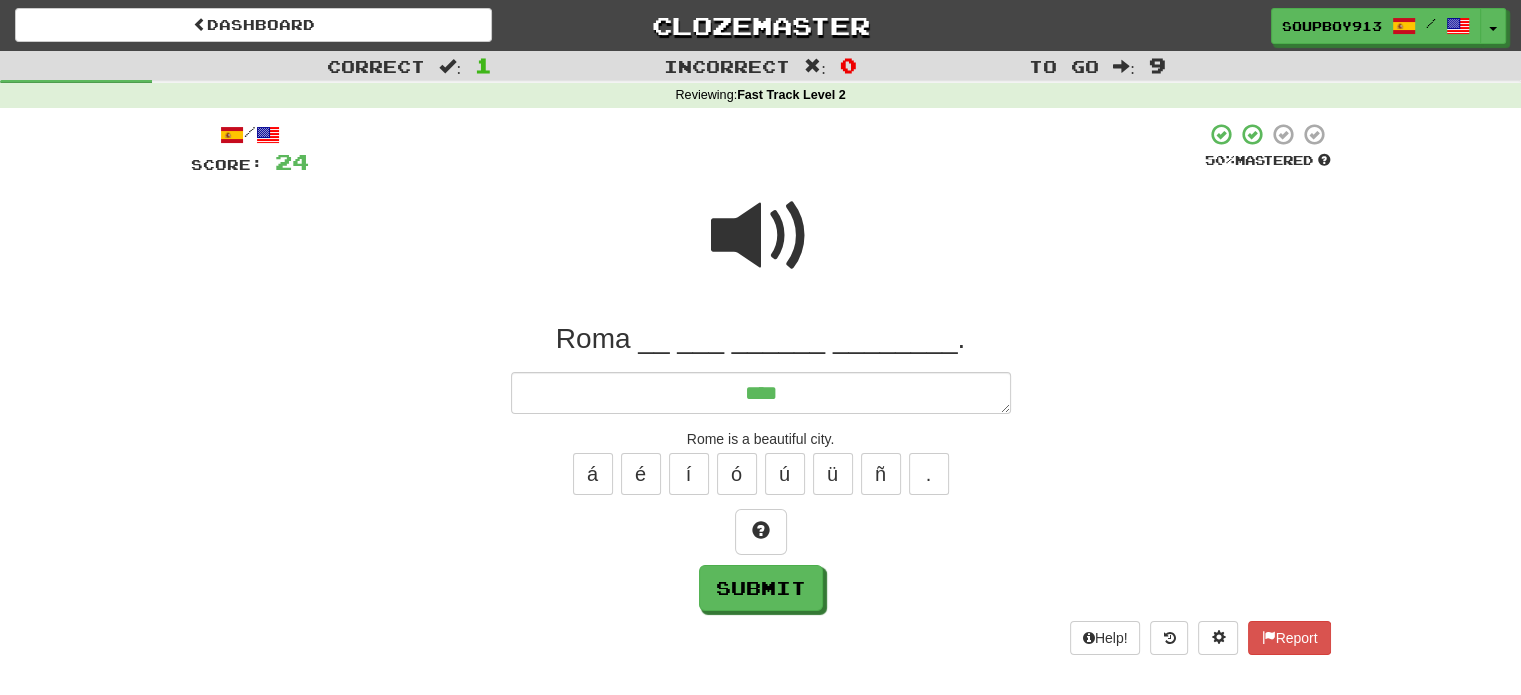 type on "*" 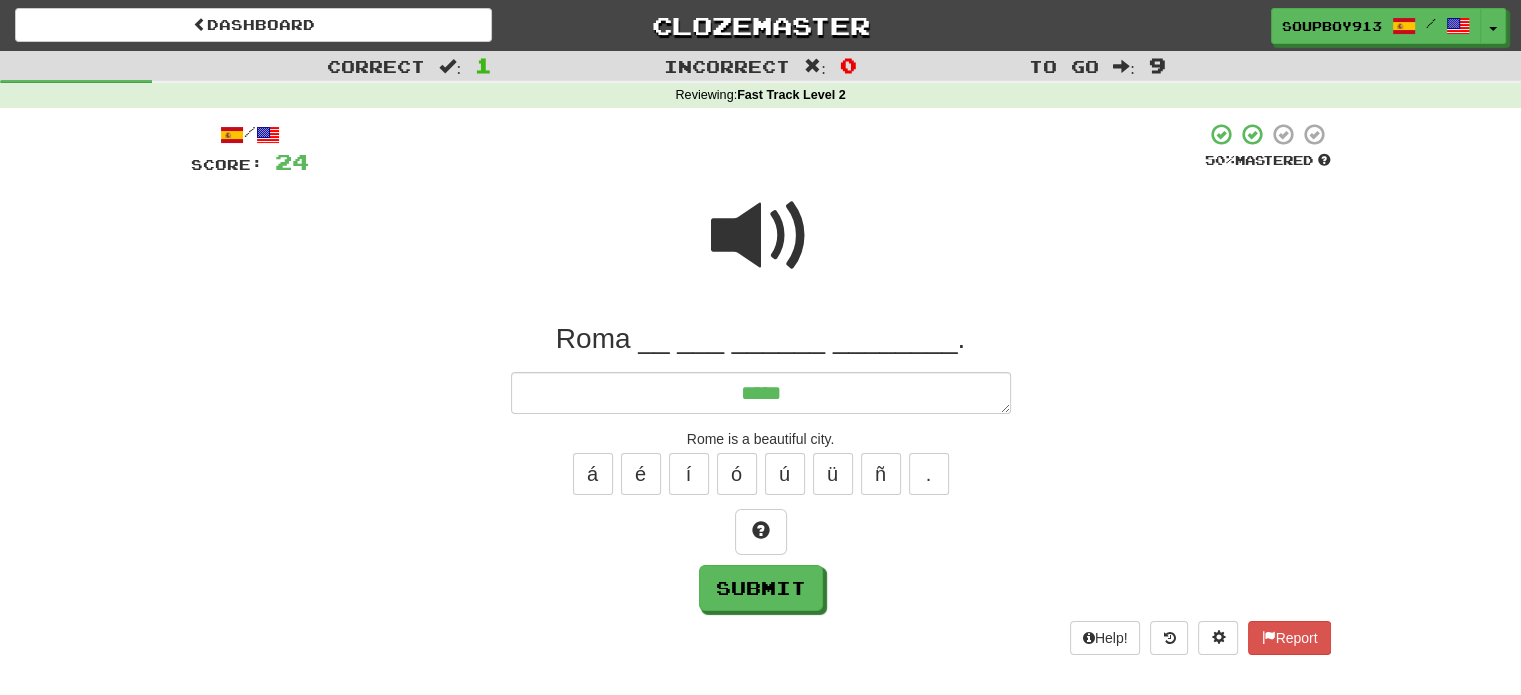 type on "*" 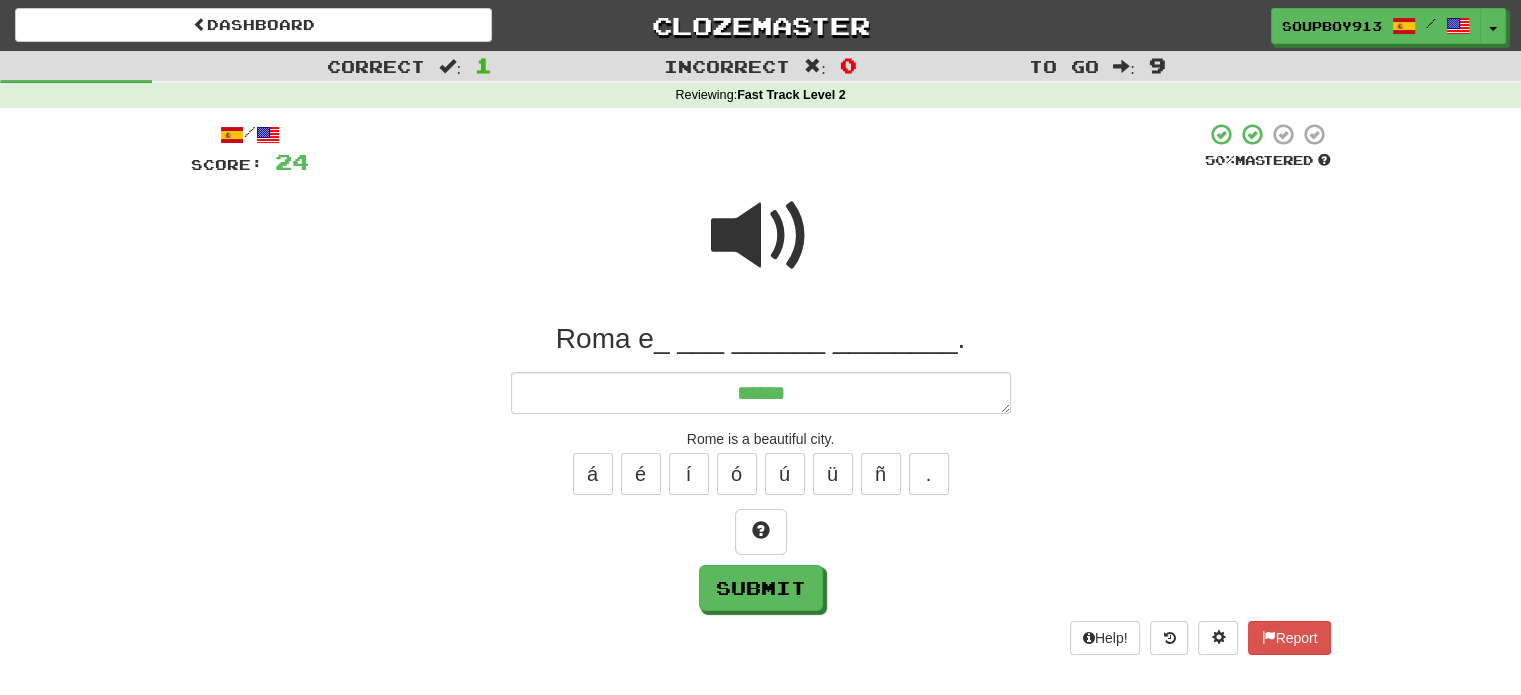 type on "*" 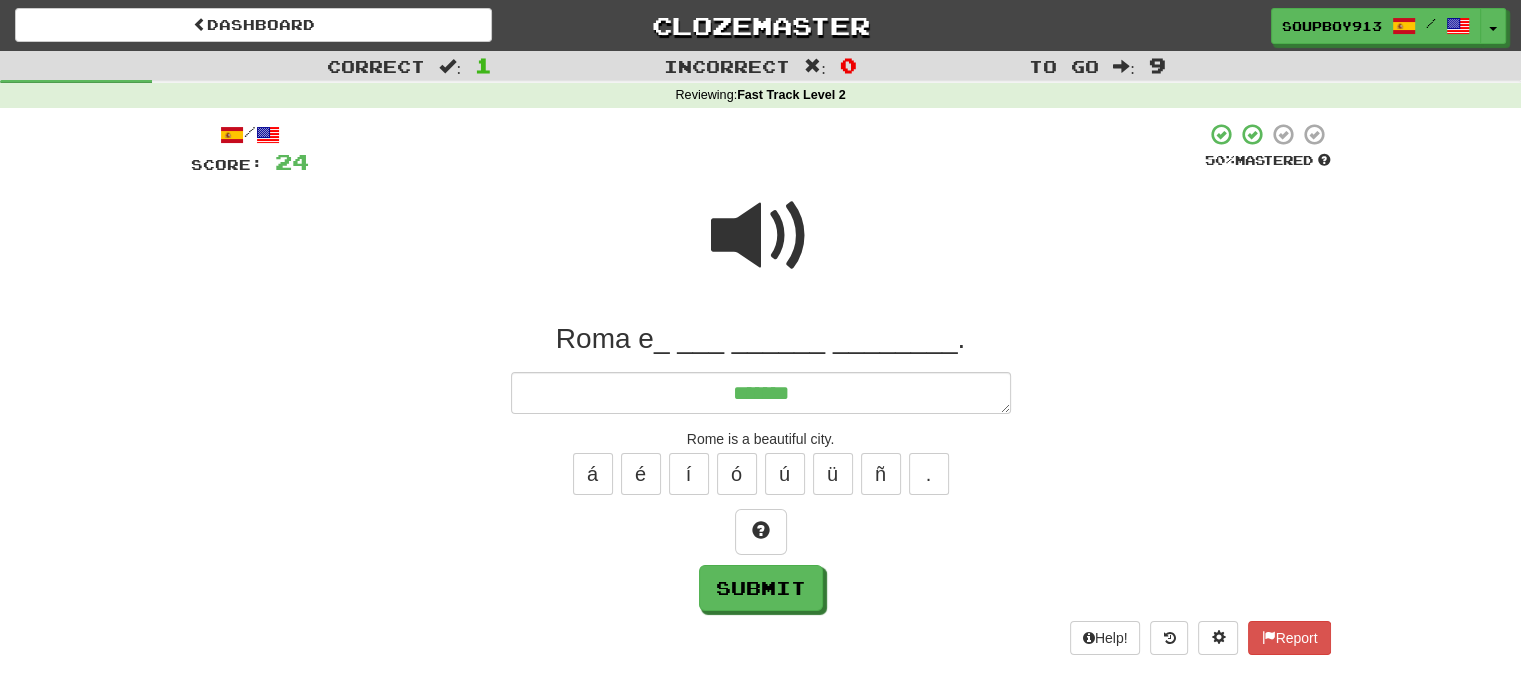 type on "*" 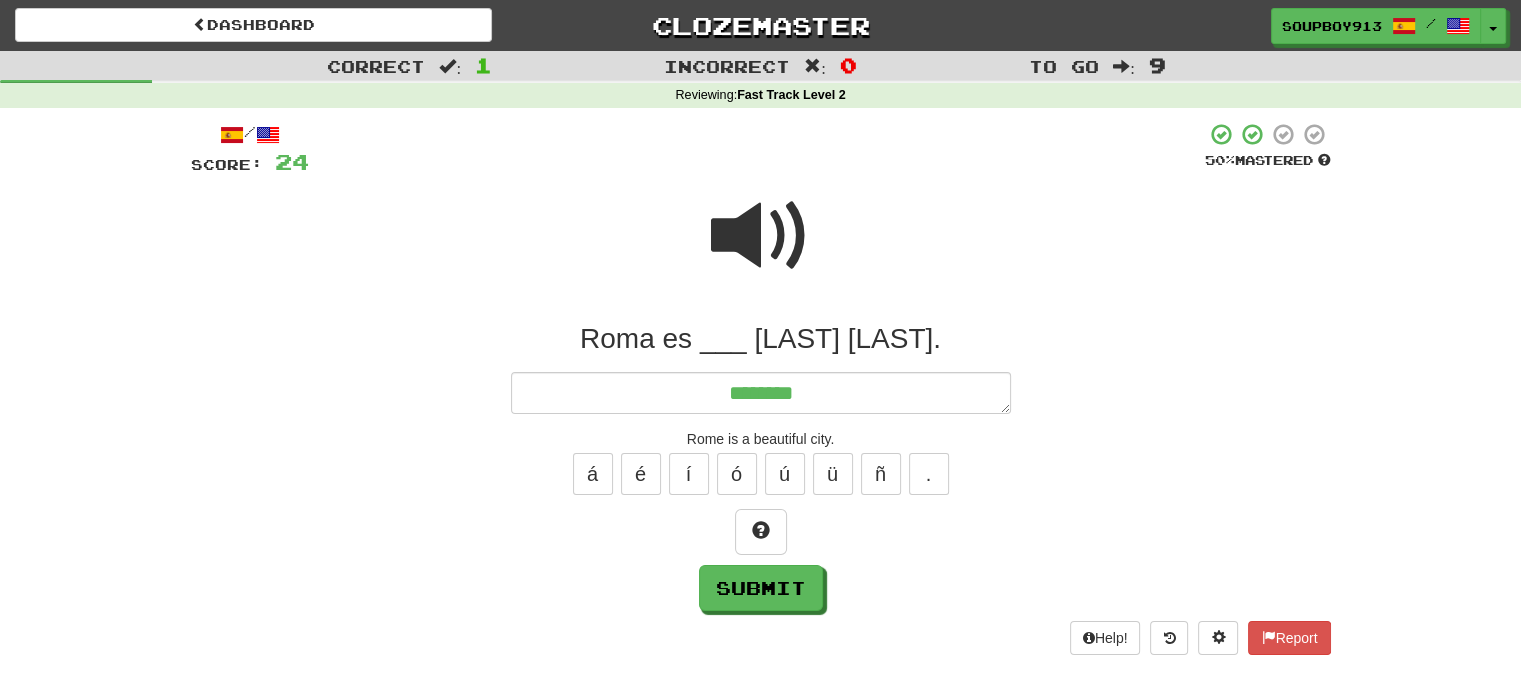 type on "*" 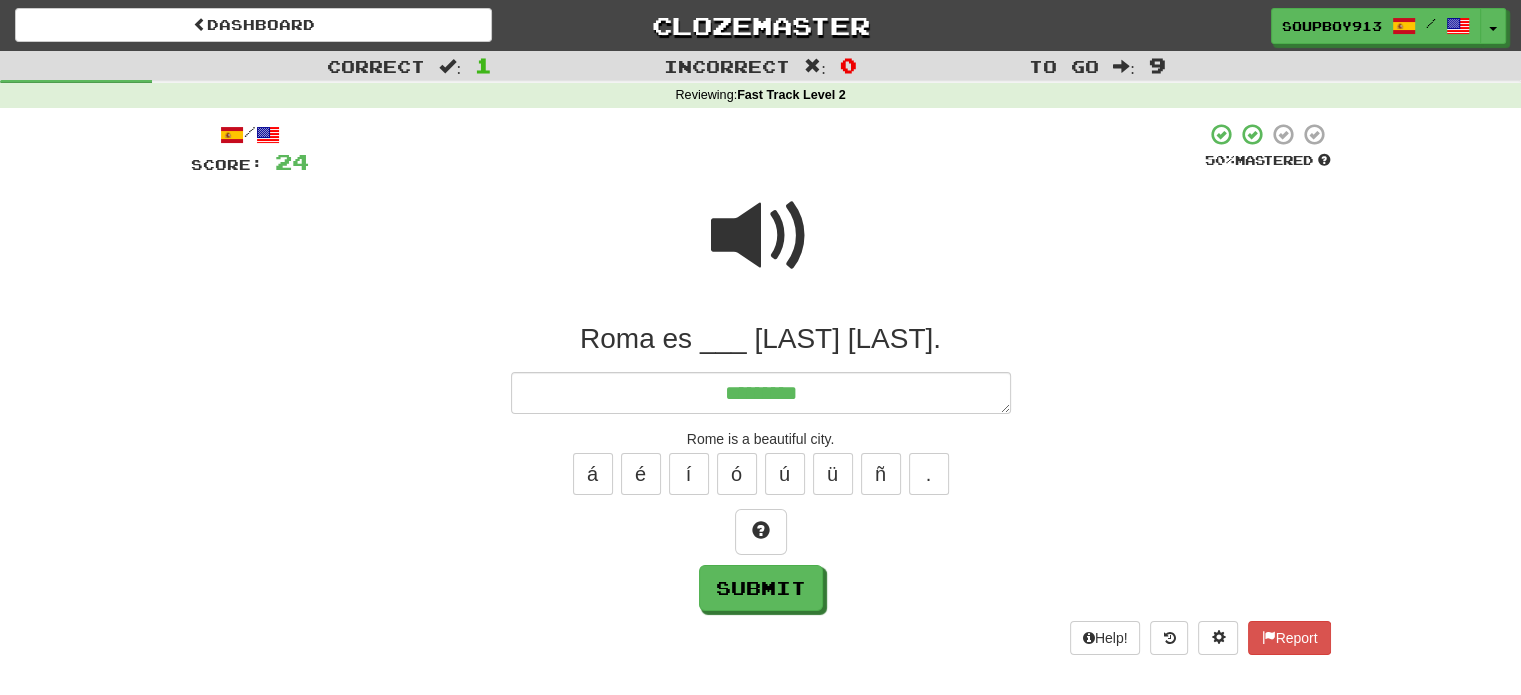 type on "*" 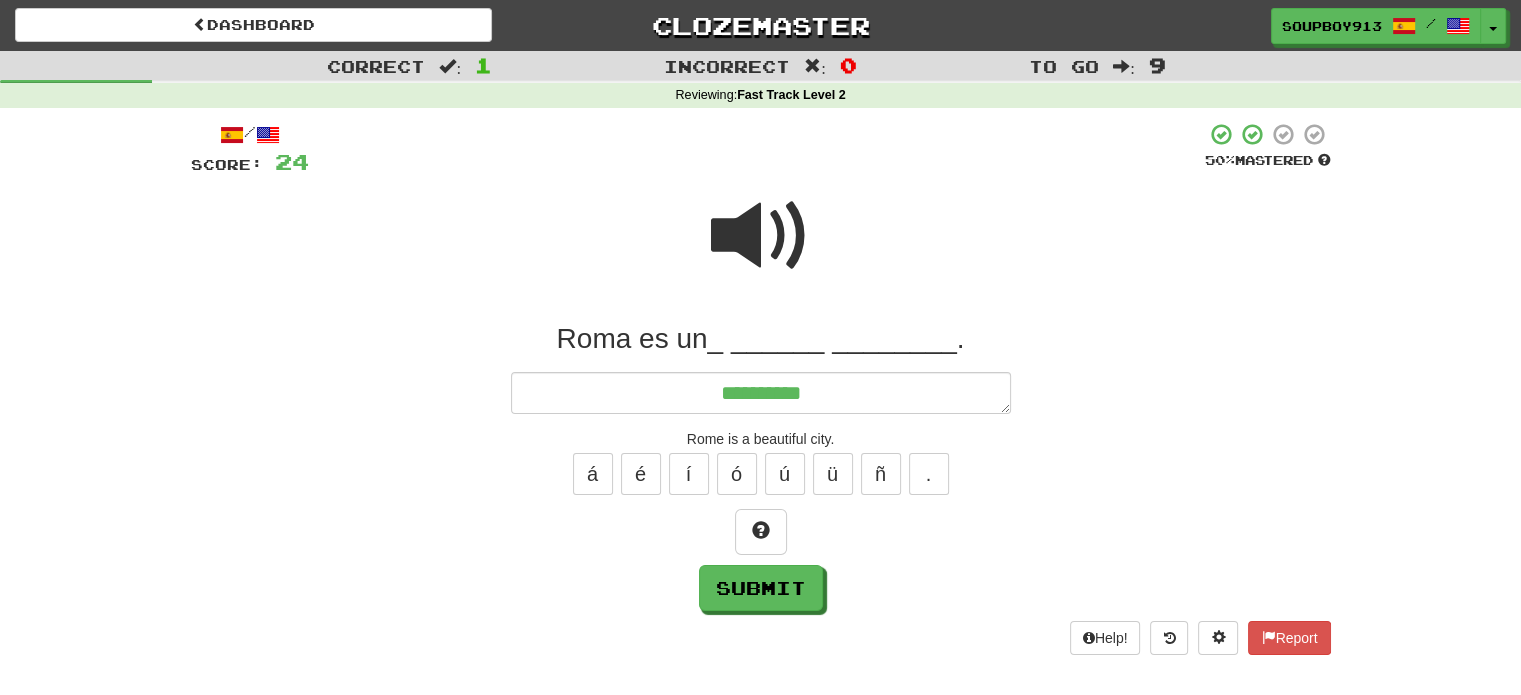 type on "*" 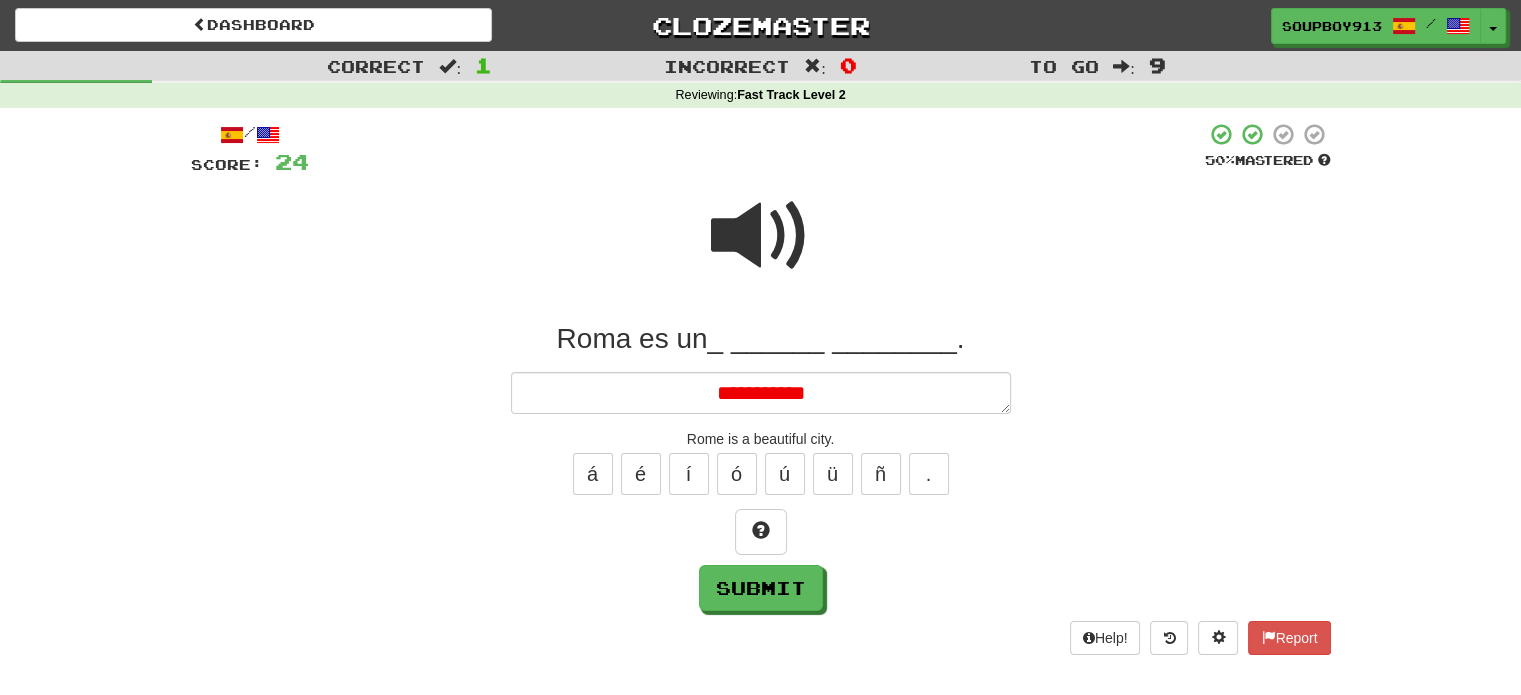 type on "*" 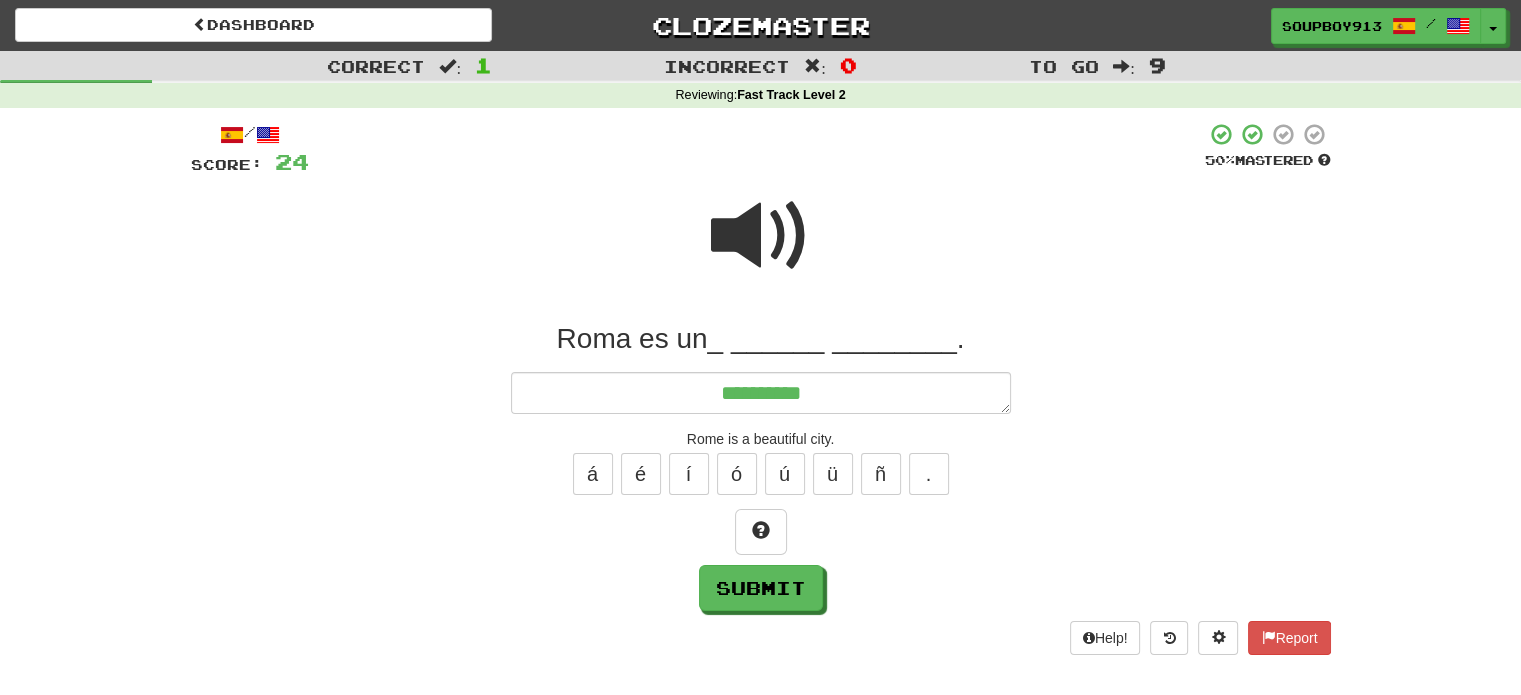 type on "*" 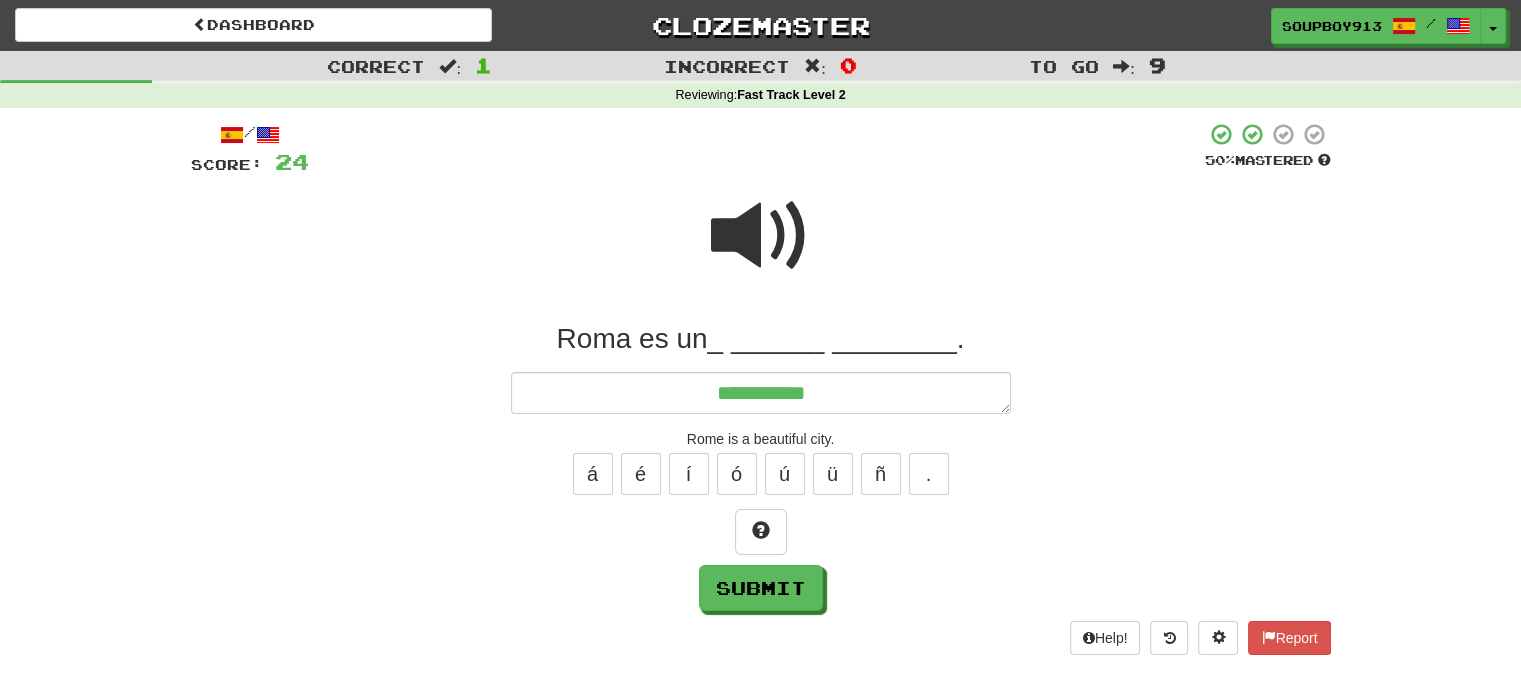 type on "*" 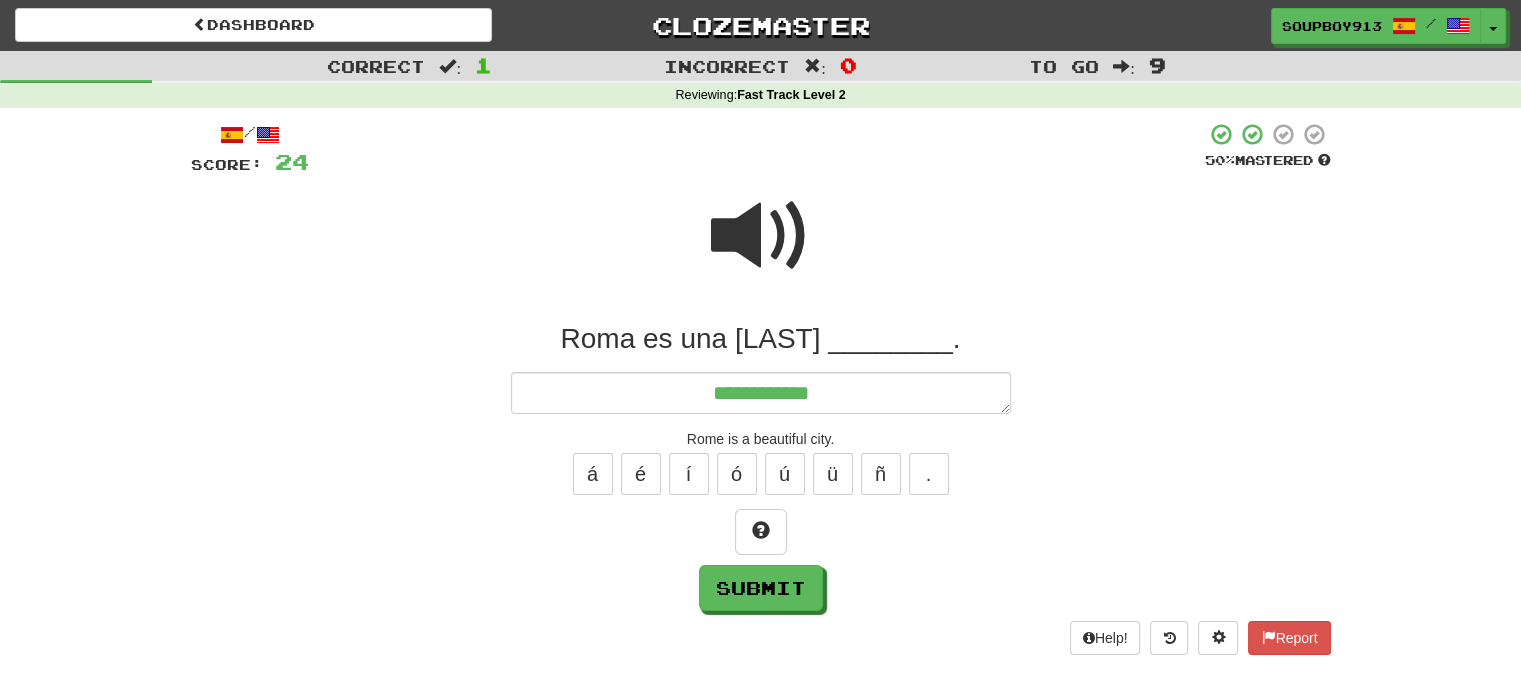 type on "*" 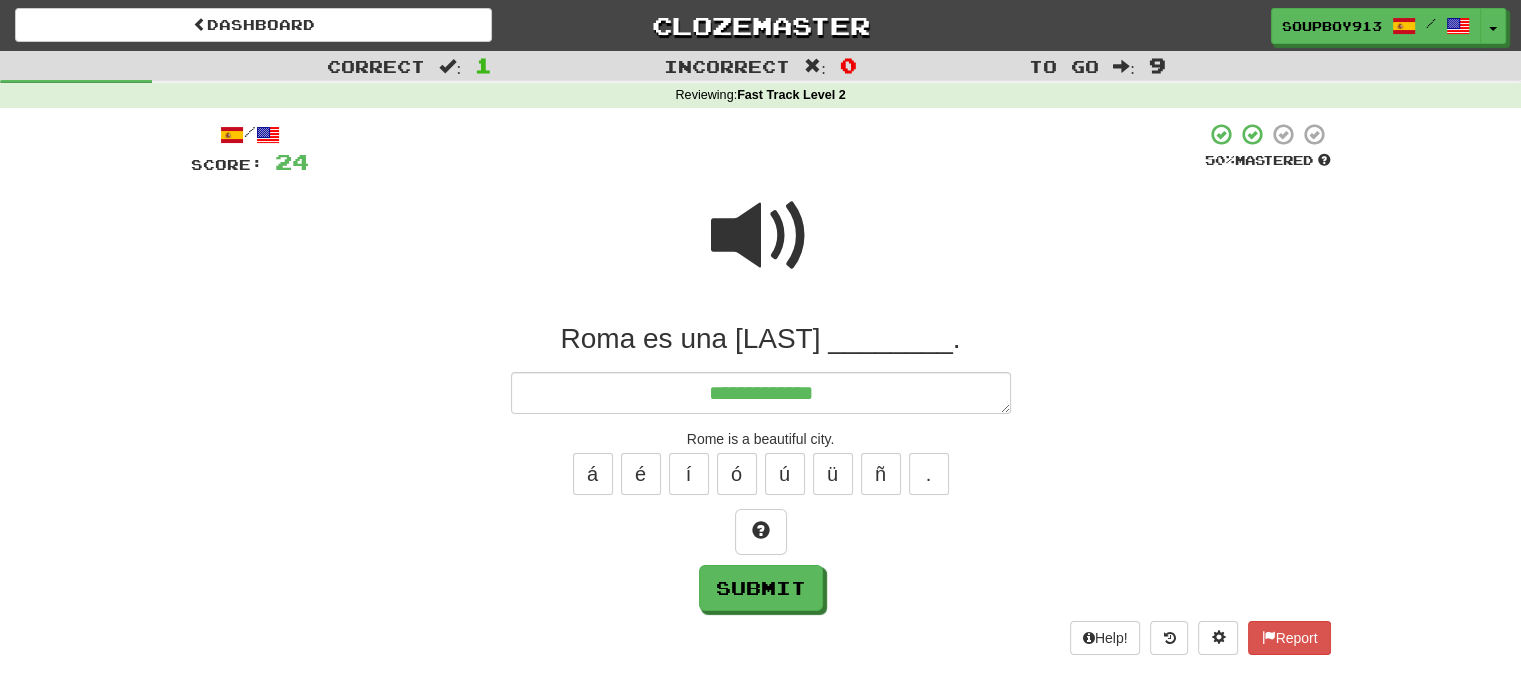 type on "*" 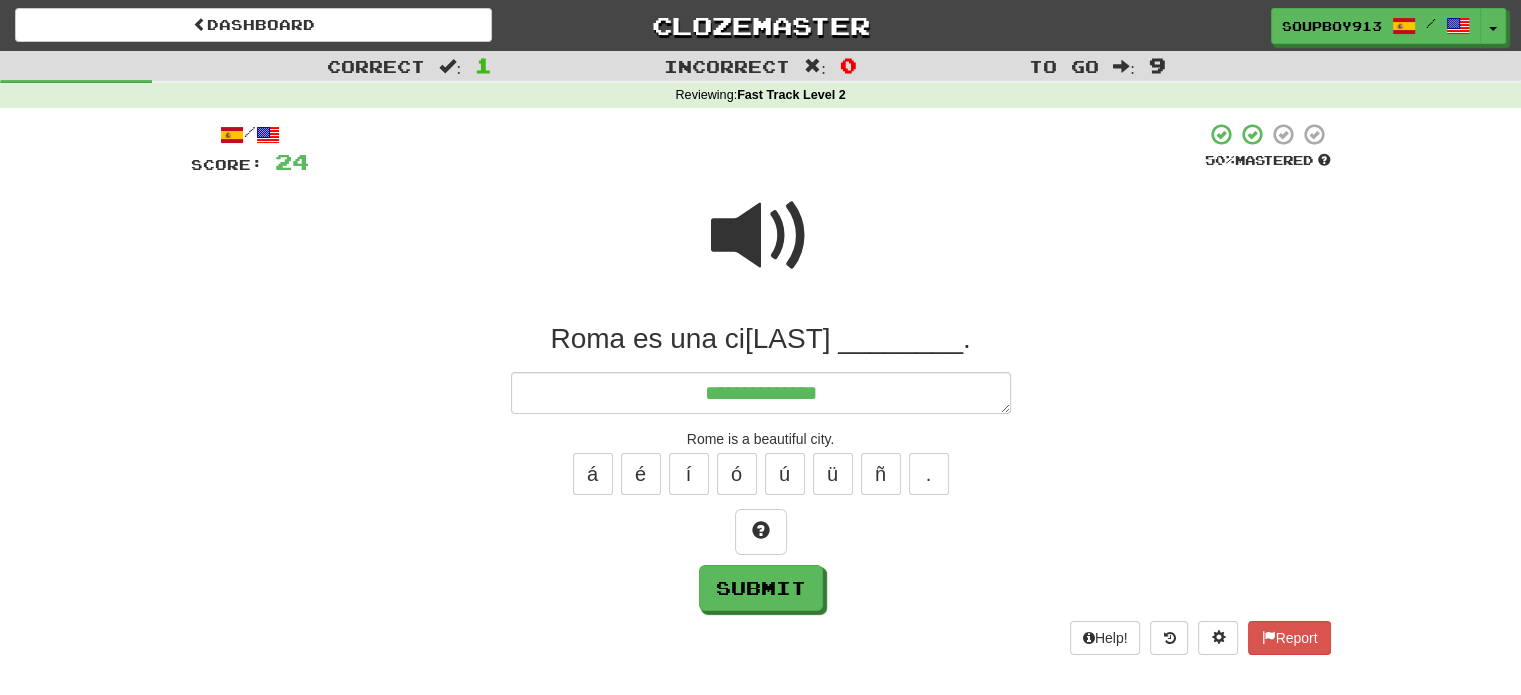 type on "*" 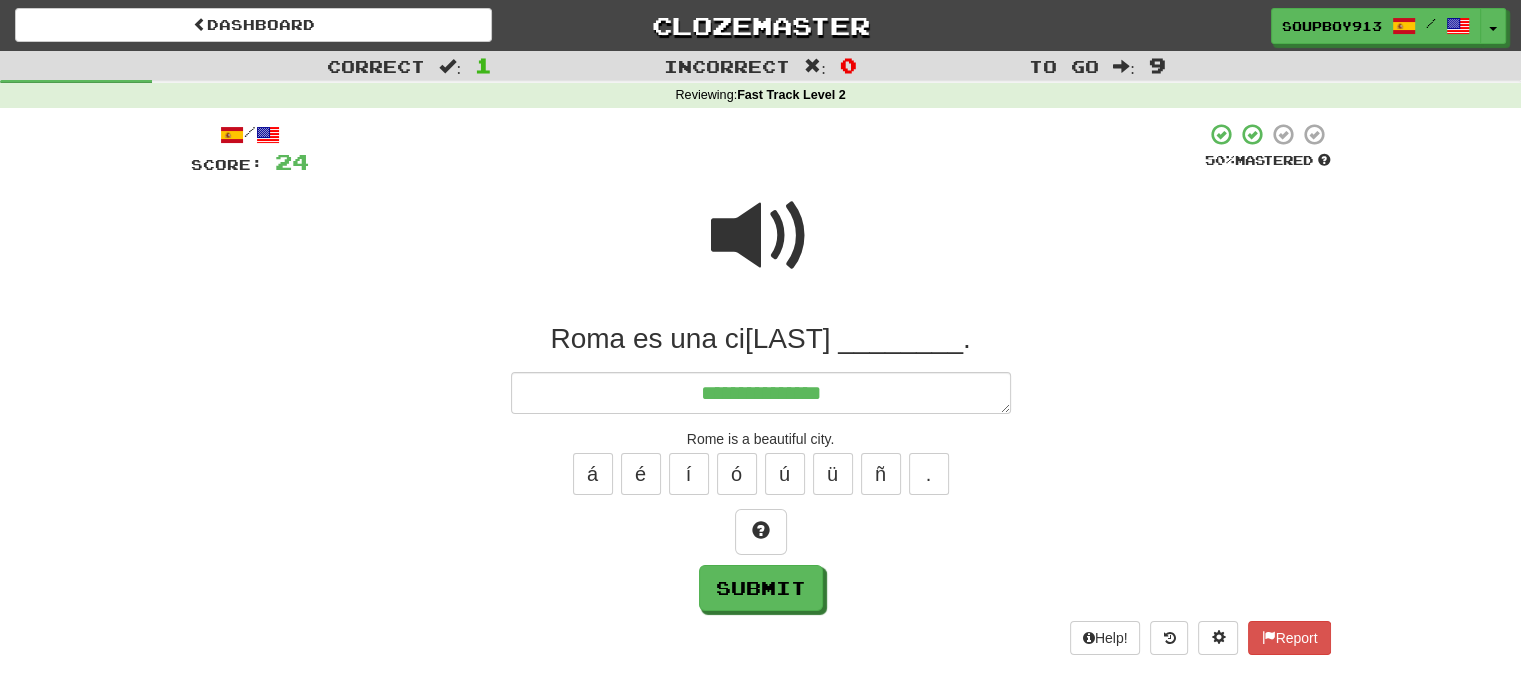 type on "*" 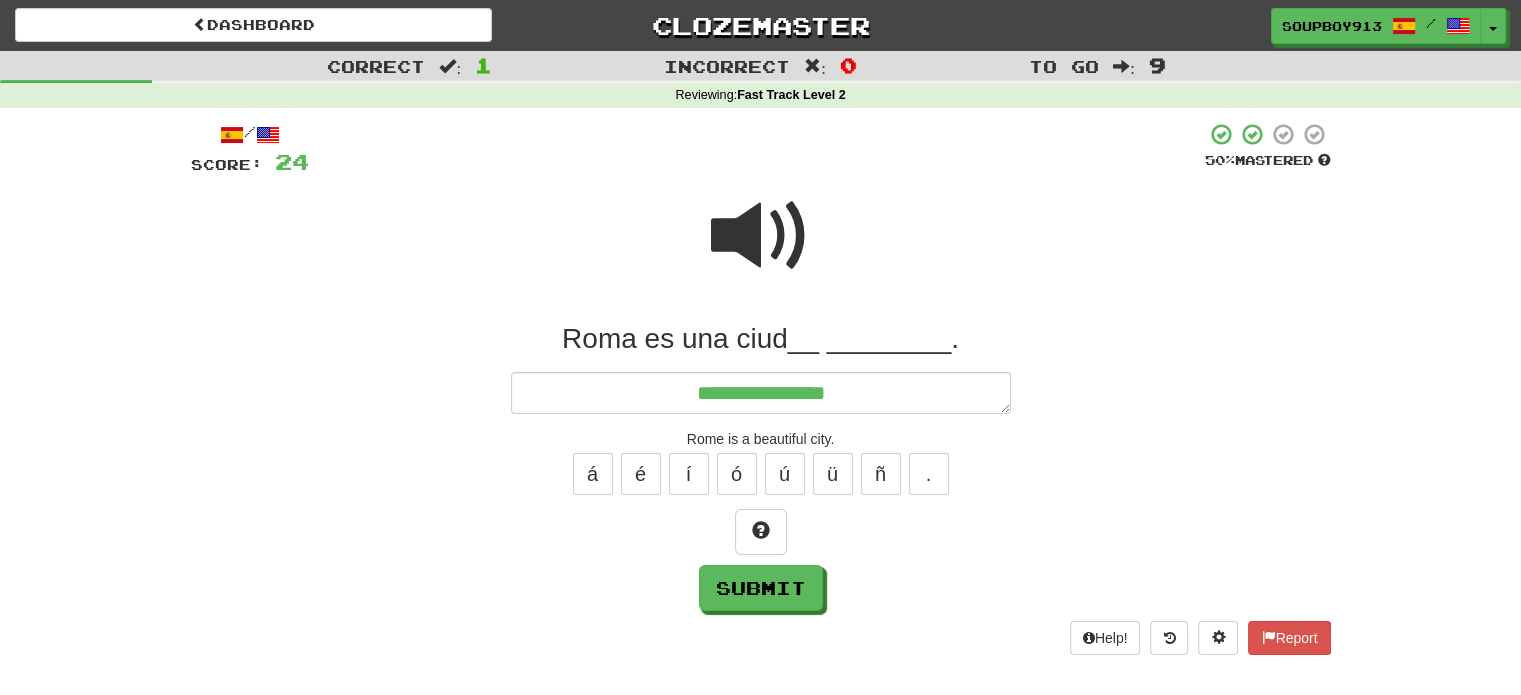 type on "*" 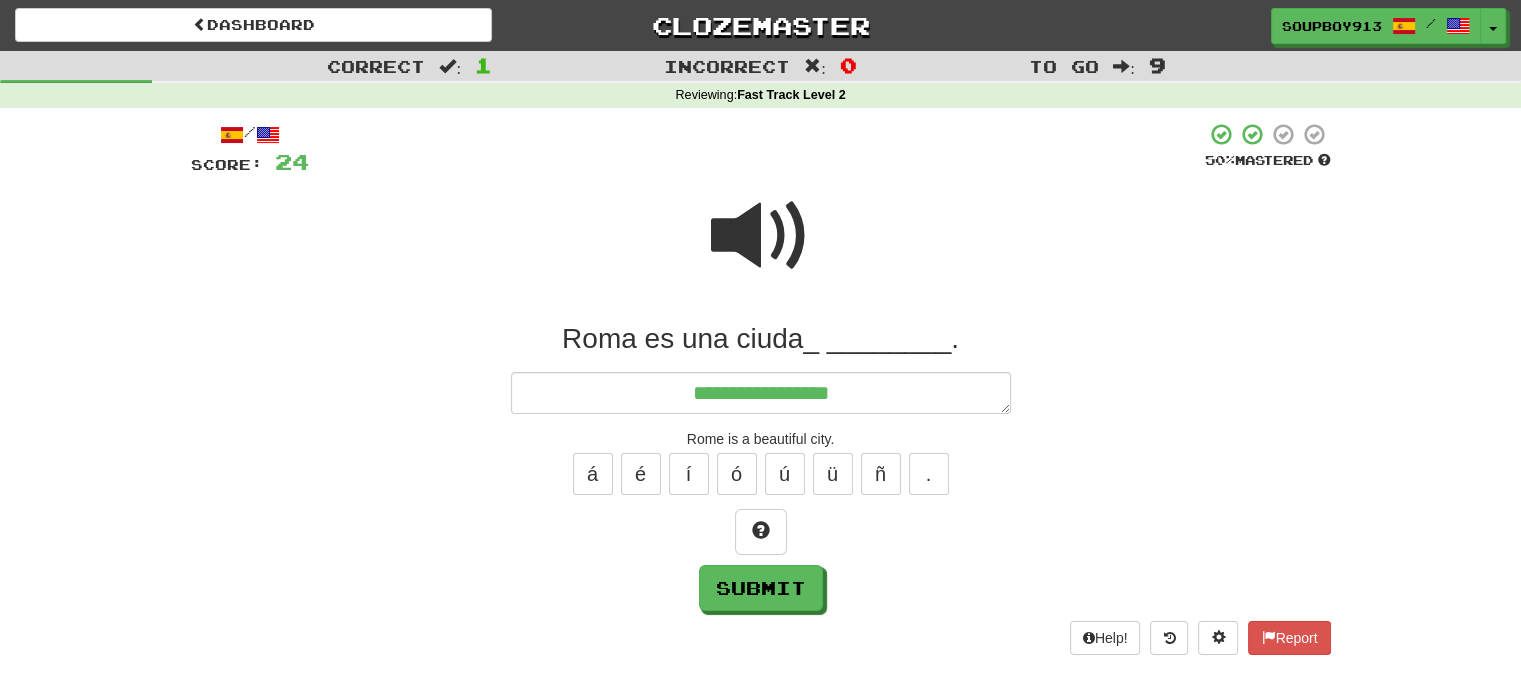 type on "*" 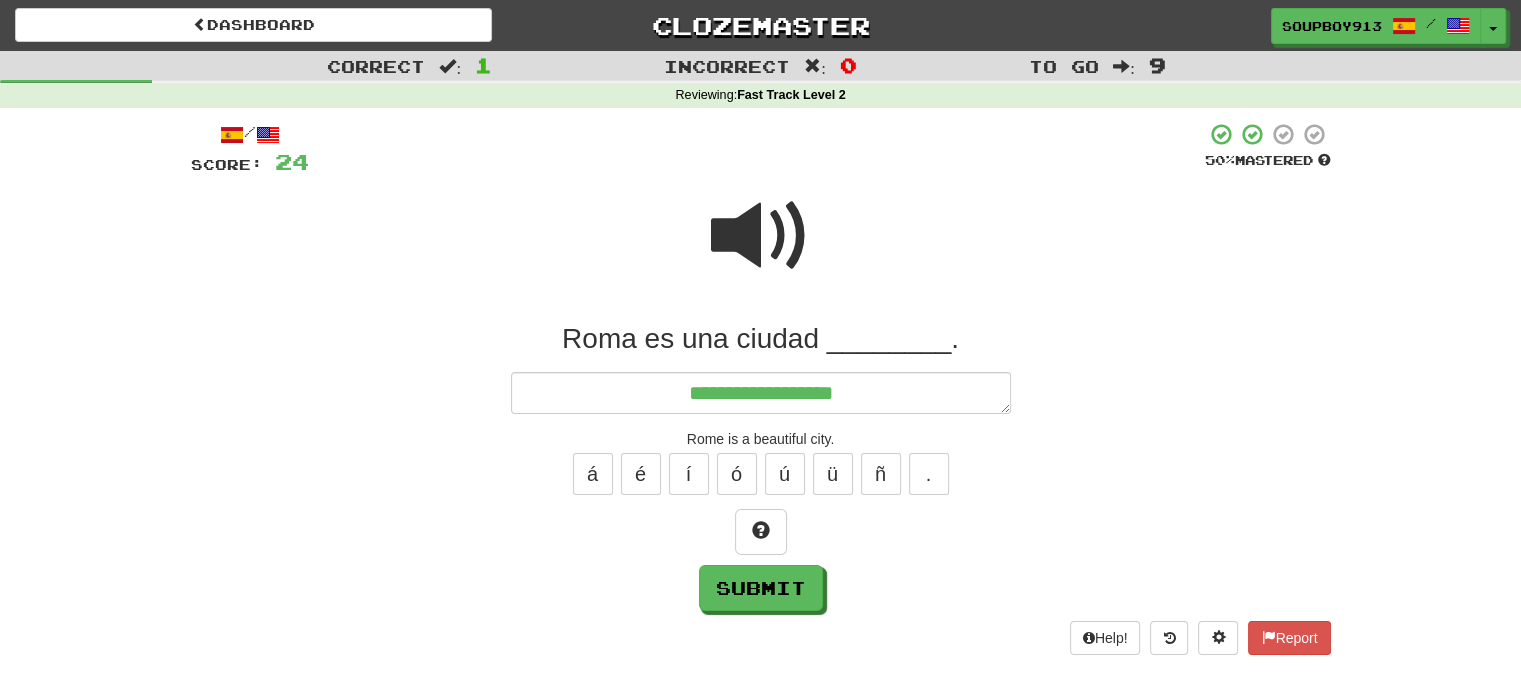 type on "*" 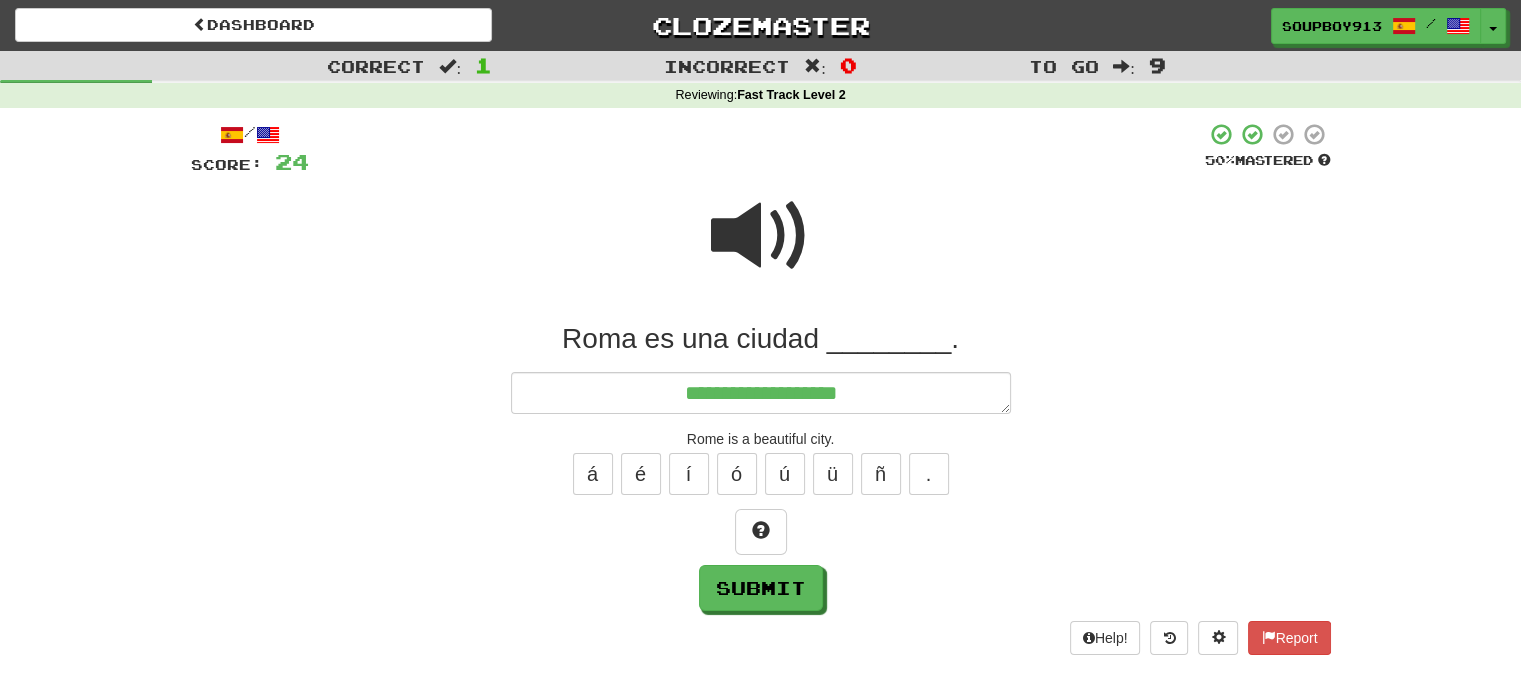 type on "*" 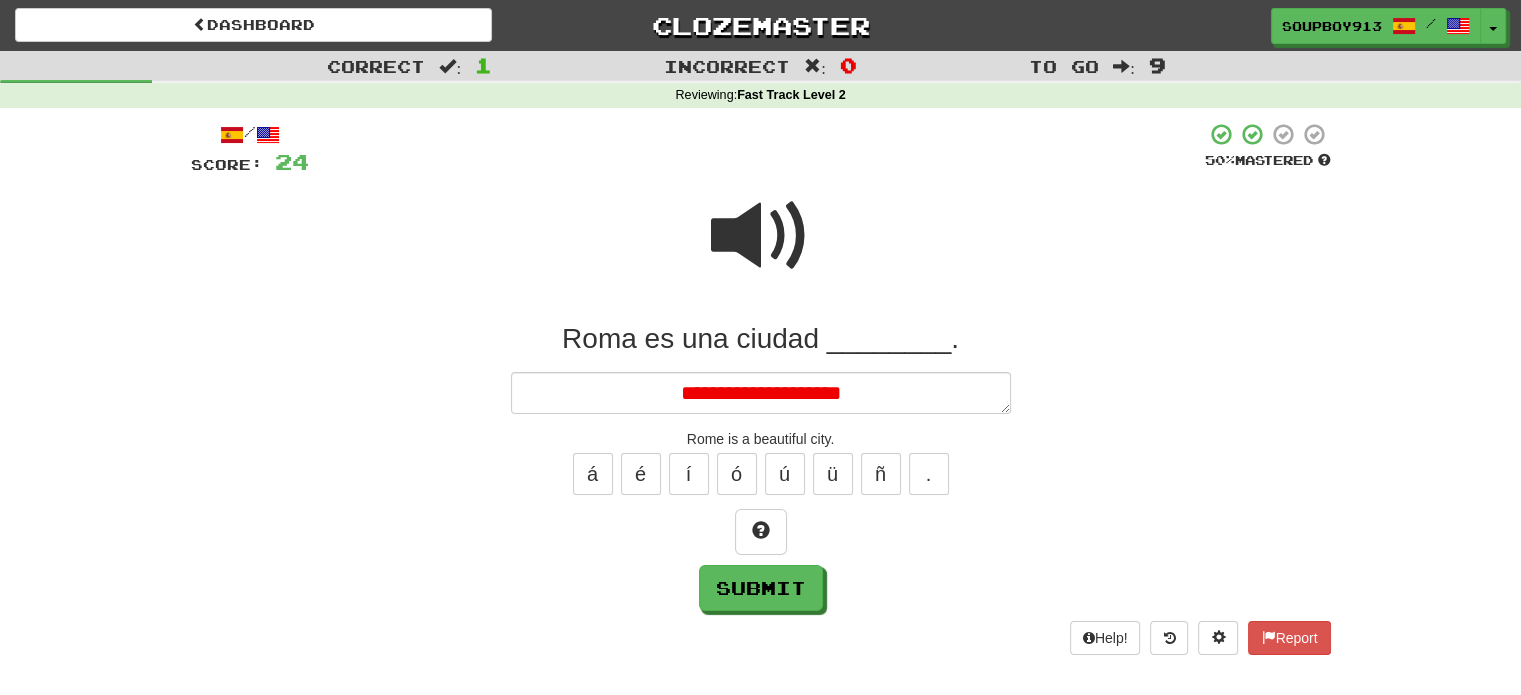 type on "*" 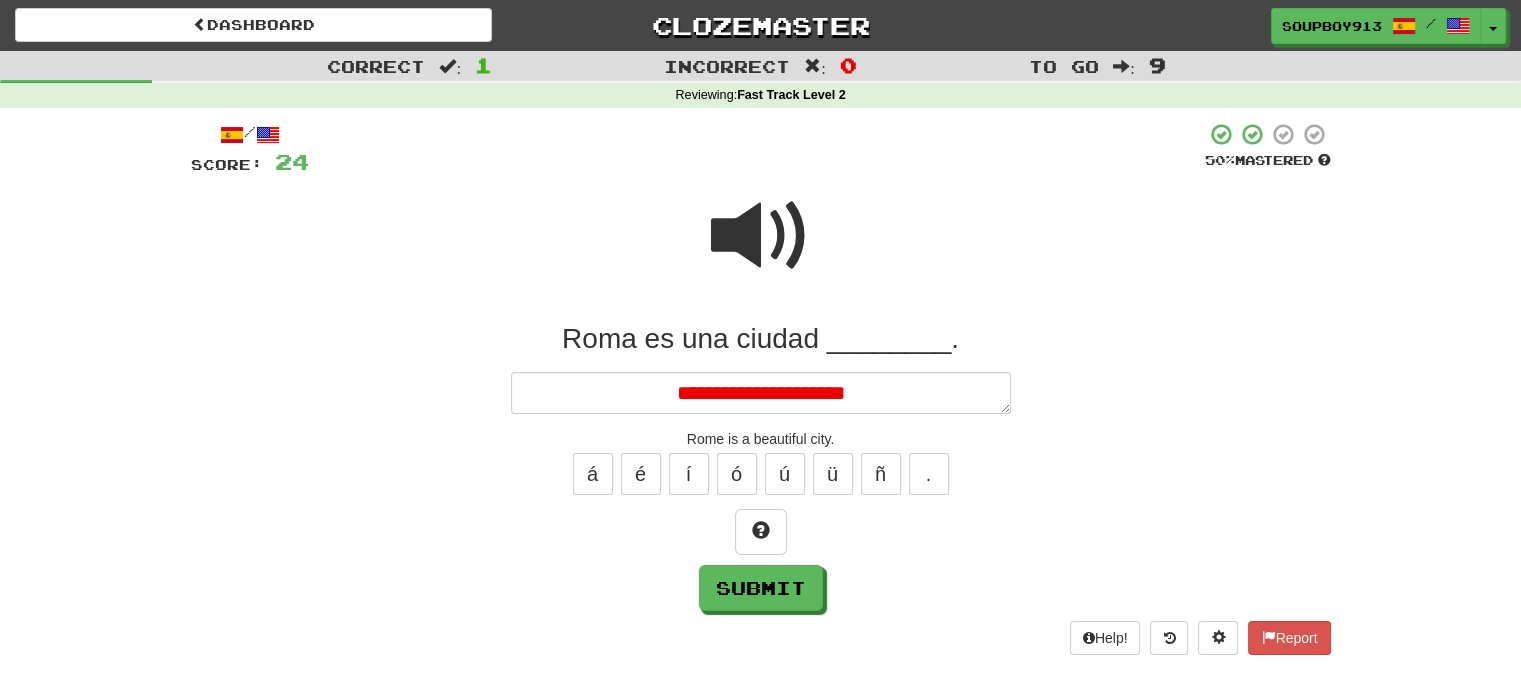 type on "*" 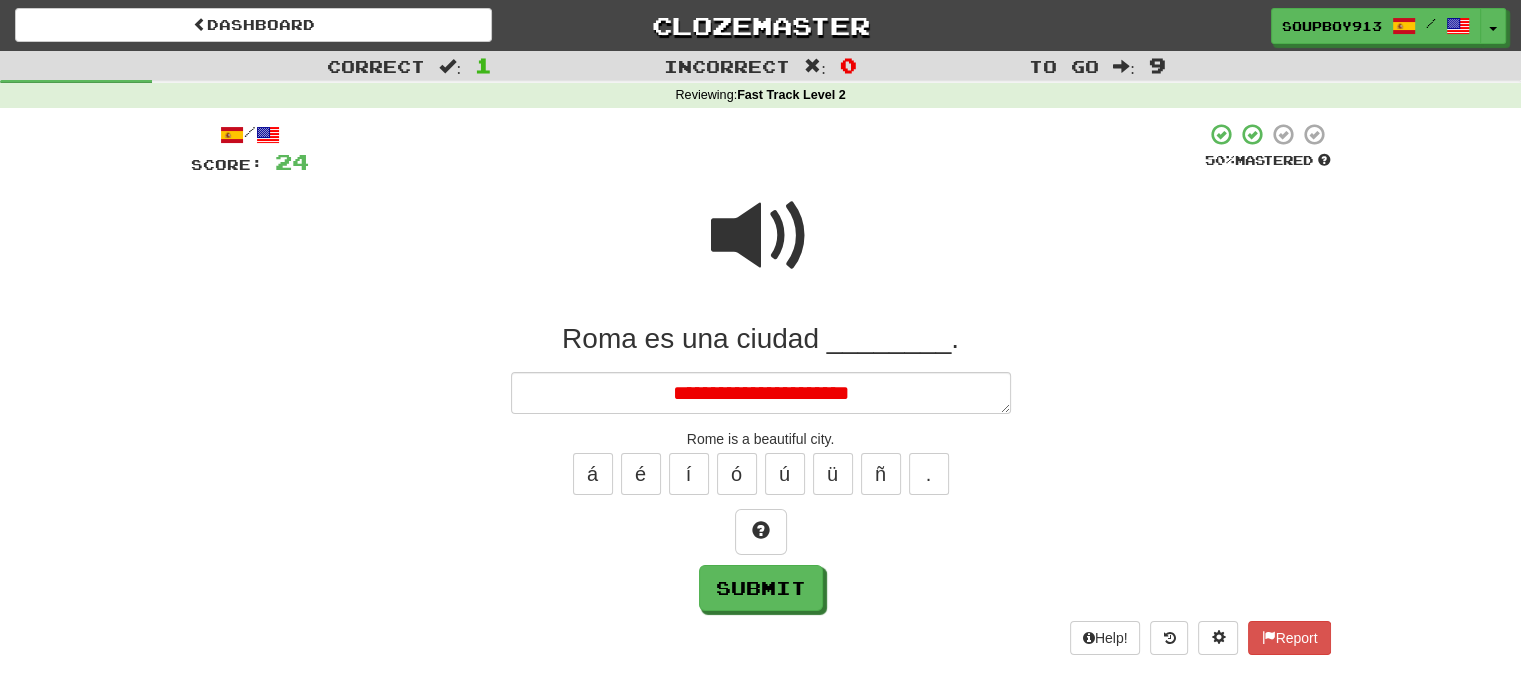type on "*" 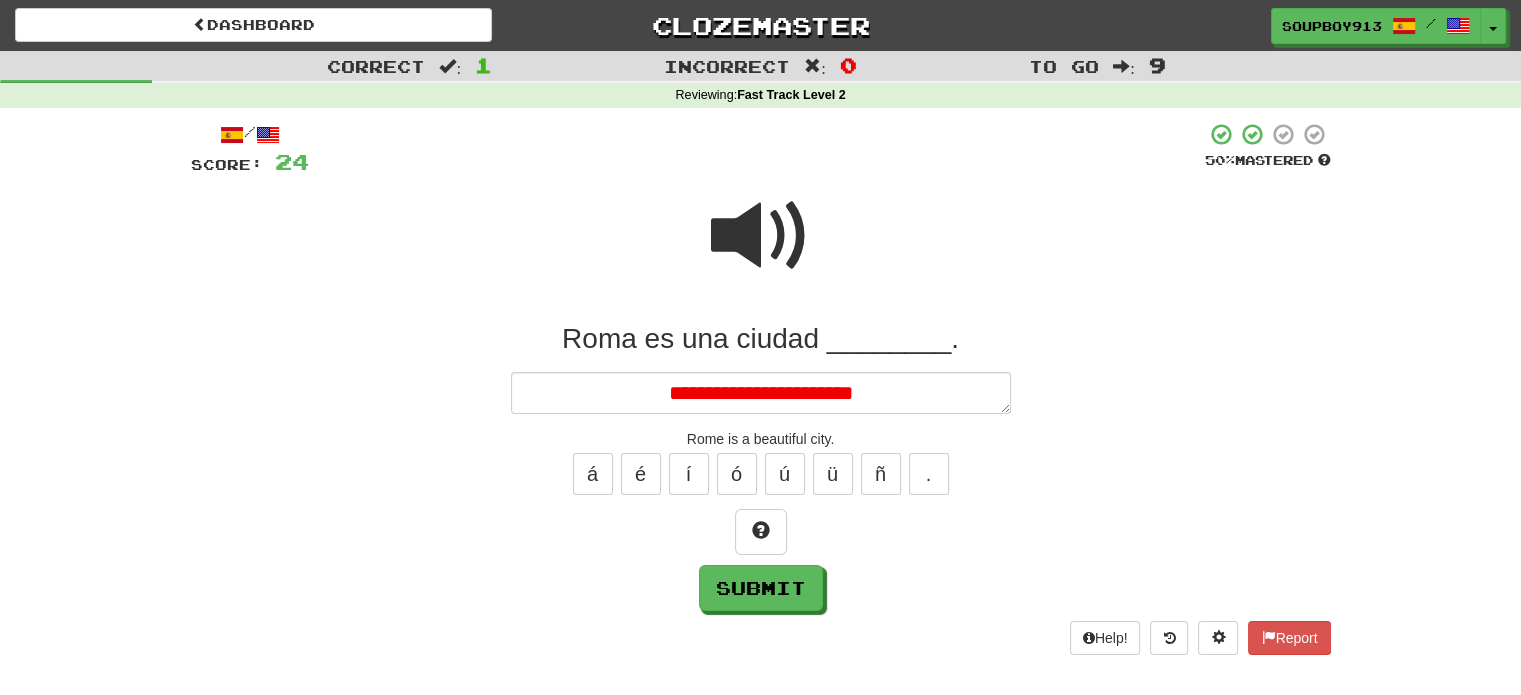 type on "*" 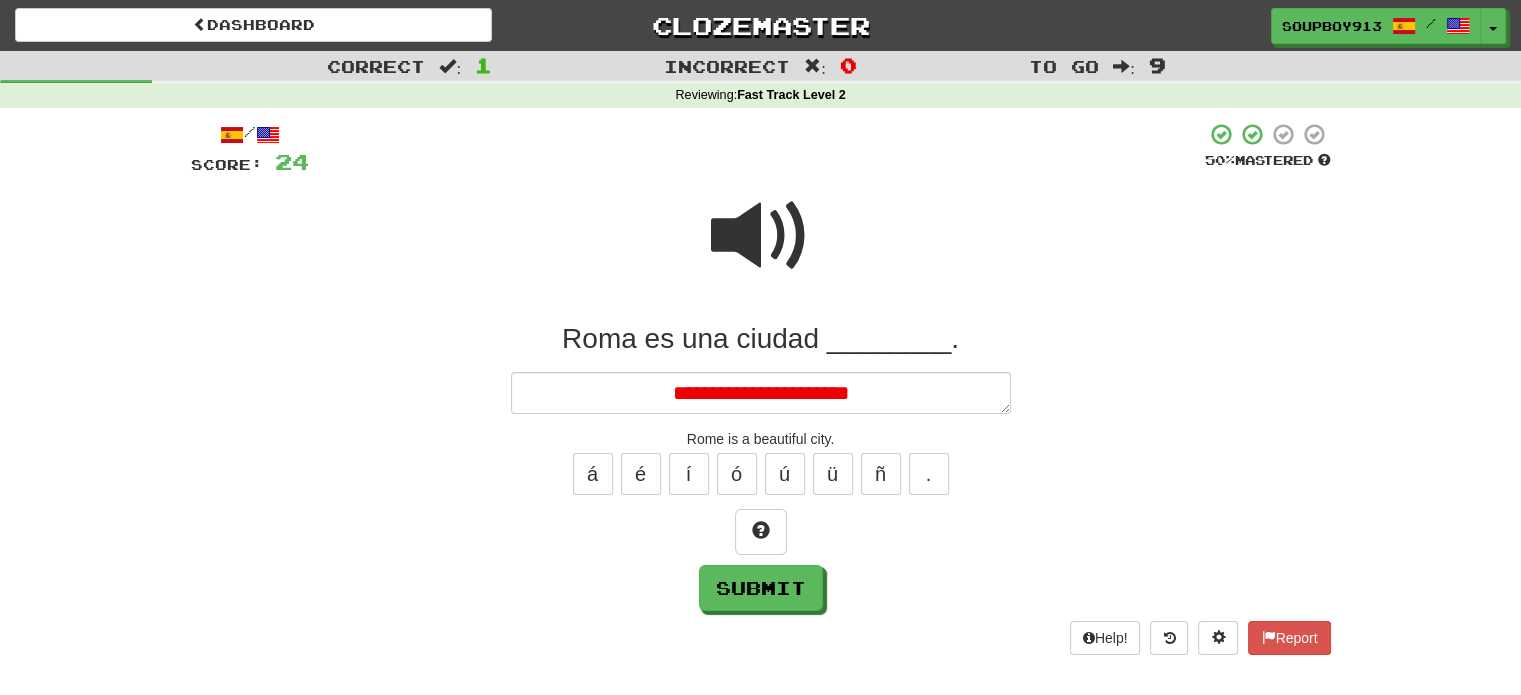 type on "*" 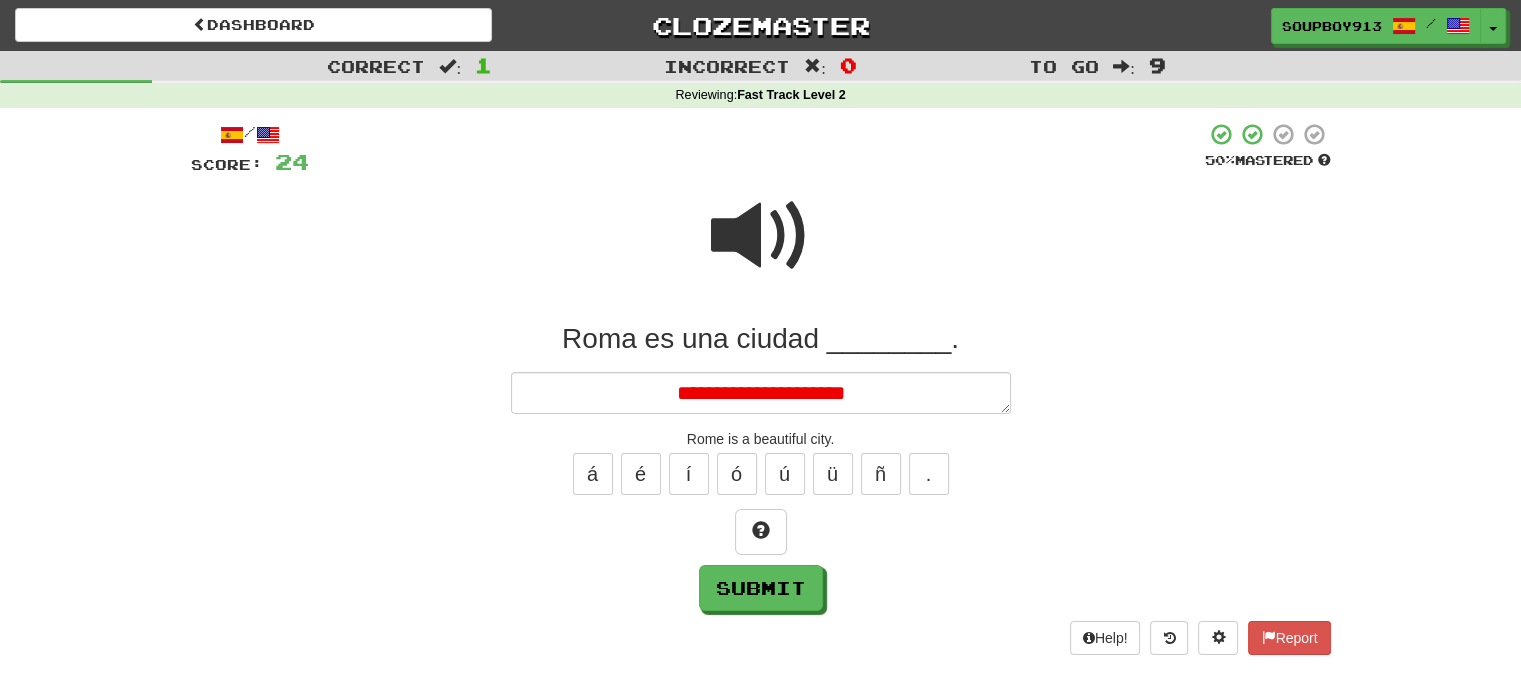 type on "*" 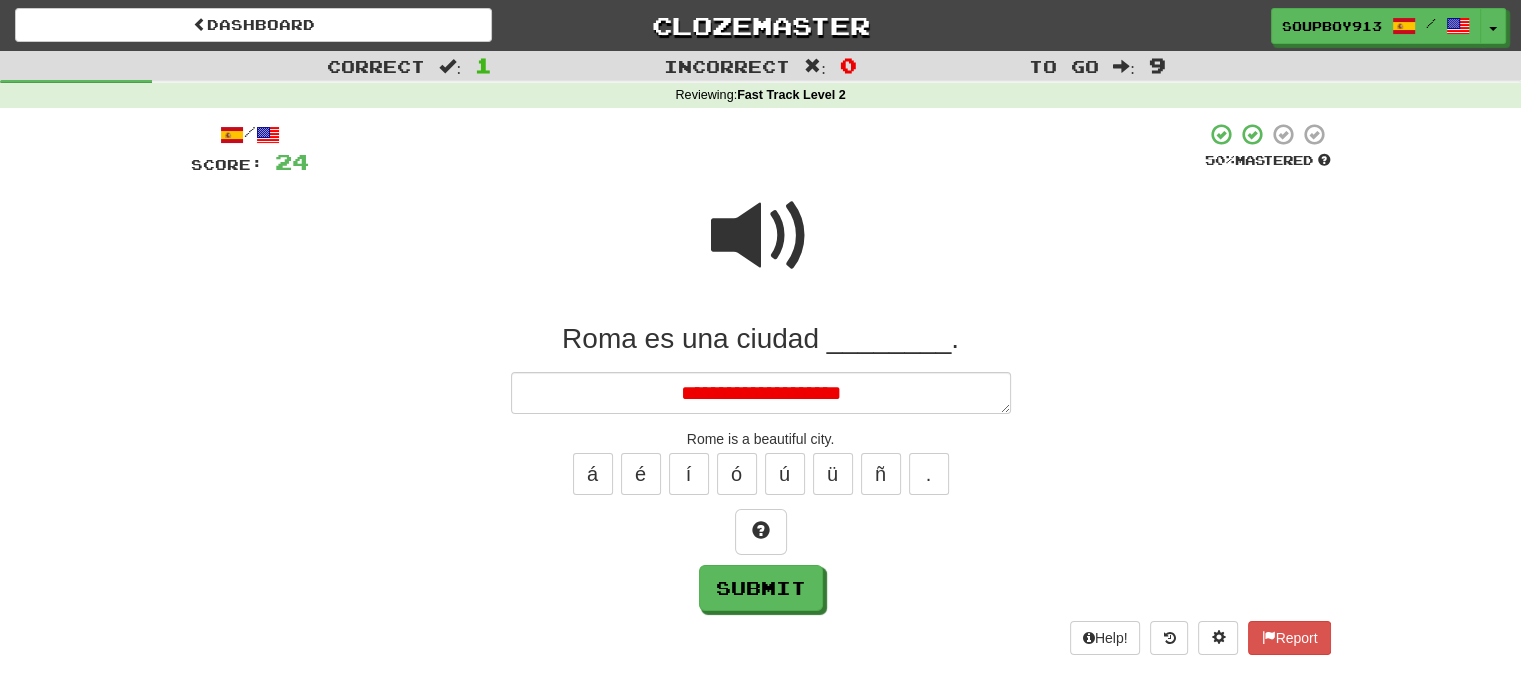 type on "*" 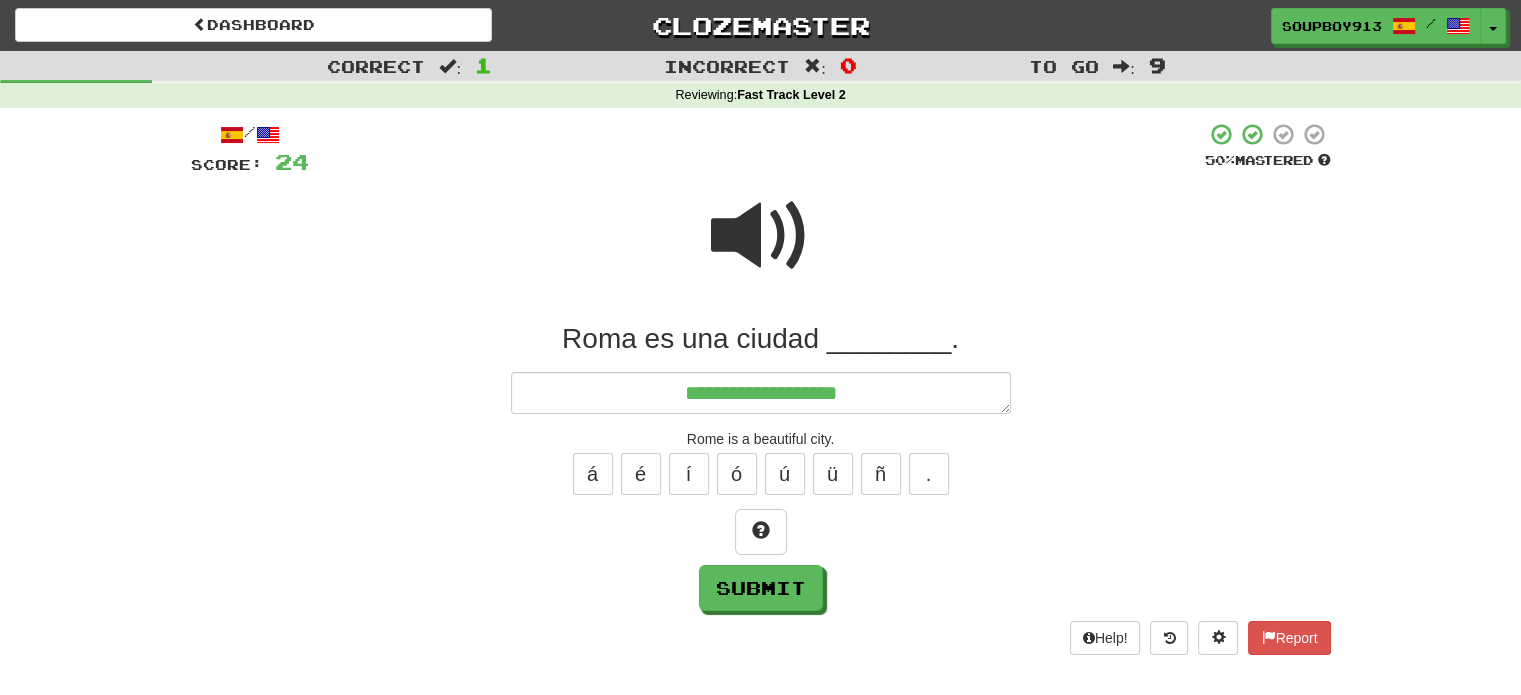 type on "*" 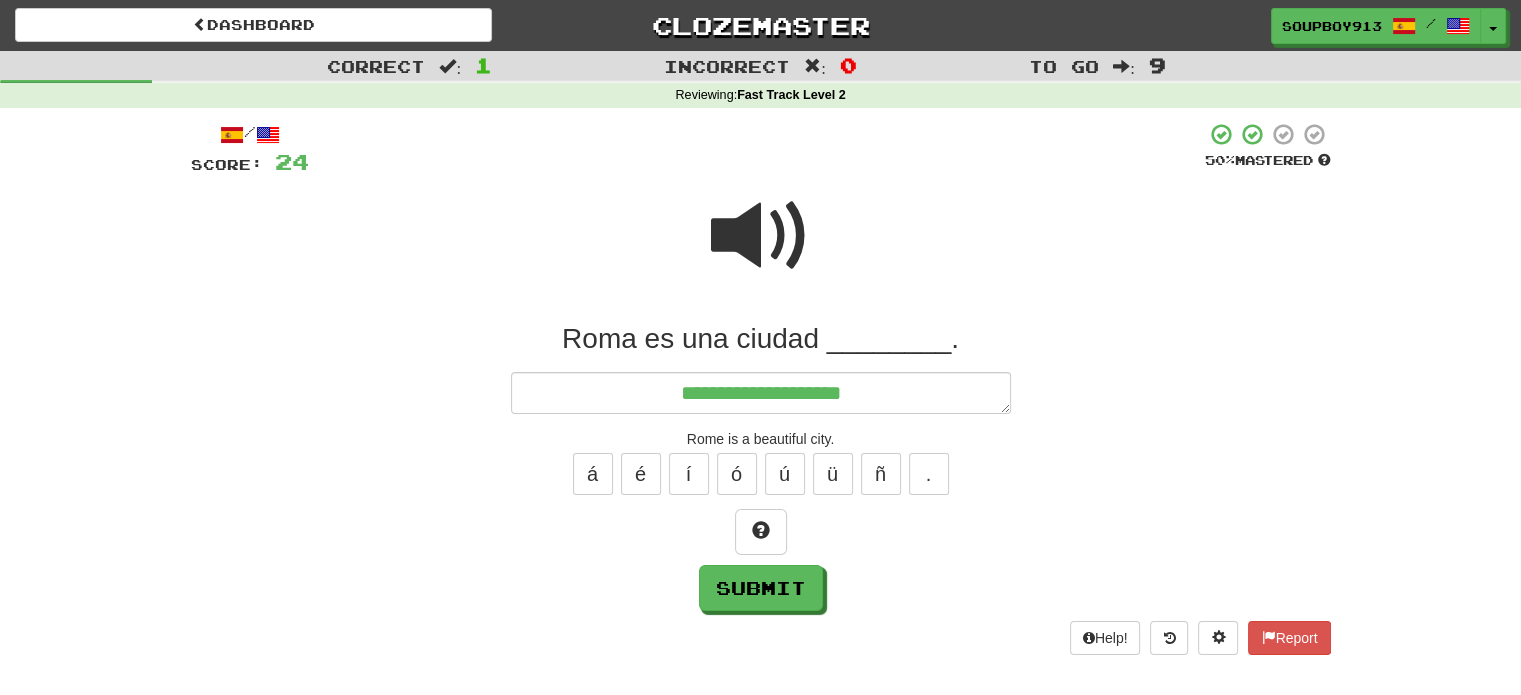 type on "*" 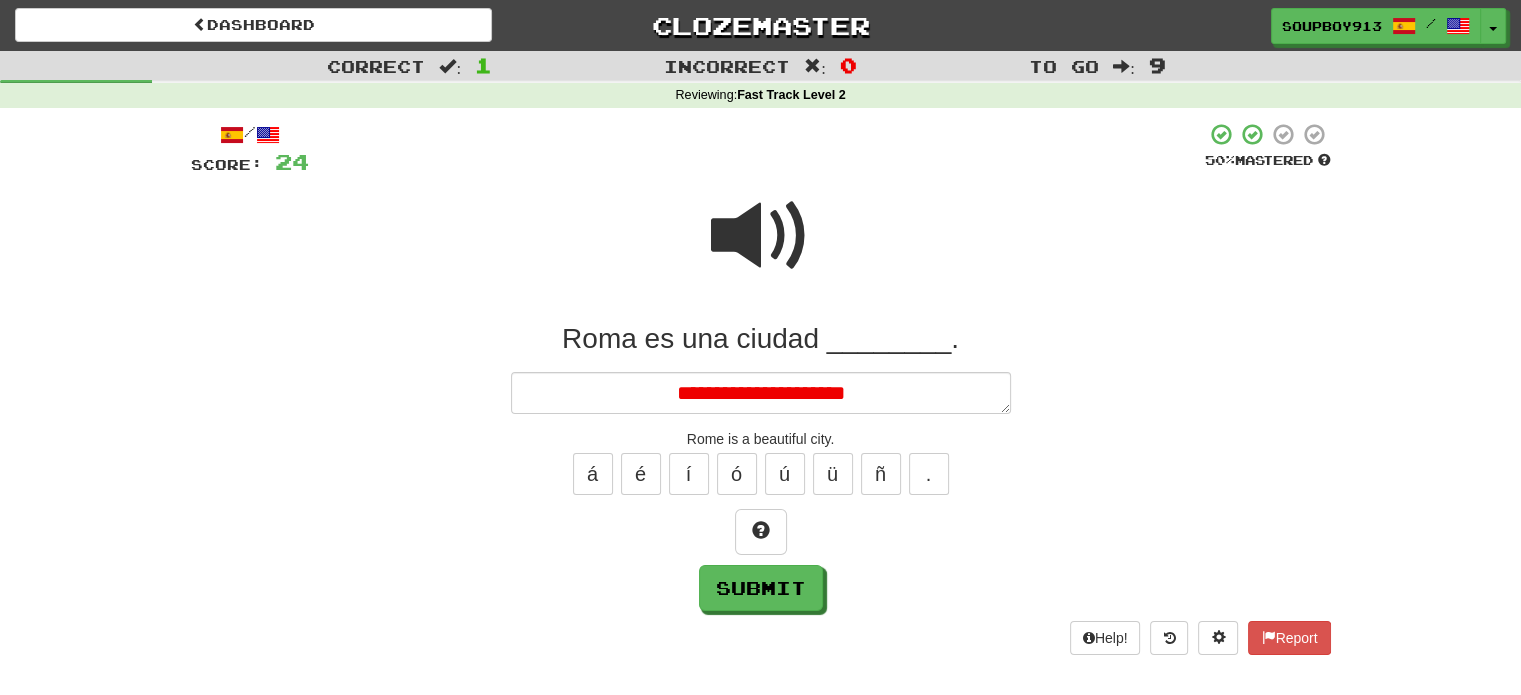 type on "*" 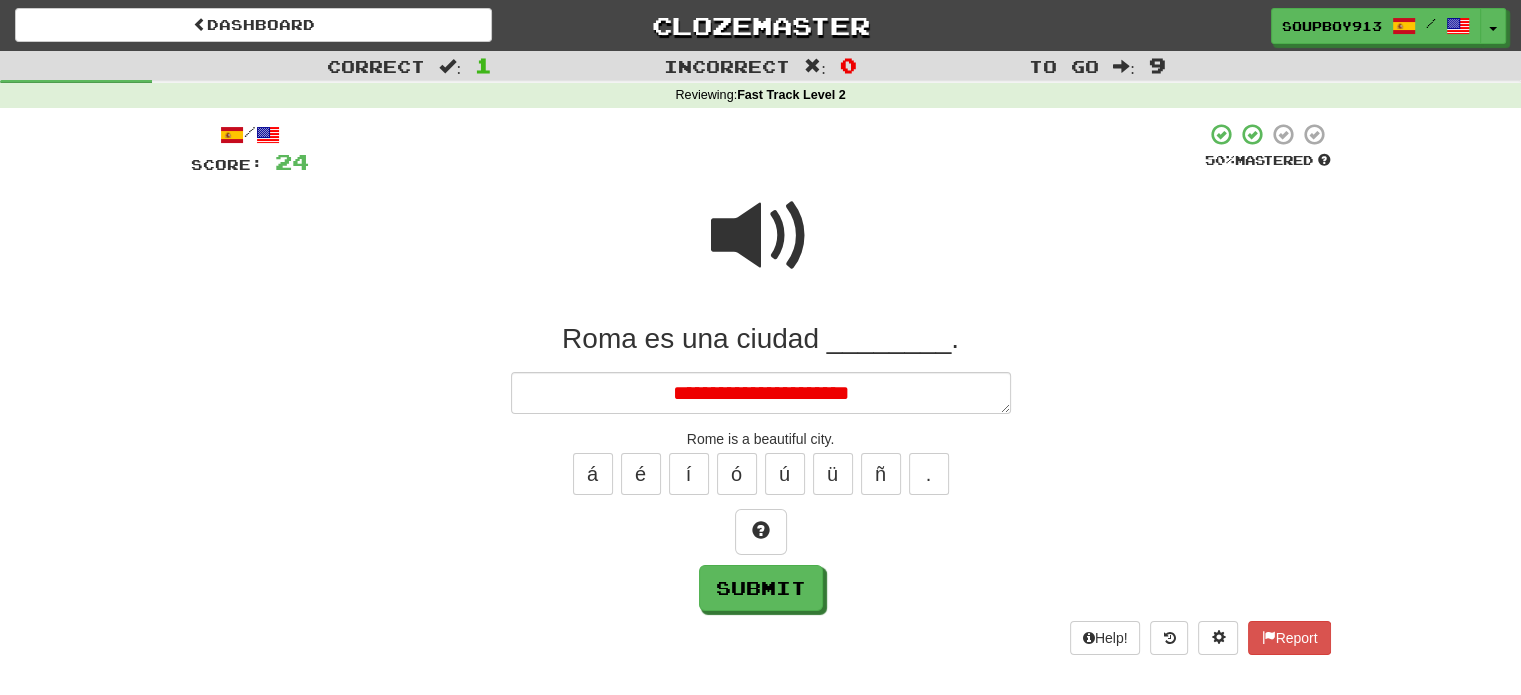 type on "*" 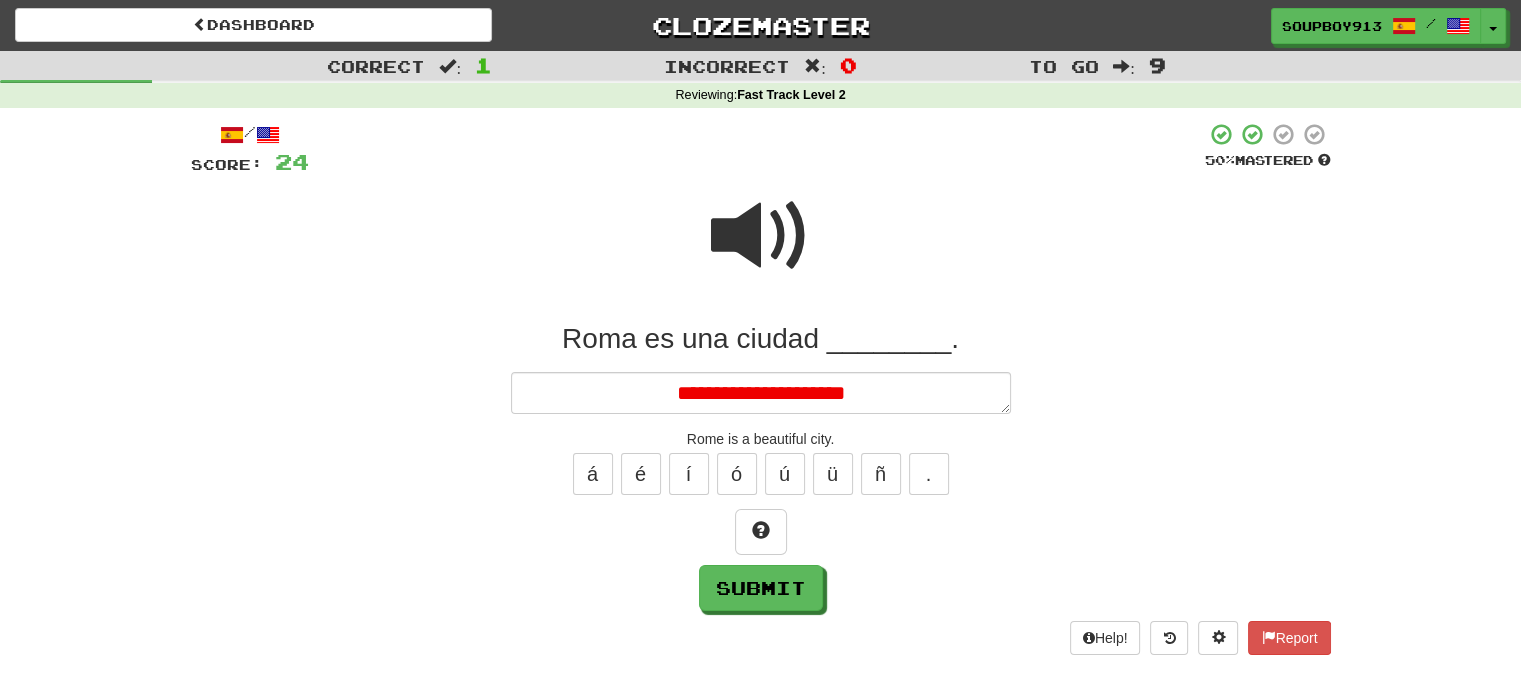 type on "*" 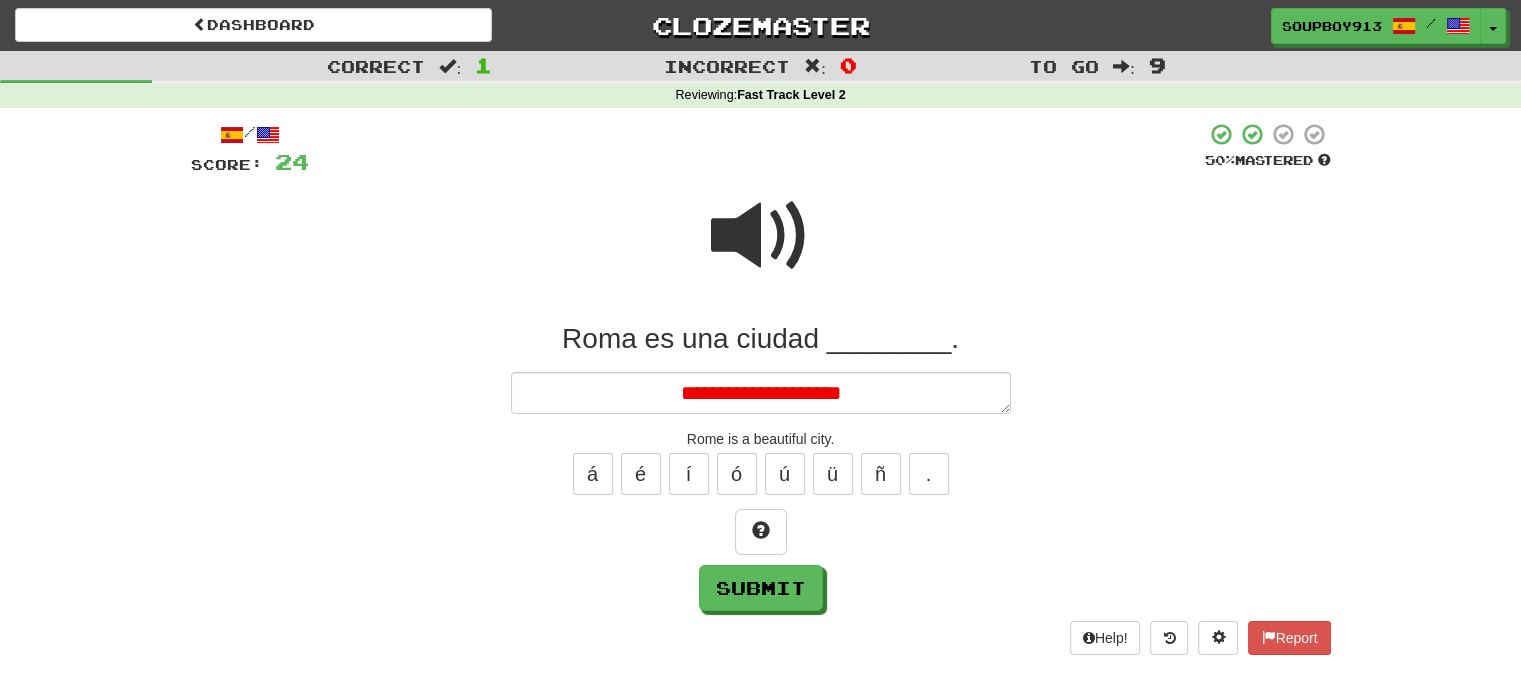 type on "*" 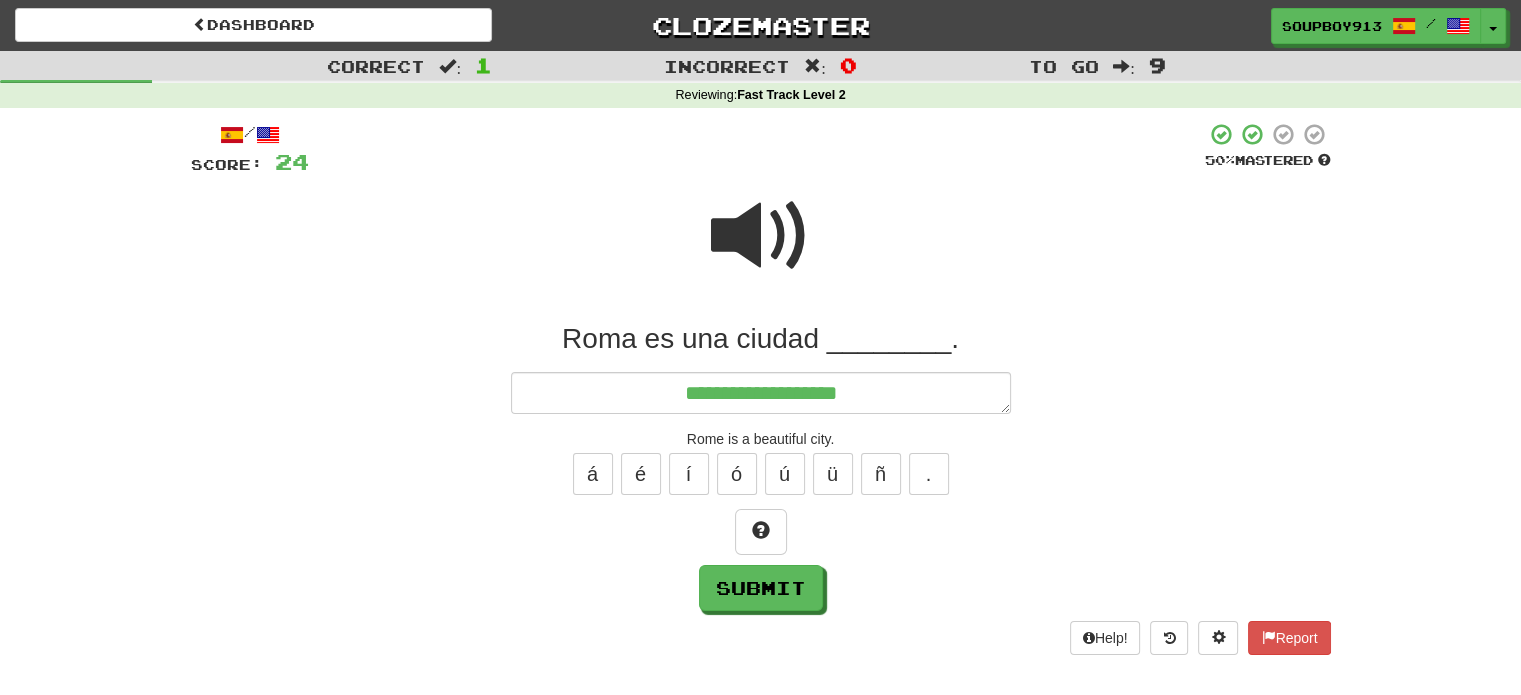 type on "*" 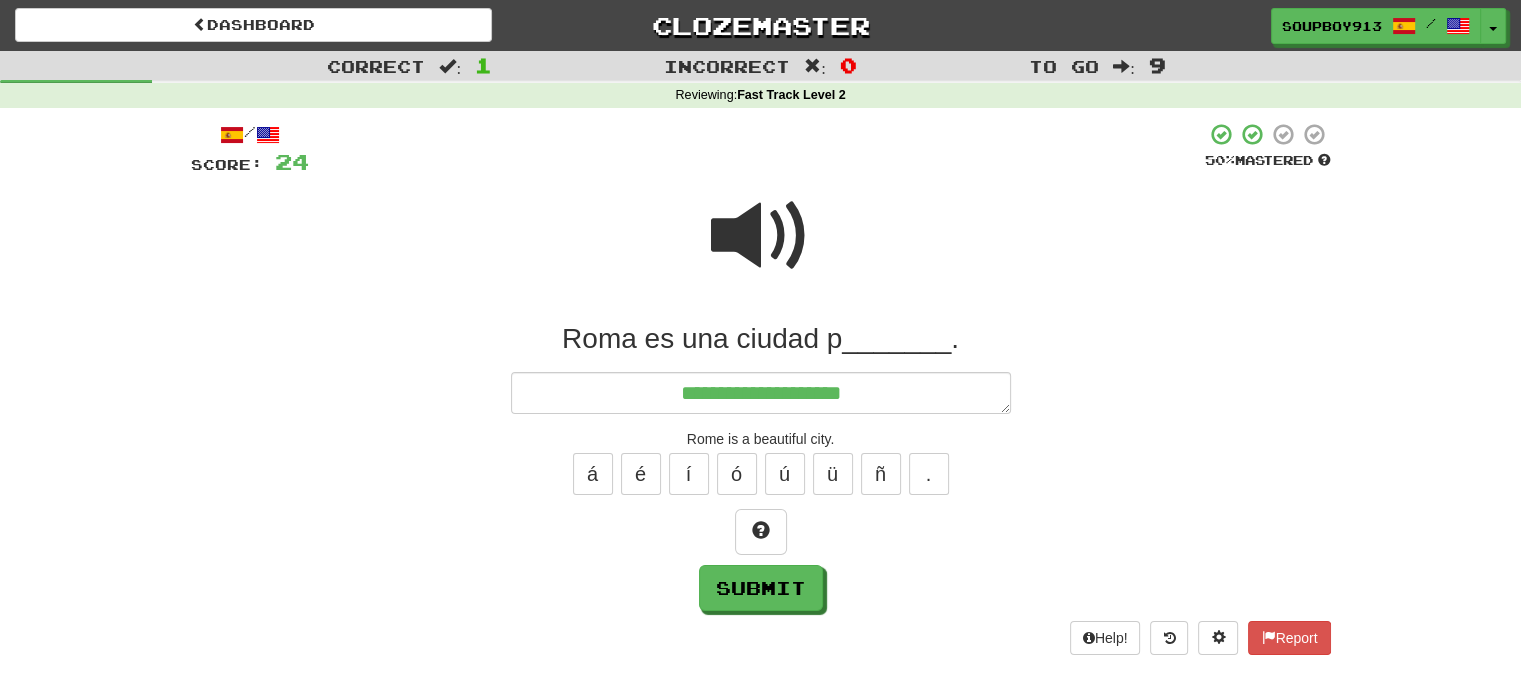 type on "*" 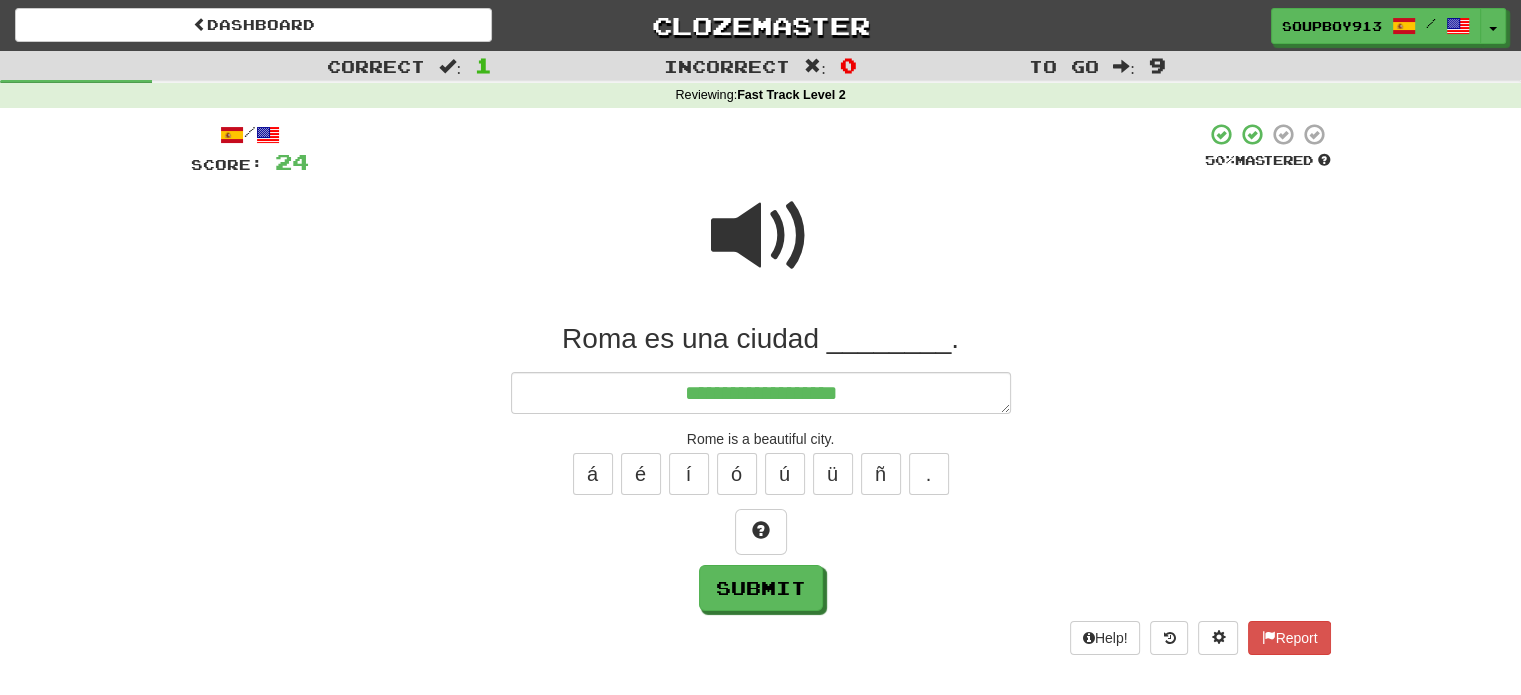 type on "*" 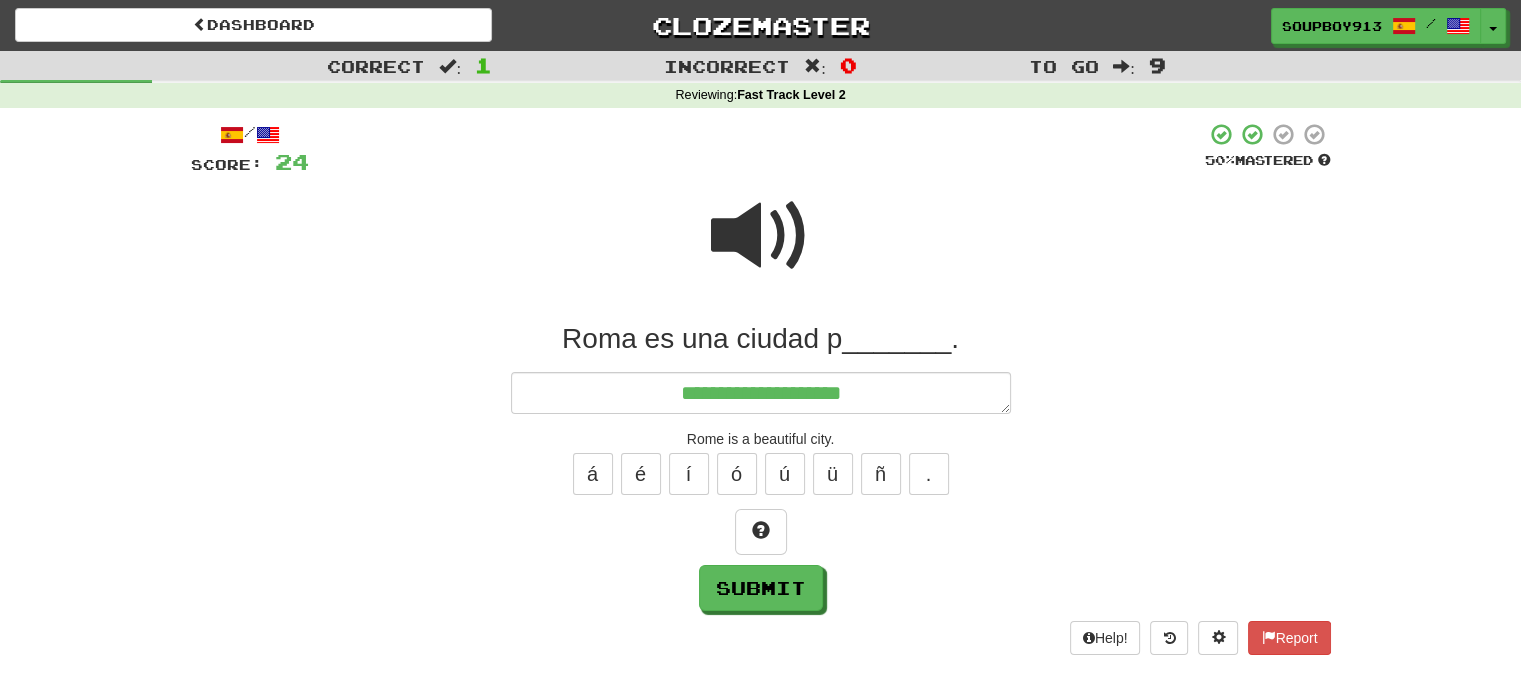 type on "*" 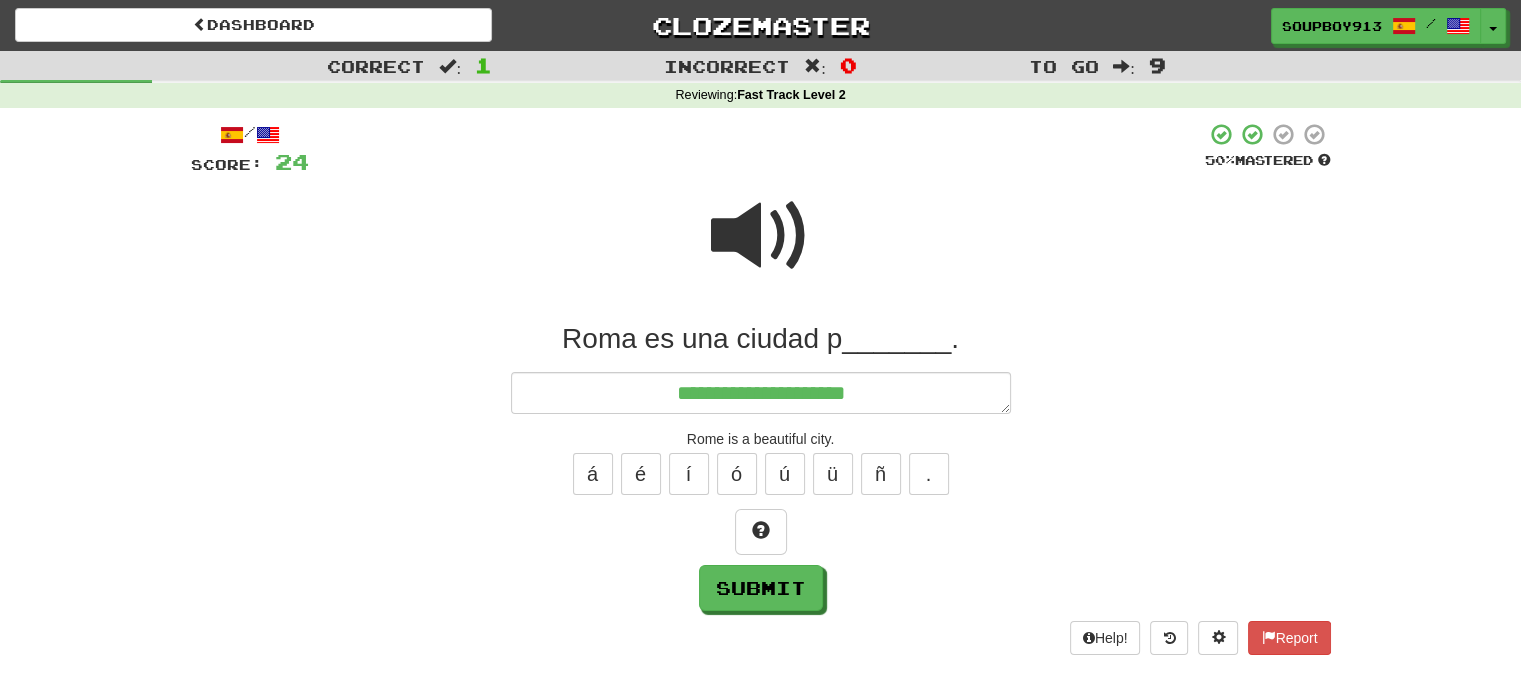 type on "*" 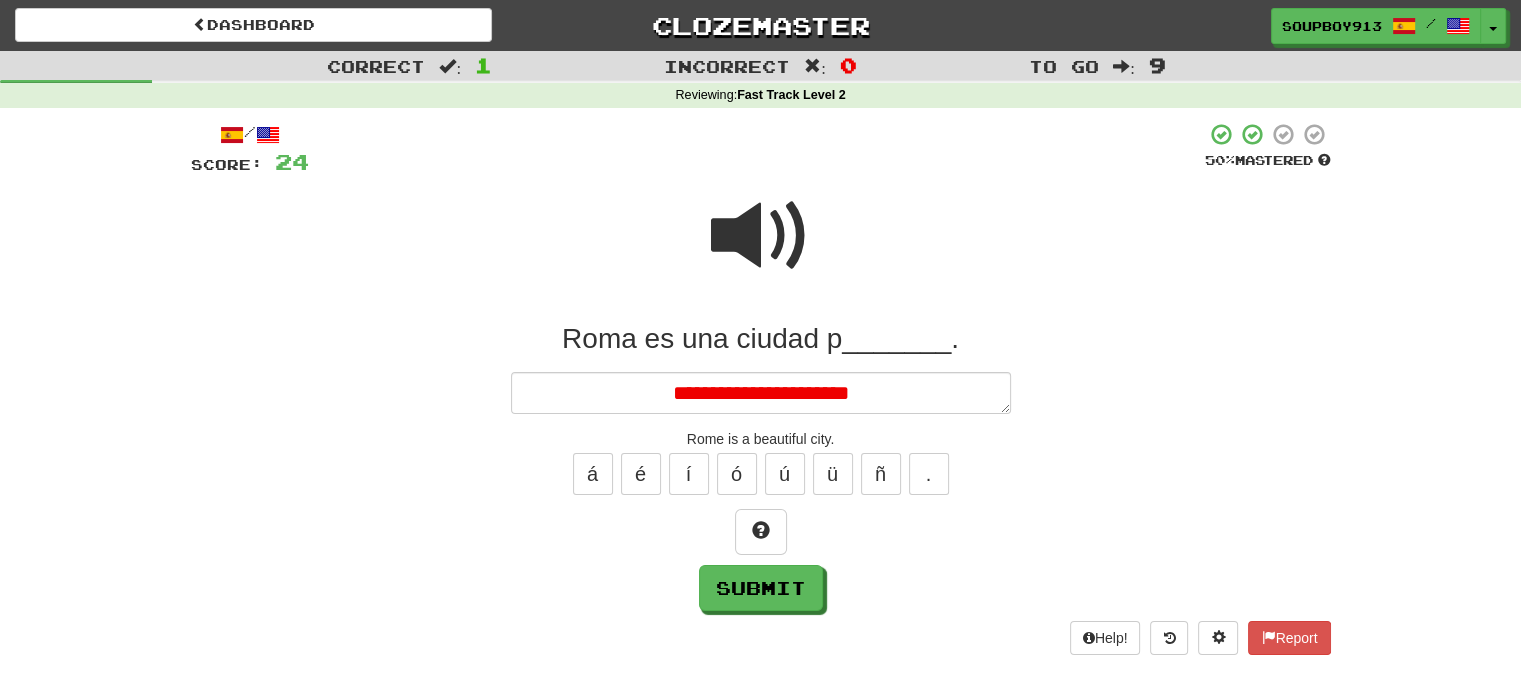 type on "**********" 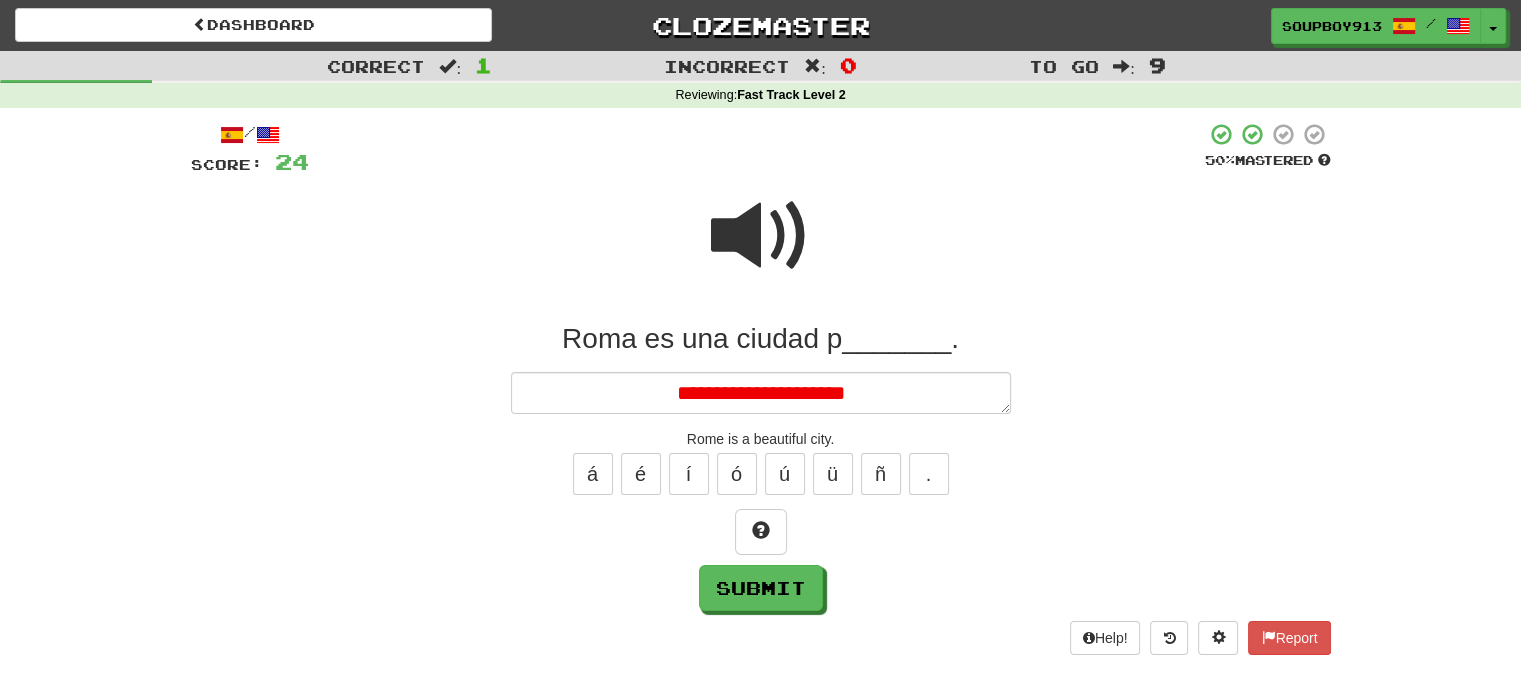 type on "*" 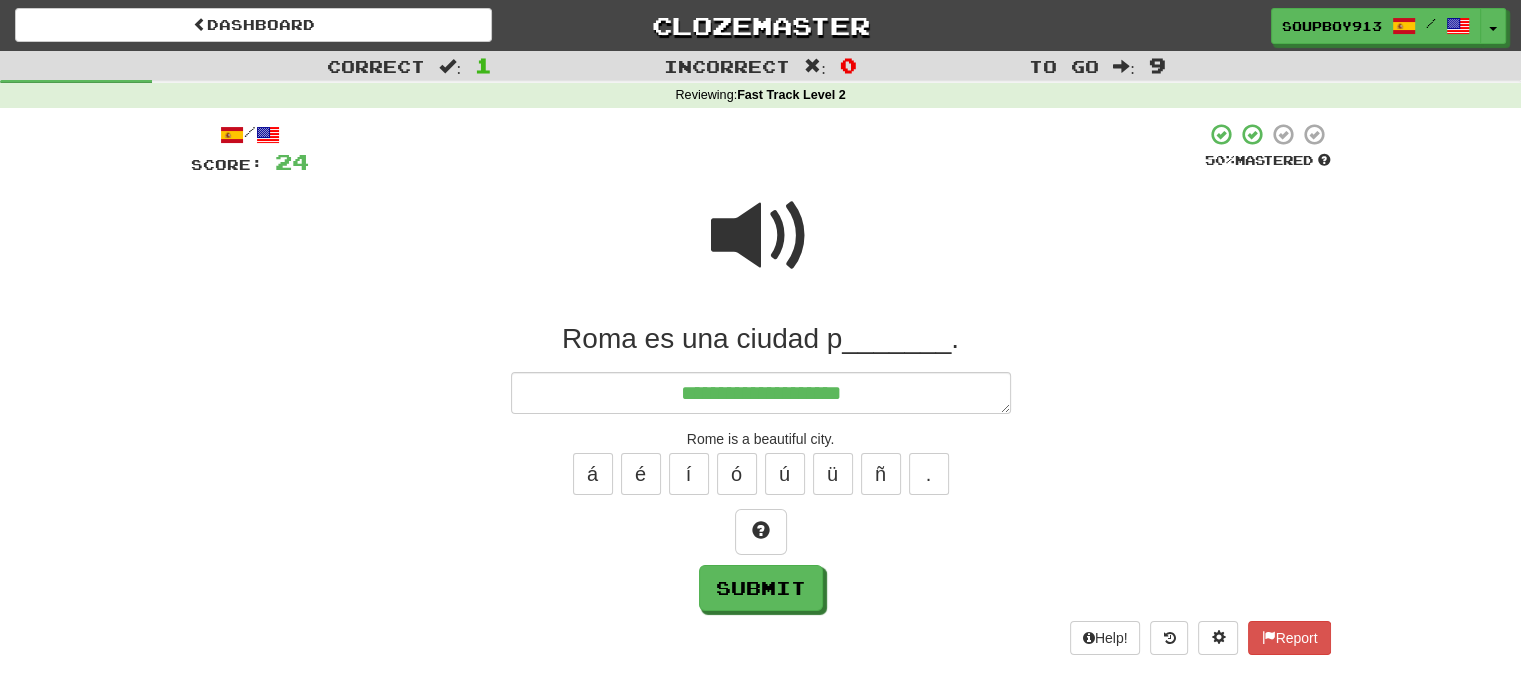 type on "*" 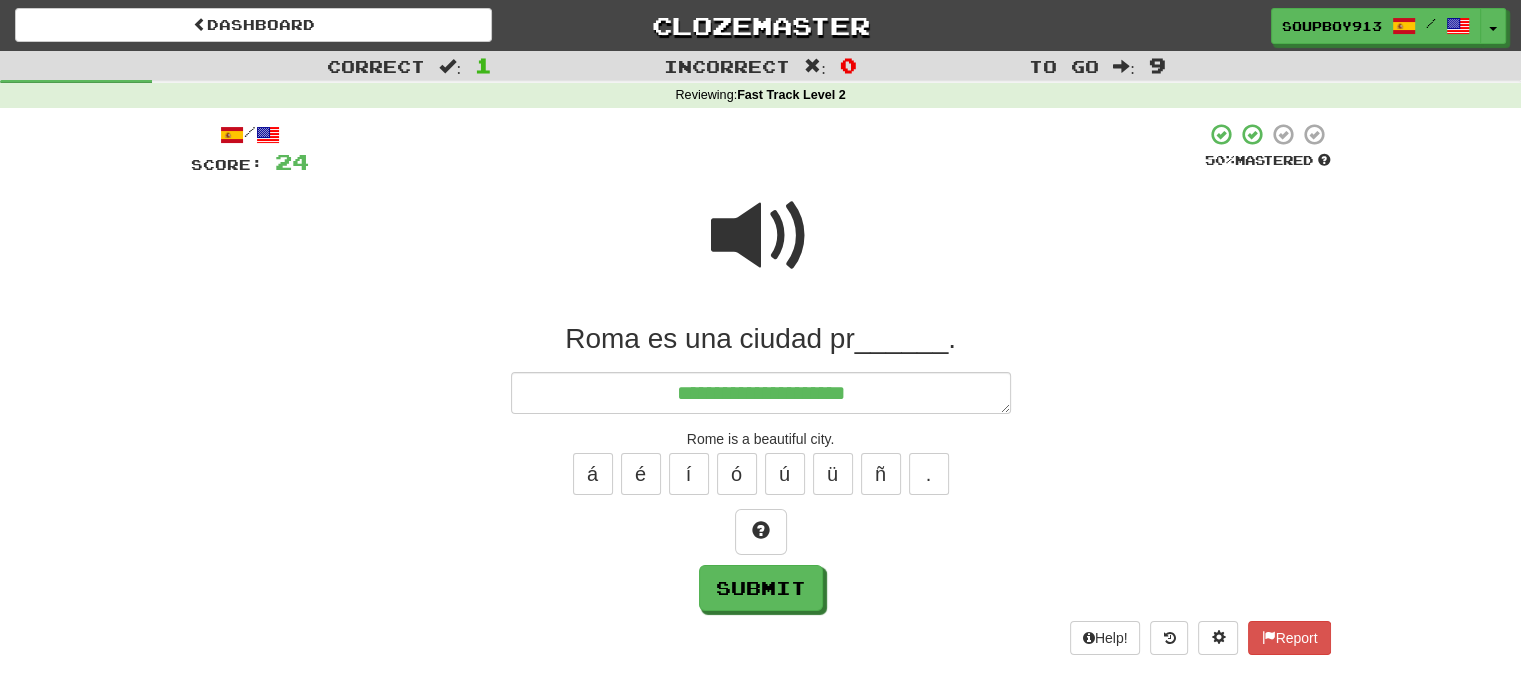 type on "*" 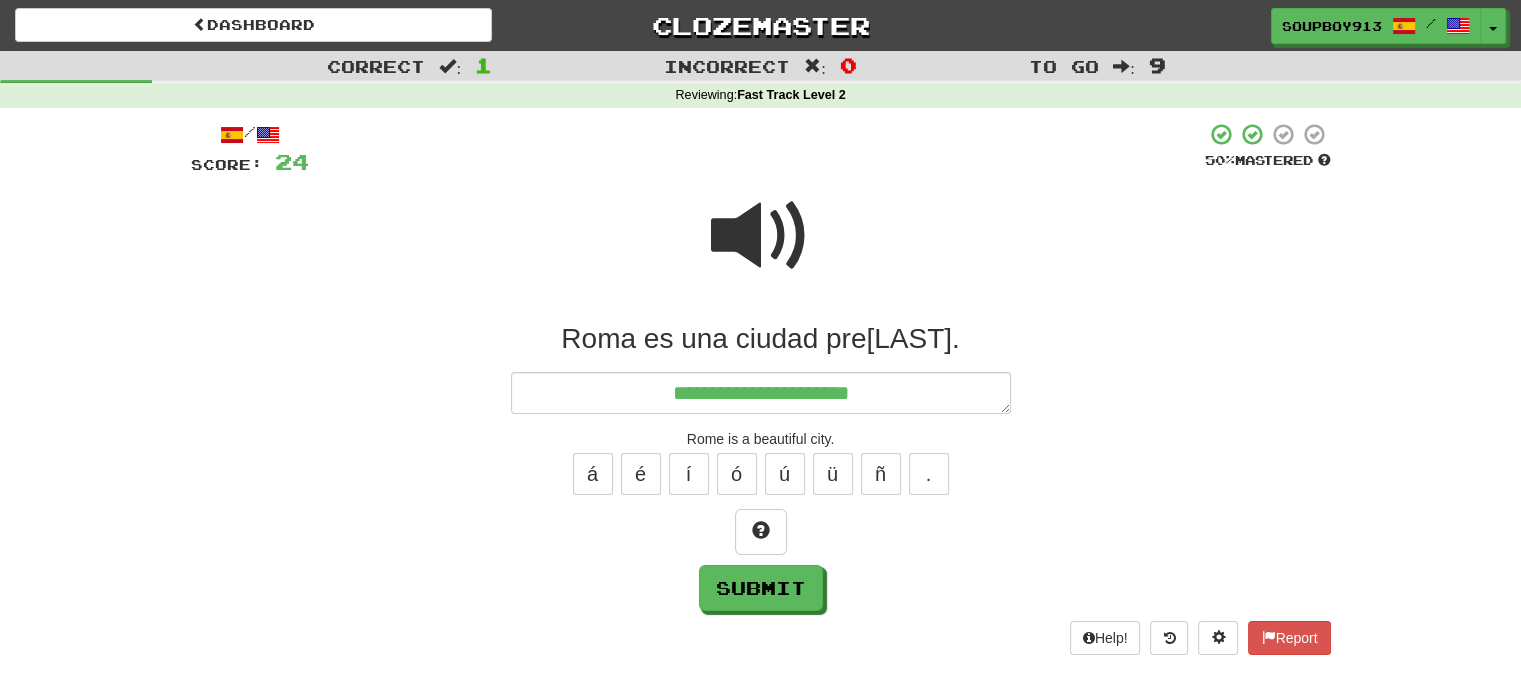 type 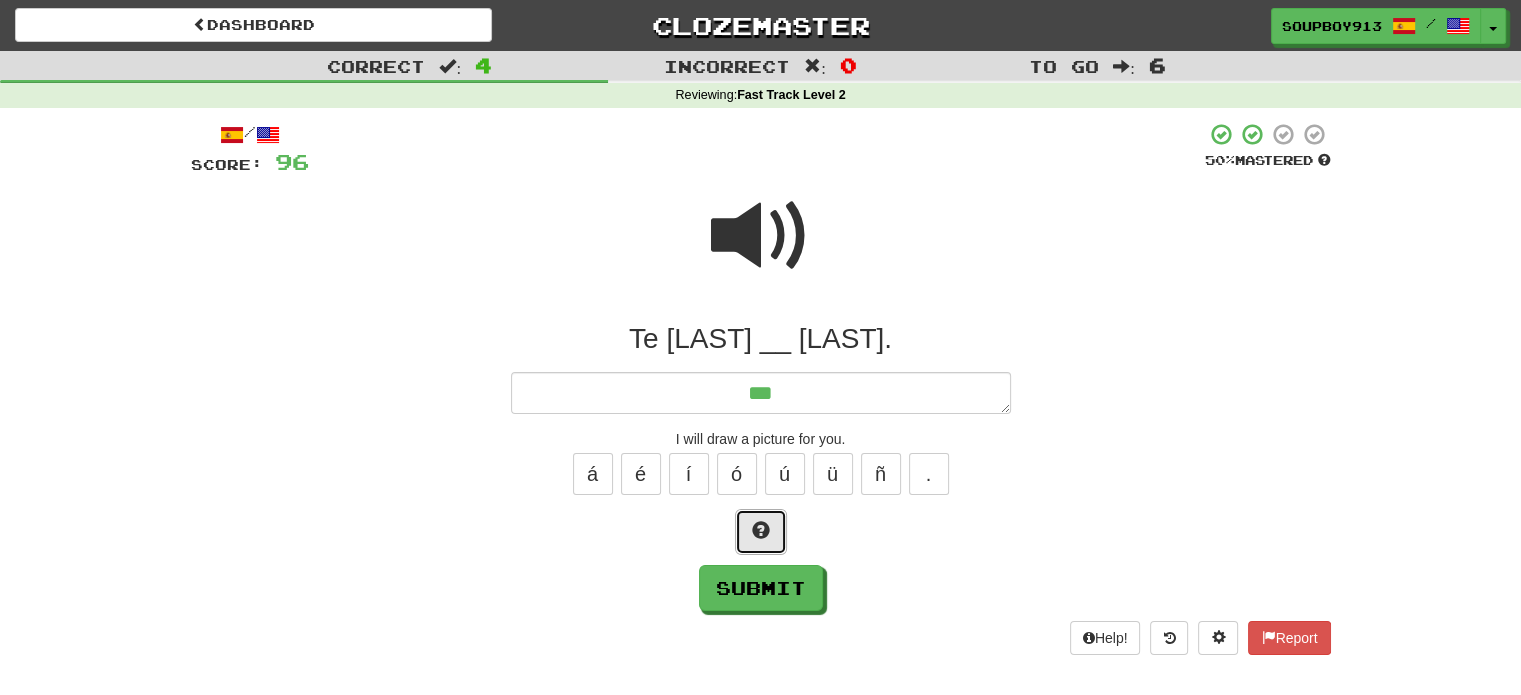 click at bounding box center [761, 532] 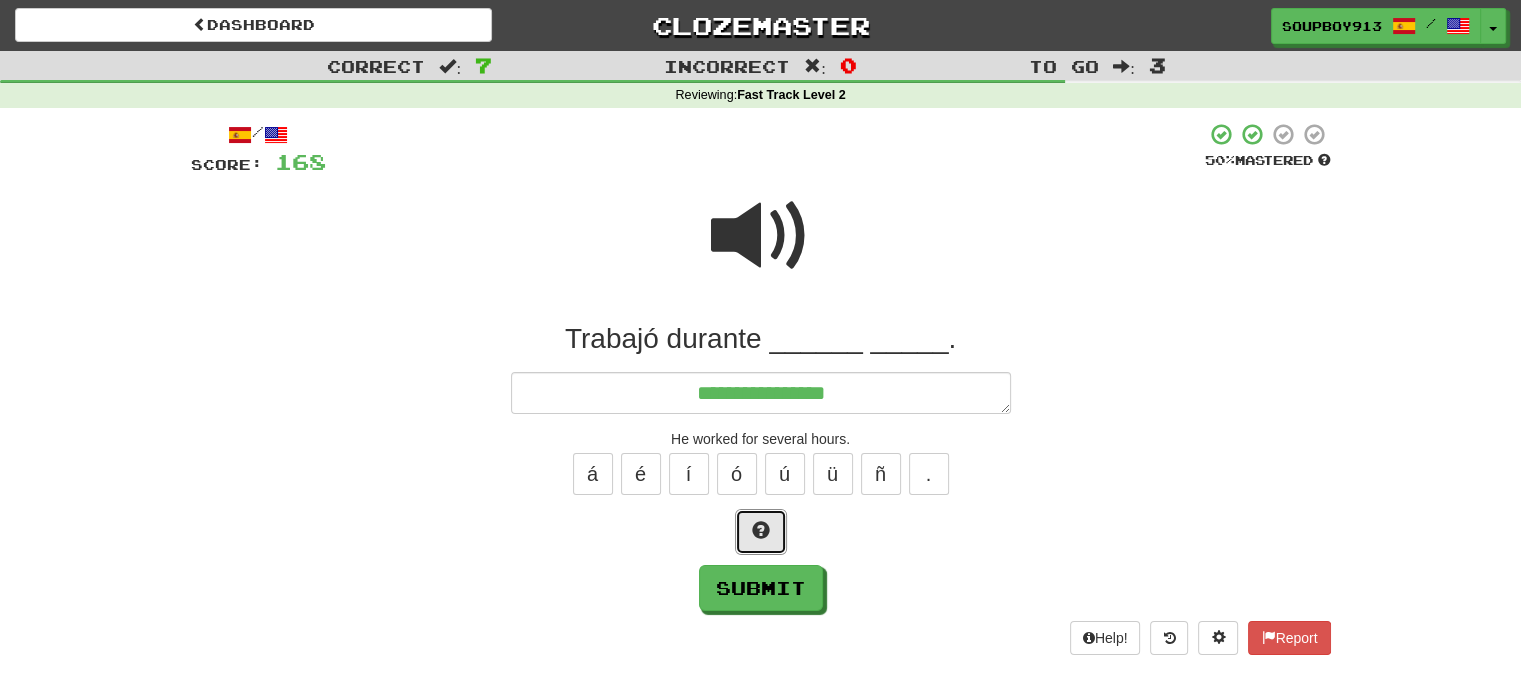 click at bounding box center (761, 532) 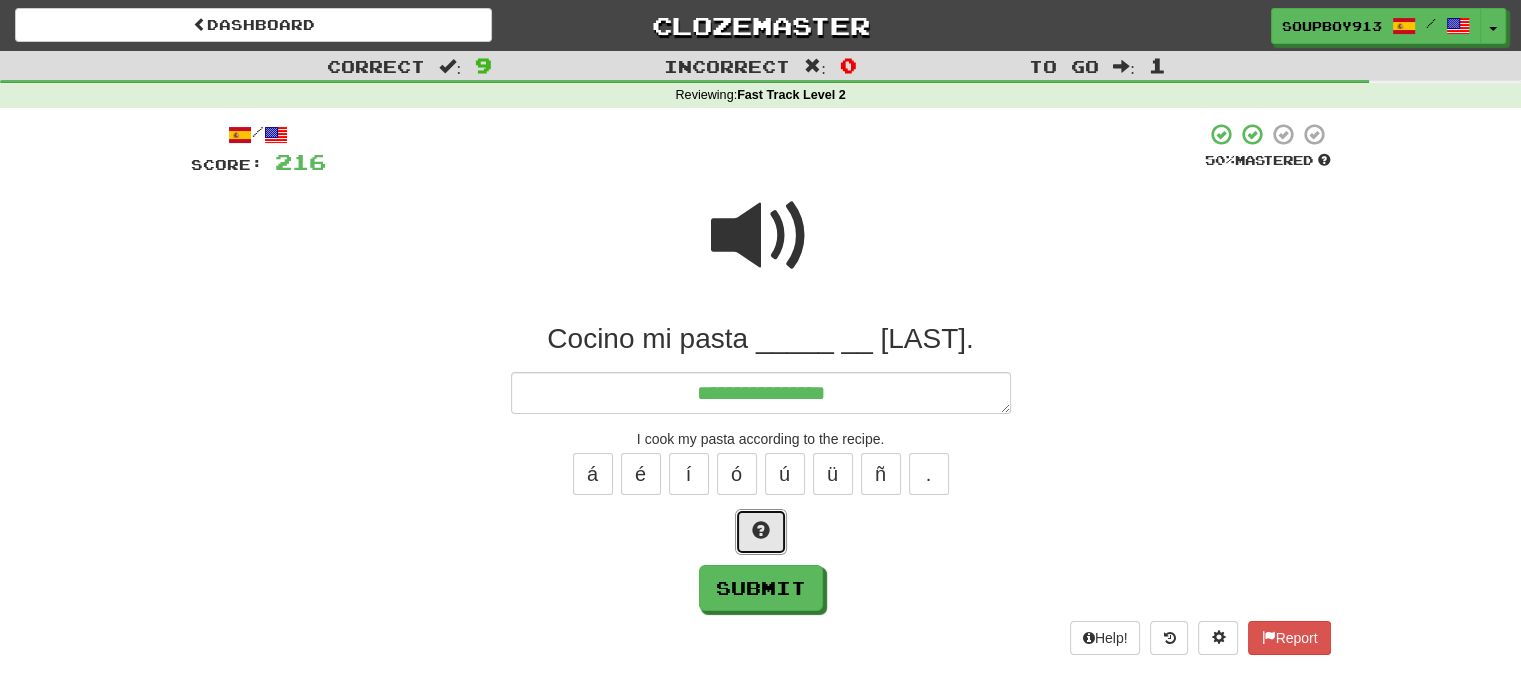 click at bounding box center (761, 532) 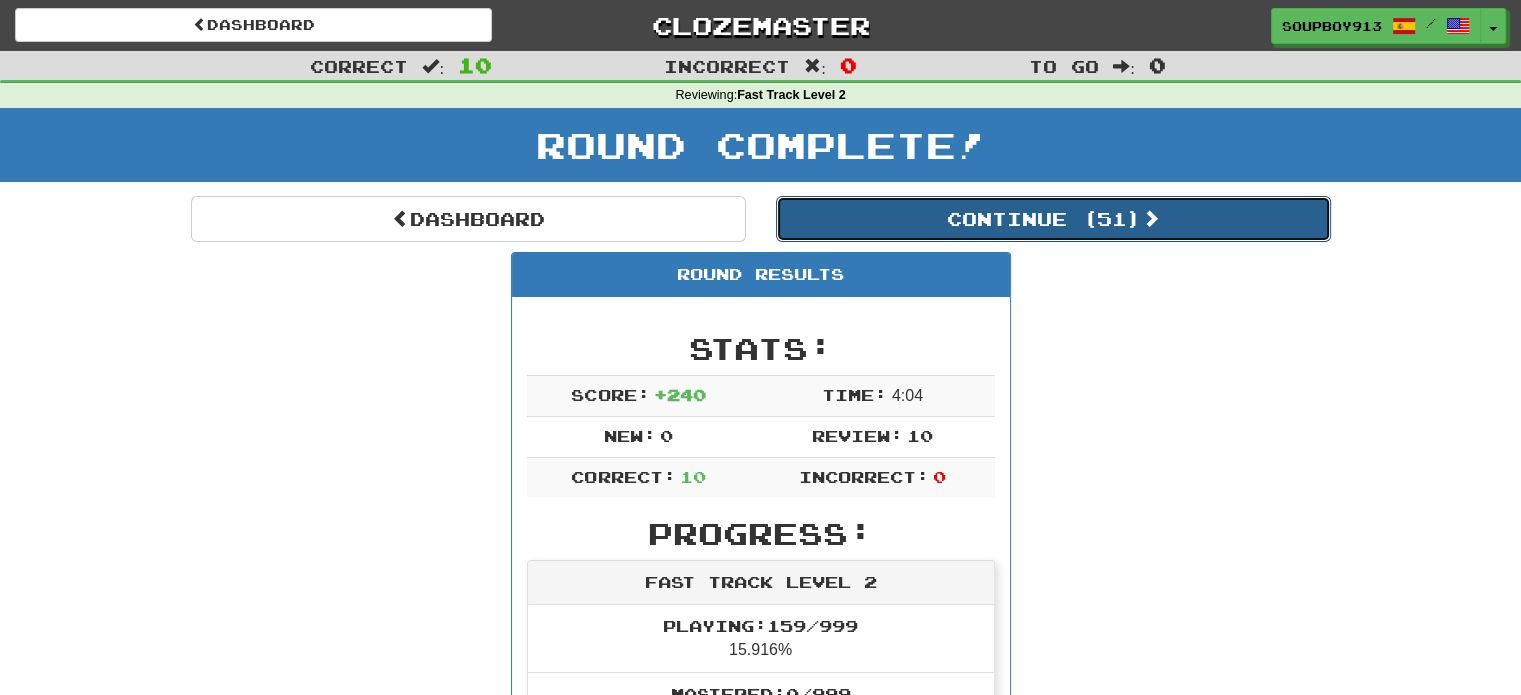 click on "Continue ( 51 )" at bounding box center [1053, 219] 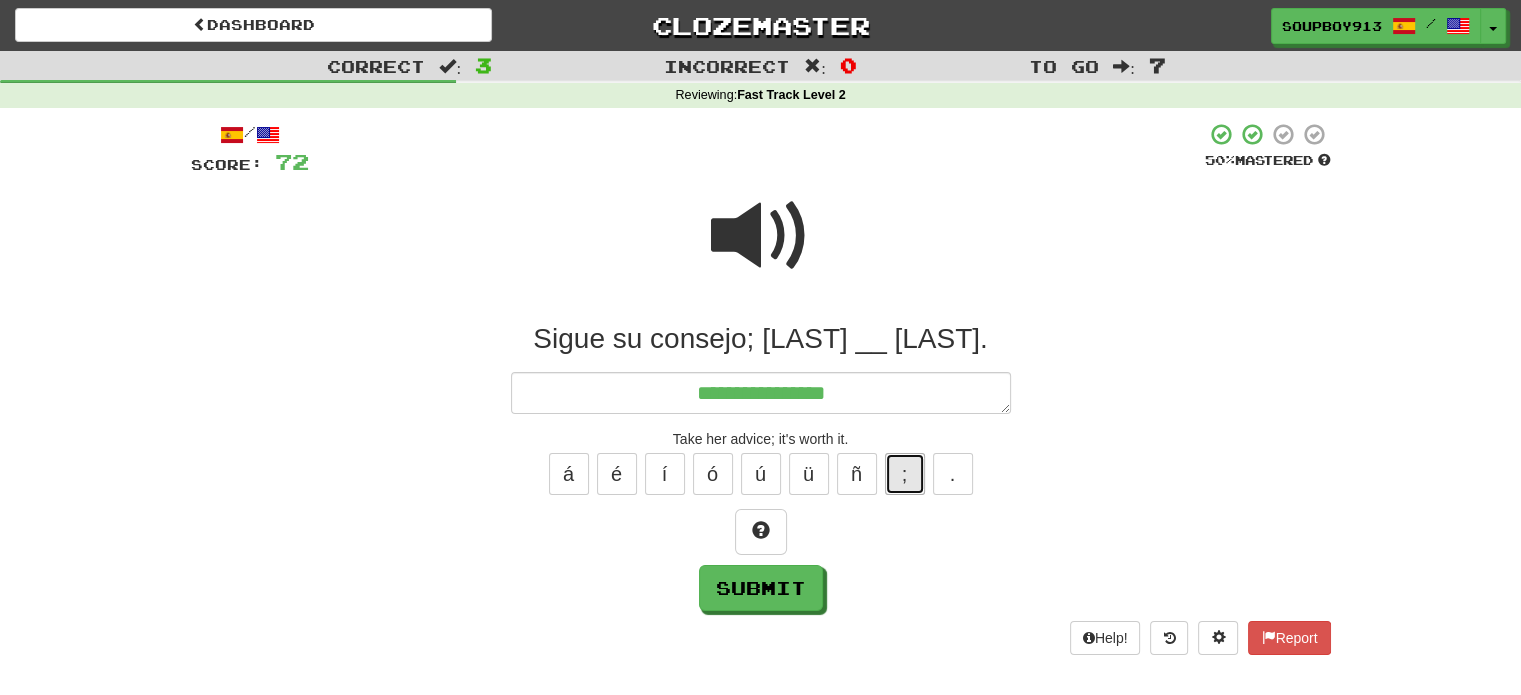 click on ";" at bounding box center (905, 474) 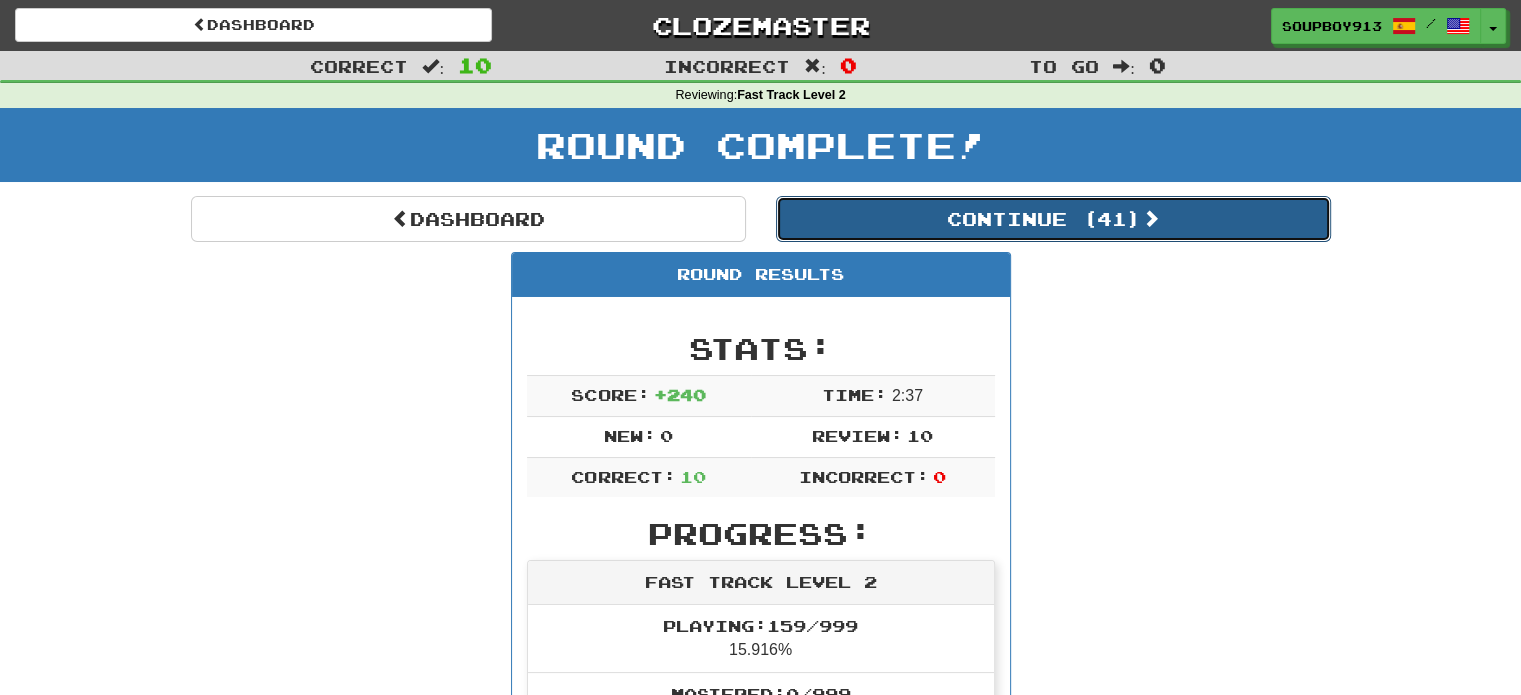 click on "Continue ( 41 )" at bounding box center (1053, 219) 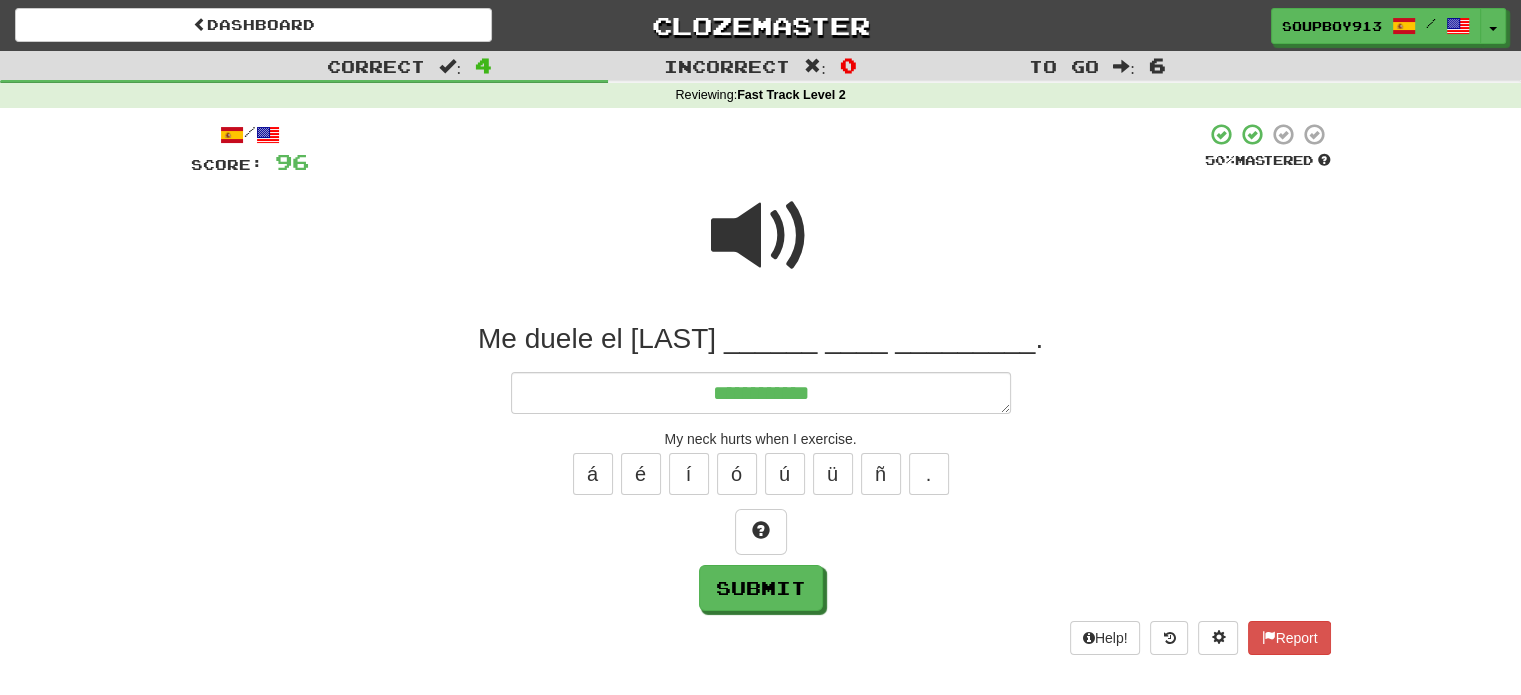 click at bounding box center (761, 236) 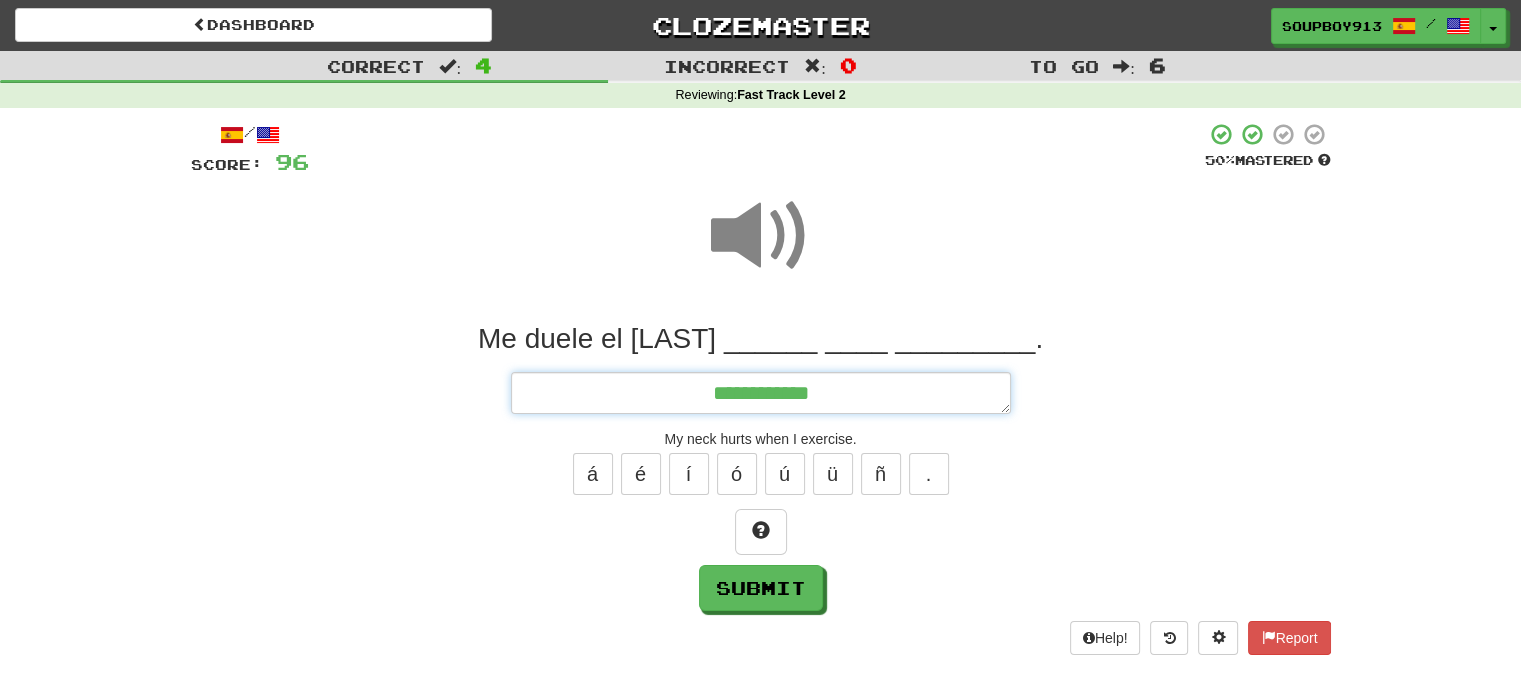 click on "**********" at bounding box center (761, 393) 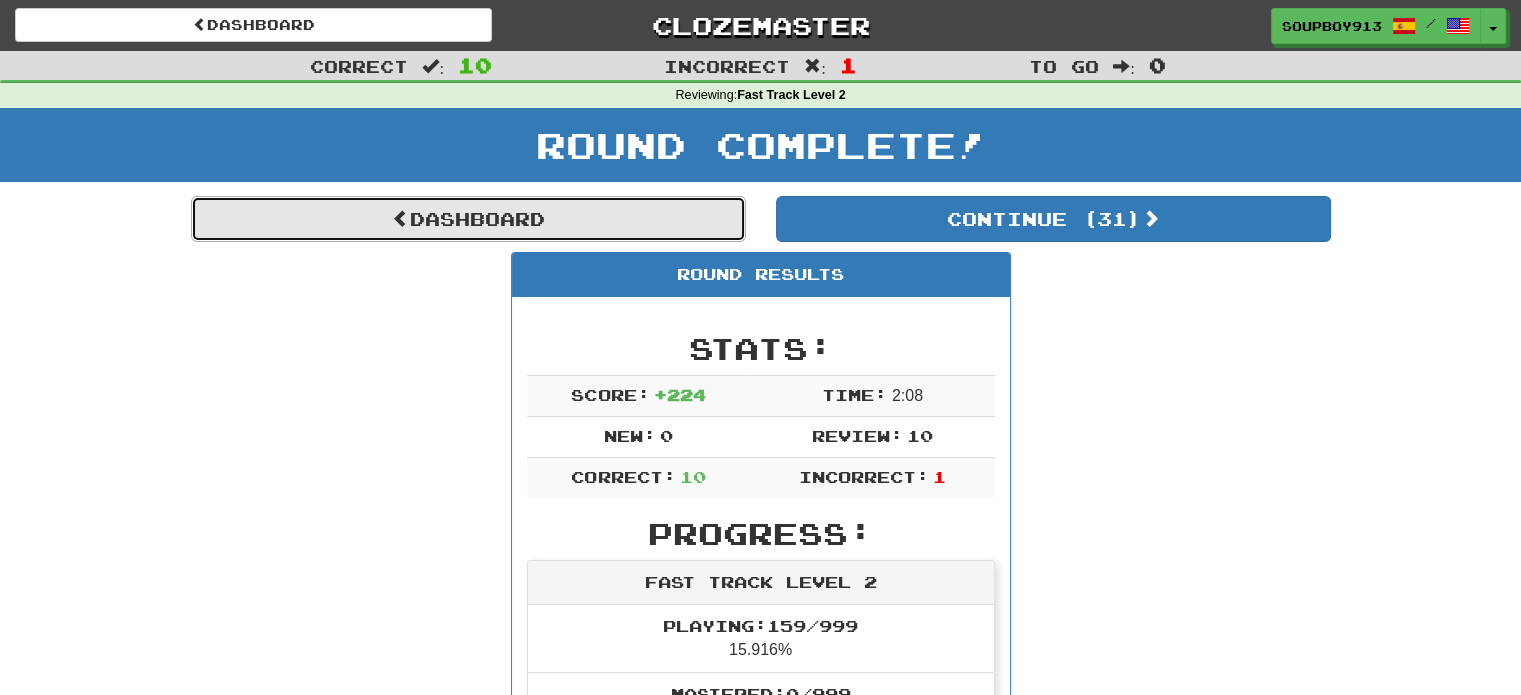 click on "Dashboard" at bounding box center (468, 219) 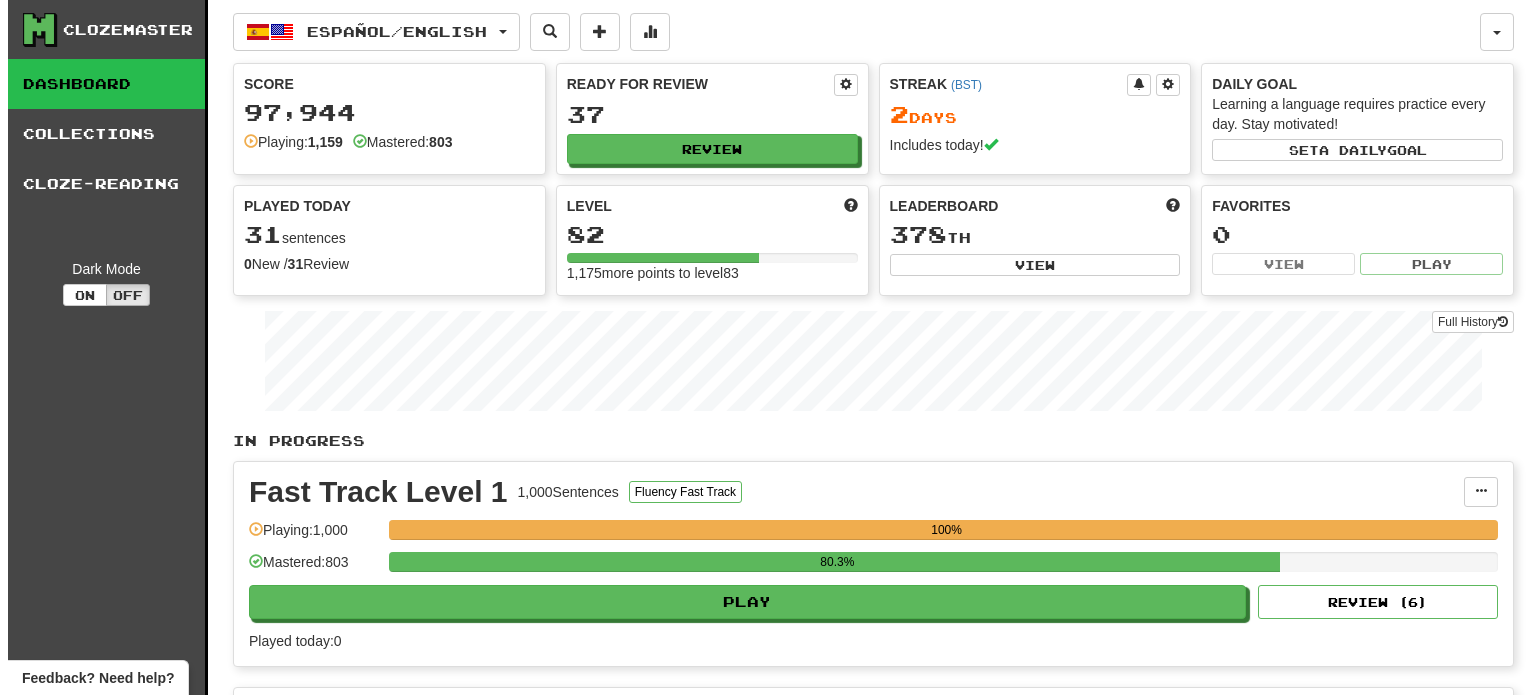 scroll, scrollTop: 0, scrollLeft: 0, axis: both 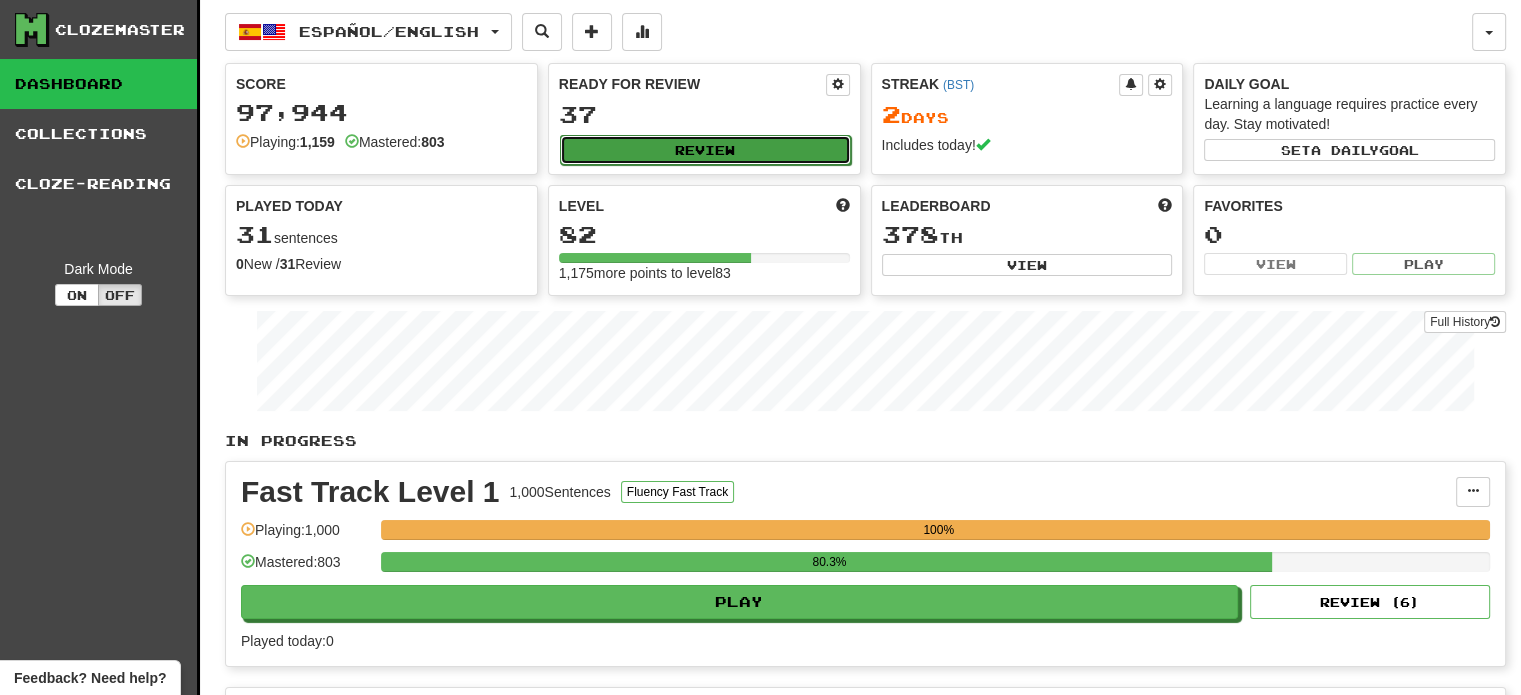 click on "Review" at bounding box center (705, 150) 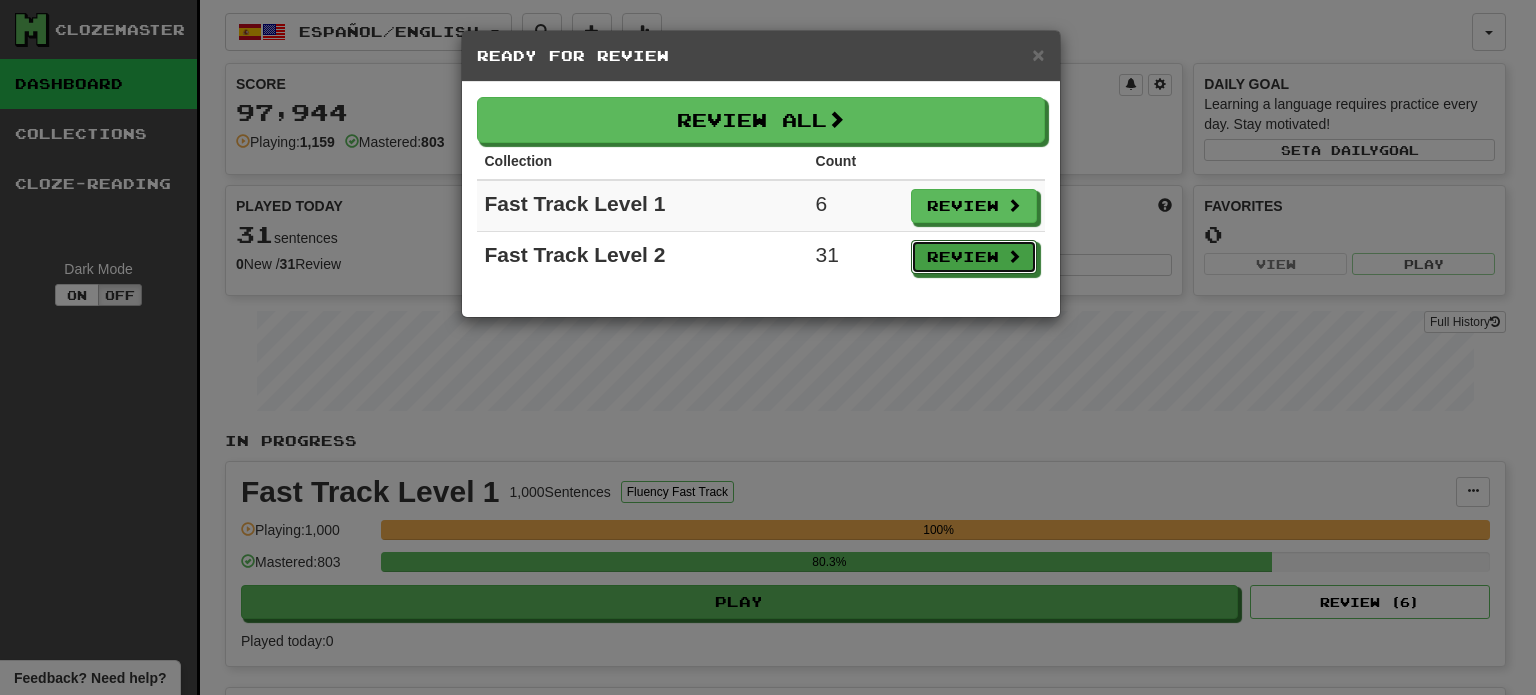click on "Review" at bounding box center [974, 257] 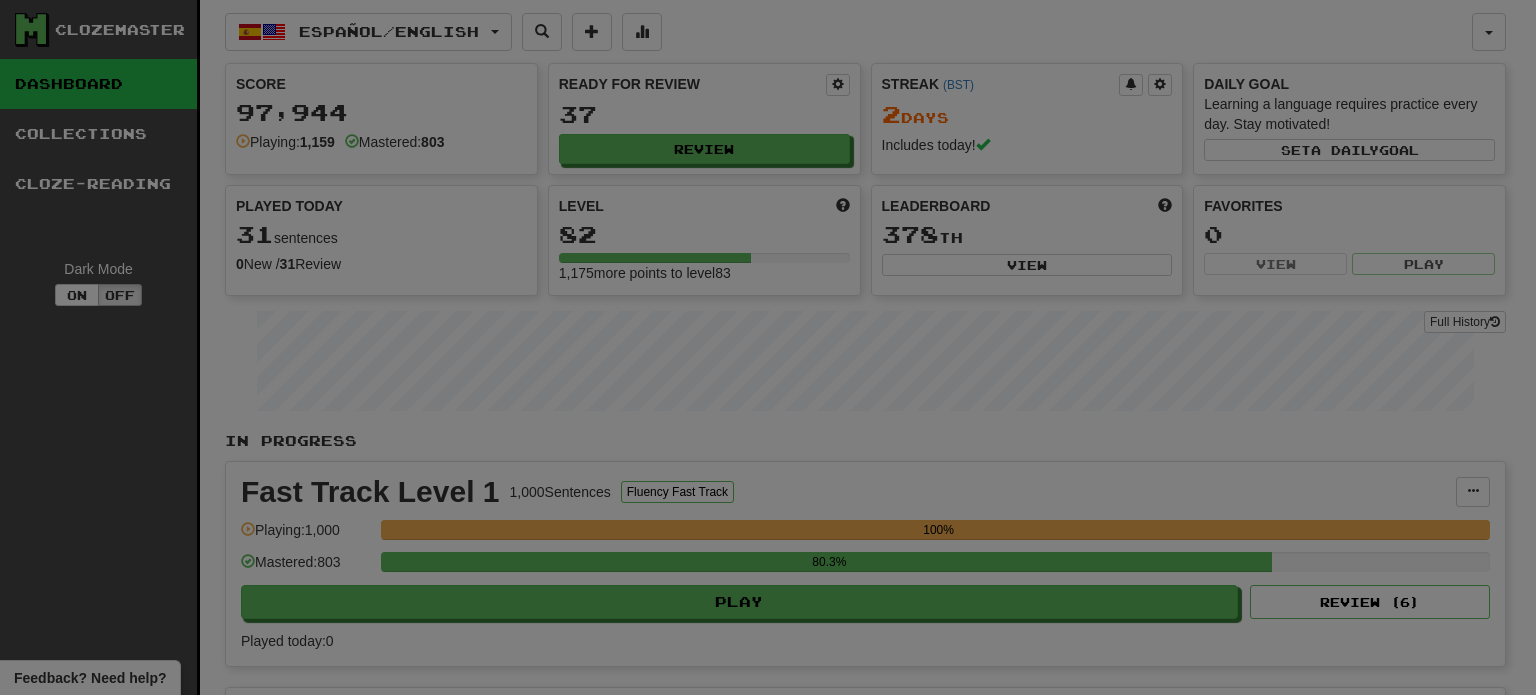 select on "**" 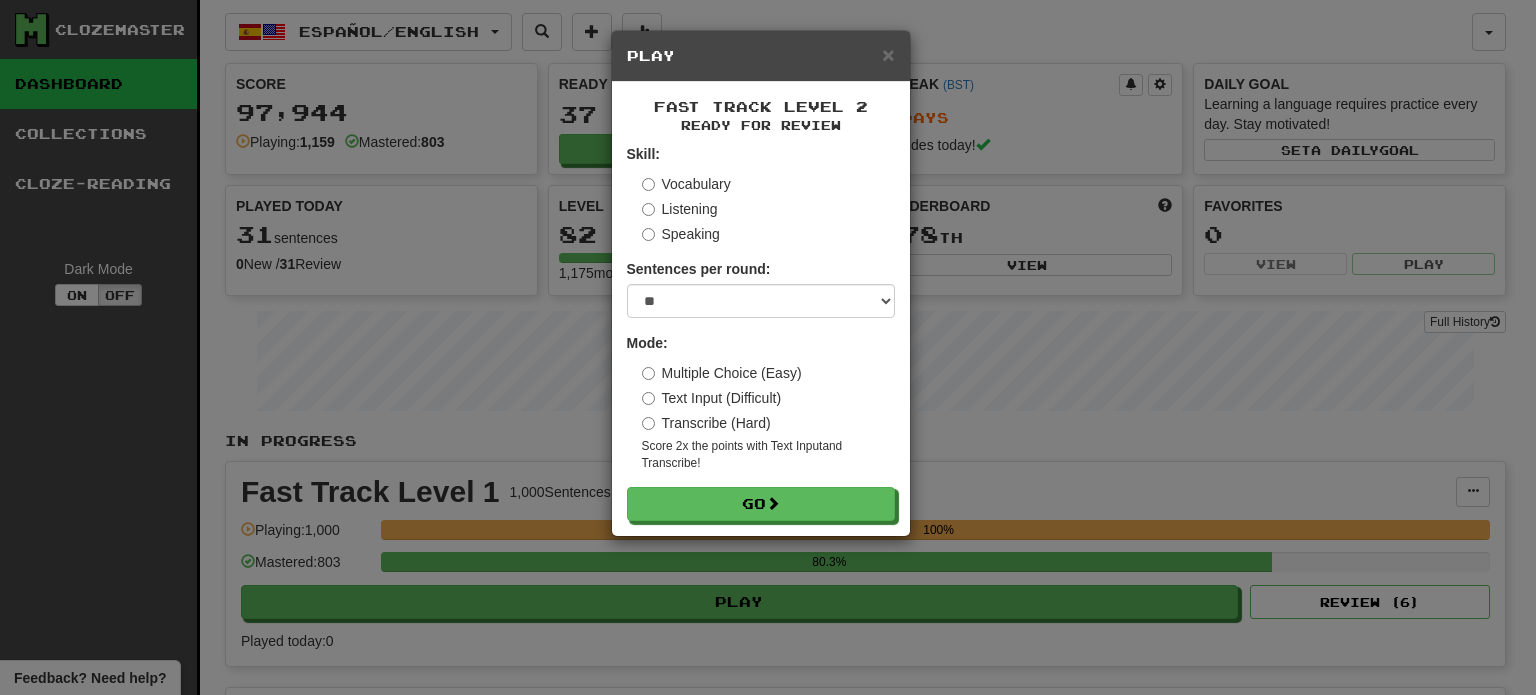 click on "Transcribe (Hard)" at bounding box center [706, 423] 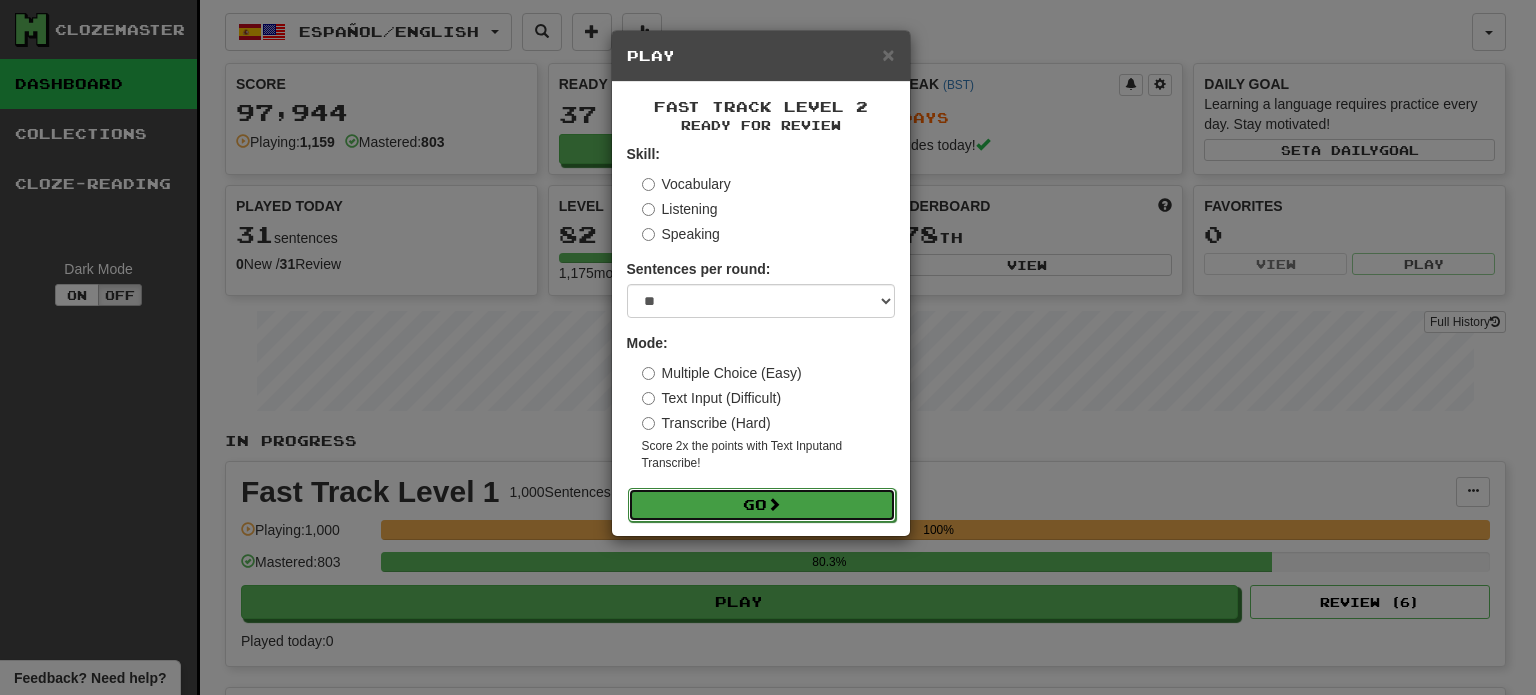 click on "Go" at bounding box center [762, 505] 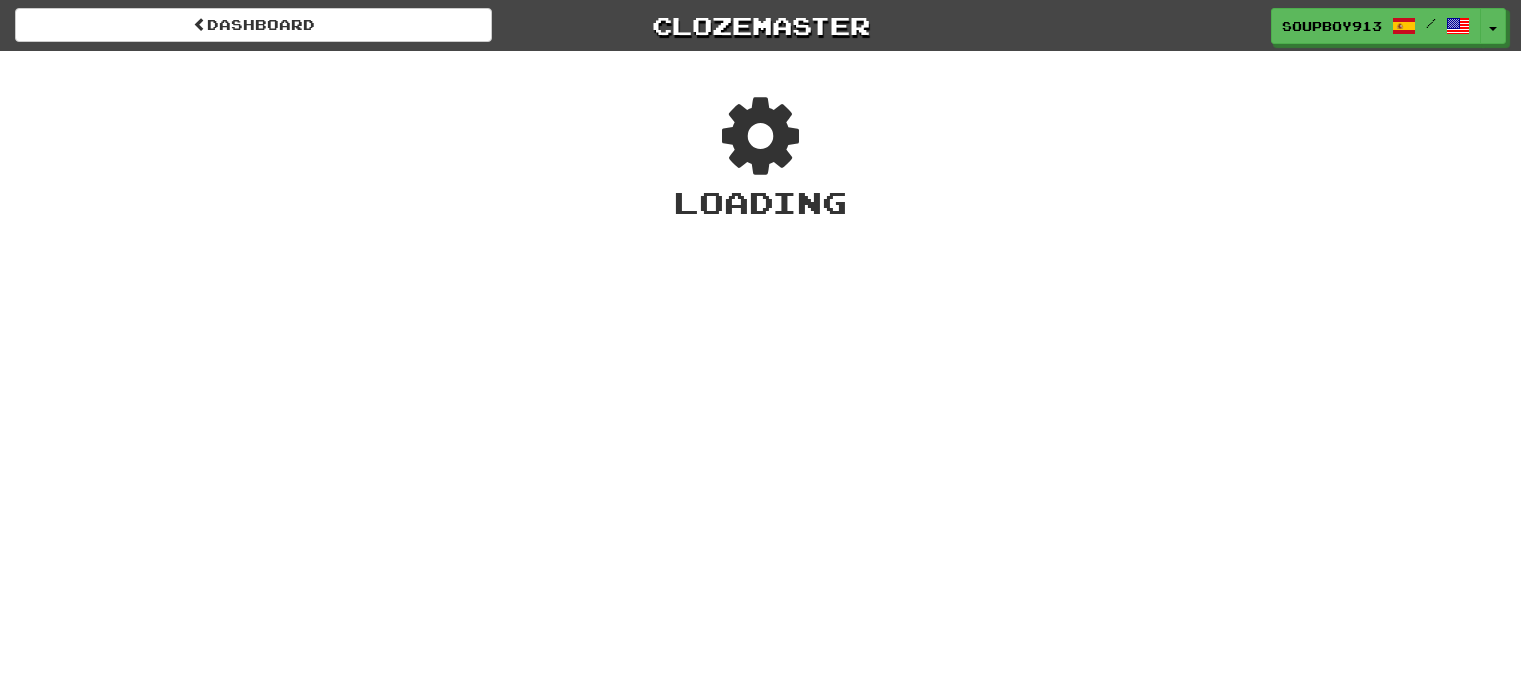 scroll, scrollTop: 0, scrollLeft: 0, axis: both 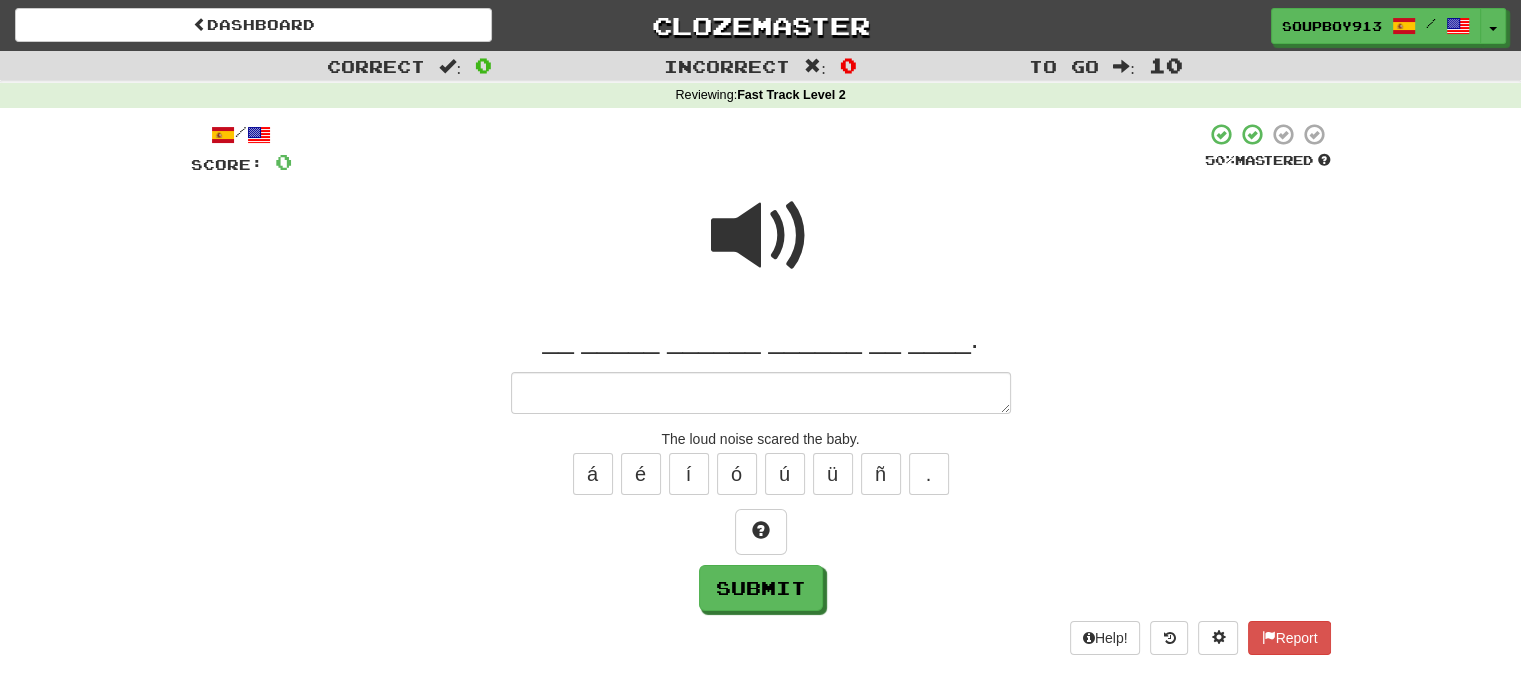 type on "*" 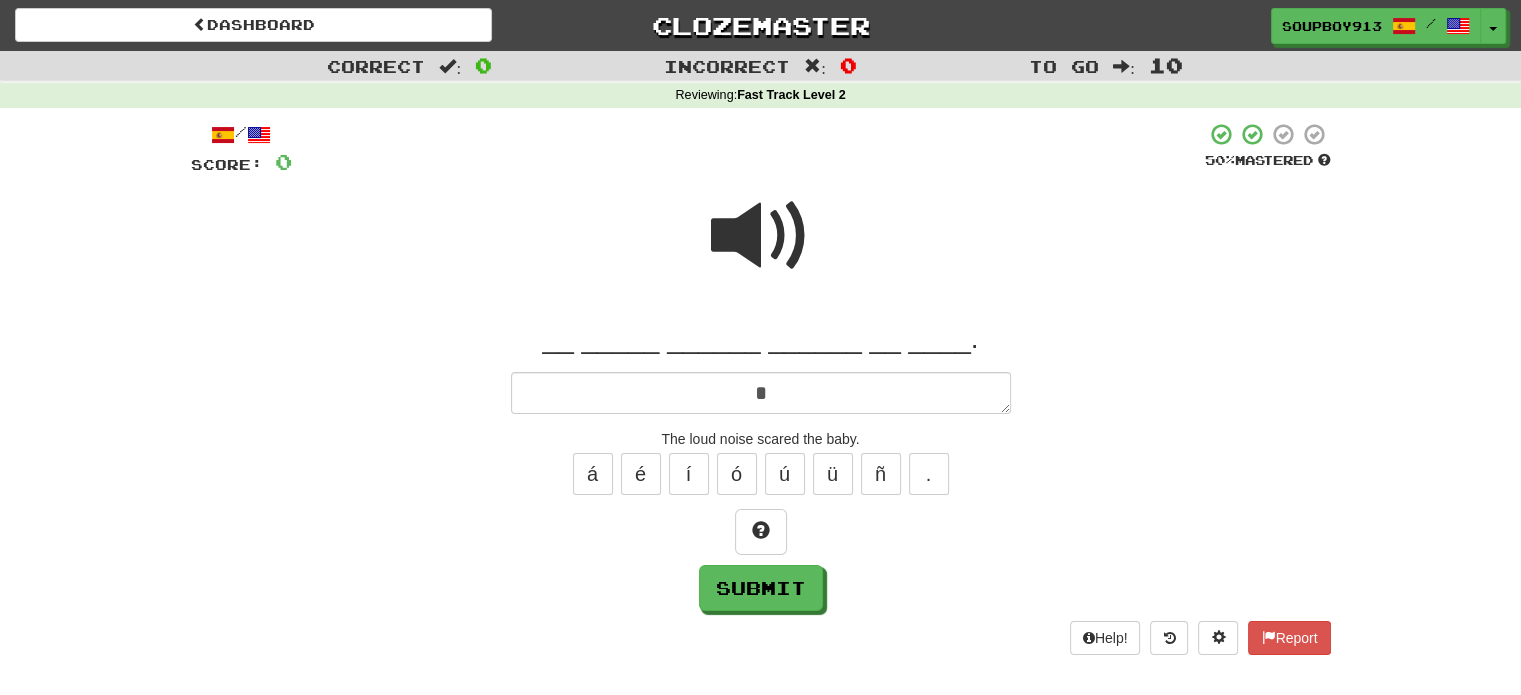type on "*" 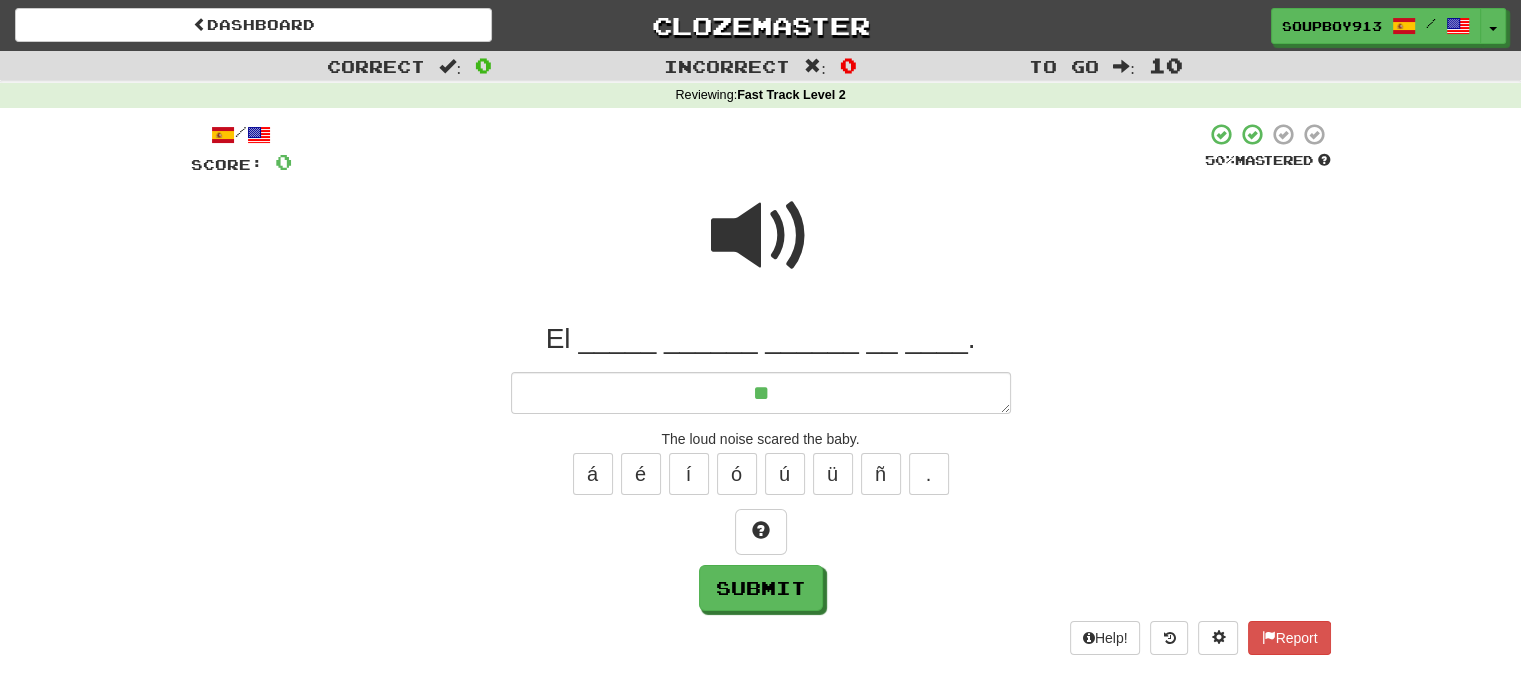 type on "*" 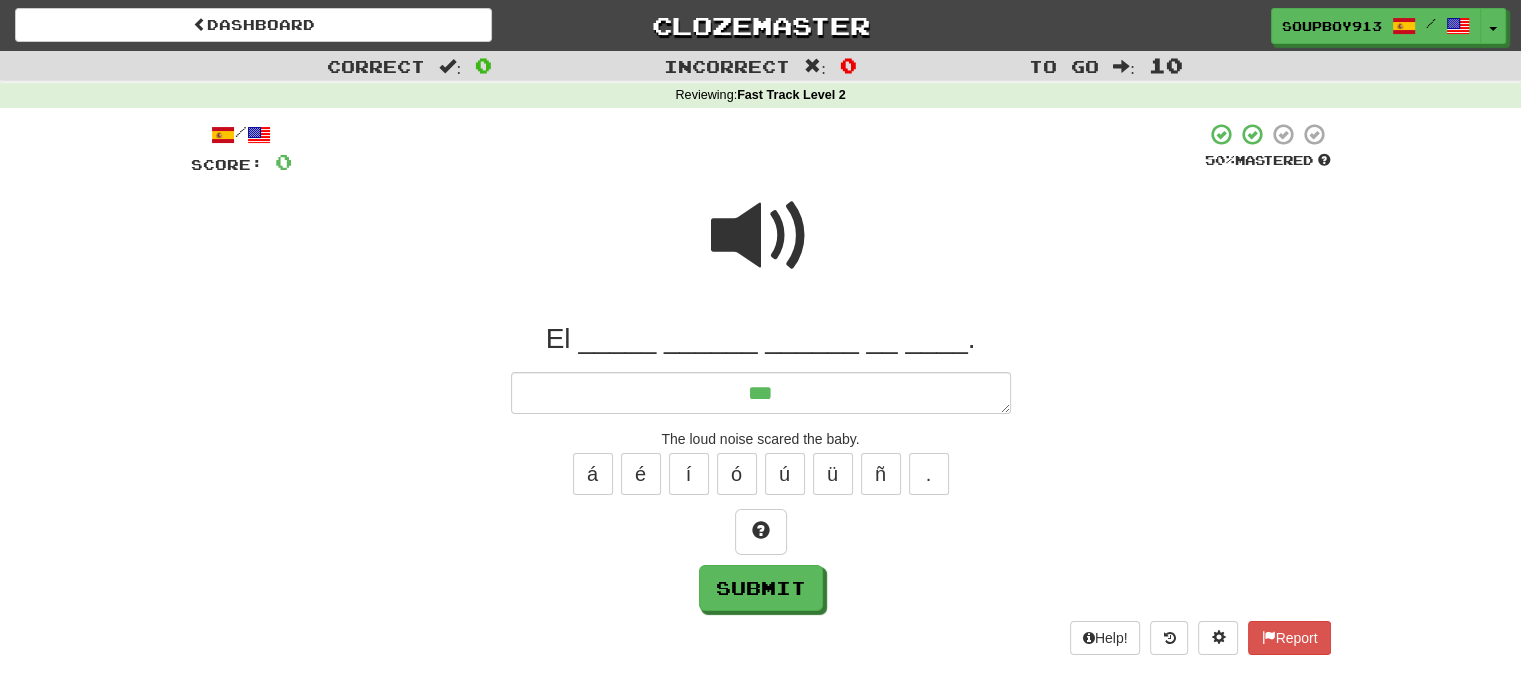 type on "*" 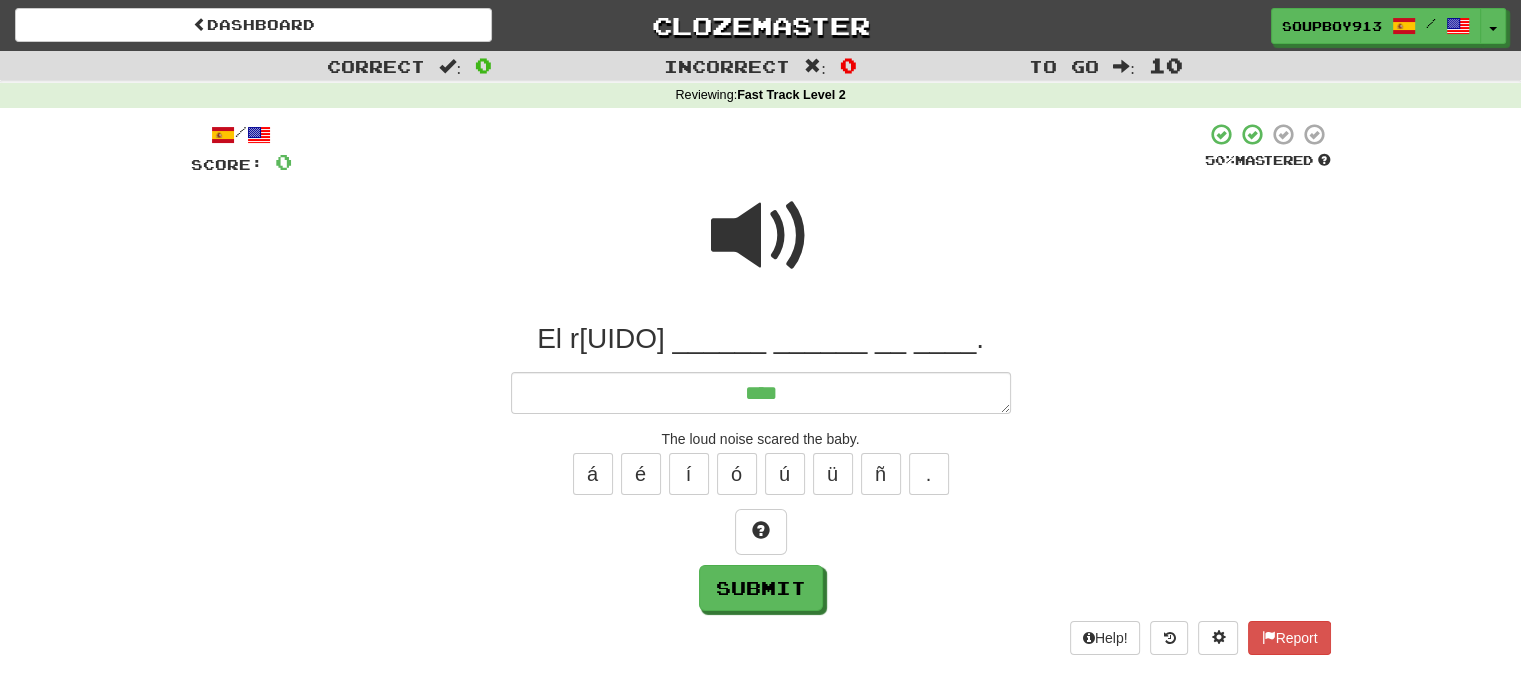 type on "*" 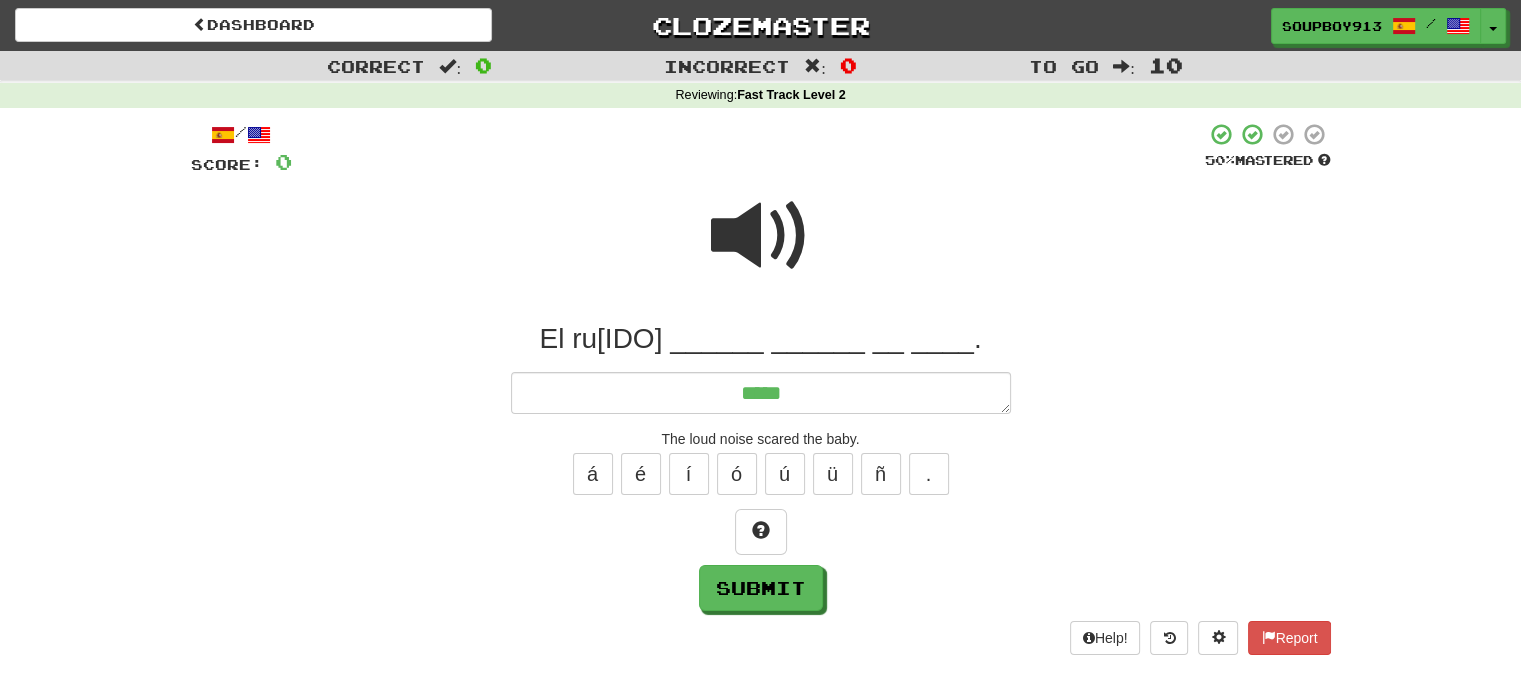 type on "*" 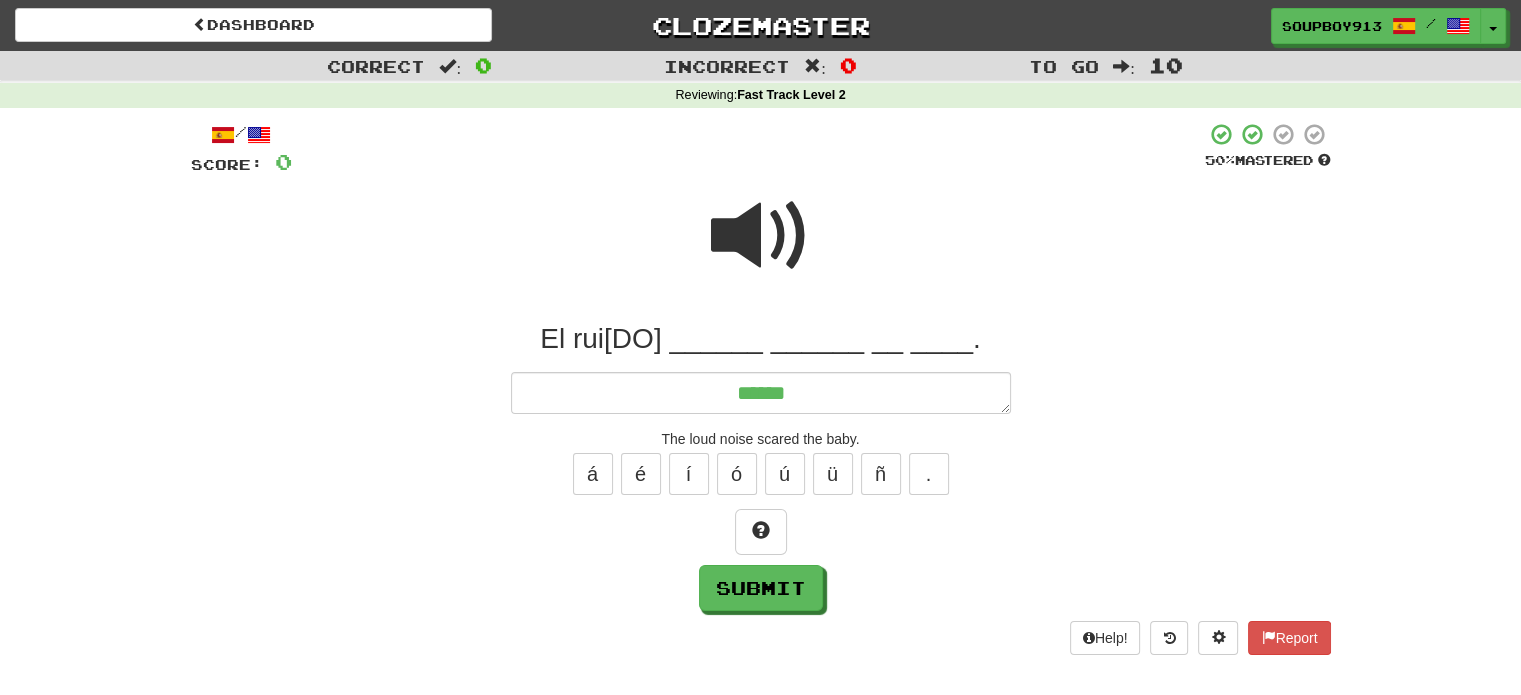 type on "*" 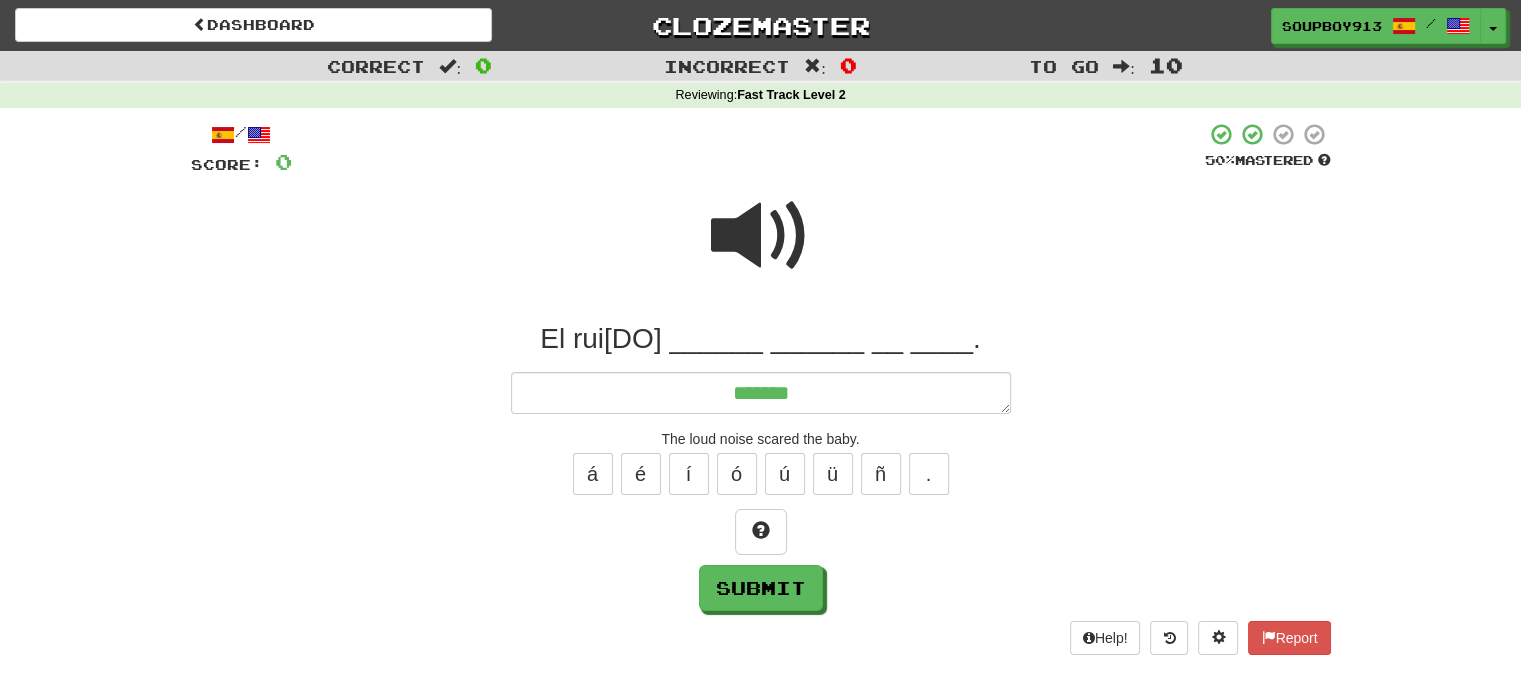type on "*" 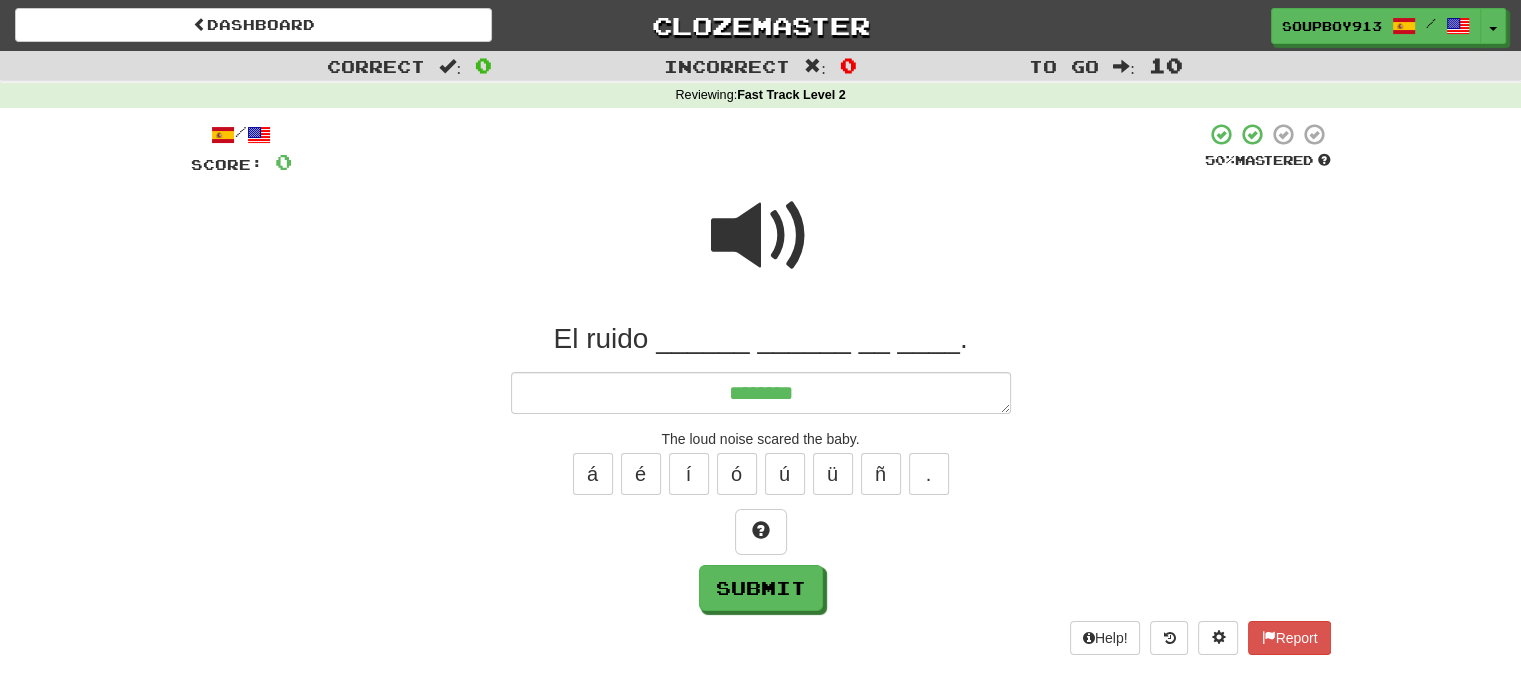 type on "*" 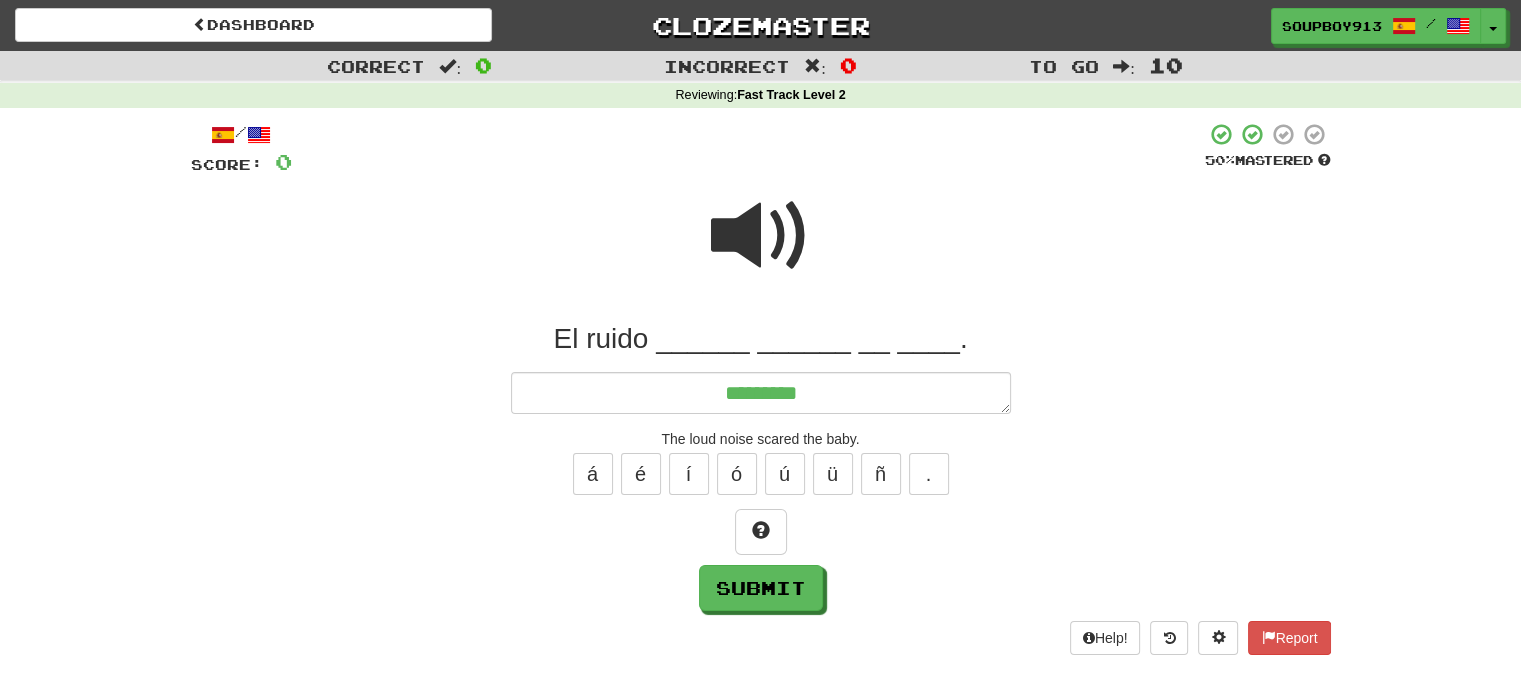 type on "*" 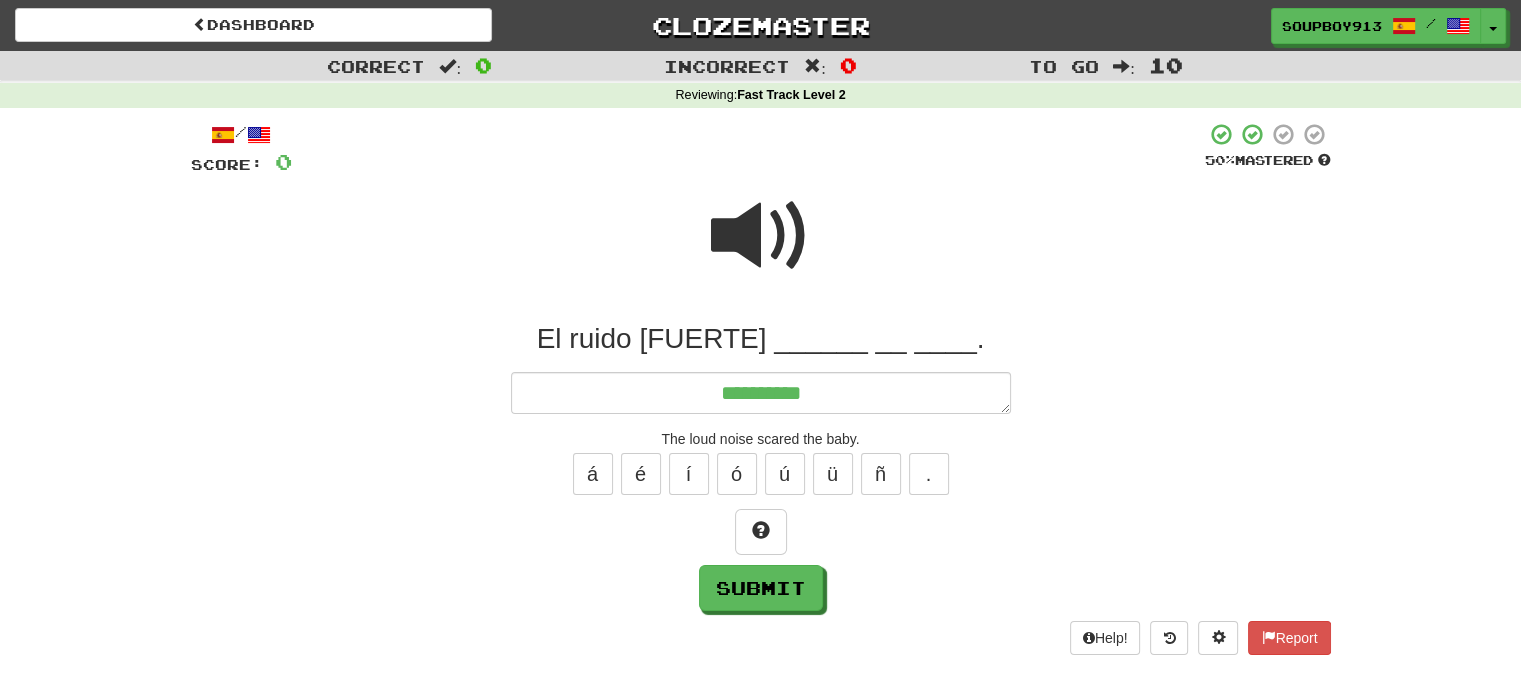 type on "*" 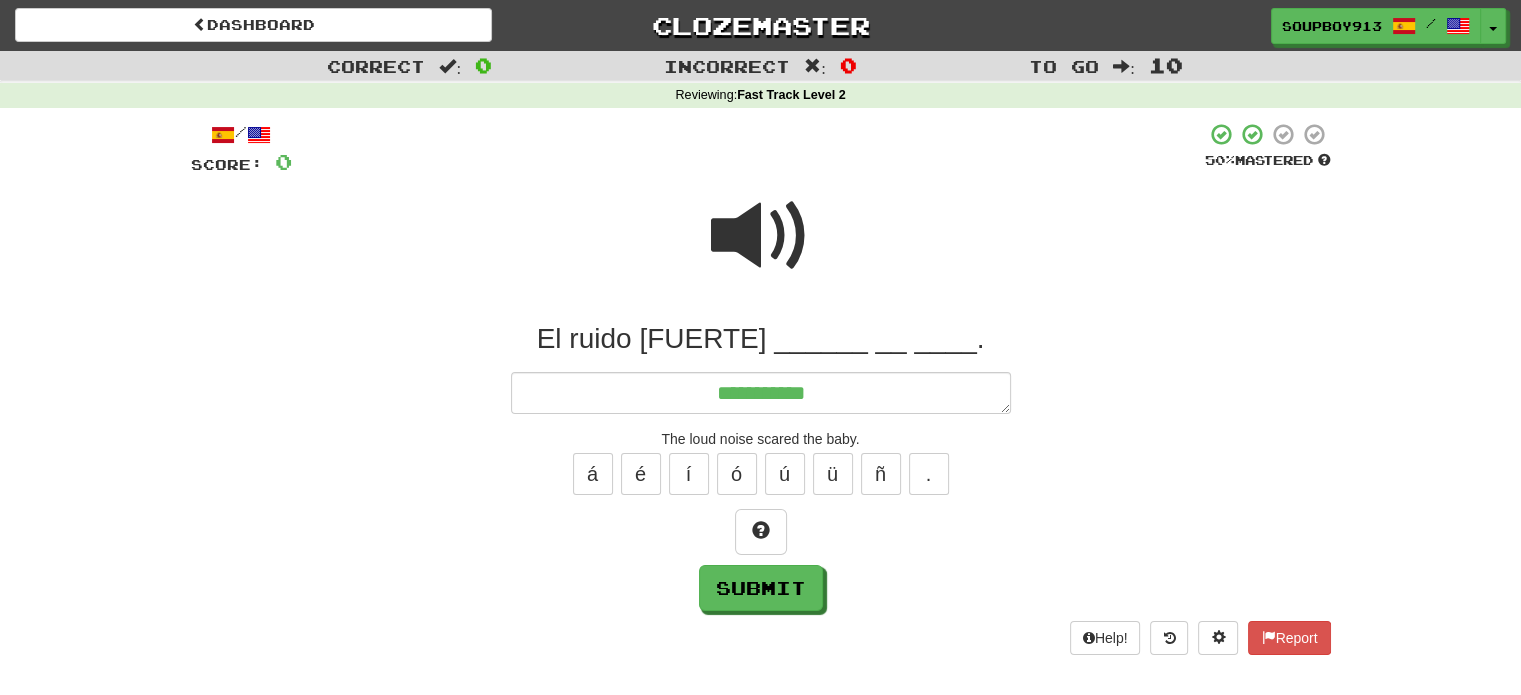 type on "*" 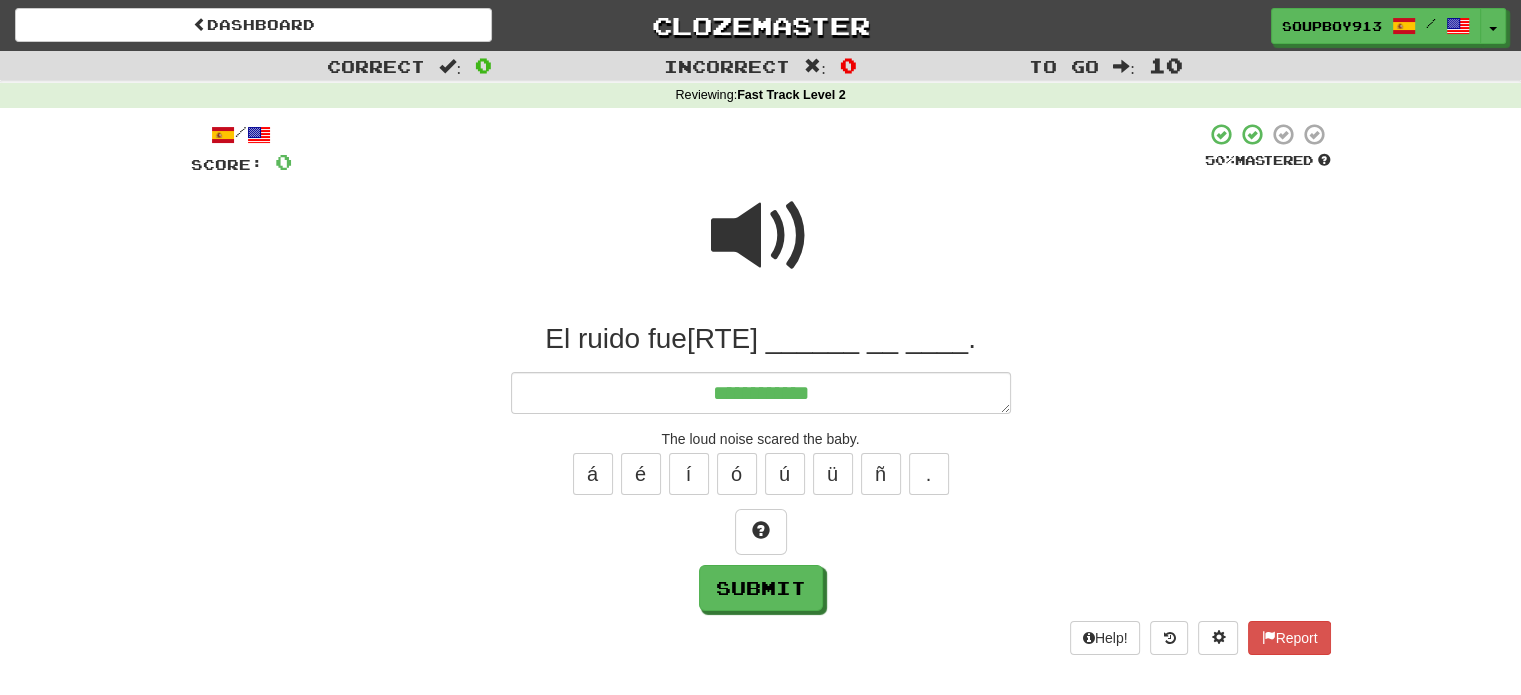 type on "*" 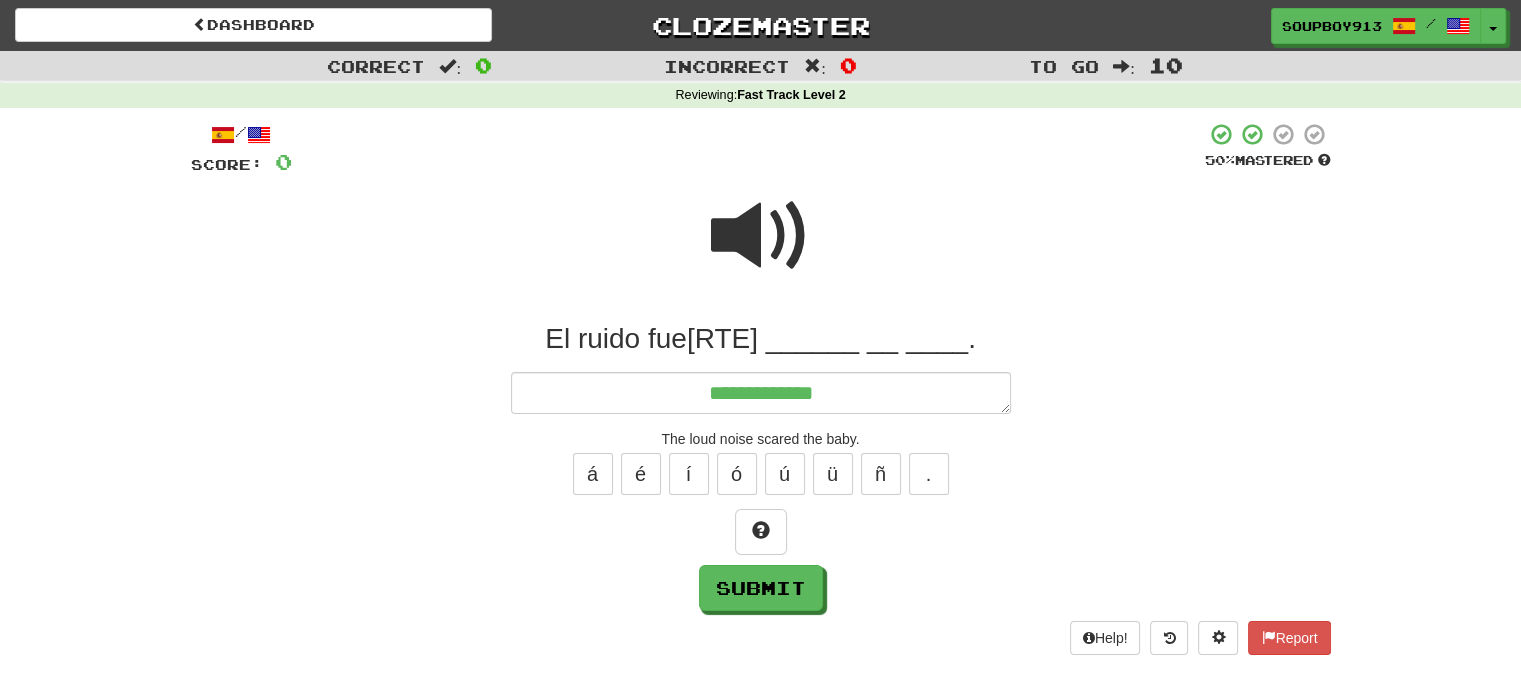 type on "*" 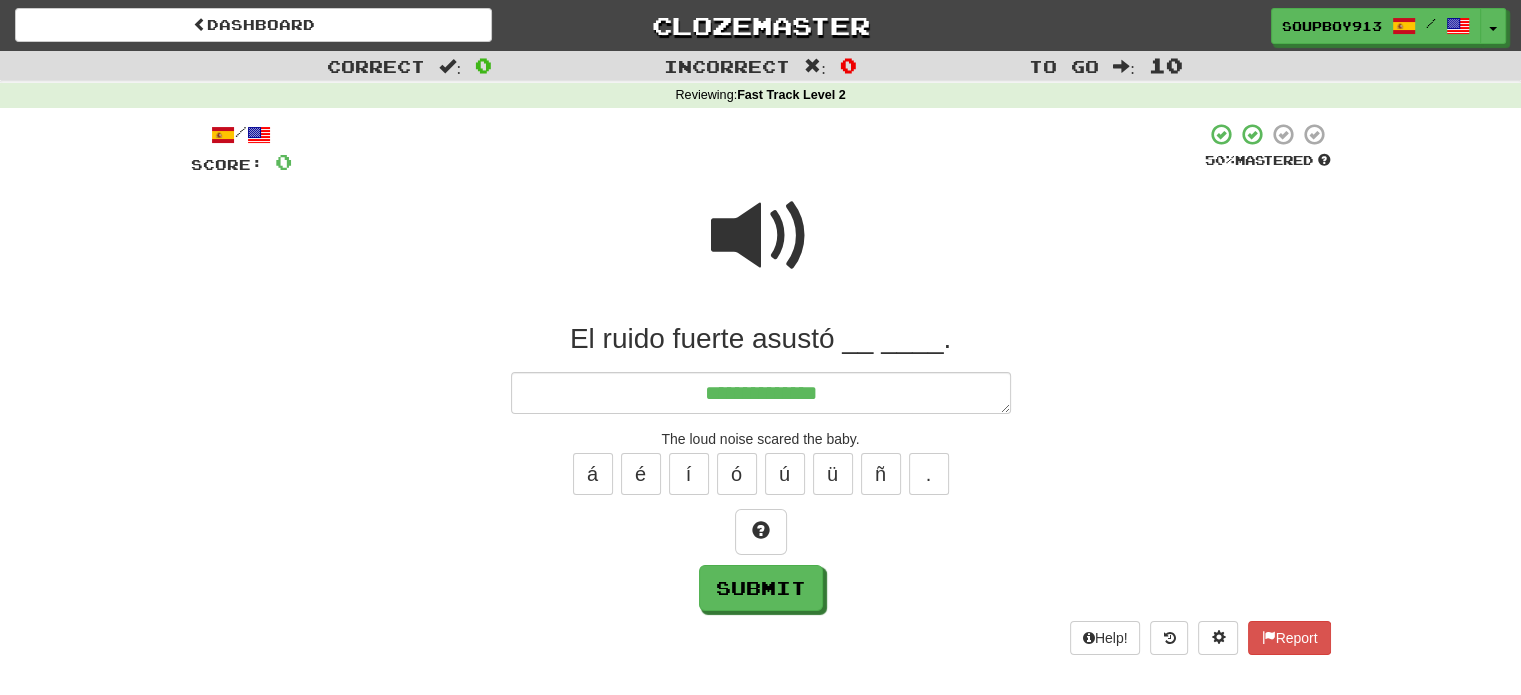 type on "*" 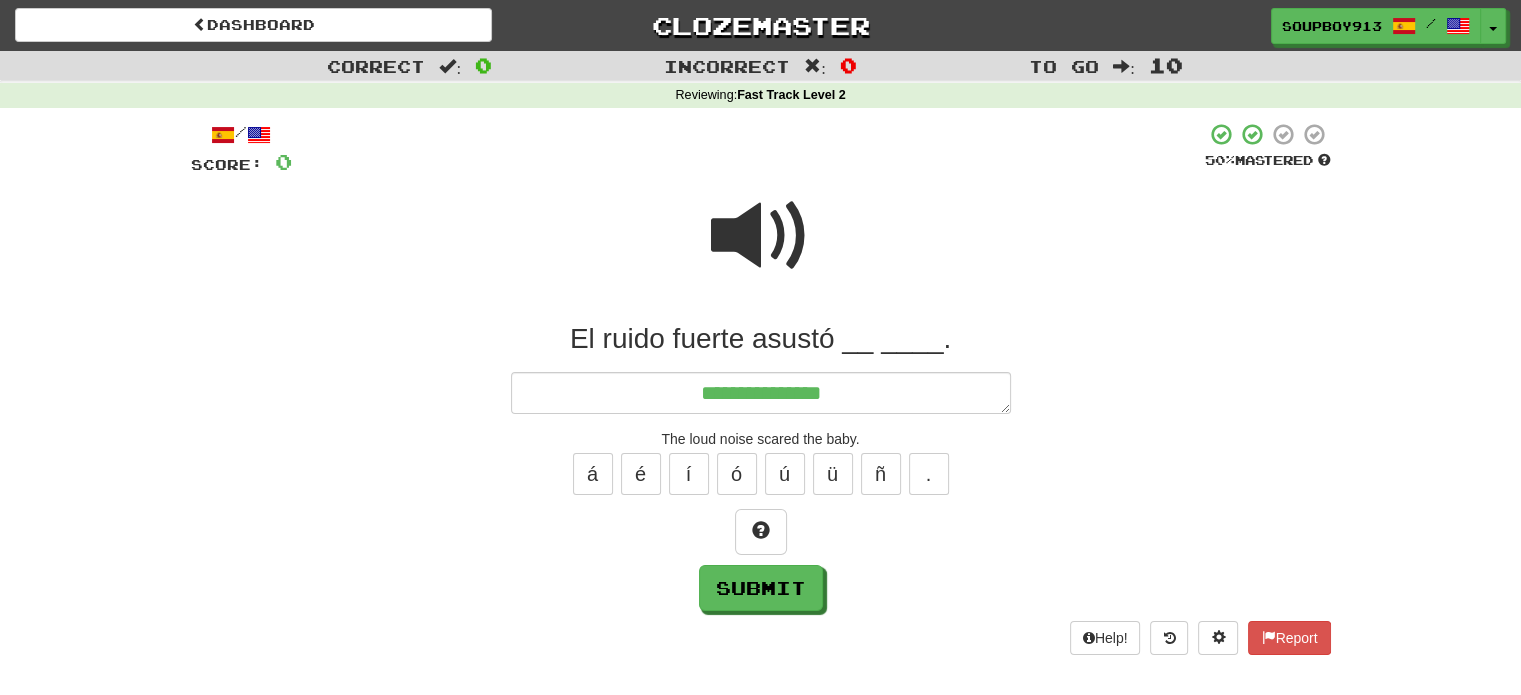 type on "*" 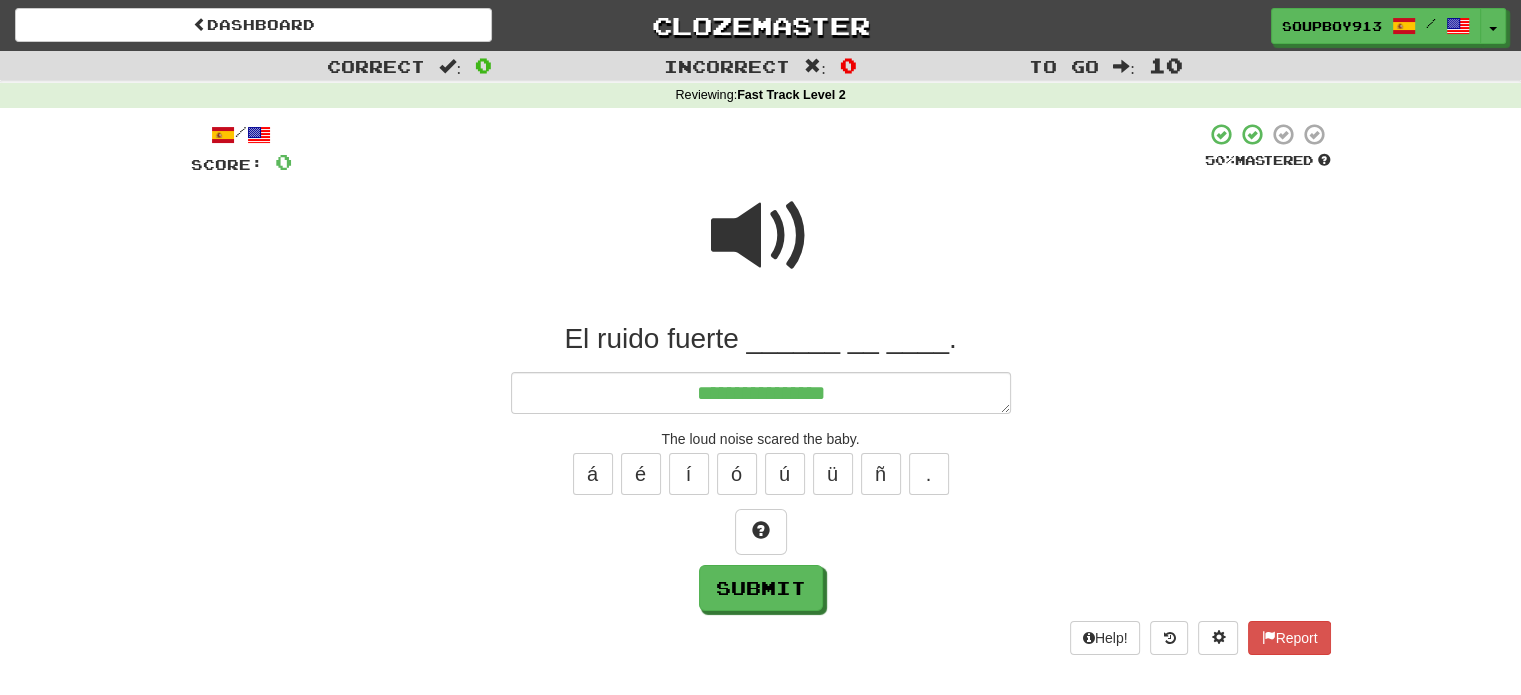 type on "*" 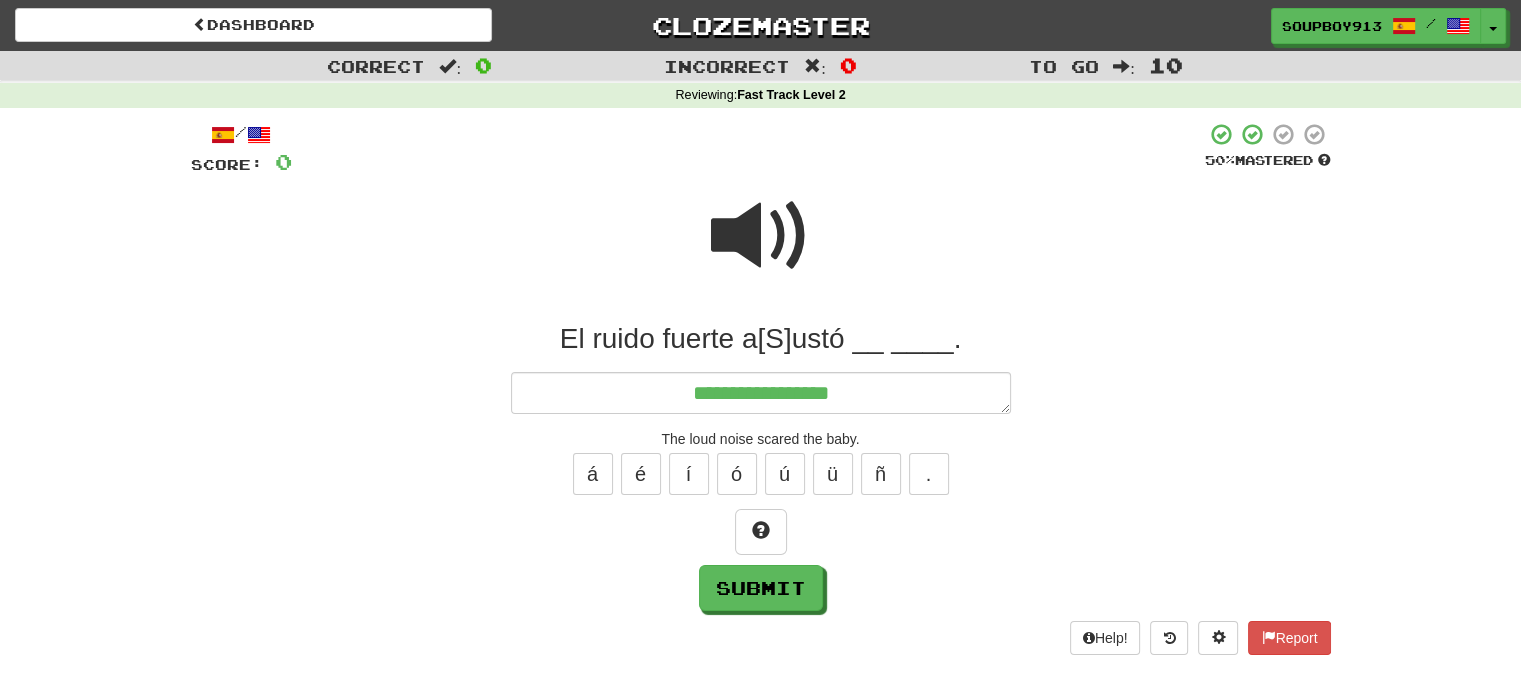 type on "*" 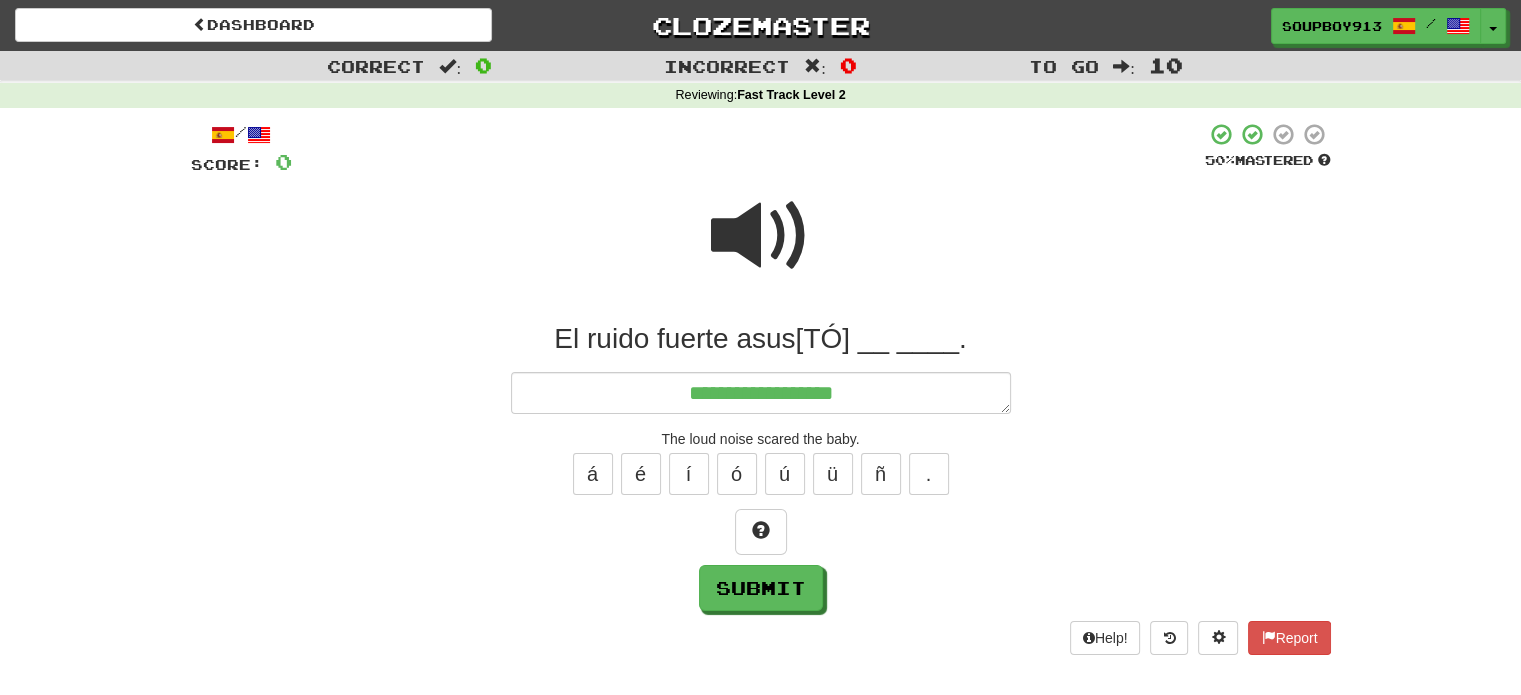 type on "*" 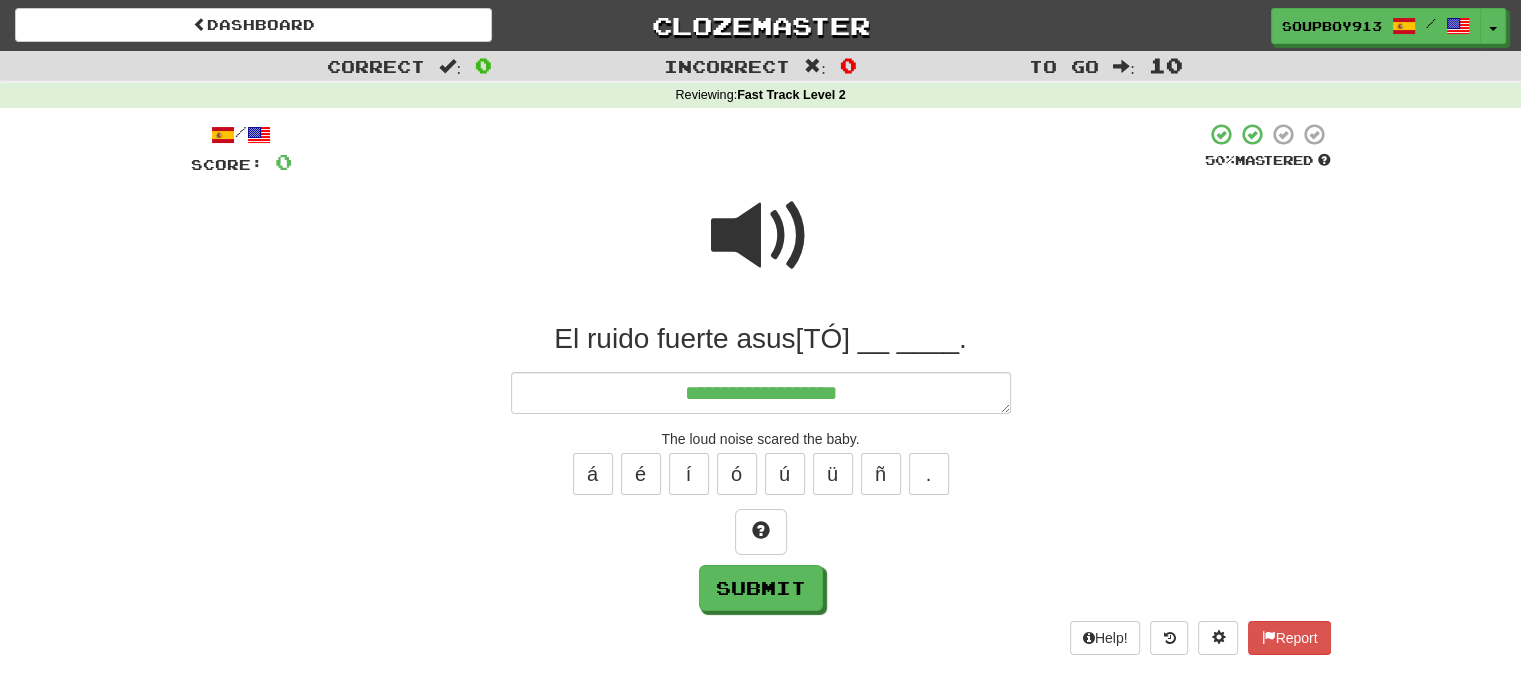 type on "*" 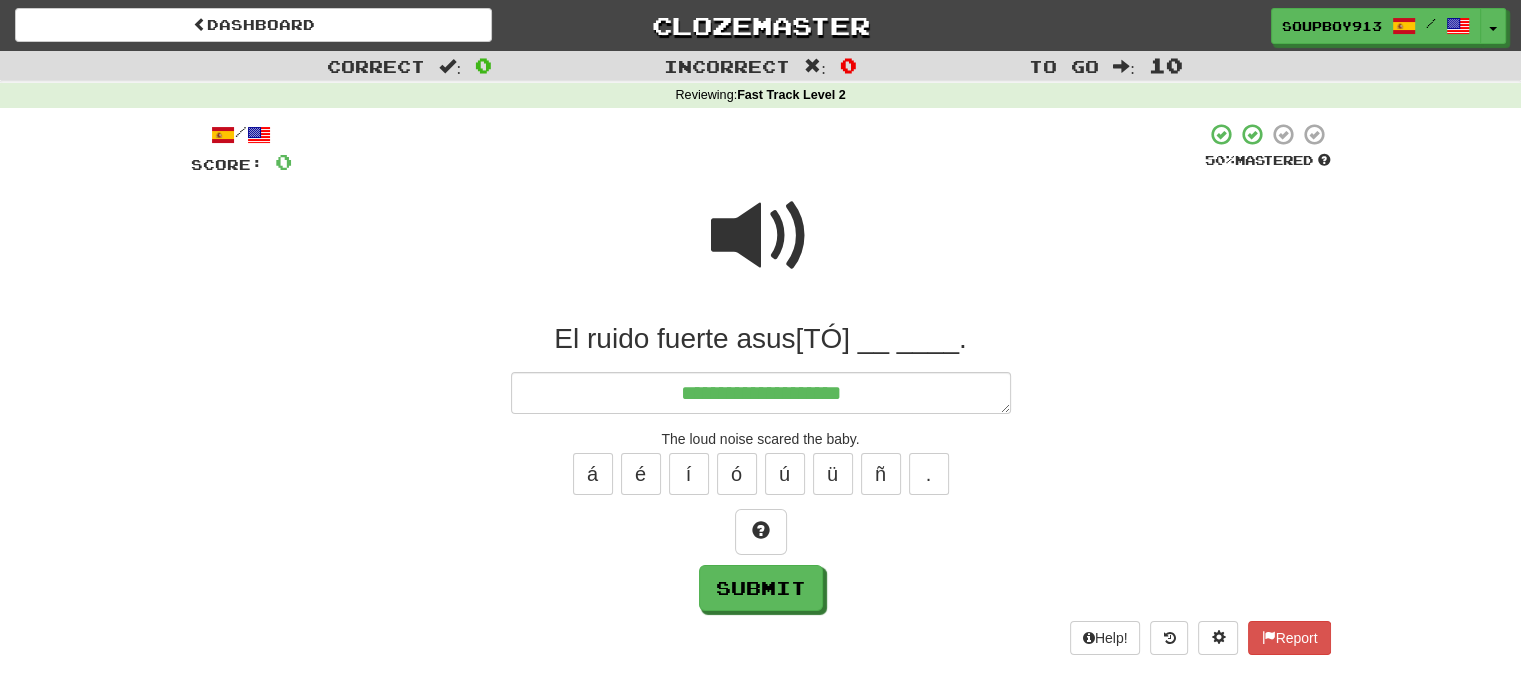 type on "*" 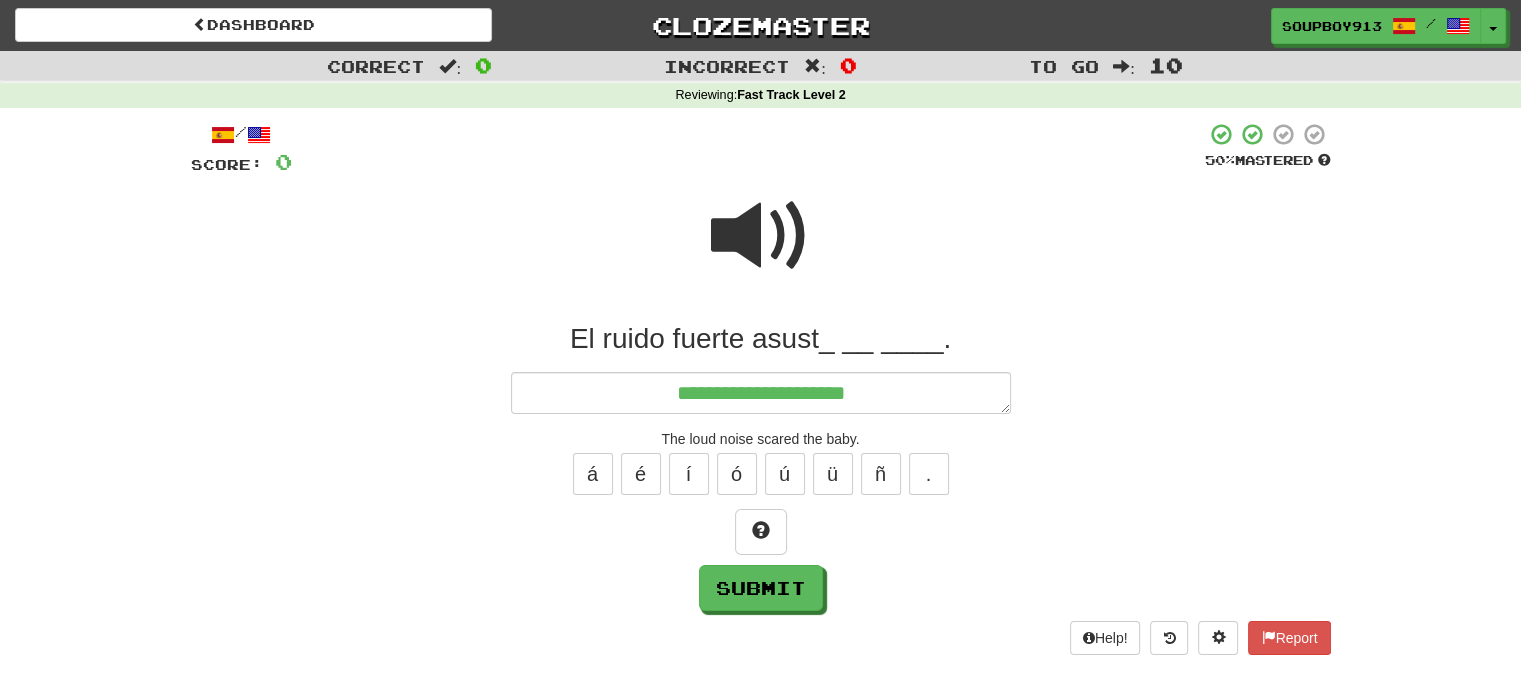 type on "*" 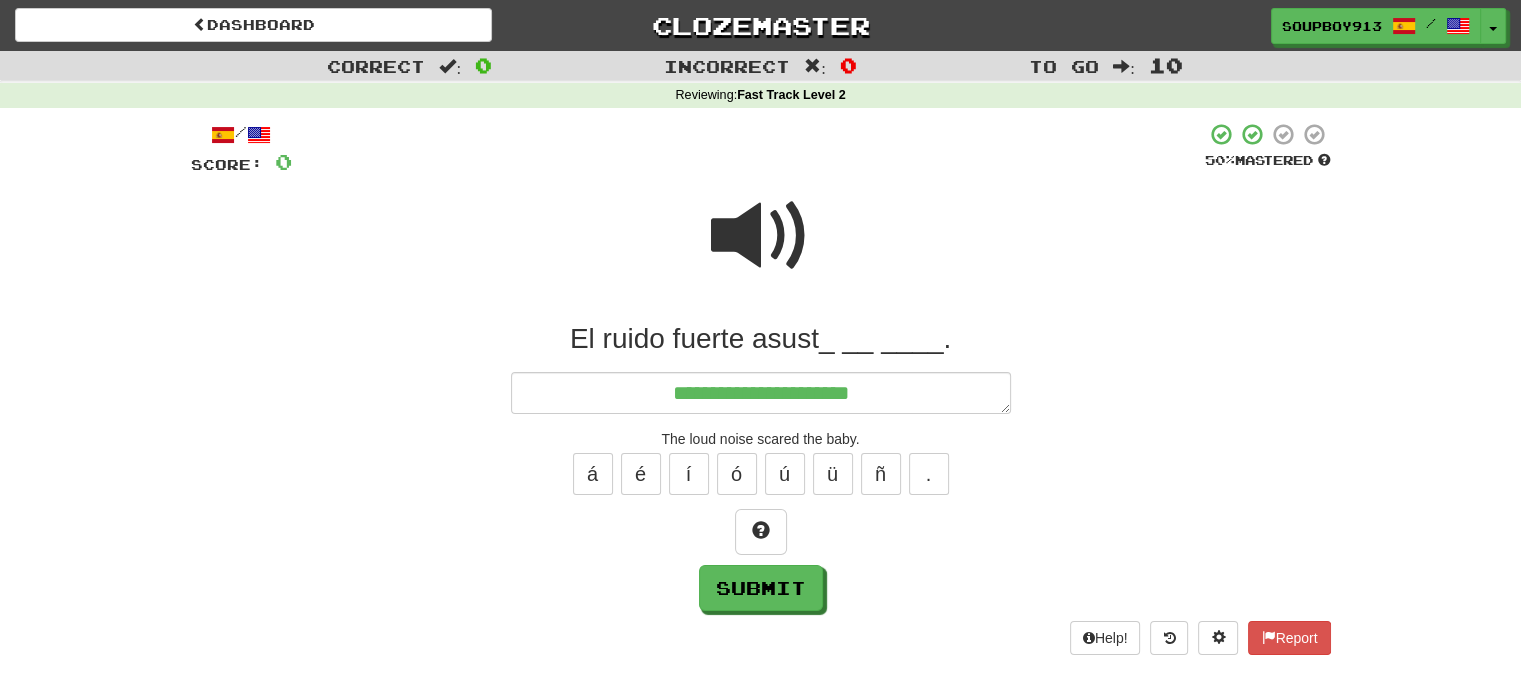 type on "*" 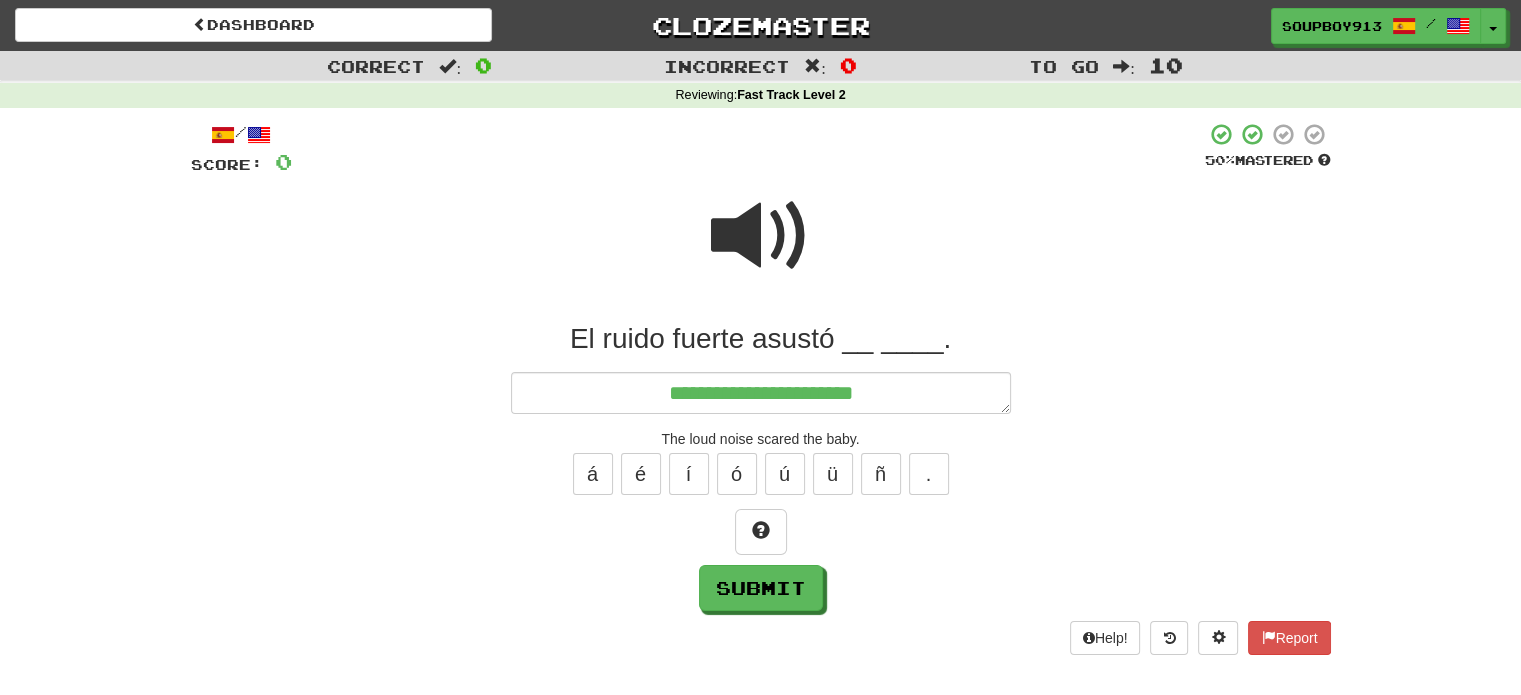 type on "*" 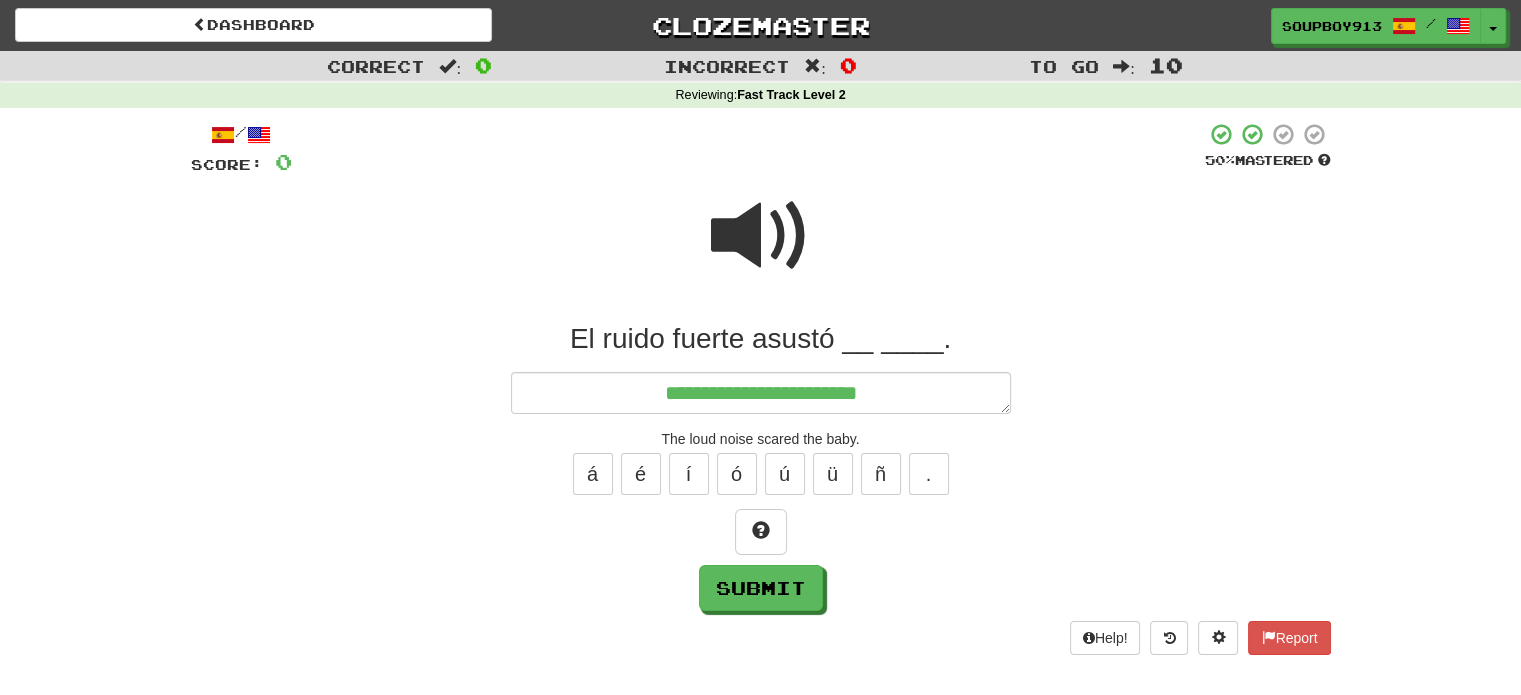 type on "*" 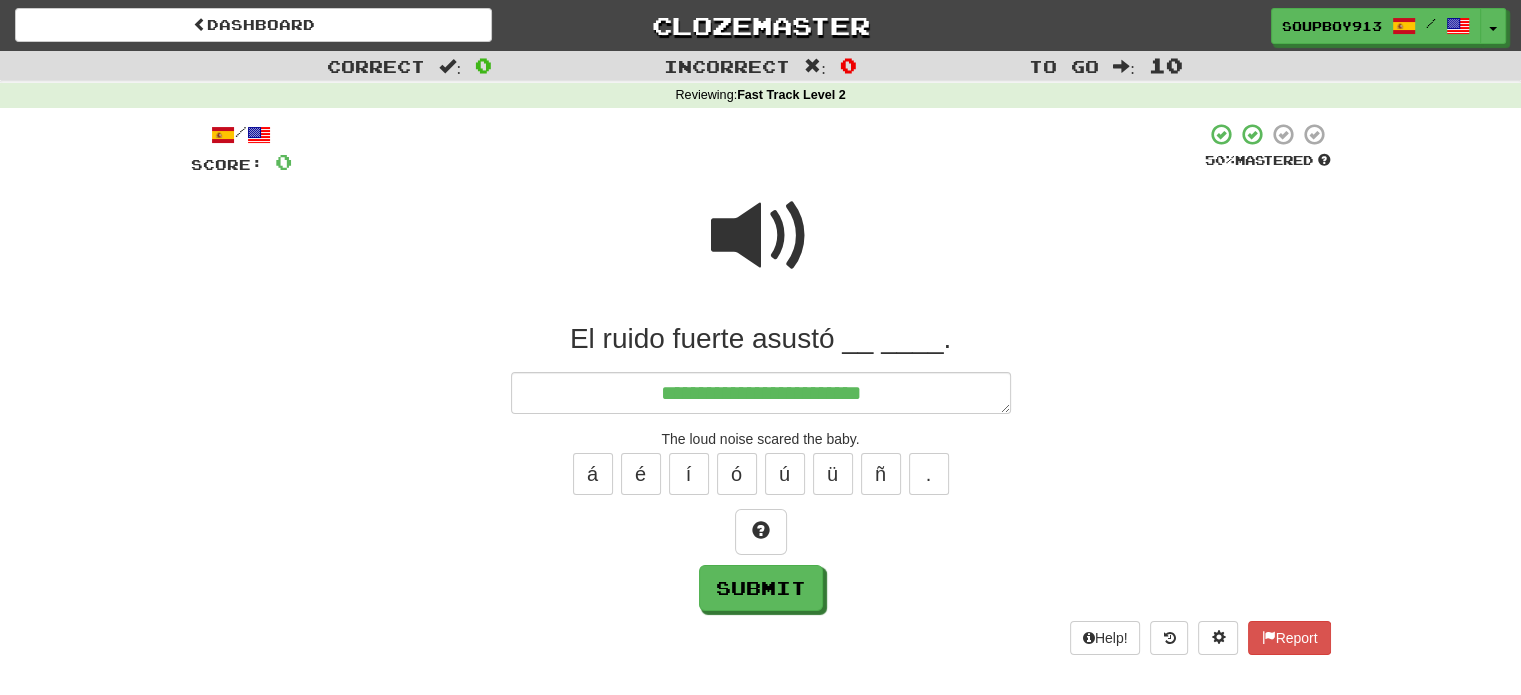 type on "*" 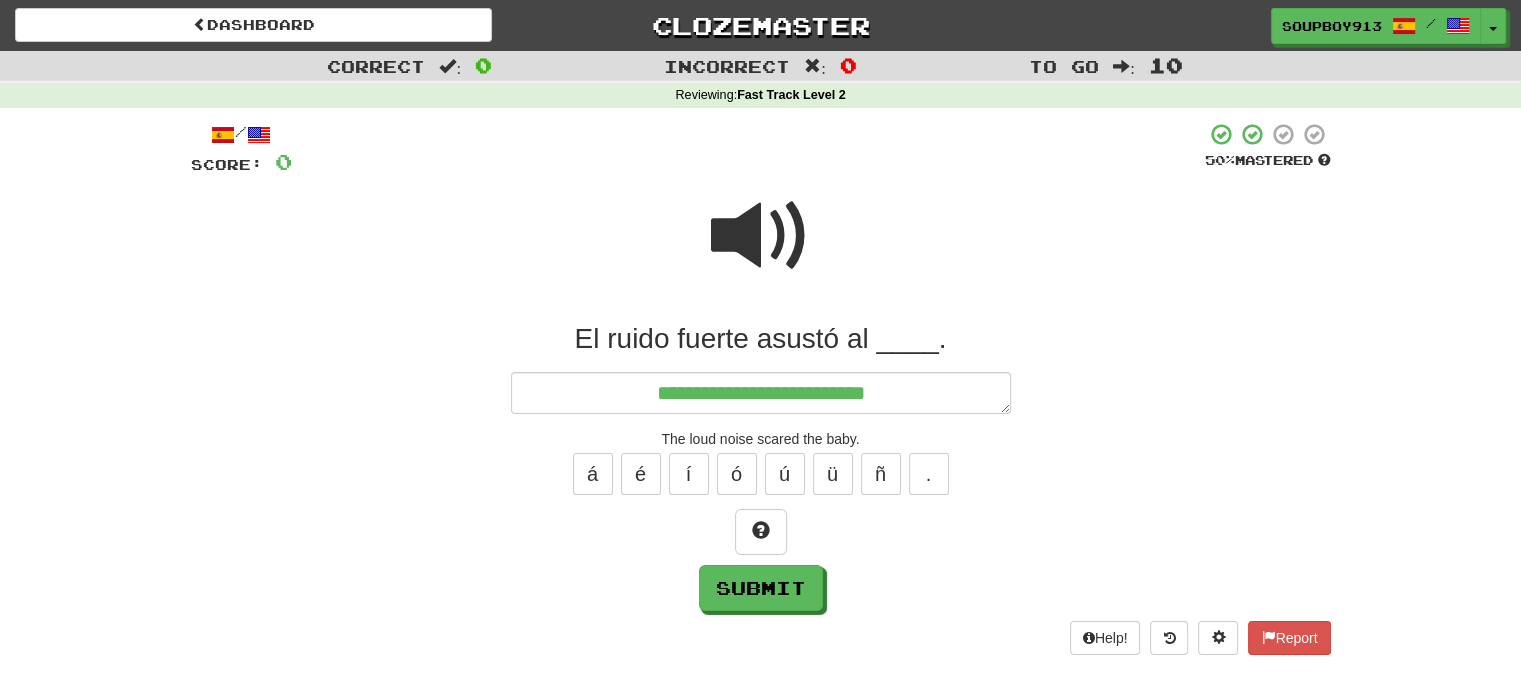 type on "*" 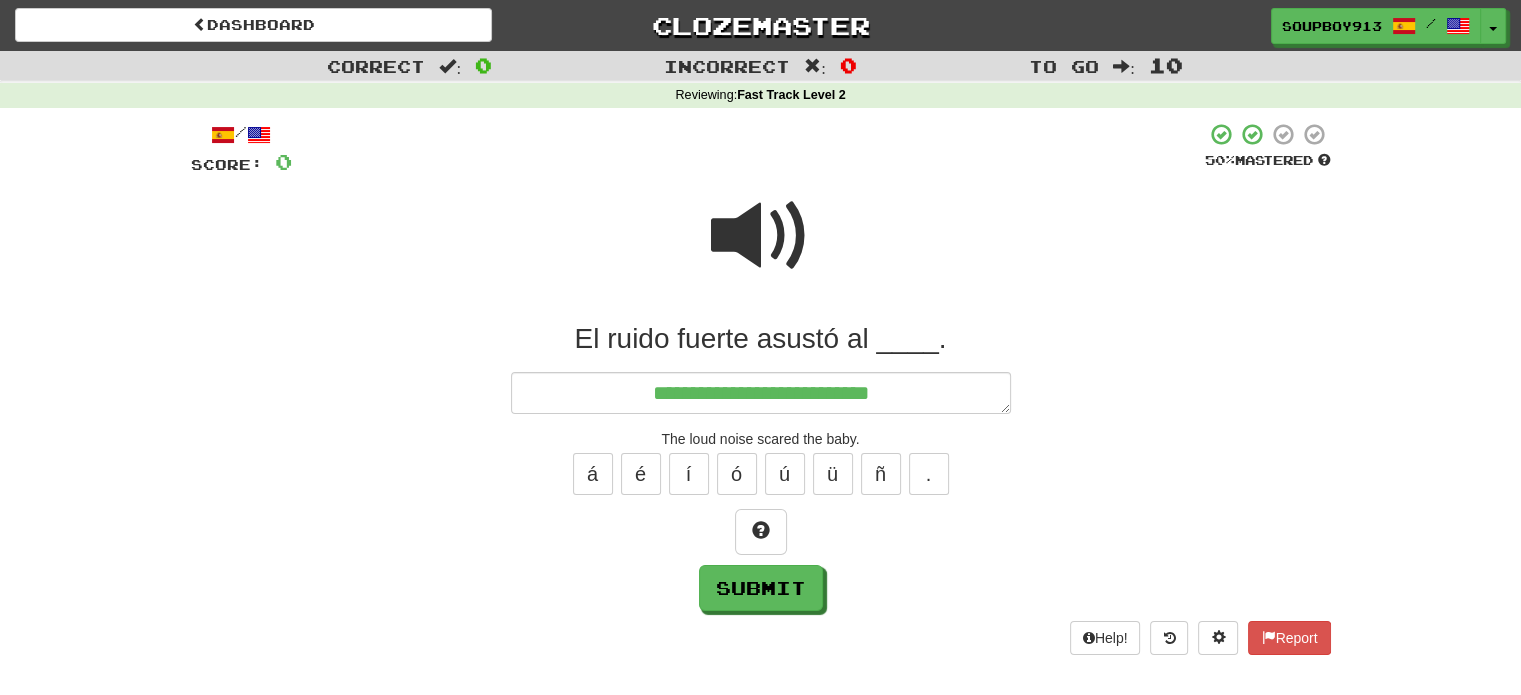 type on "*" 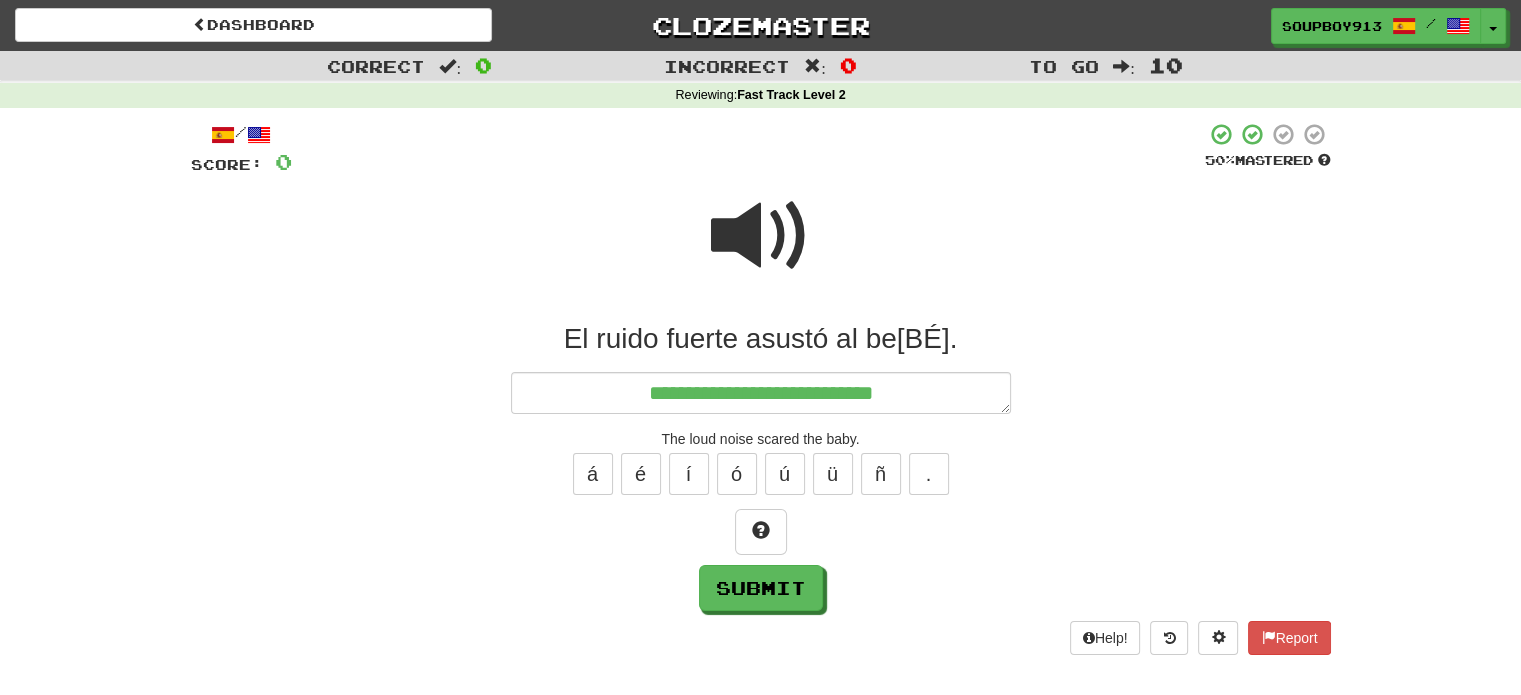 type on "*" 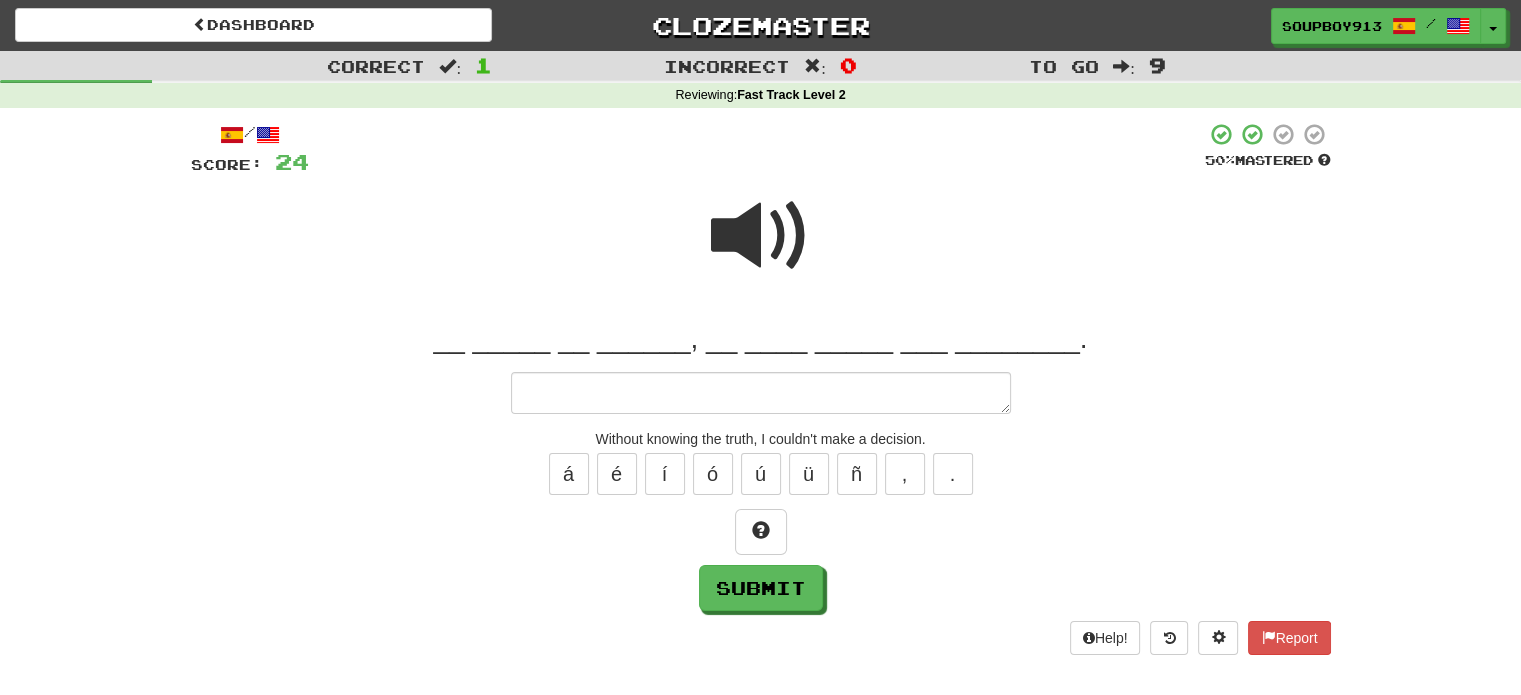 type on "*" 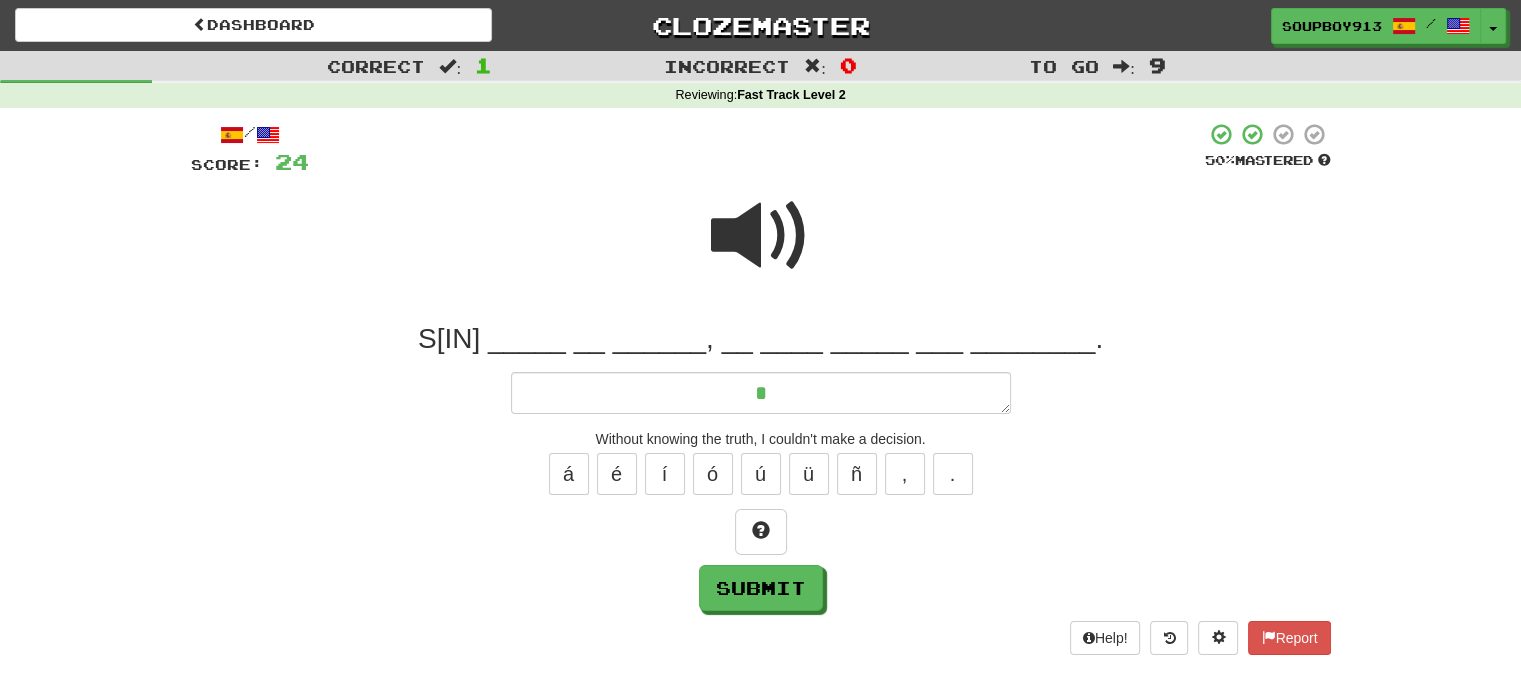 type on "**" 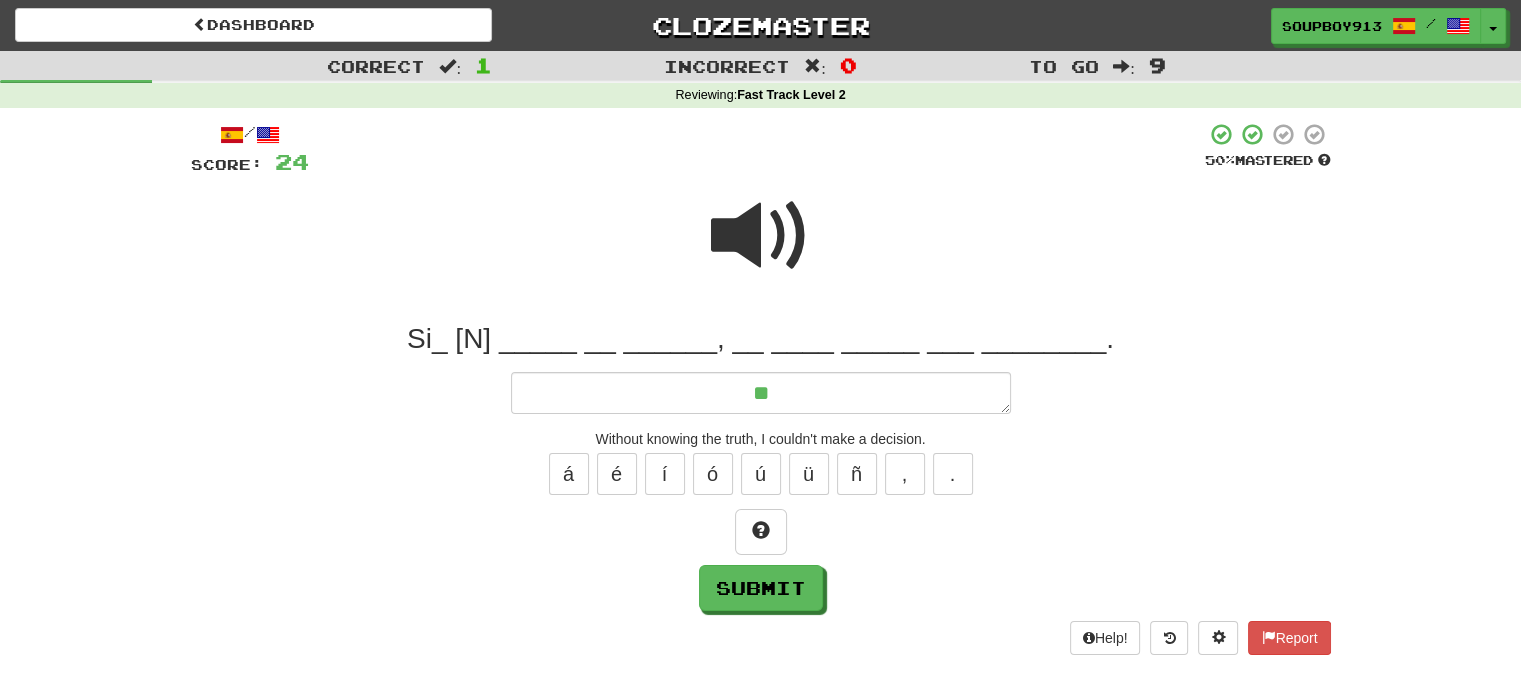 type on "*" 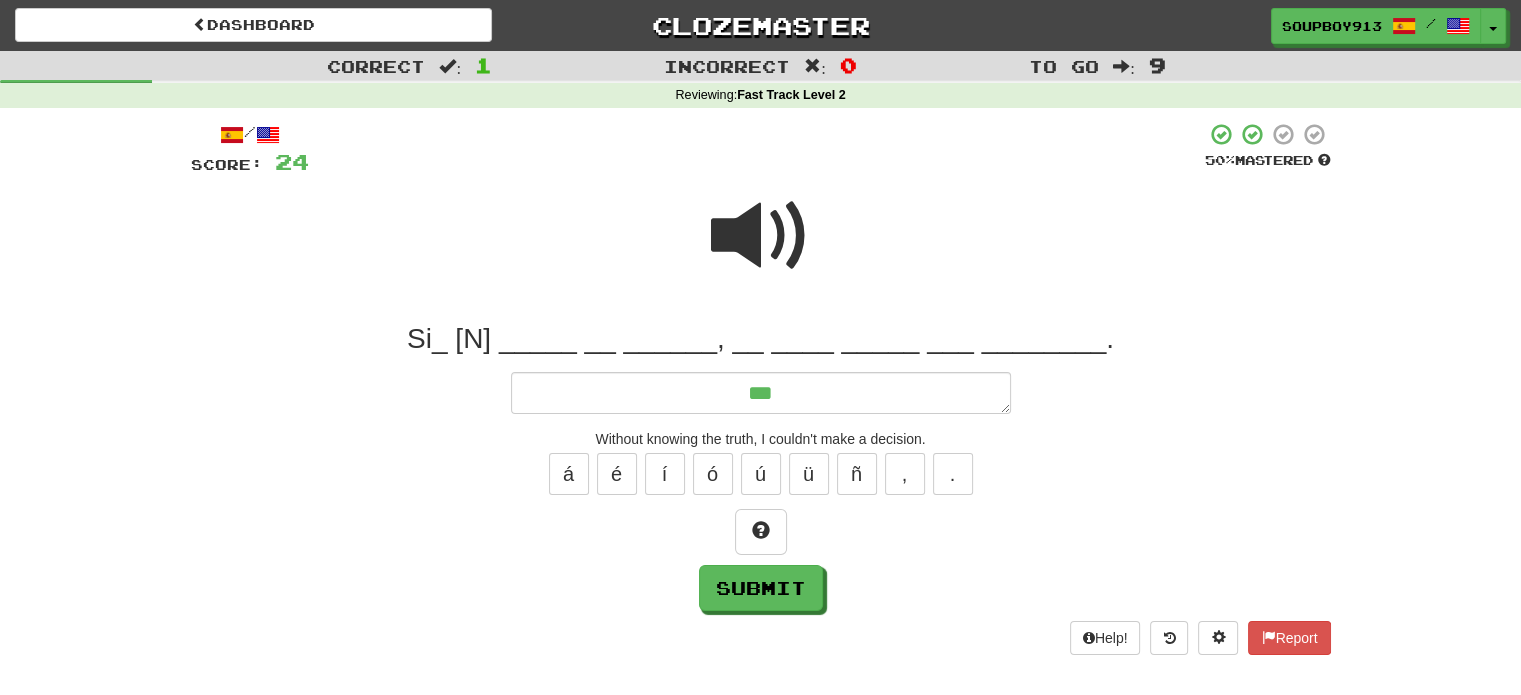 type on "*" 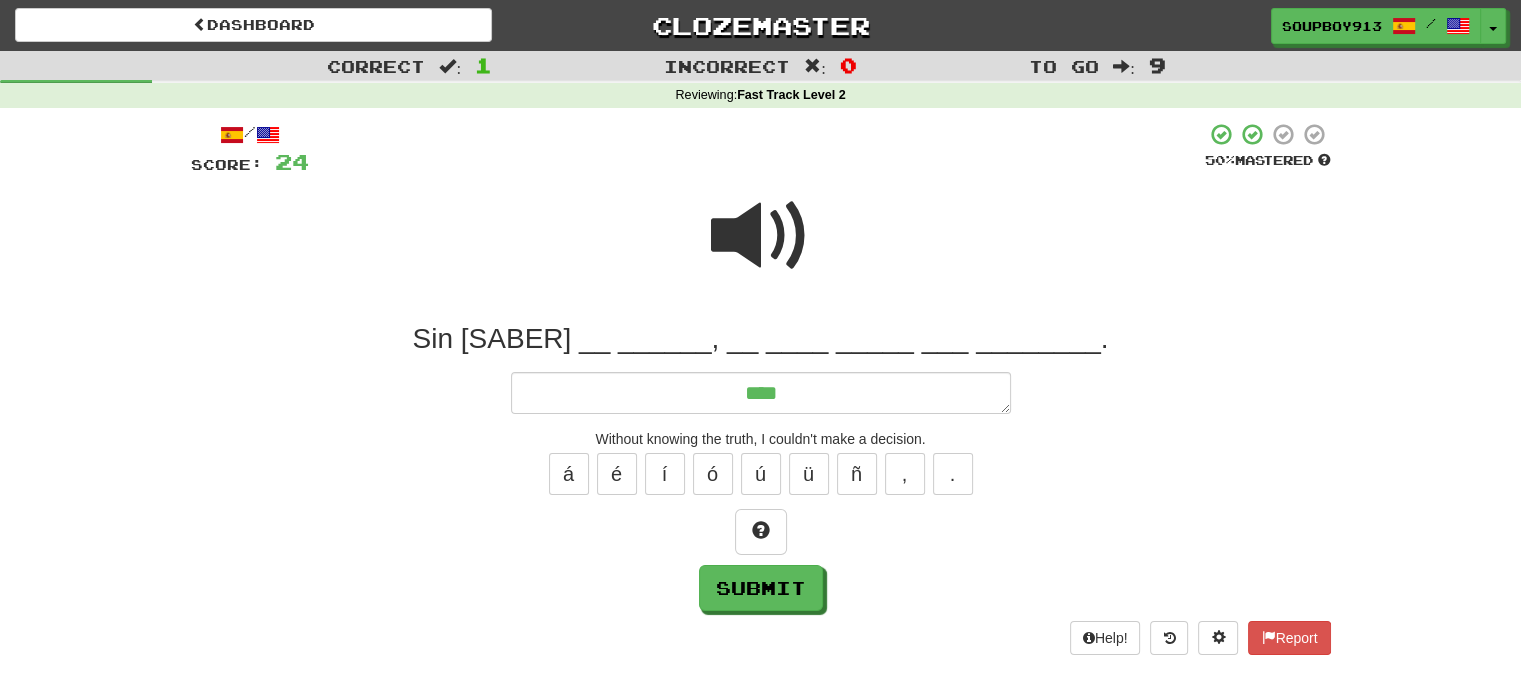 type on "*" 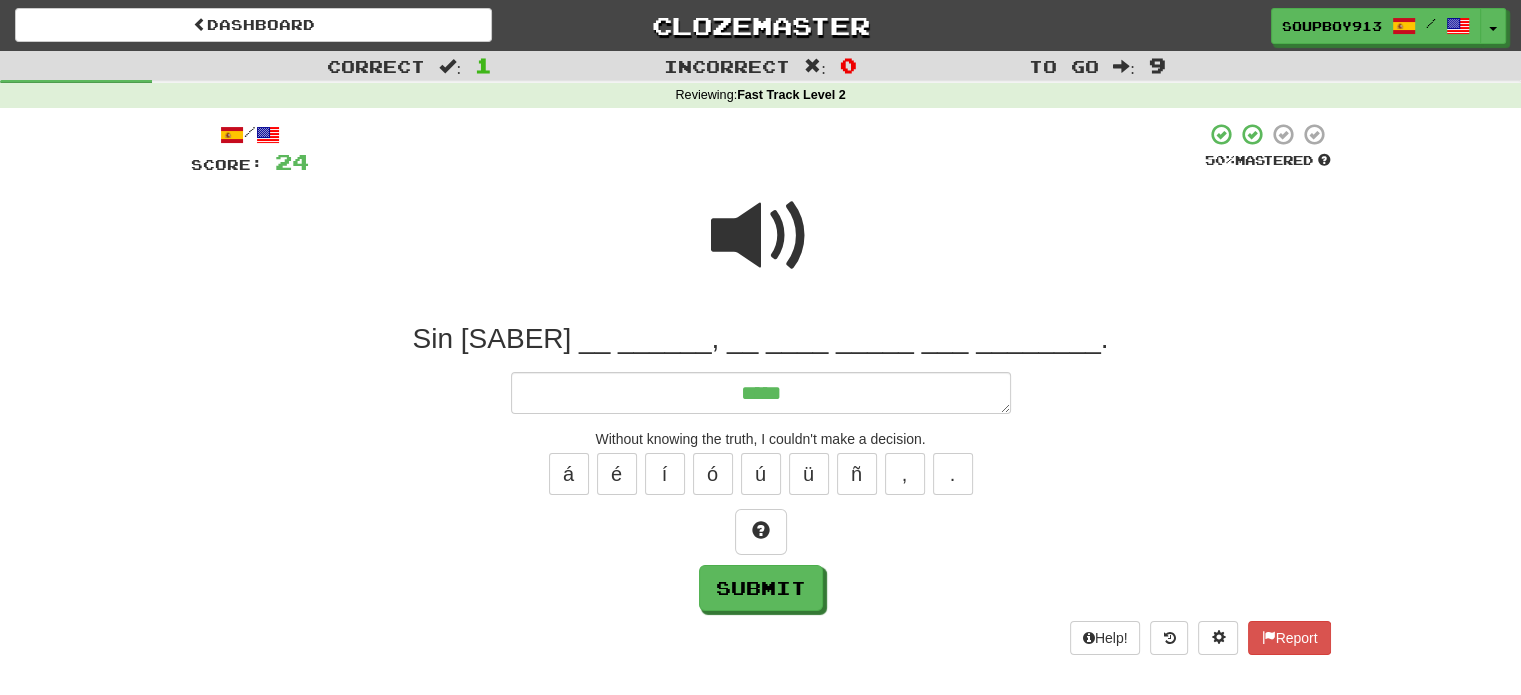 type on "*" 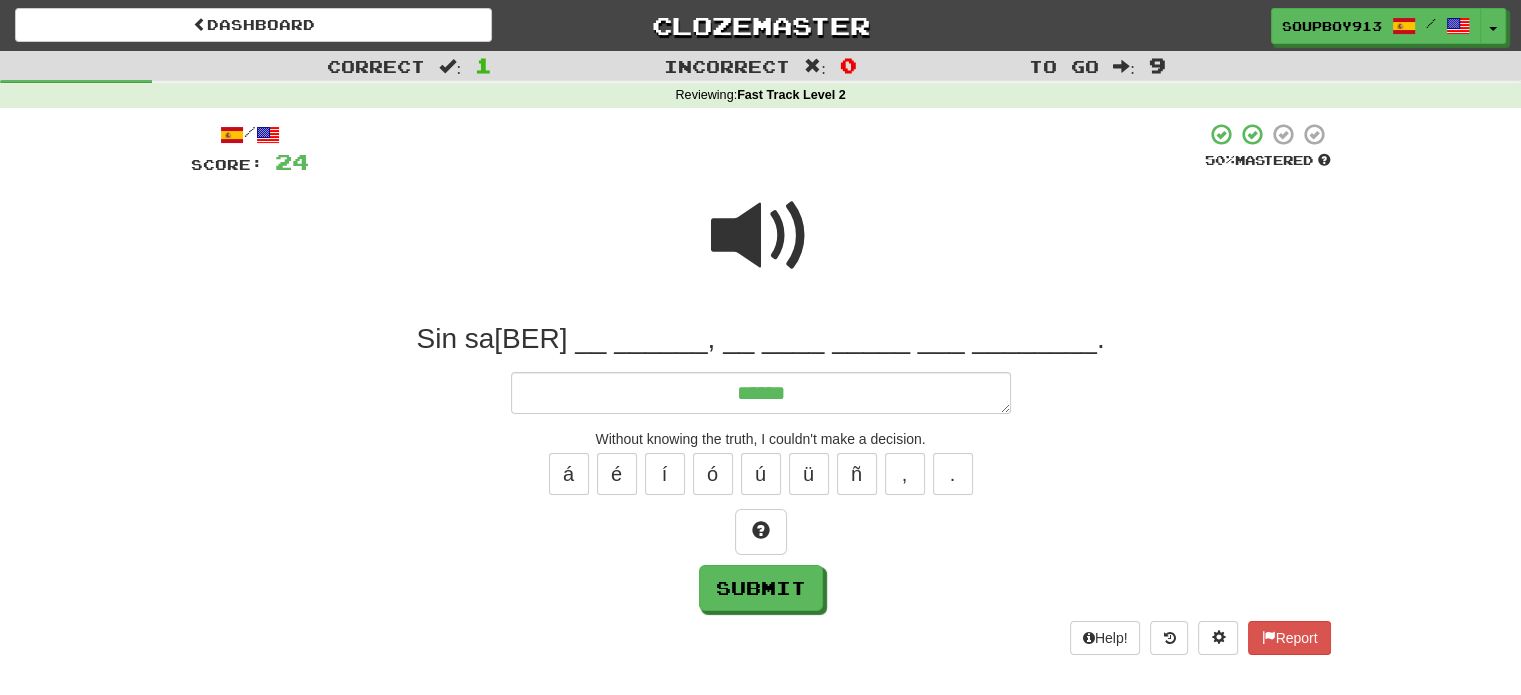 type on "*" 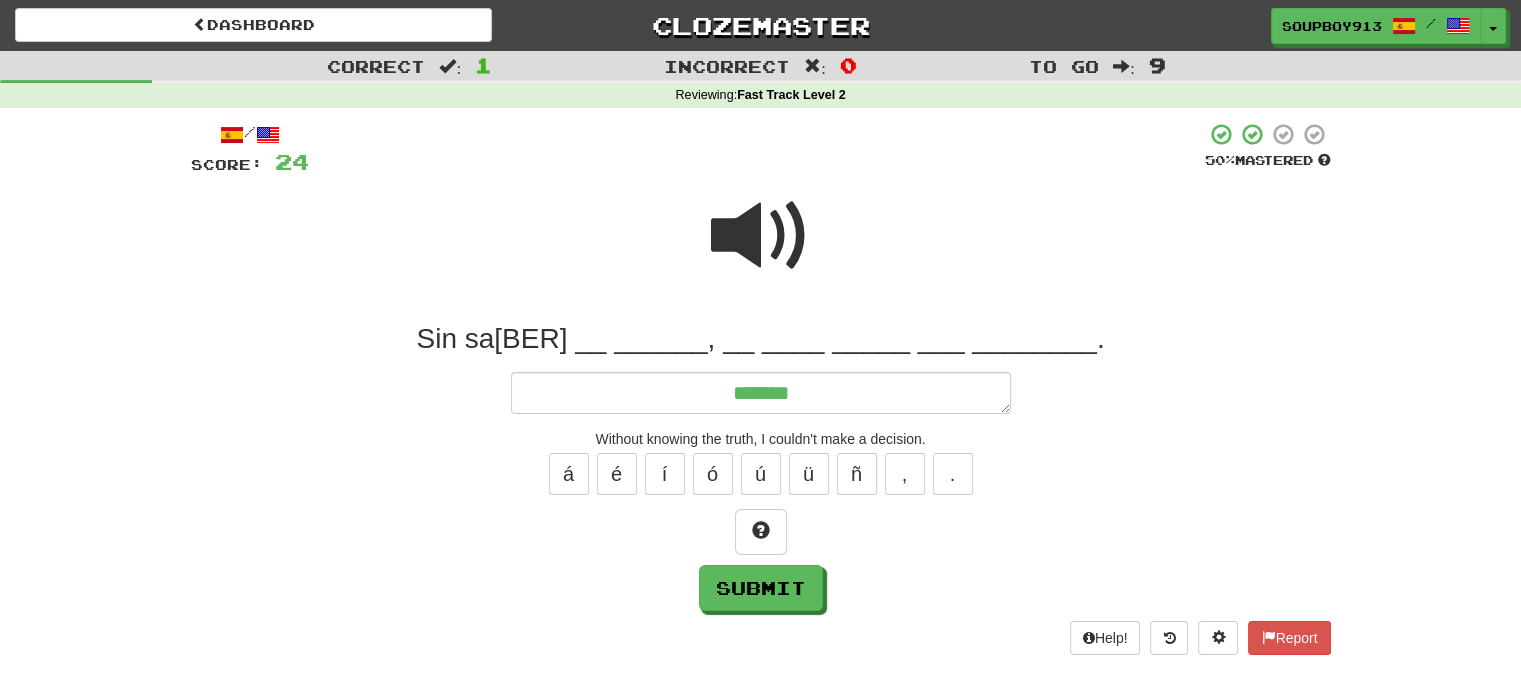 type on "*" 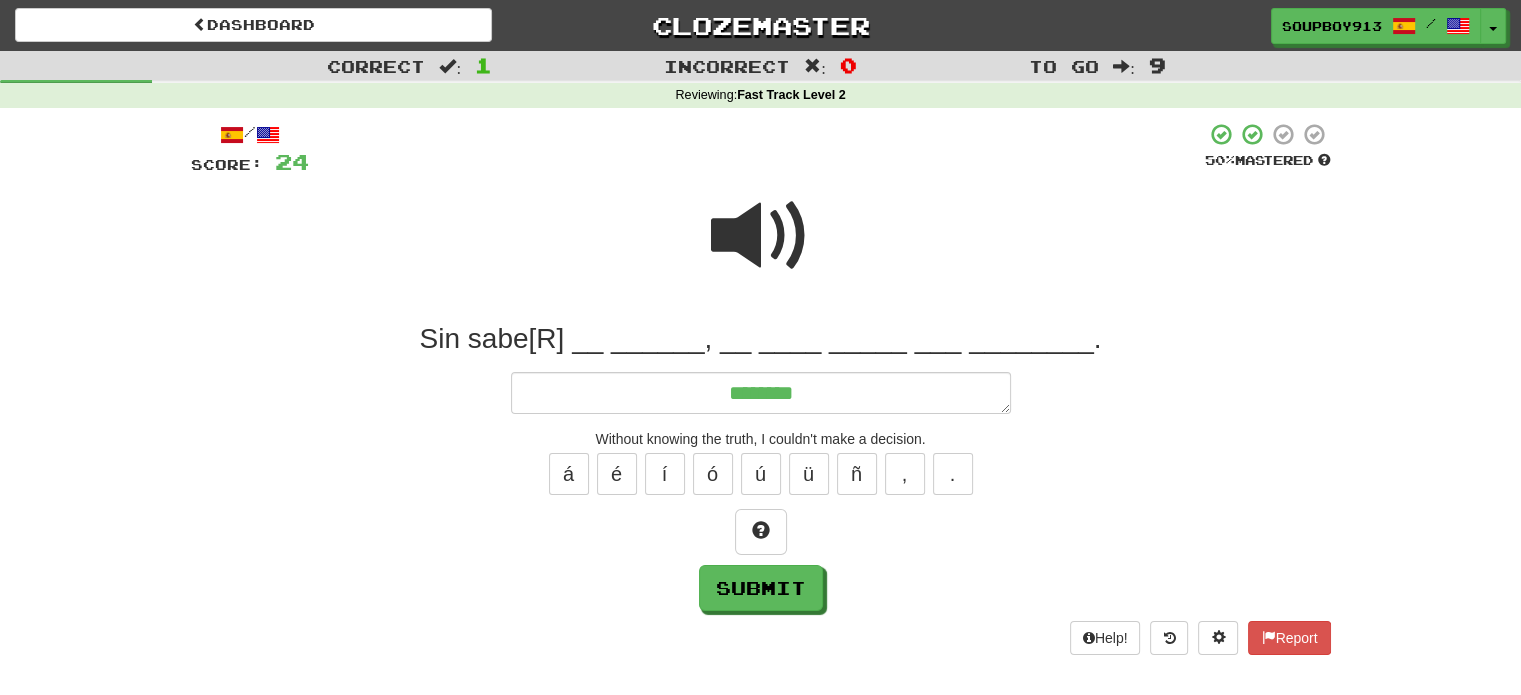 type on "*" 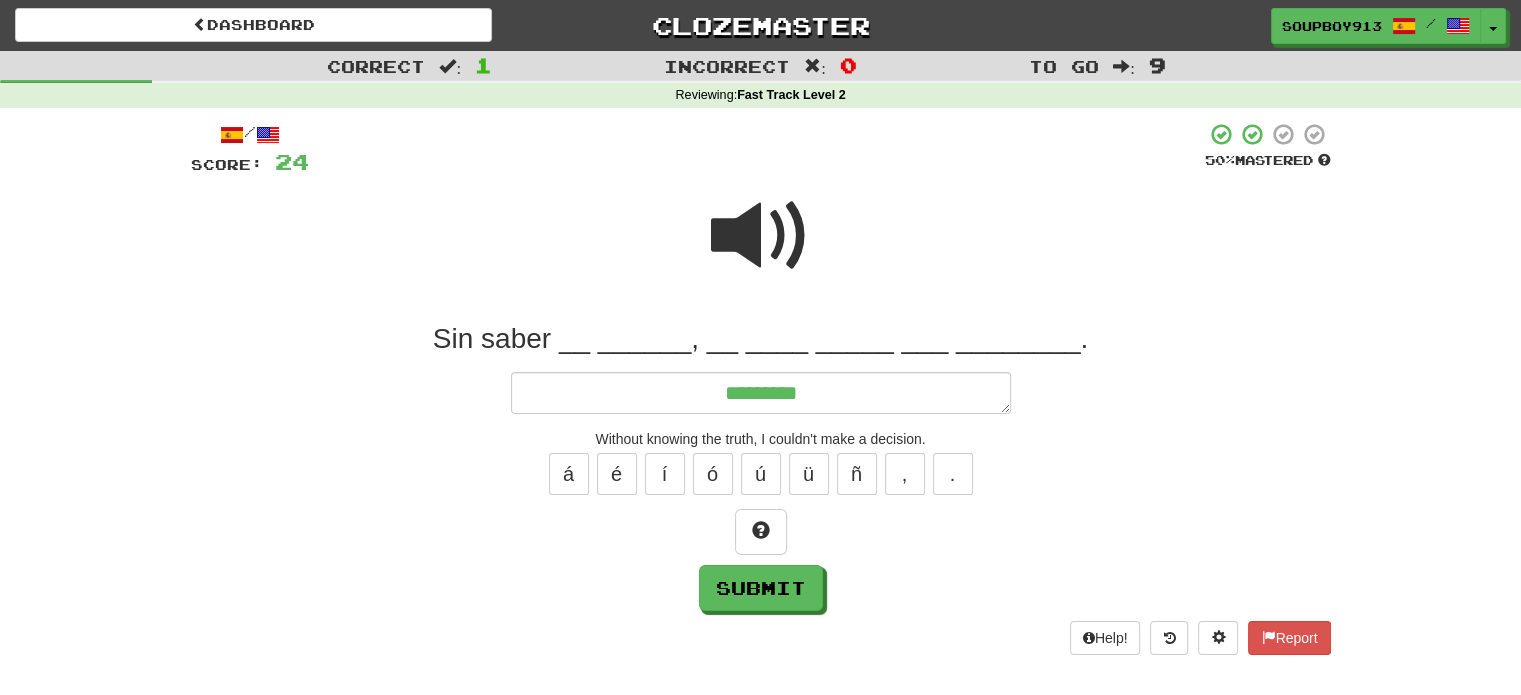 type on "*" 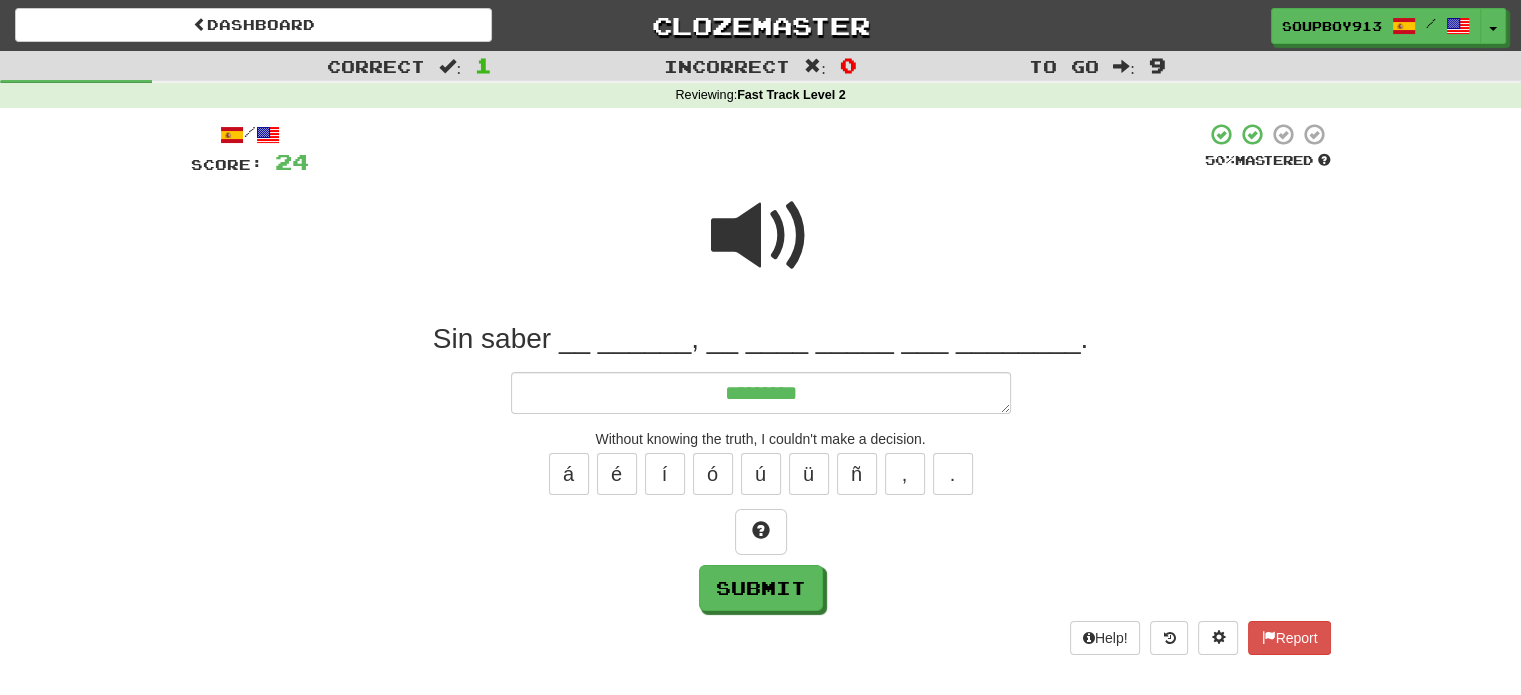 type on "*********" 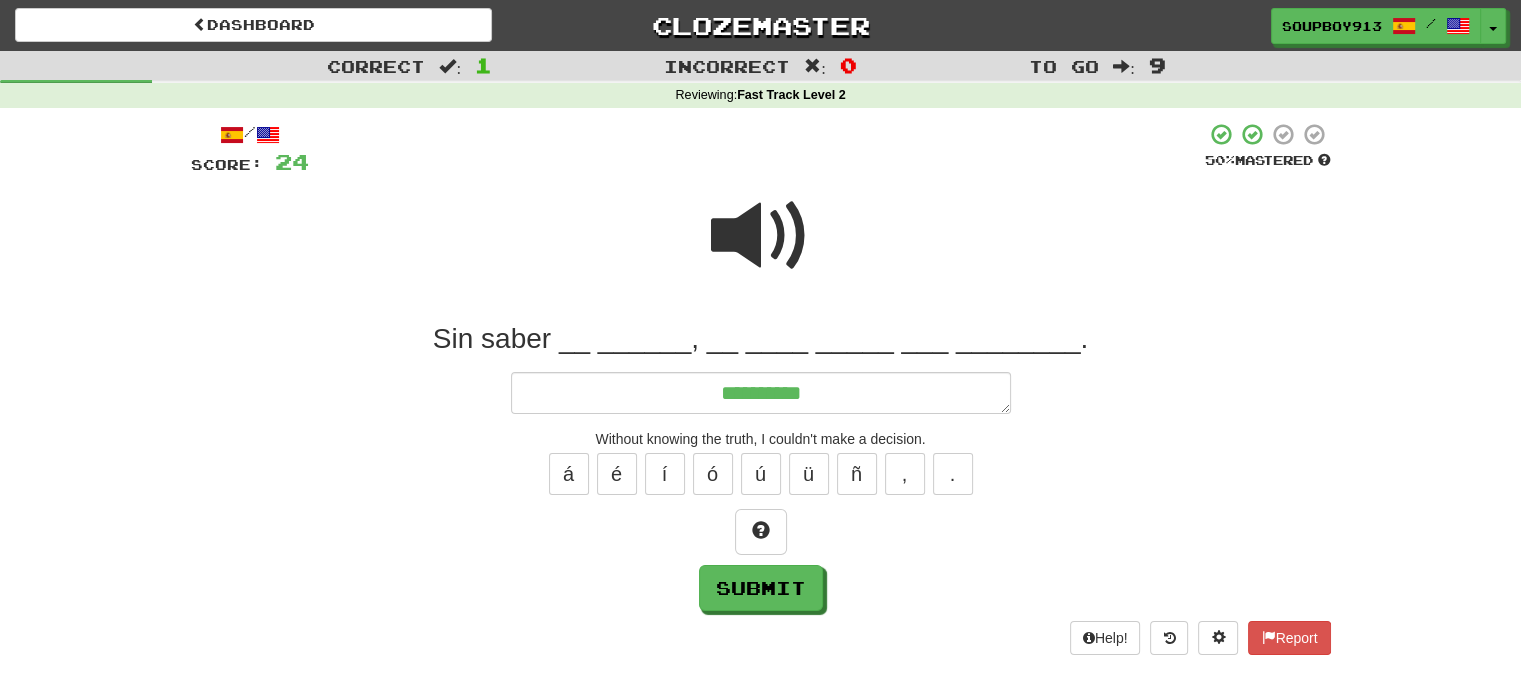 type on "*" 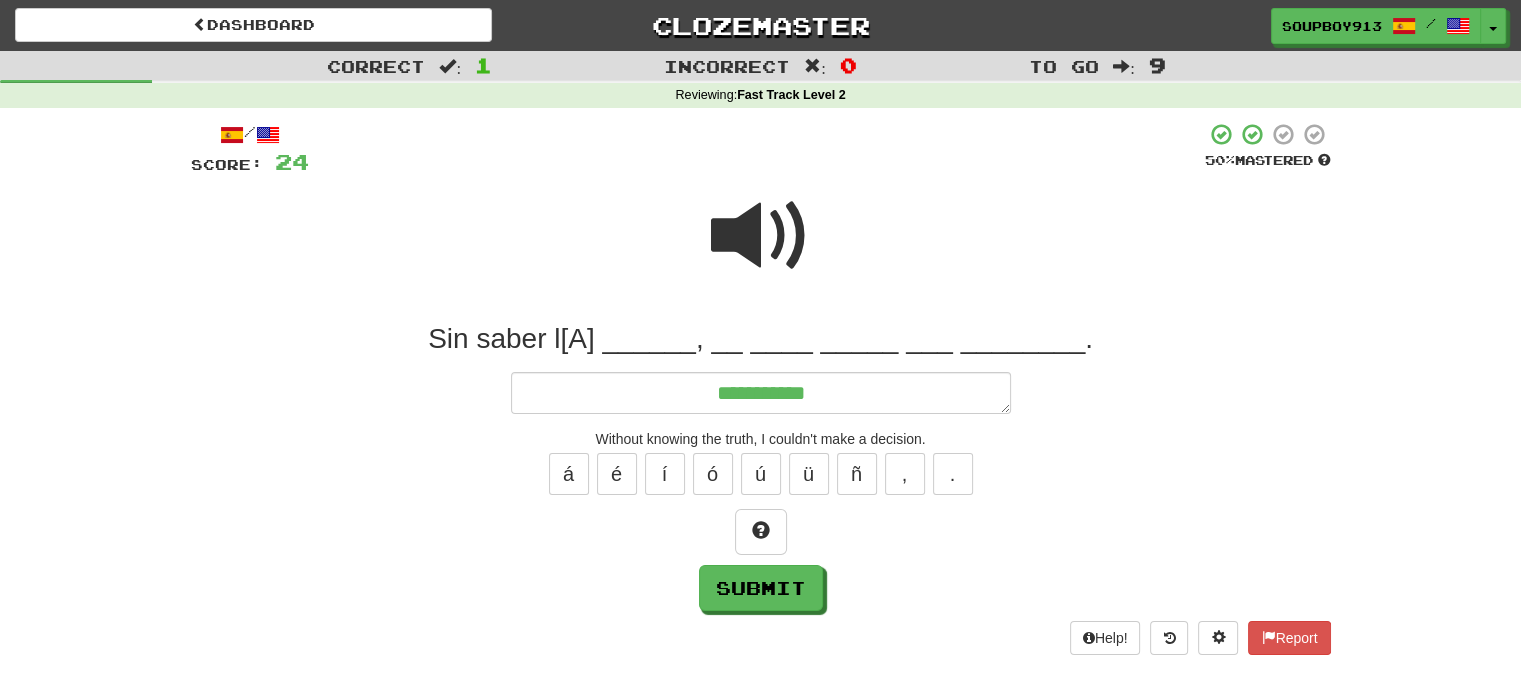 type on "*" 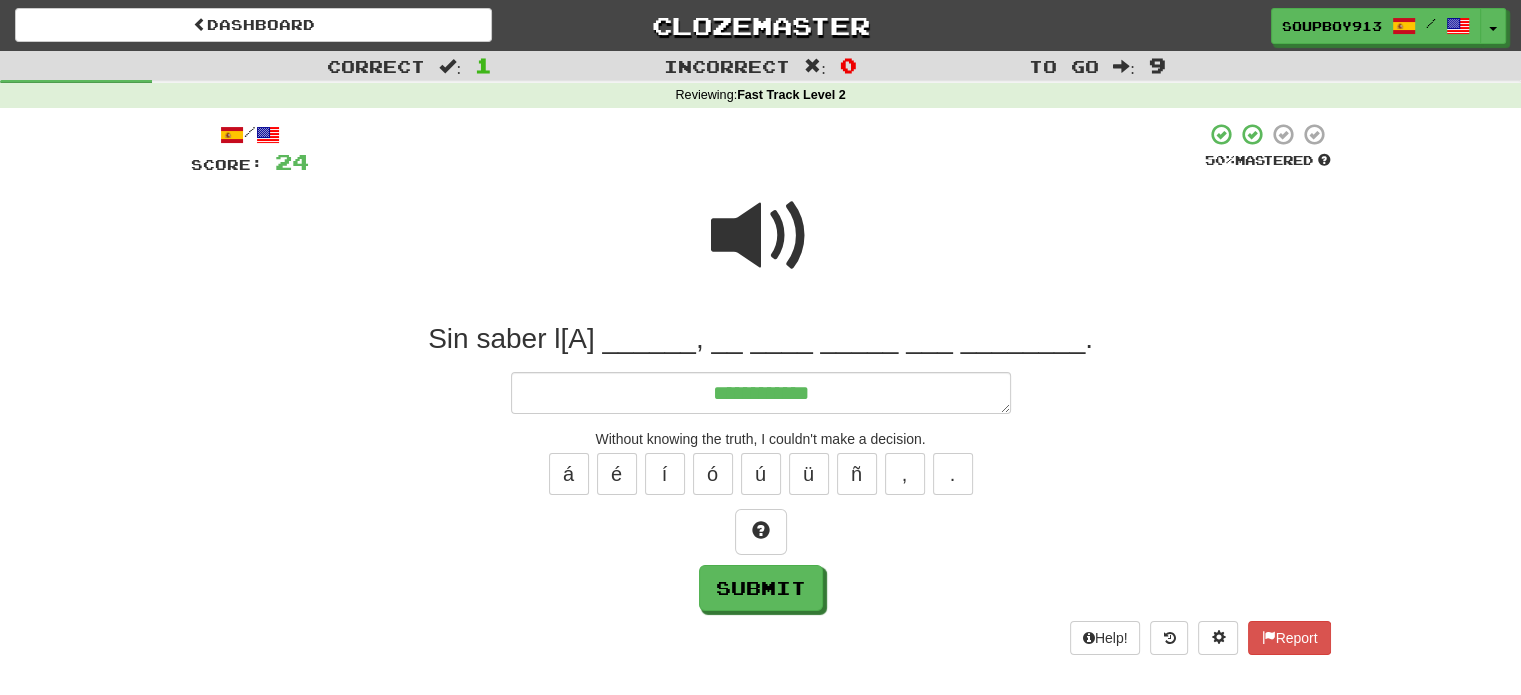 type on "**********" 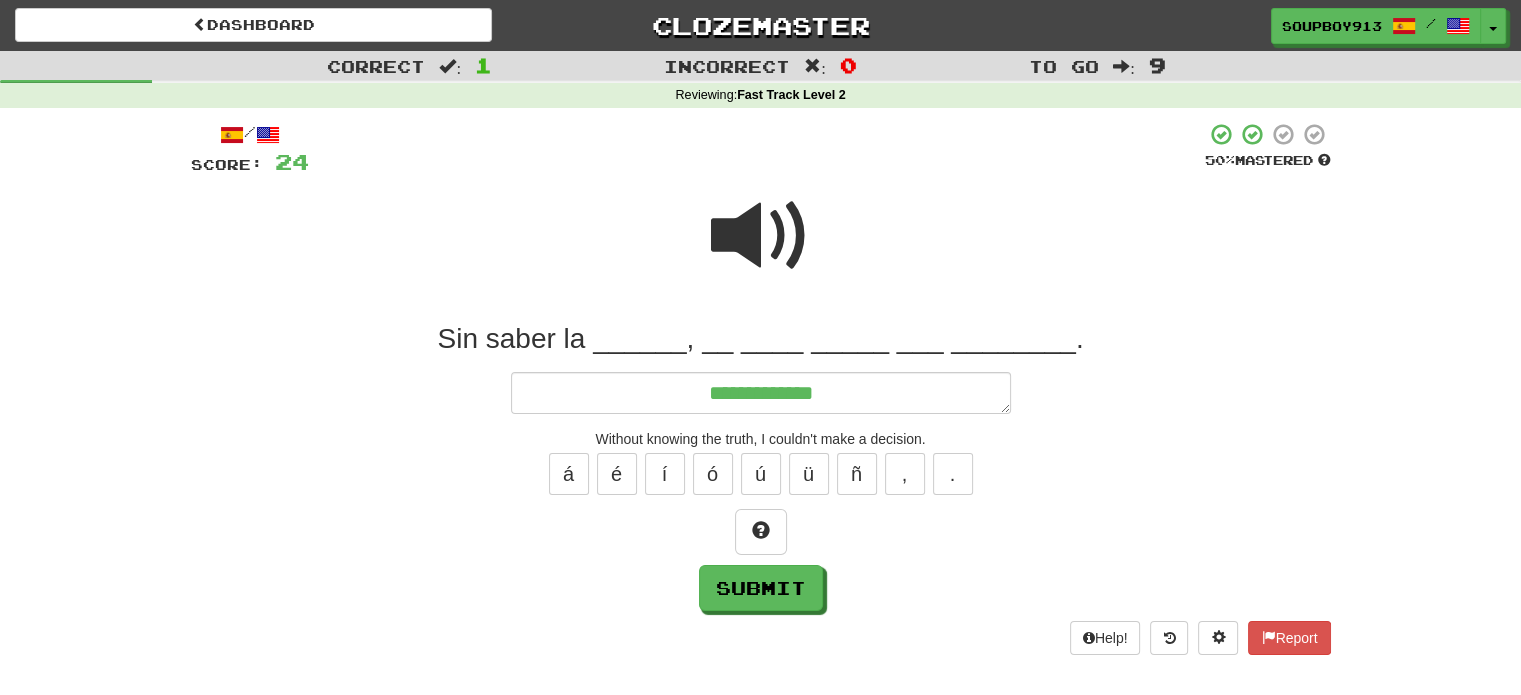 type on "*" 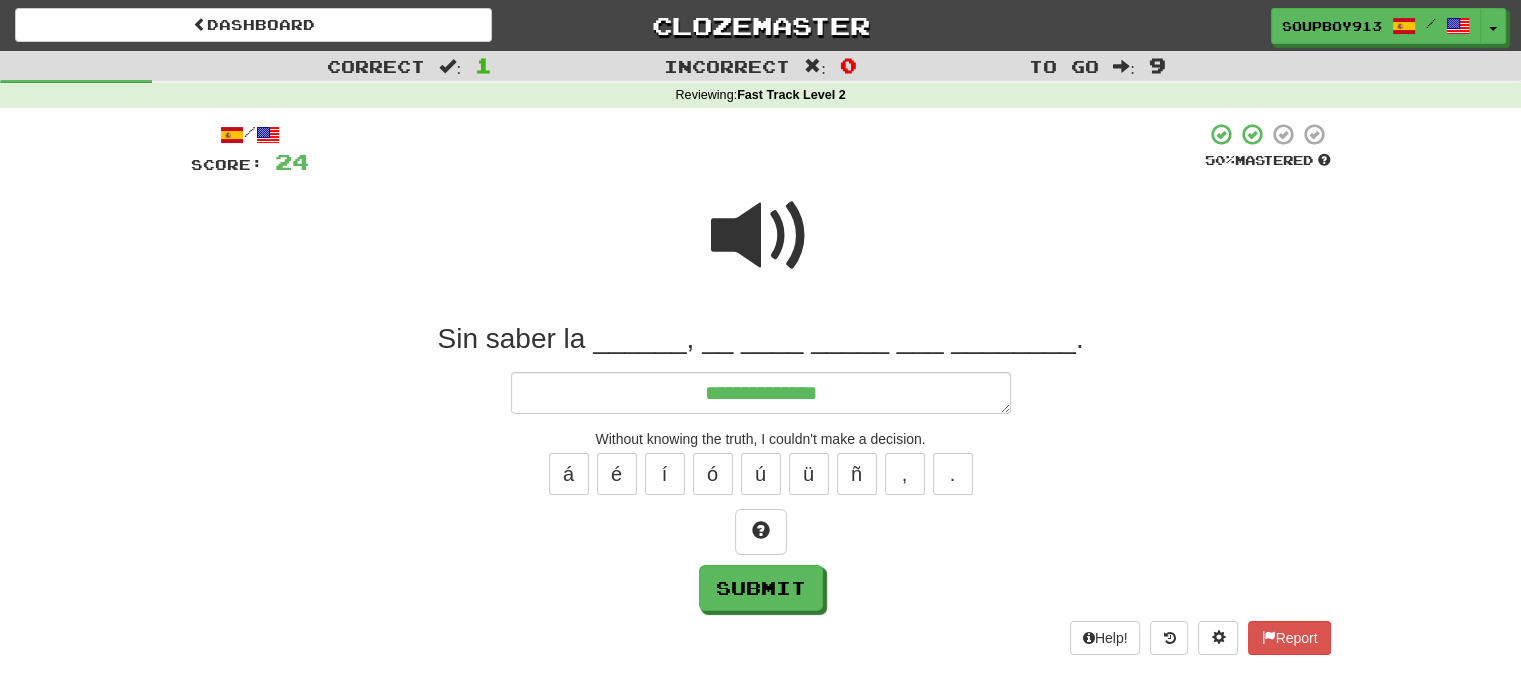 type on "*" 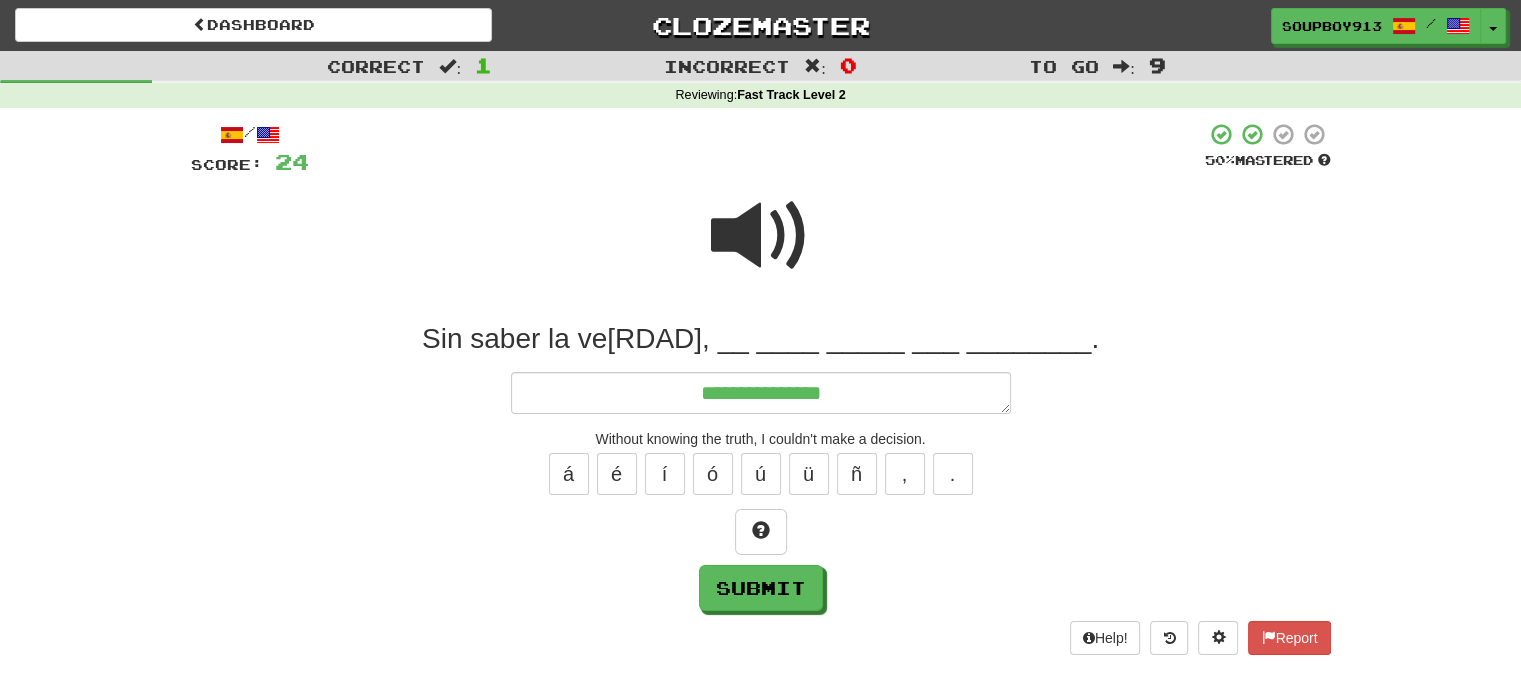 type on "*" 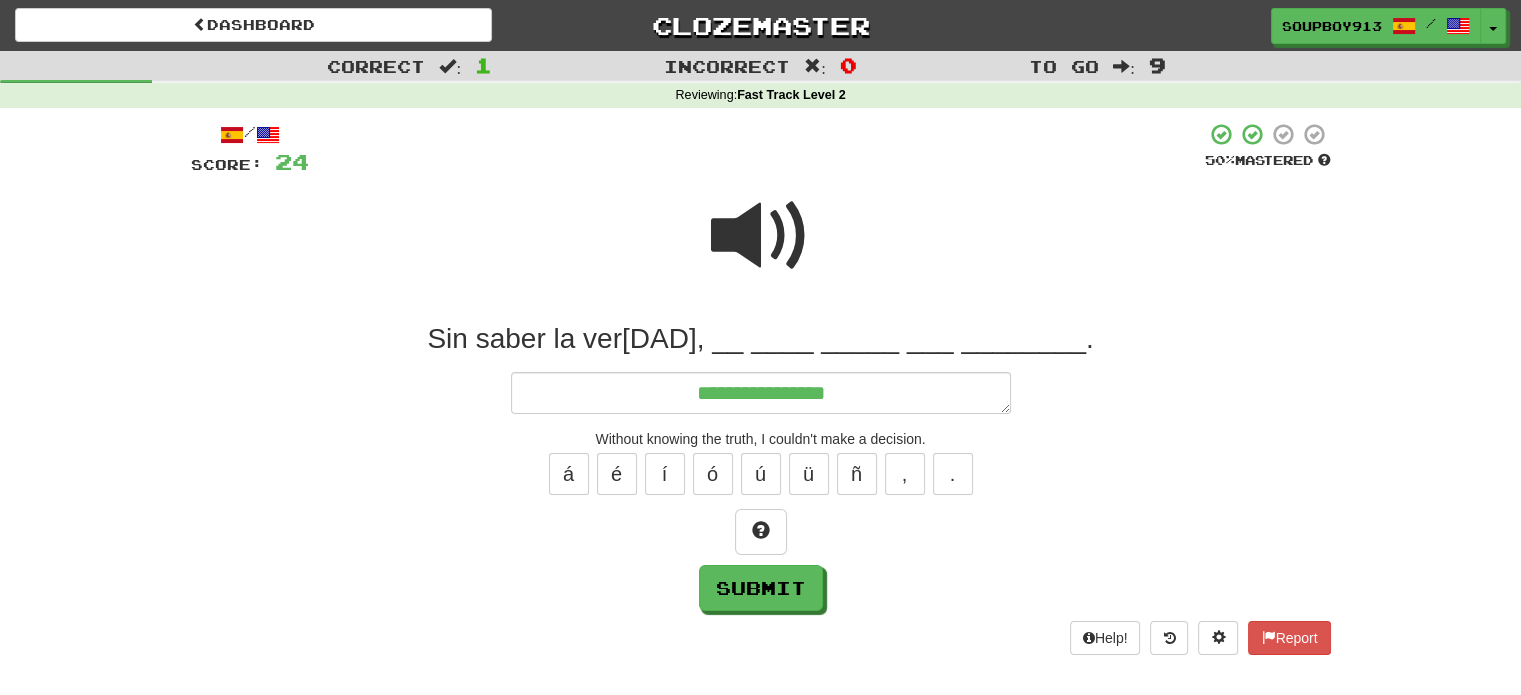 type on "*" 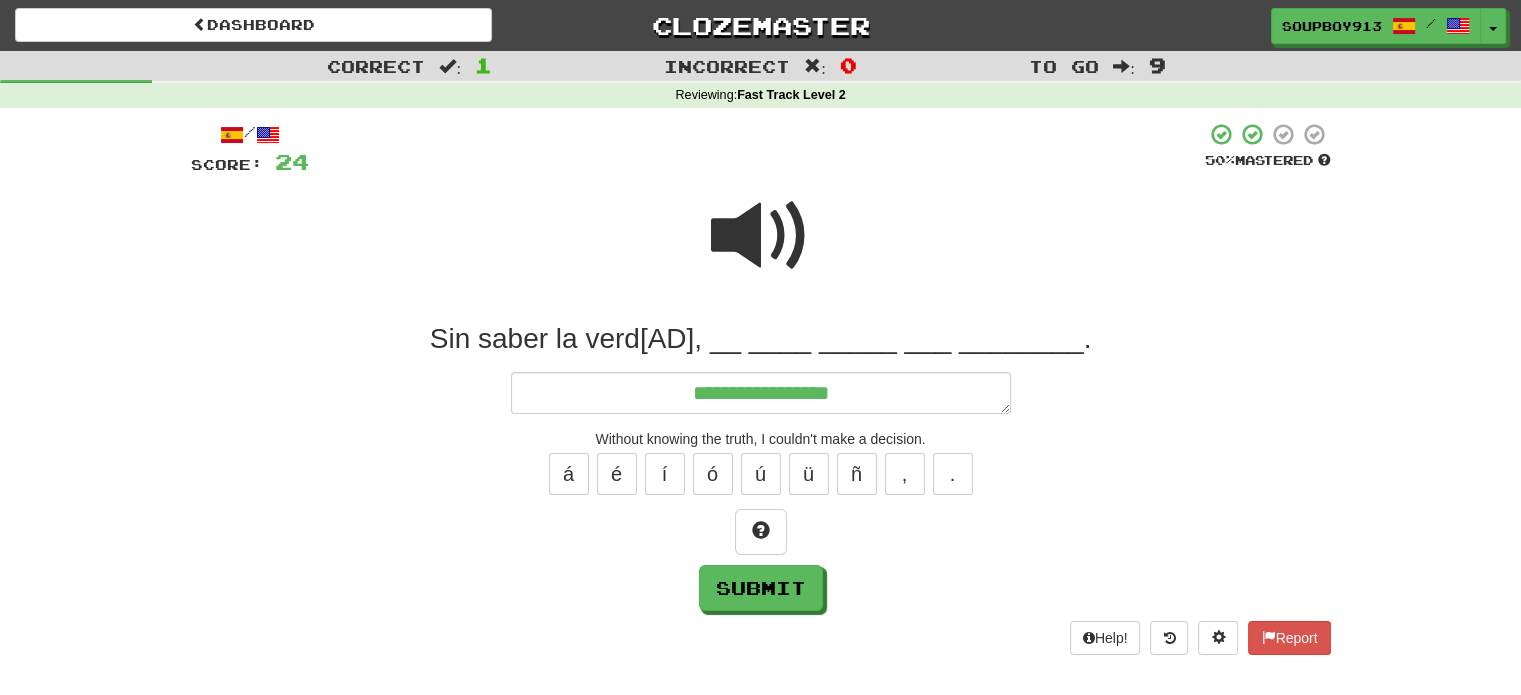 type on "*" 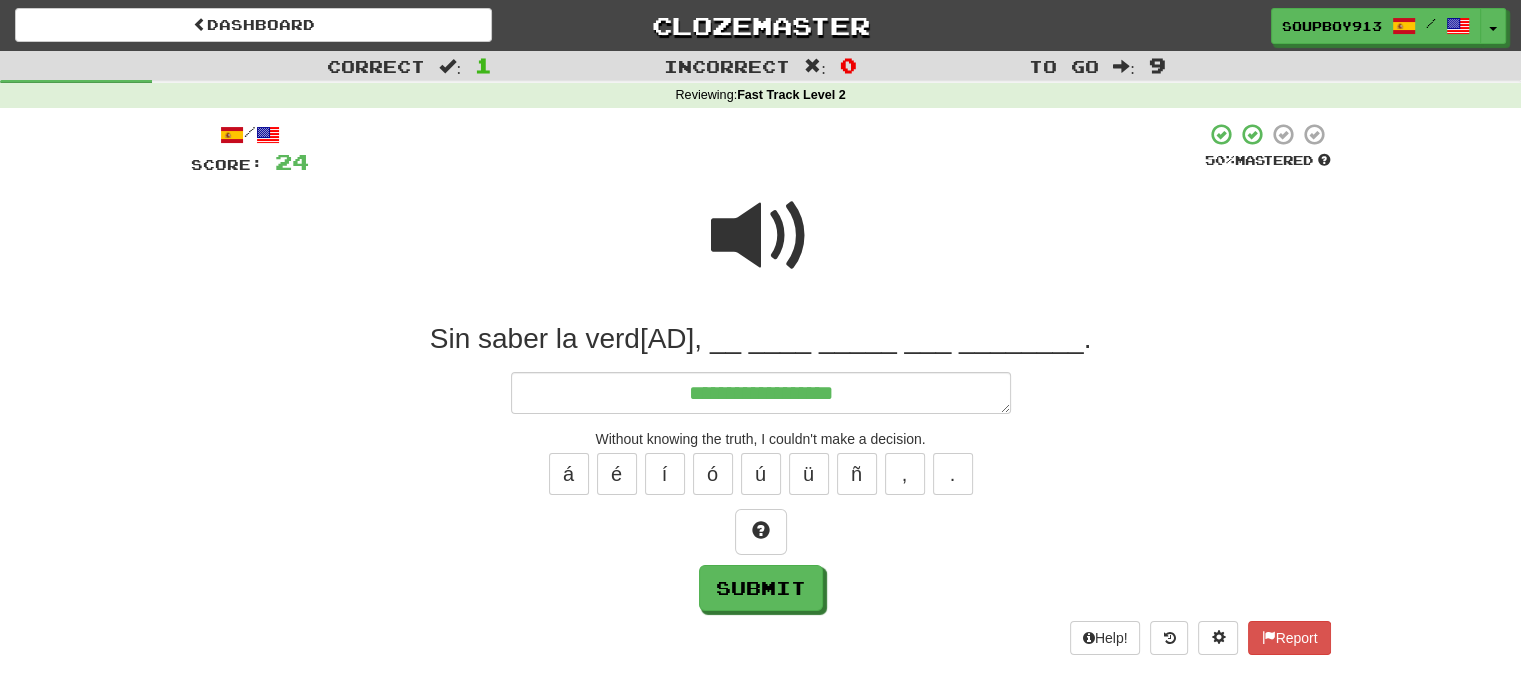 type on "*" 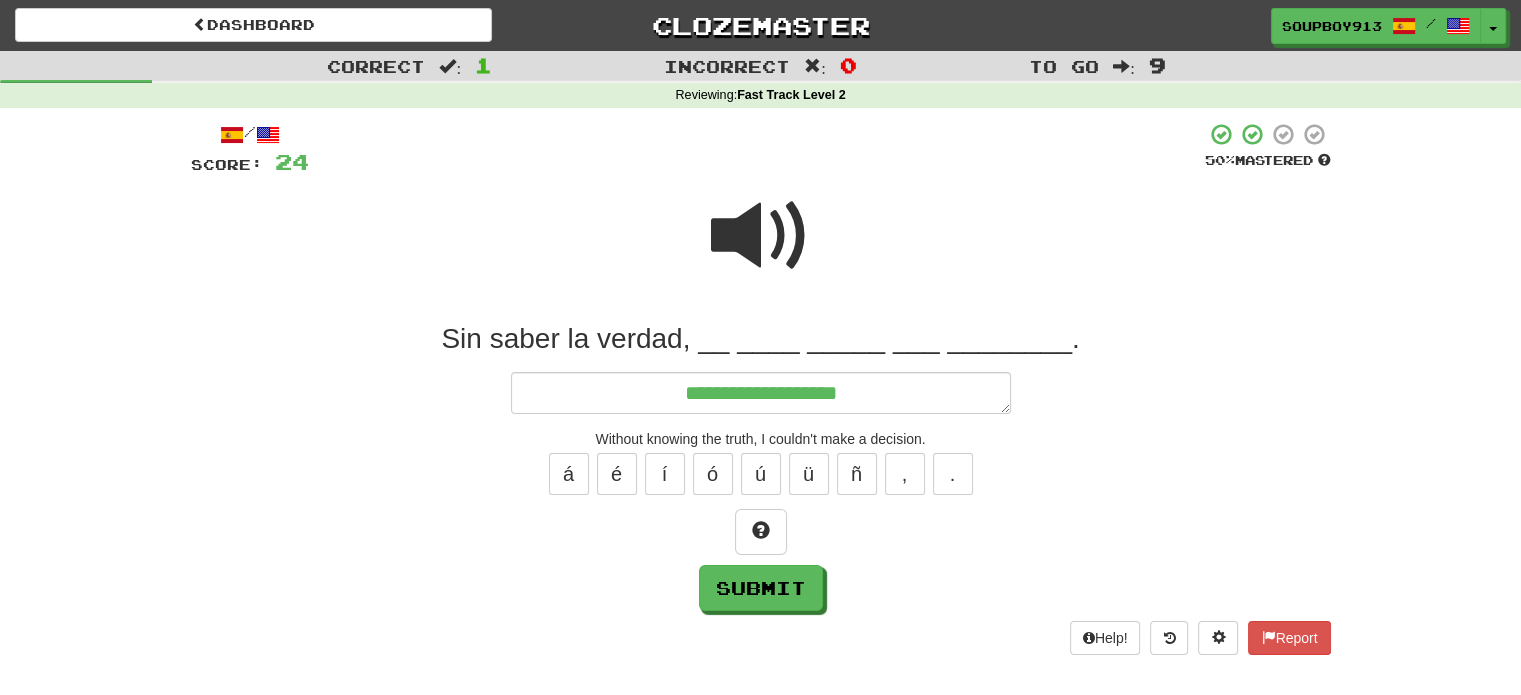 type on "*" 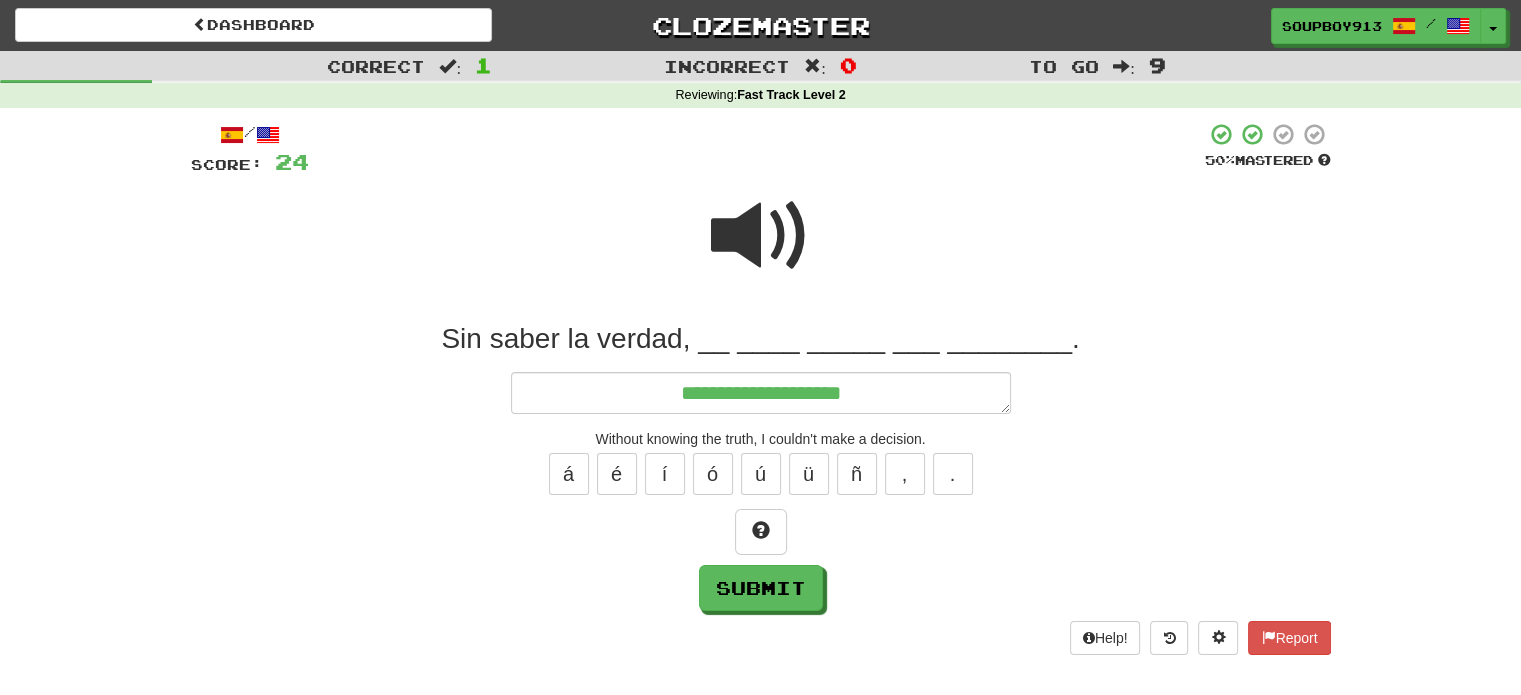 type on "*" 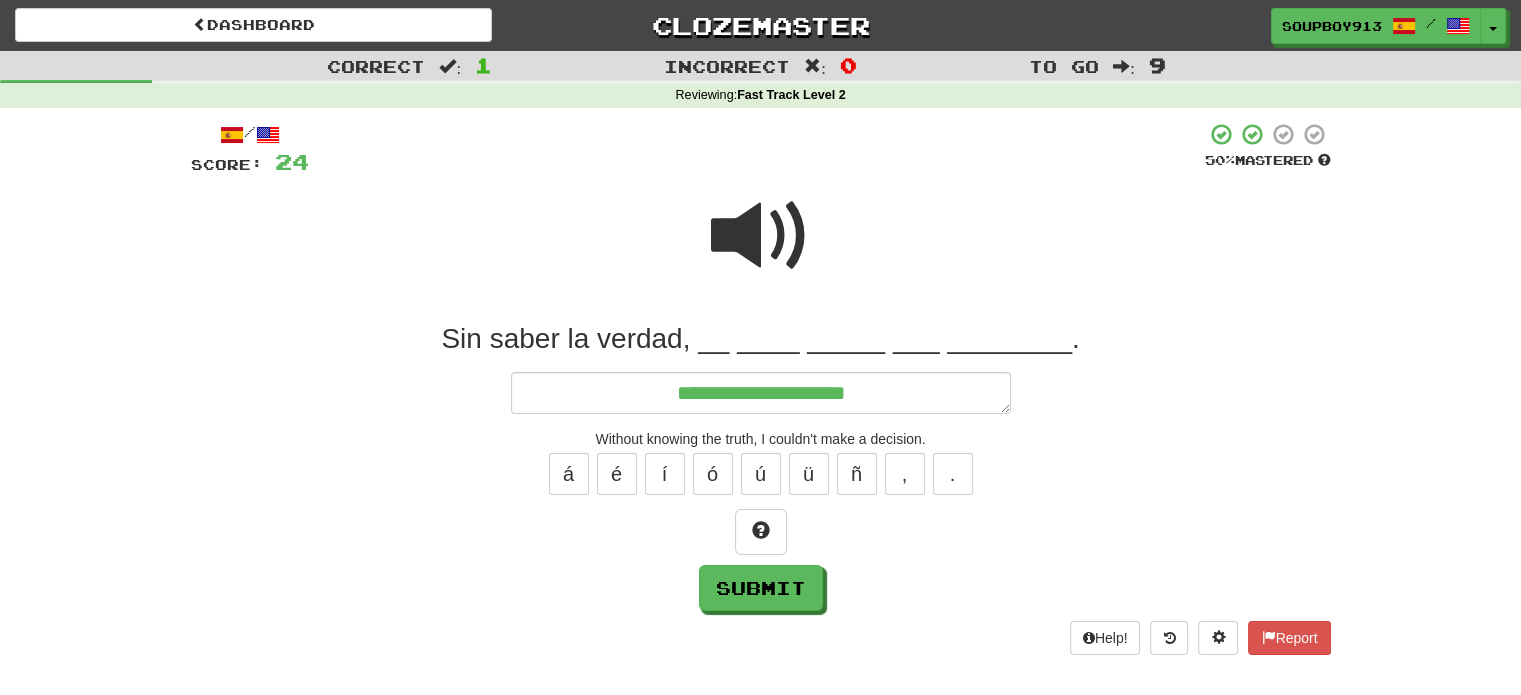 type on "*" 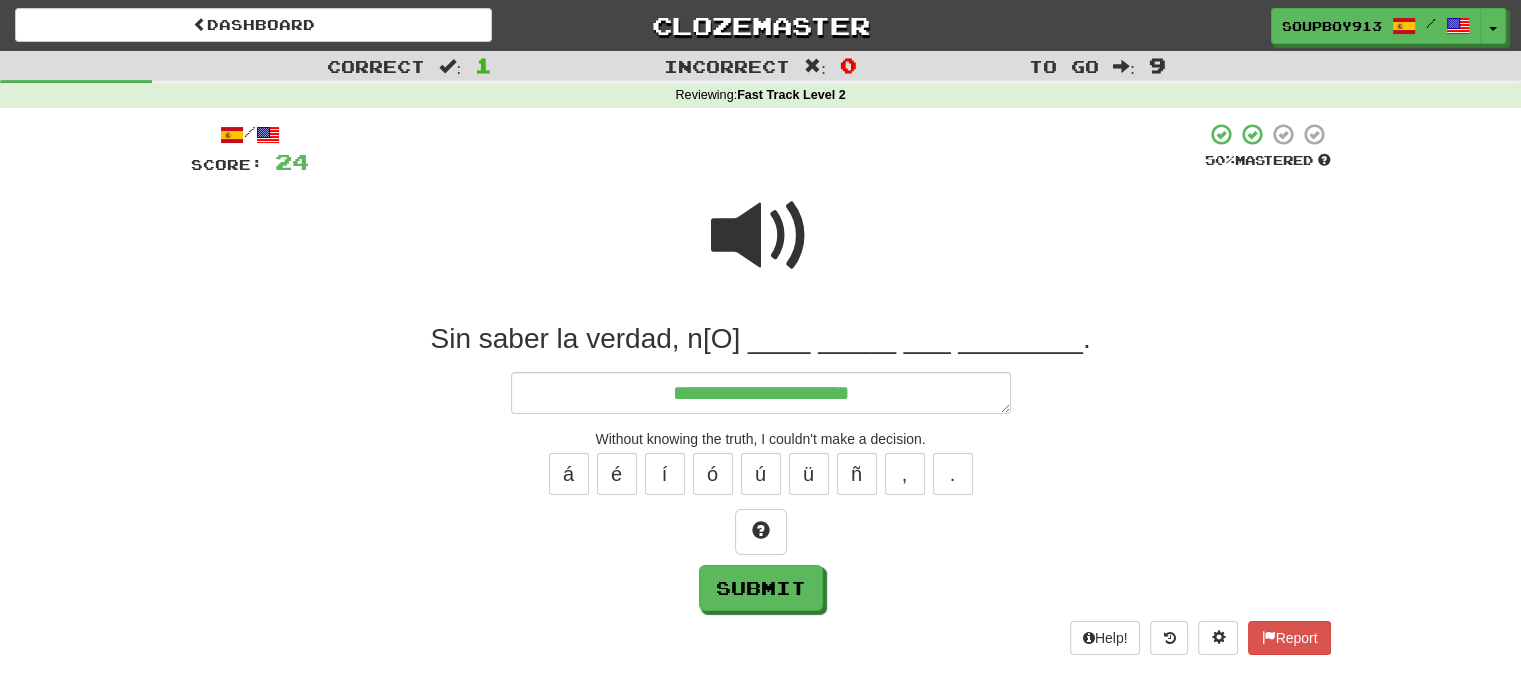 type on "*" 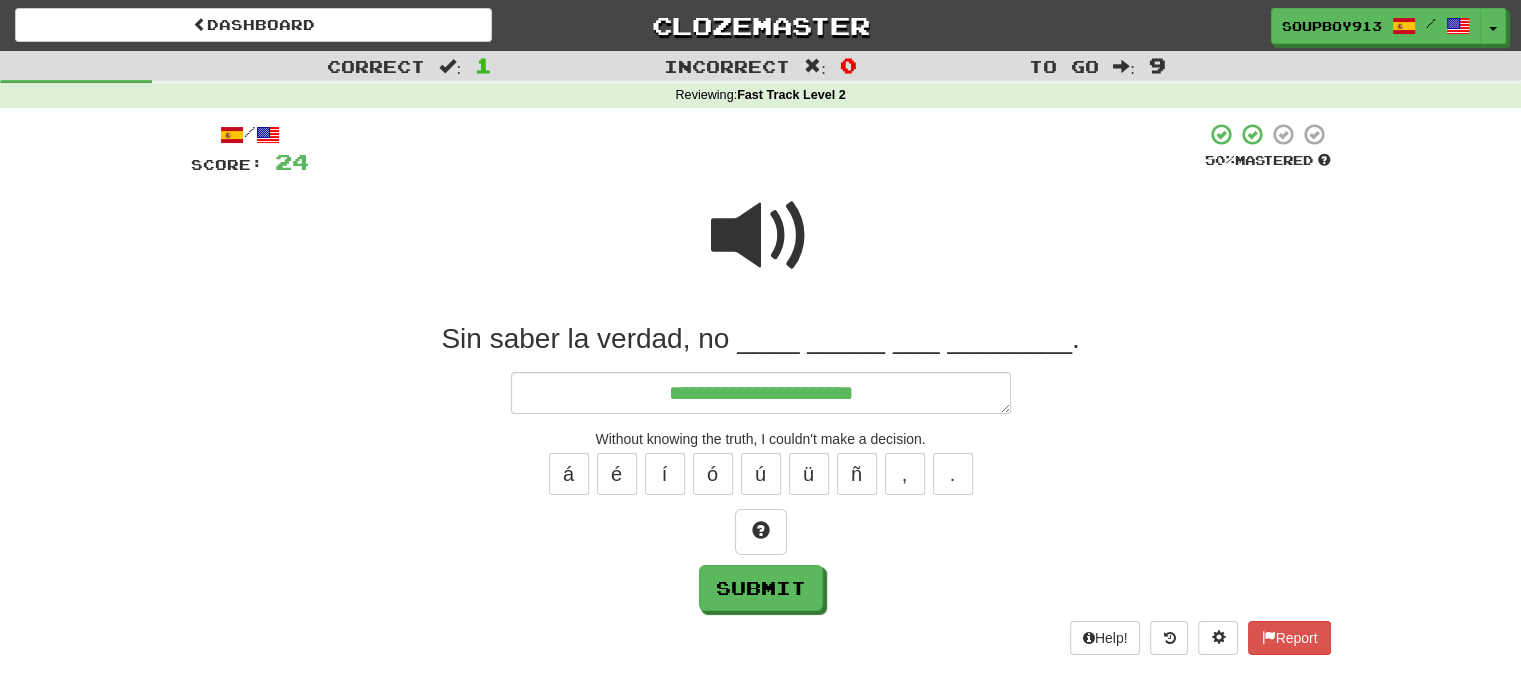 type on "*" 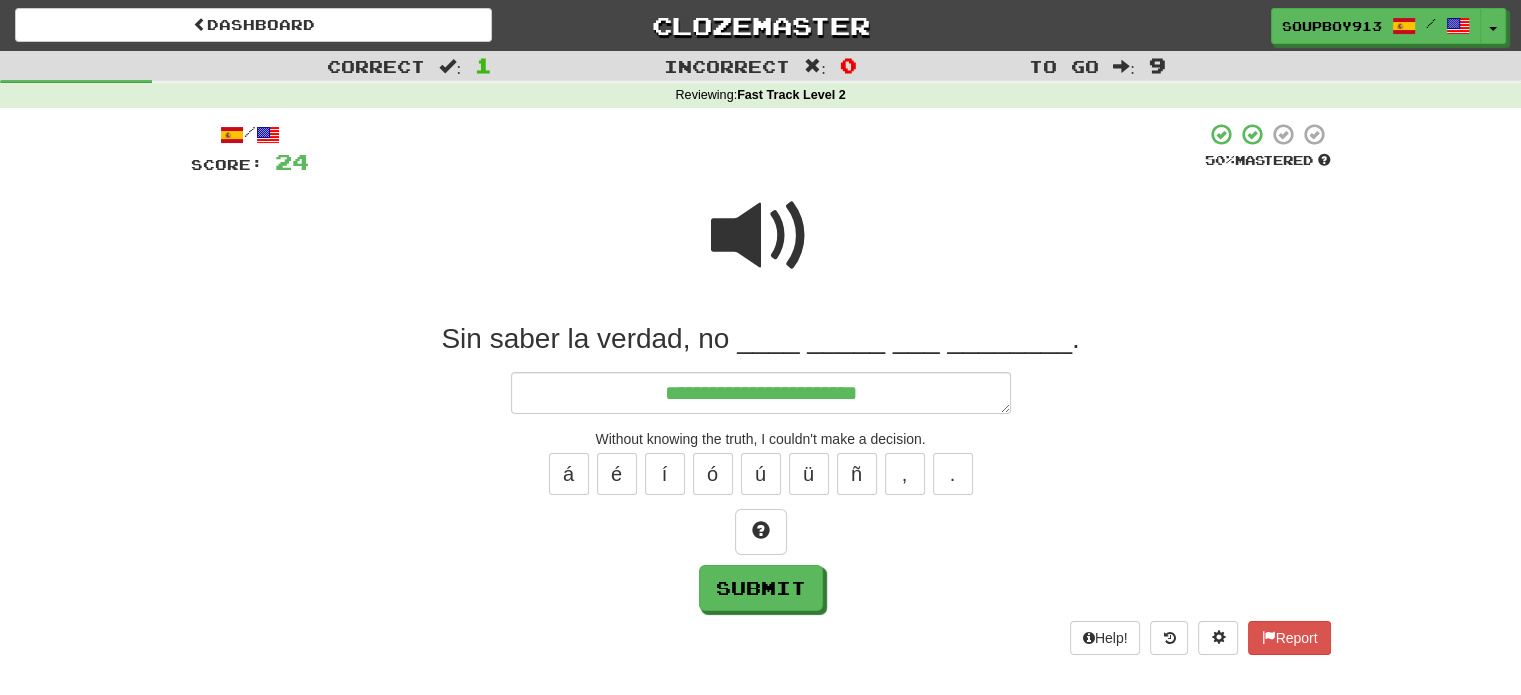type on "*" 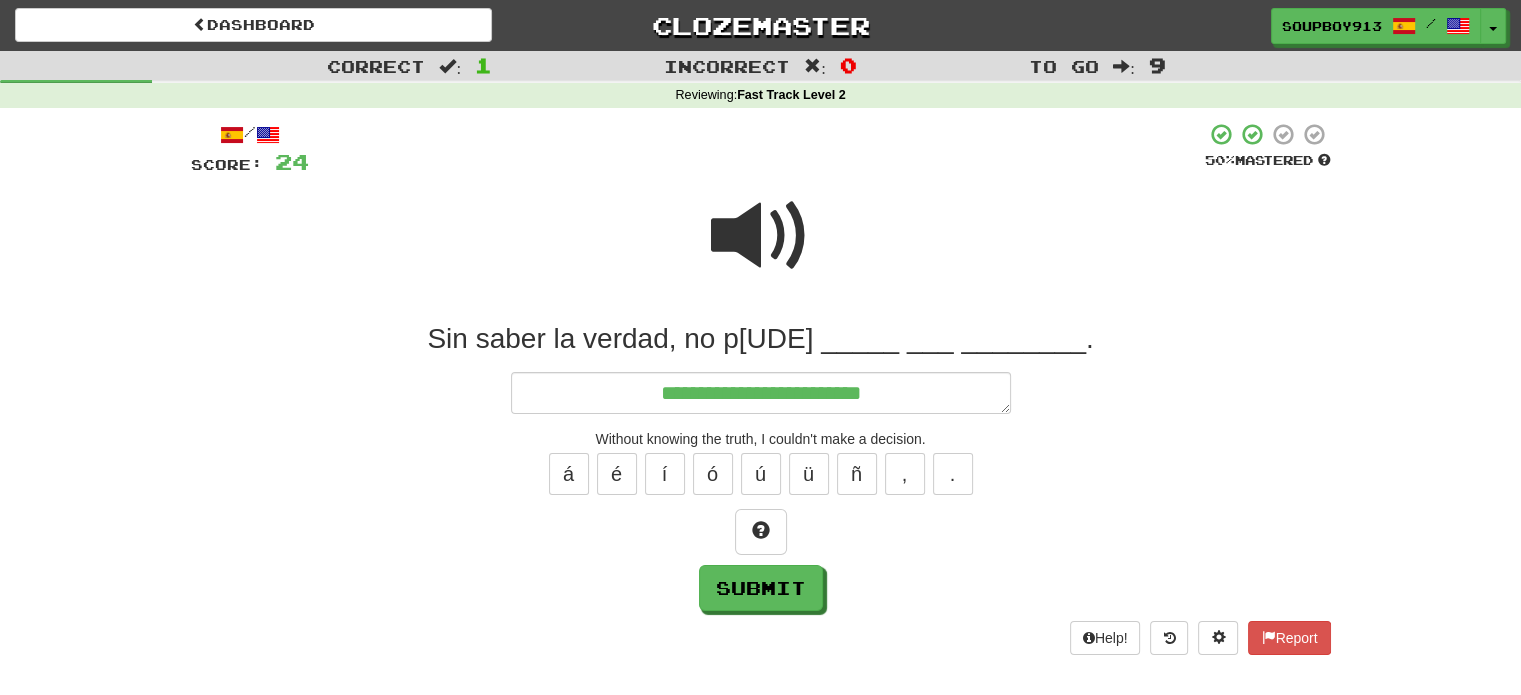 type on "*" 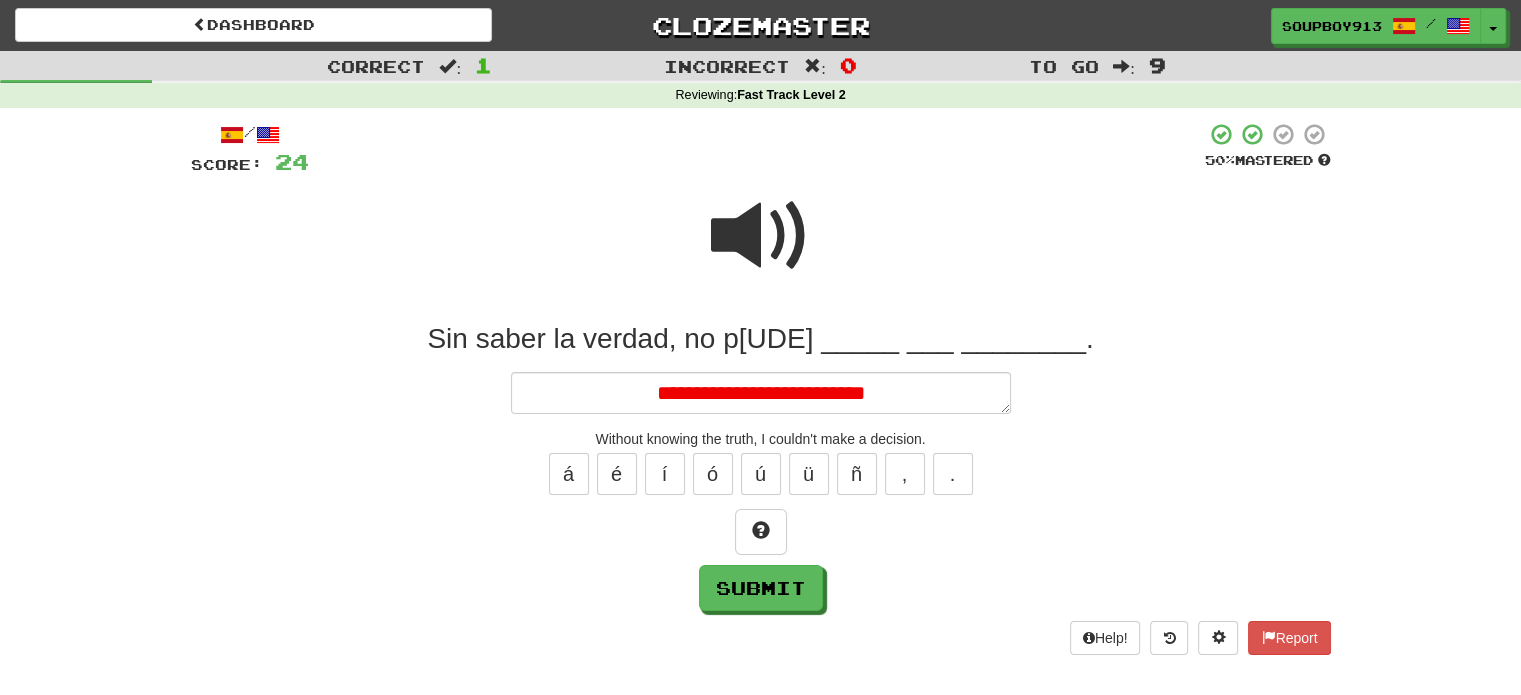 type on "*" 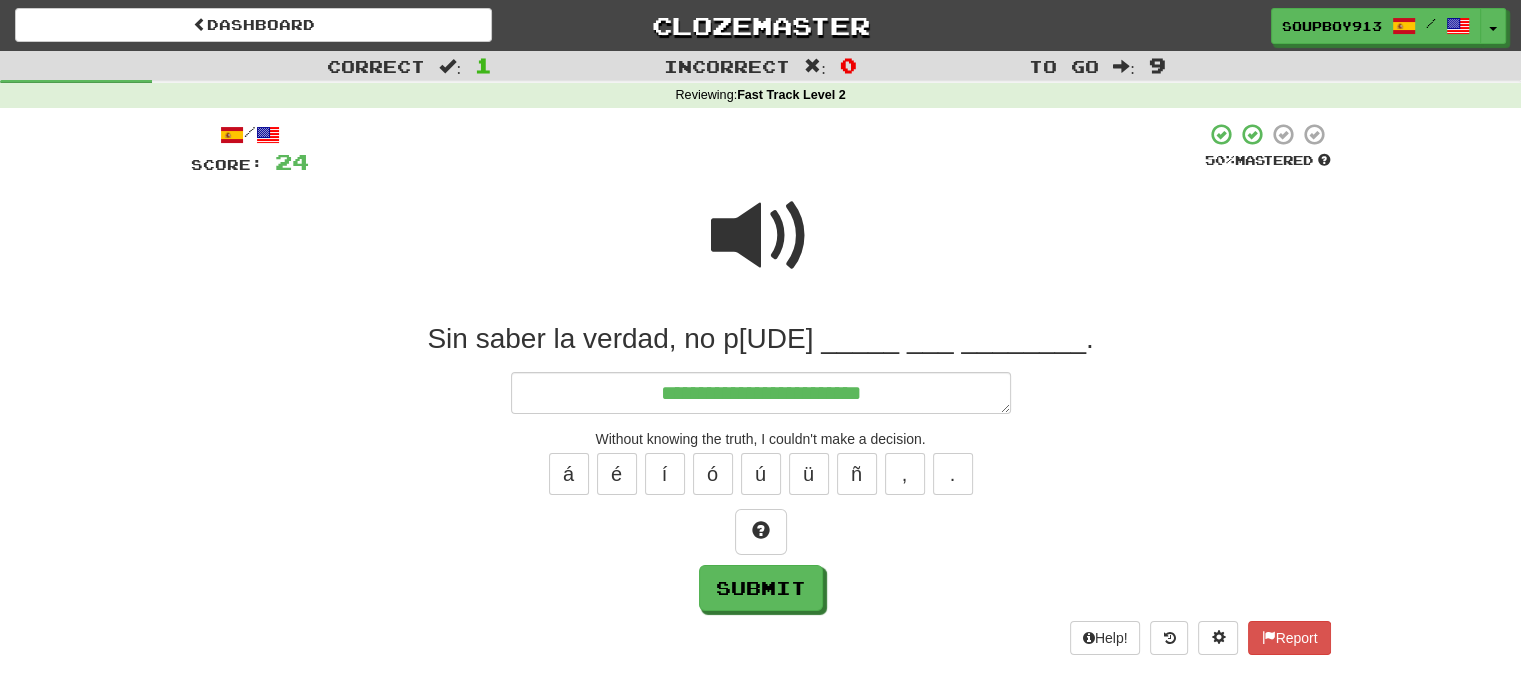 type on "*" 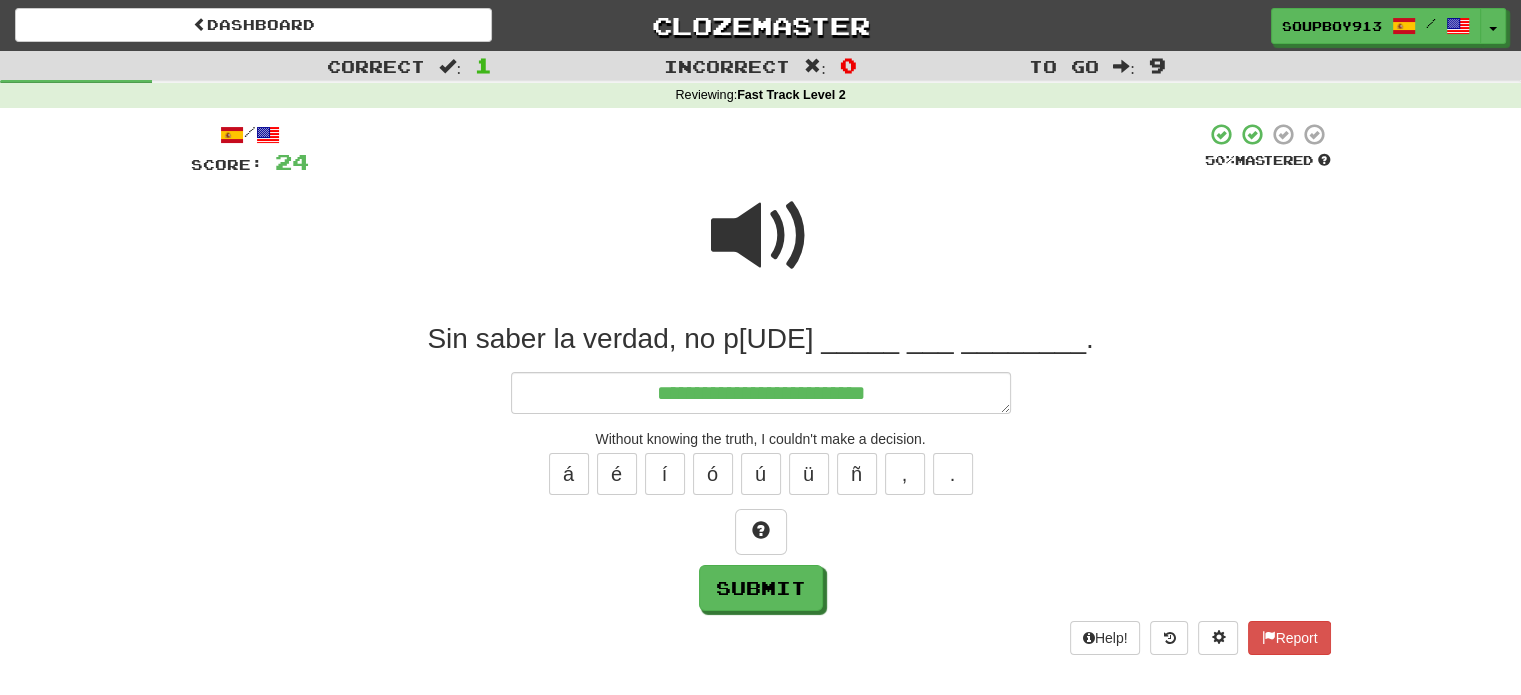 type on "*" 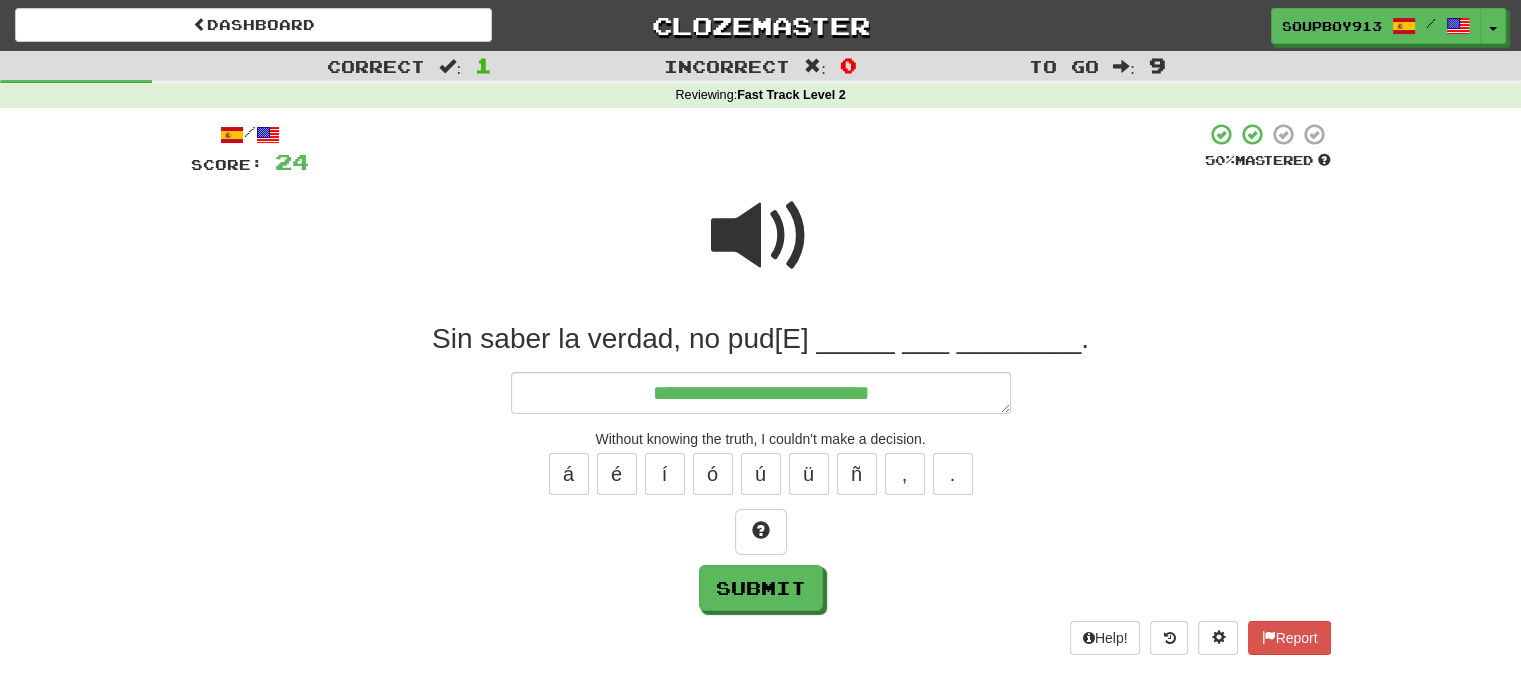 type on "*" 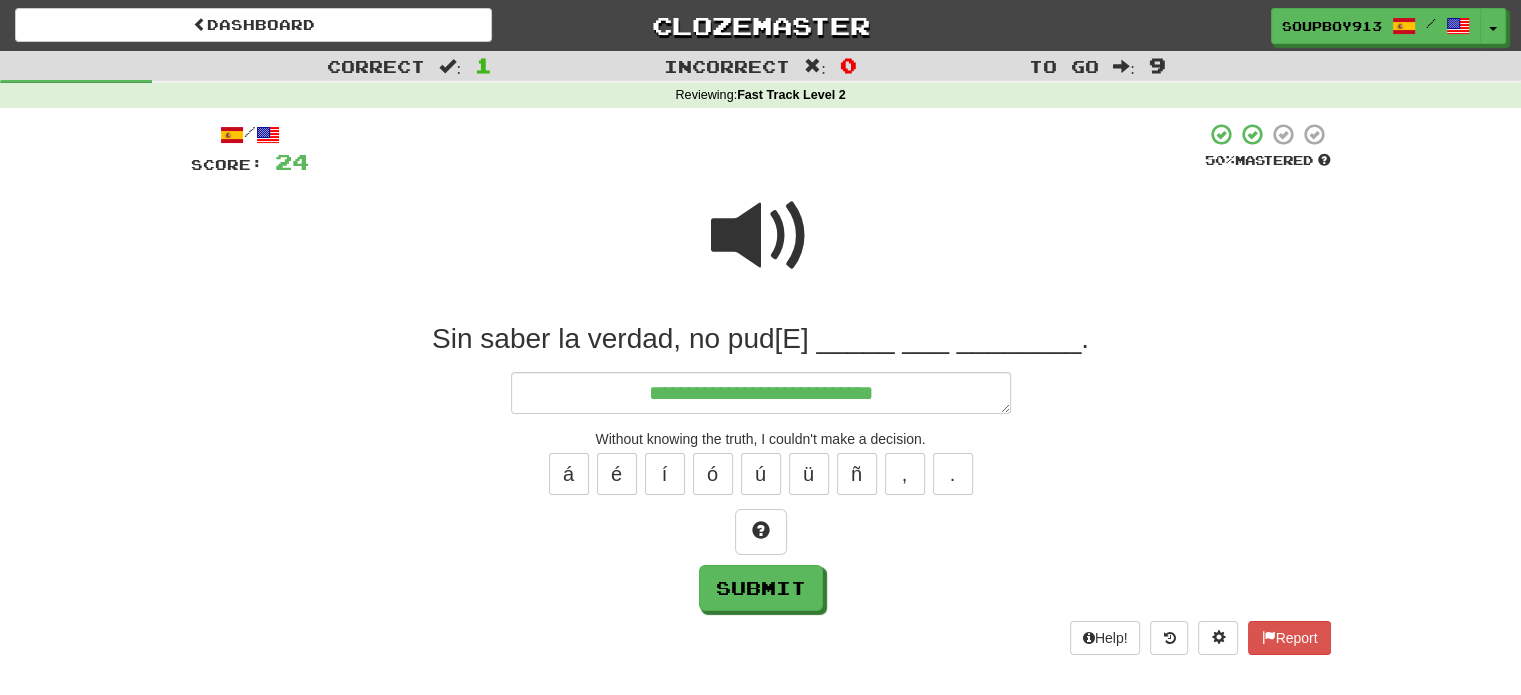 type on "*" 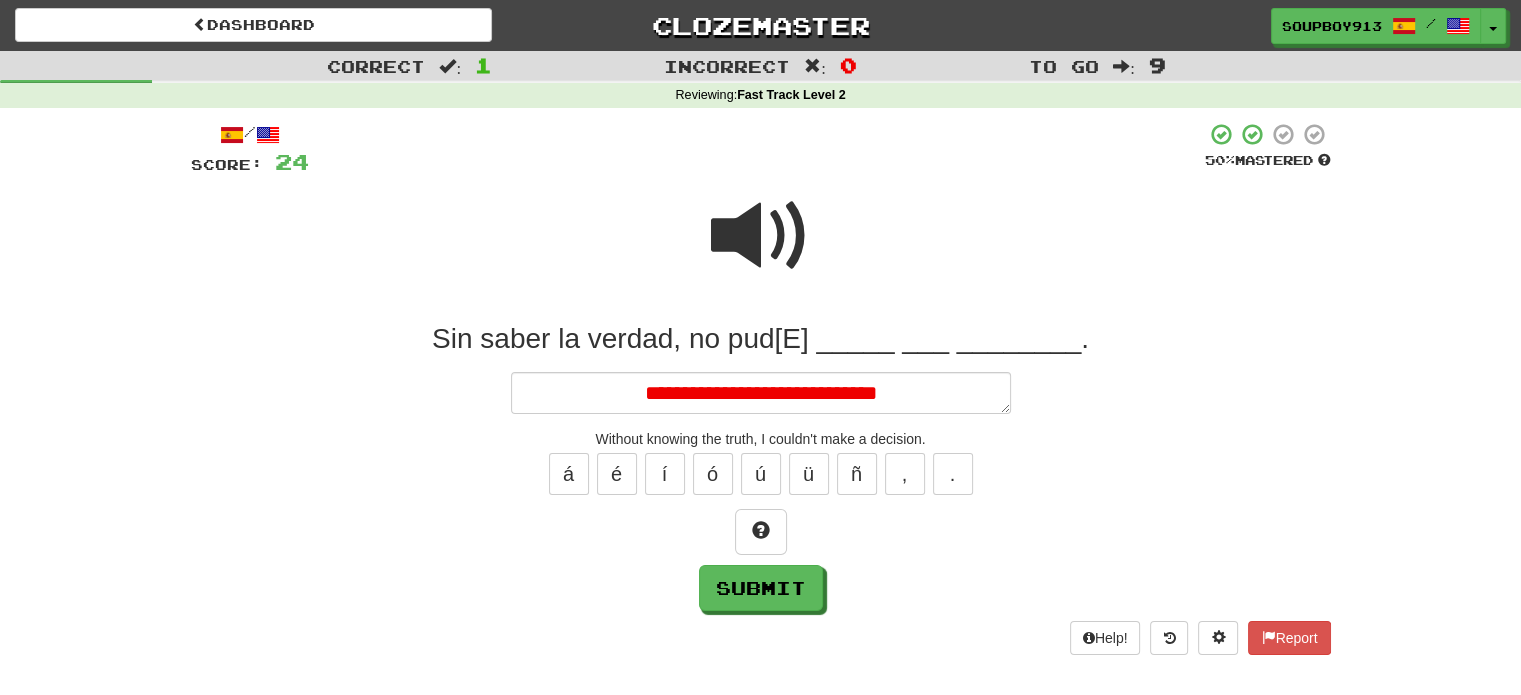 type on "*" 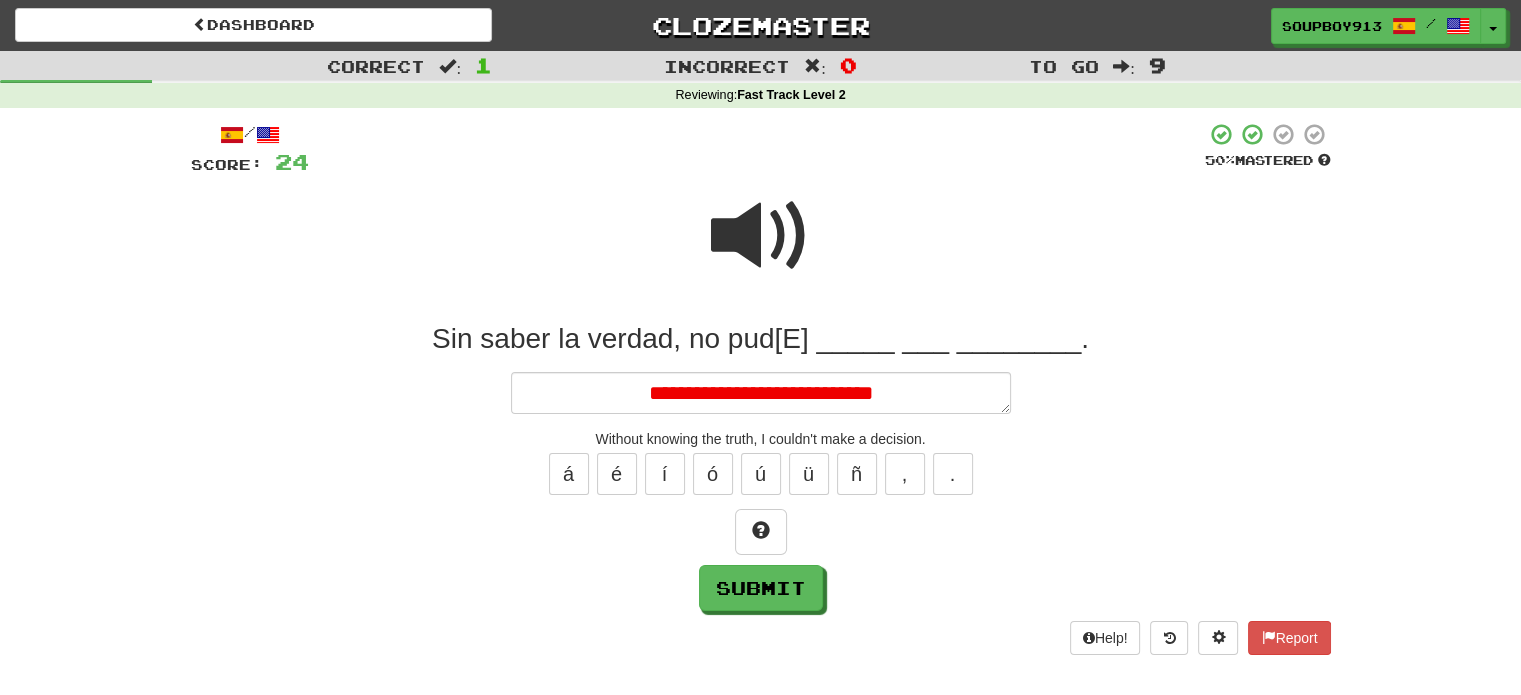 type on "*" 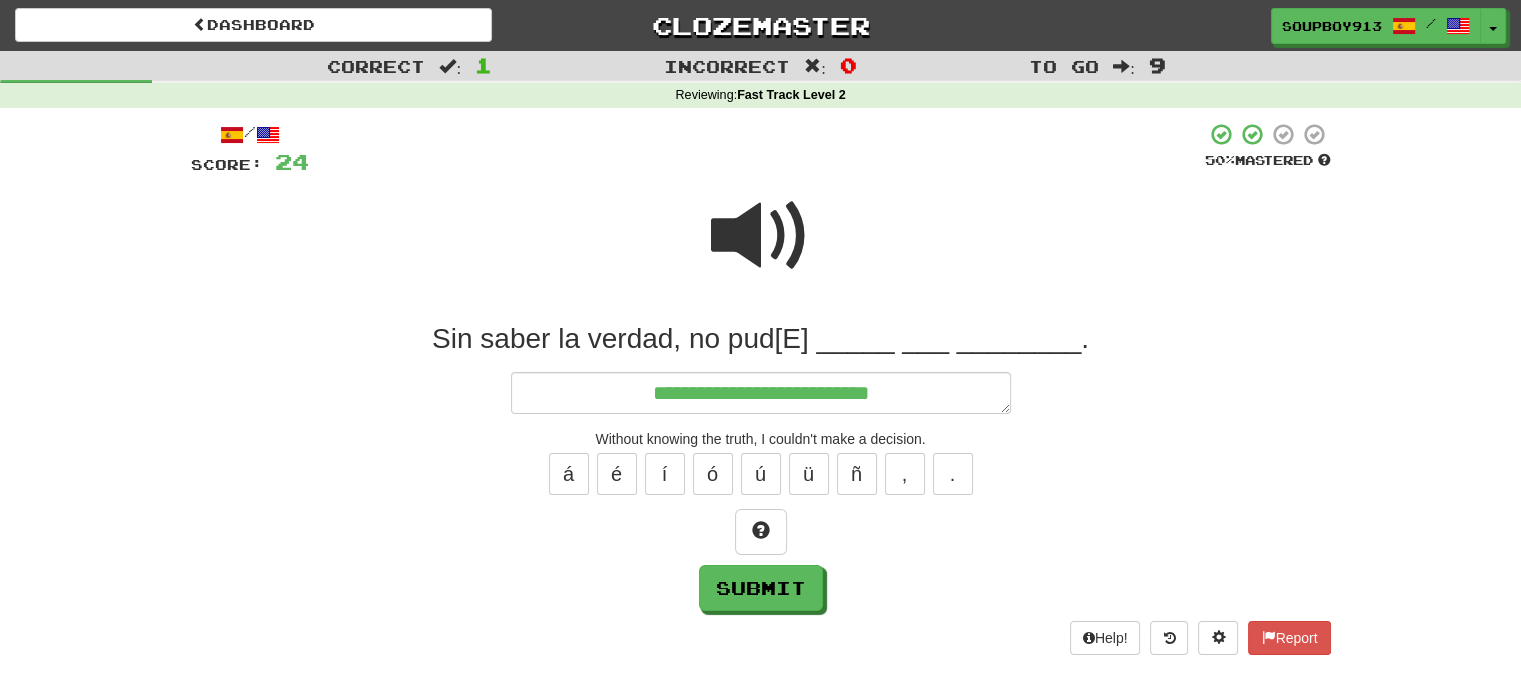 type on "*" 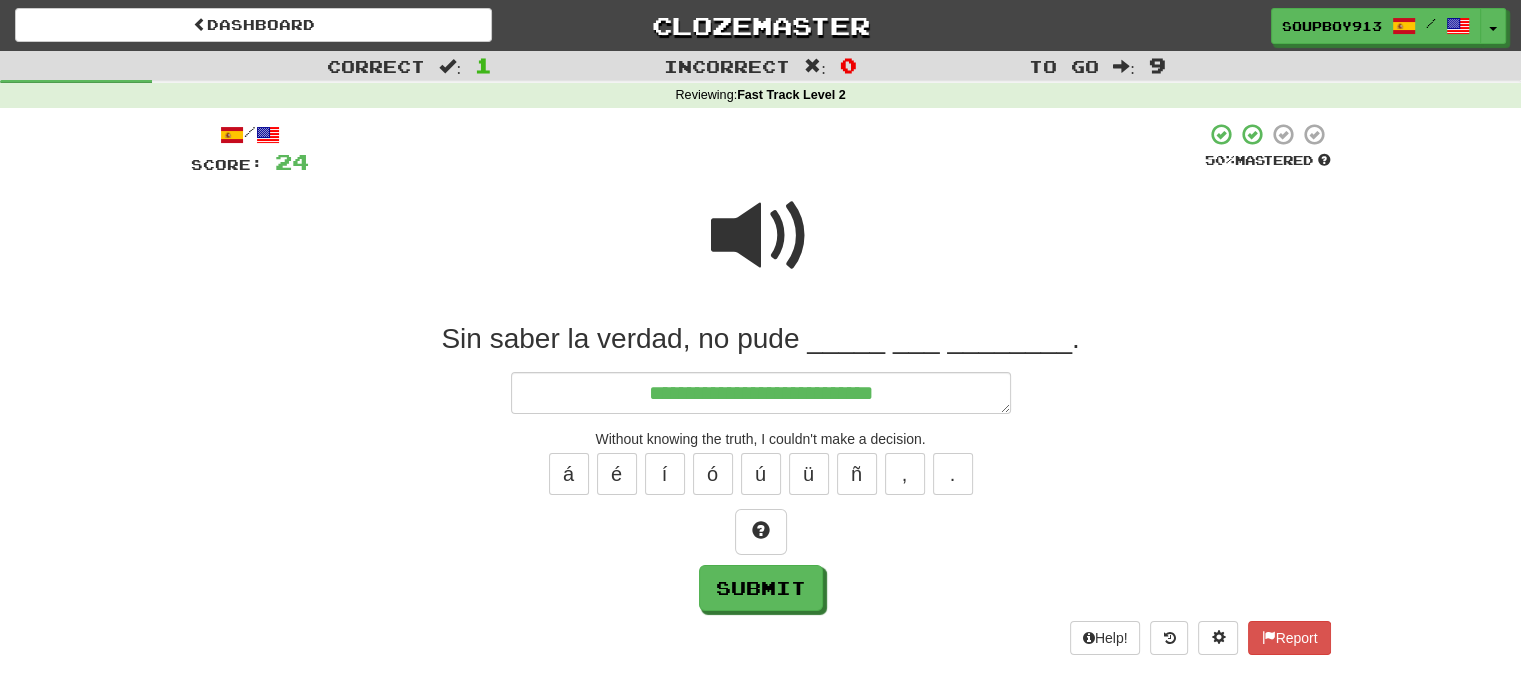 type on "*" 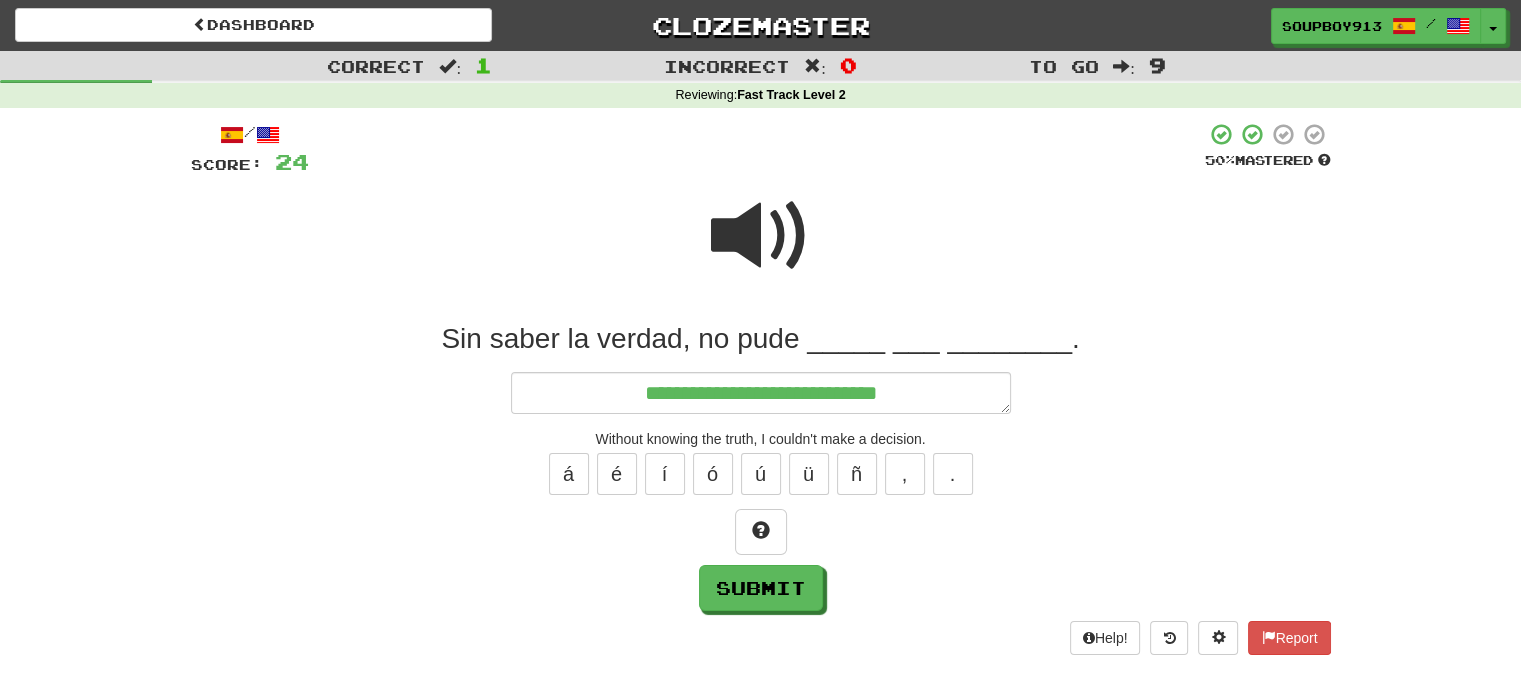 type on "*" 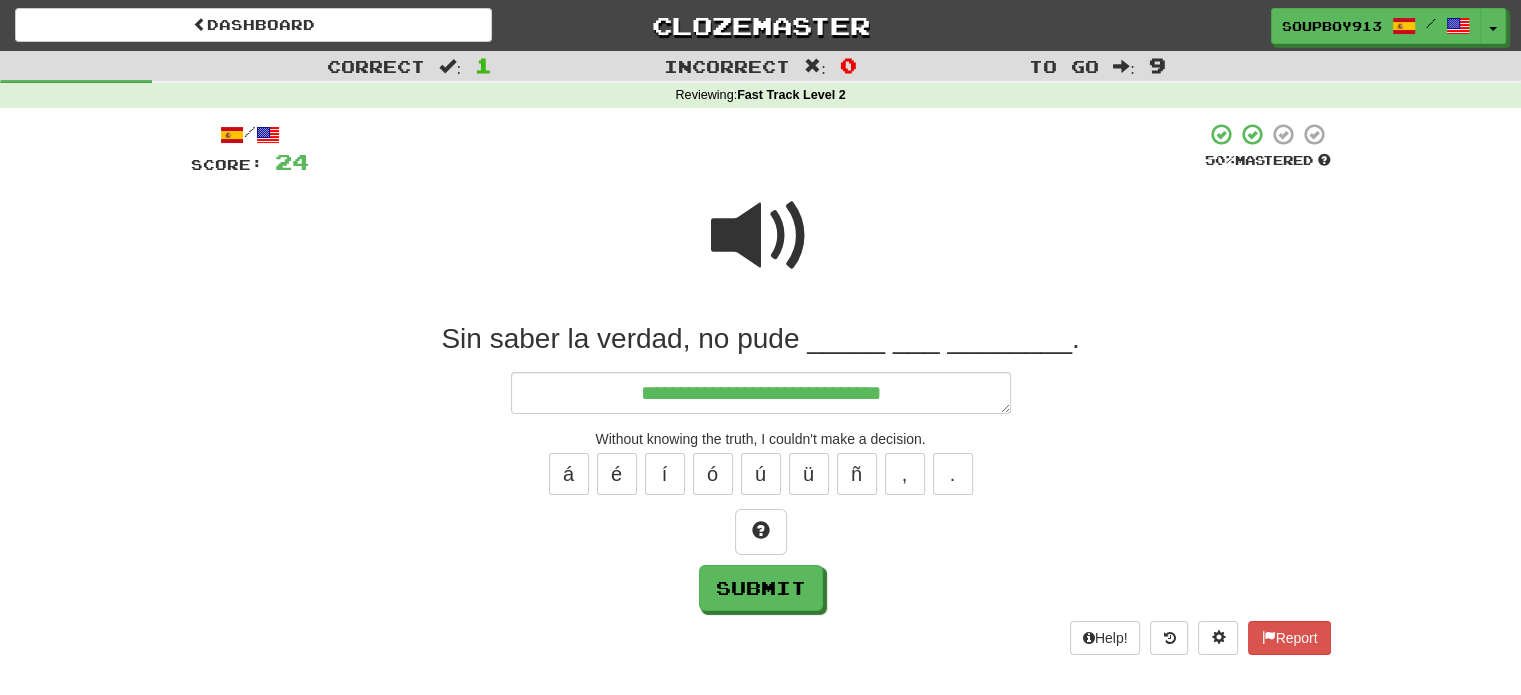 type on "*" 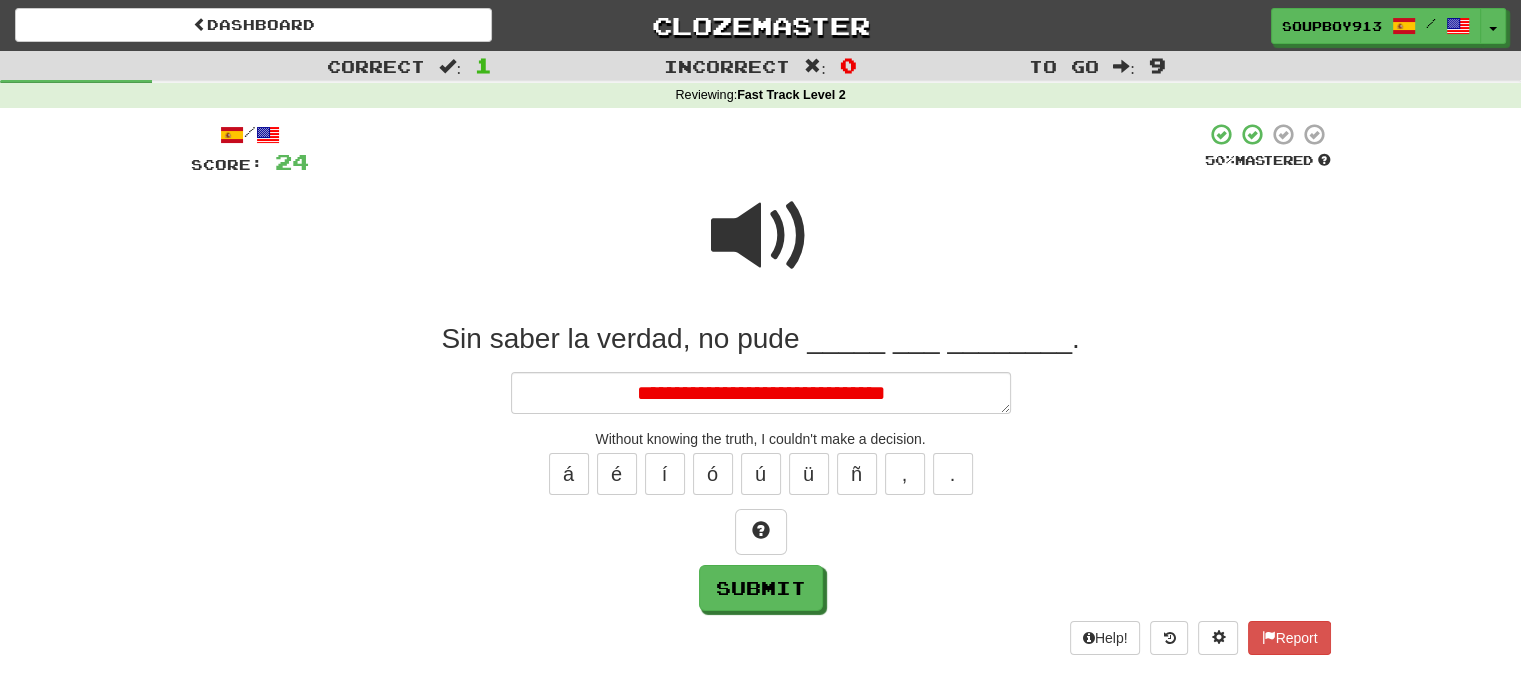 type on "*" 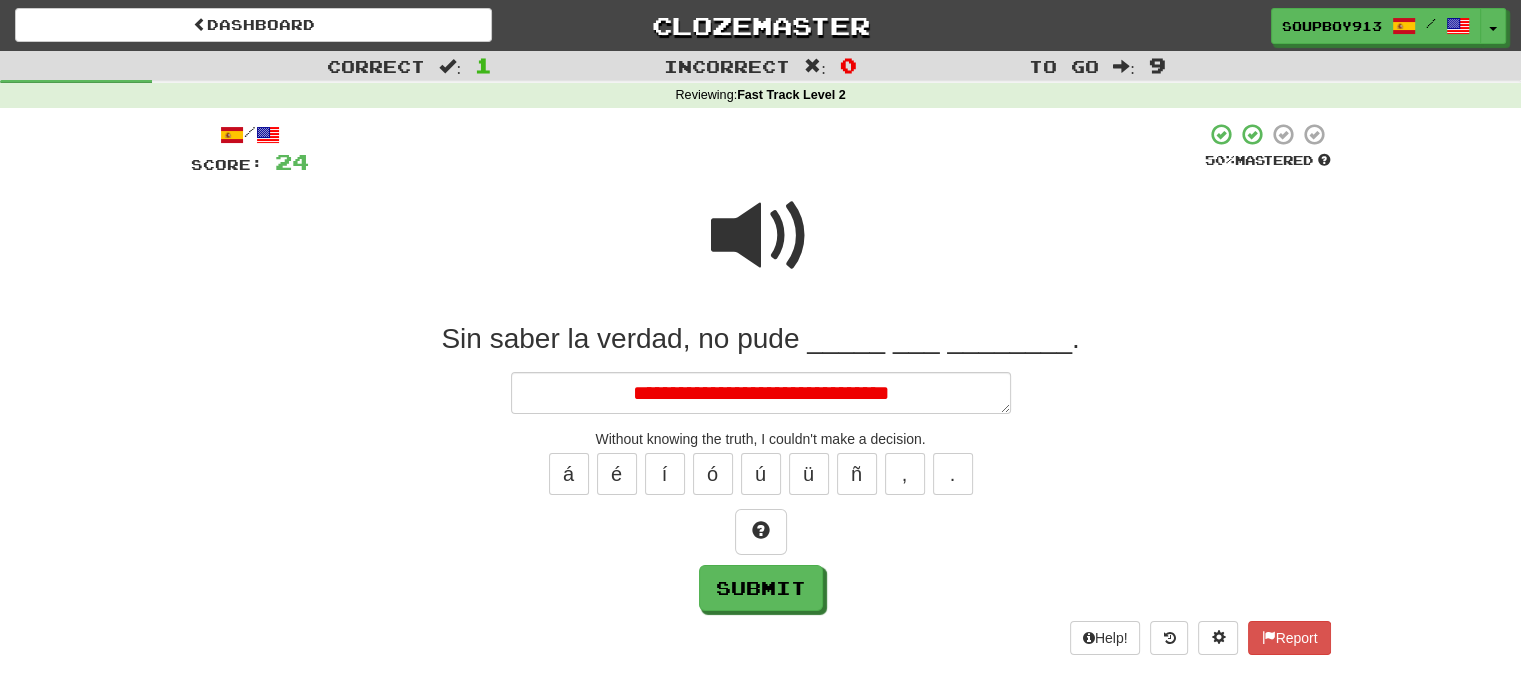 type on "*" 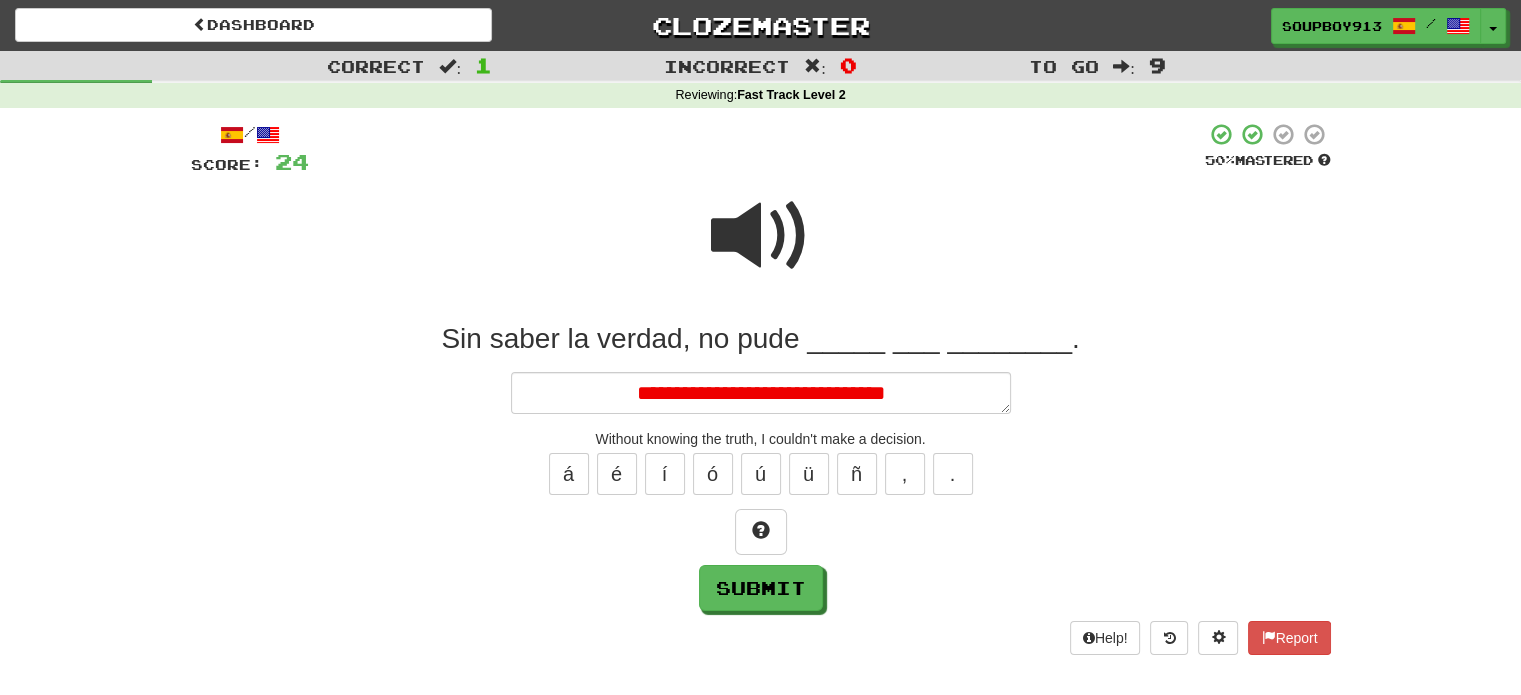 type on "*" 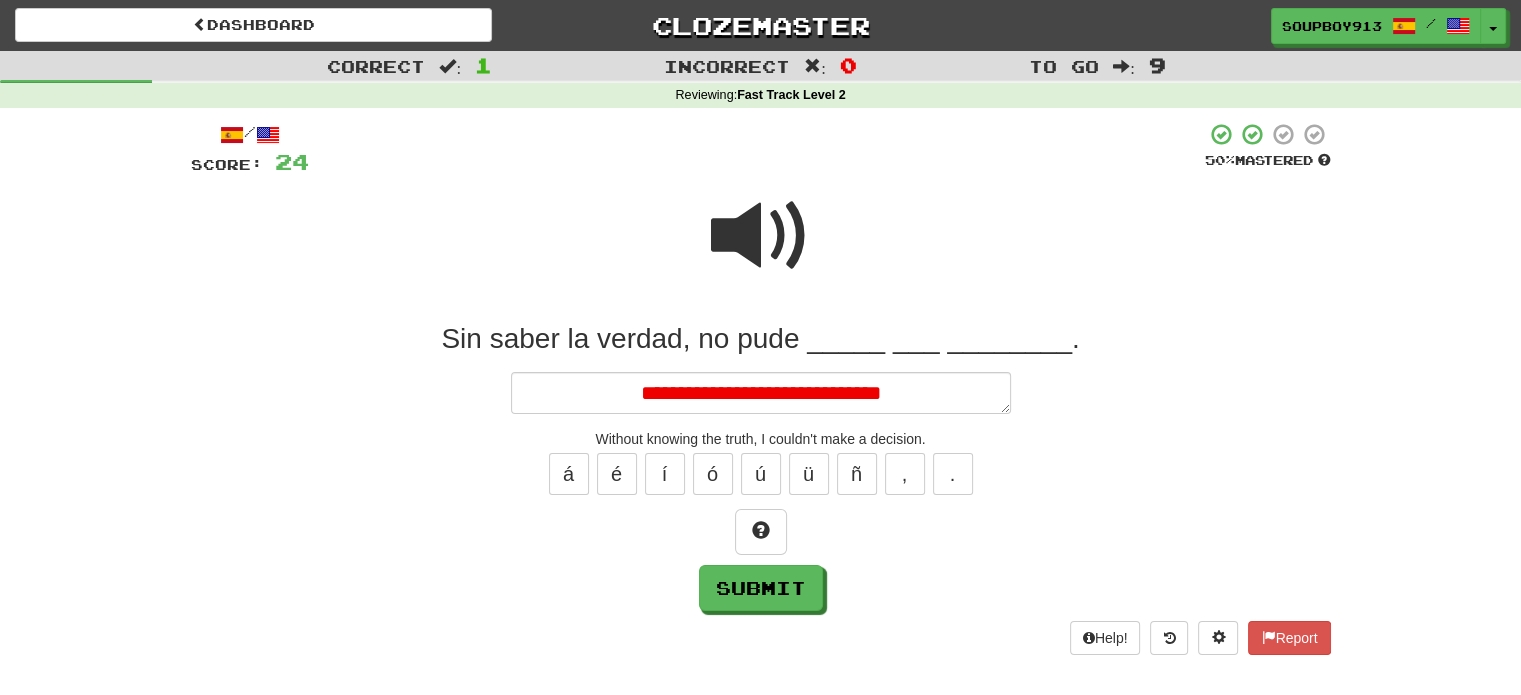 type on "*" 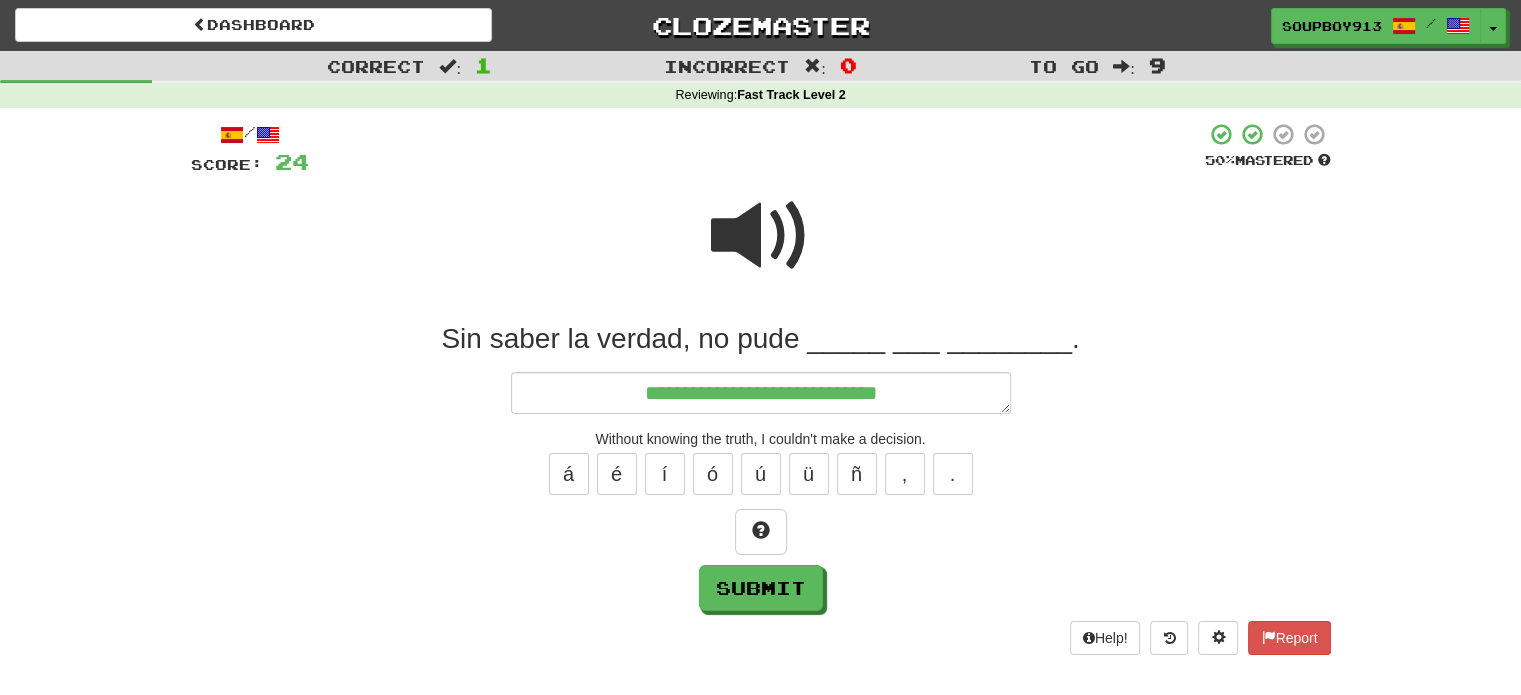 type on "*" 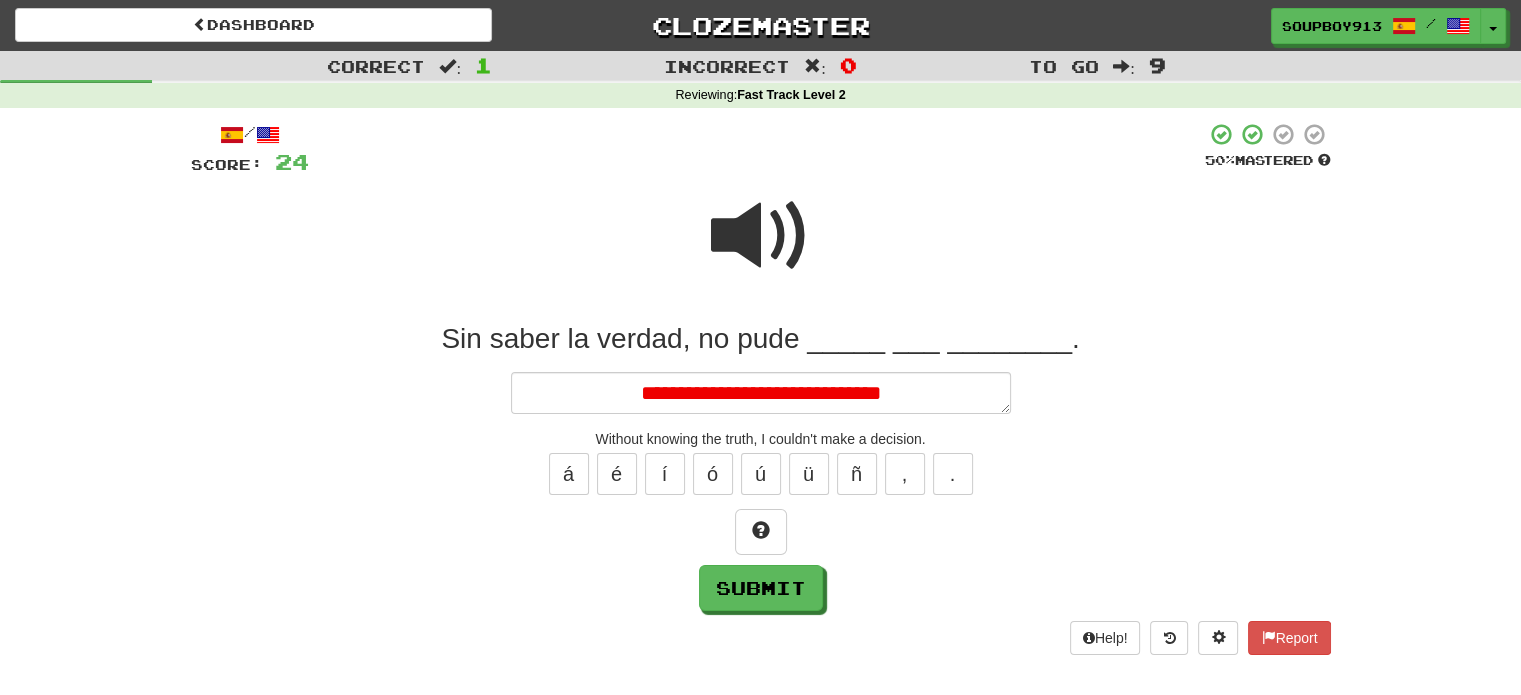 type on "*" 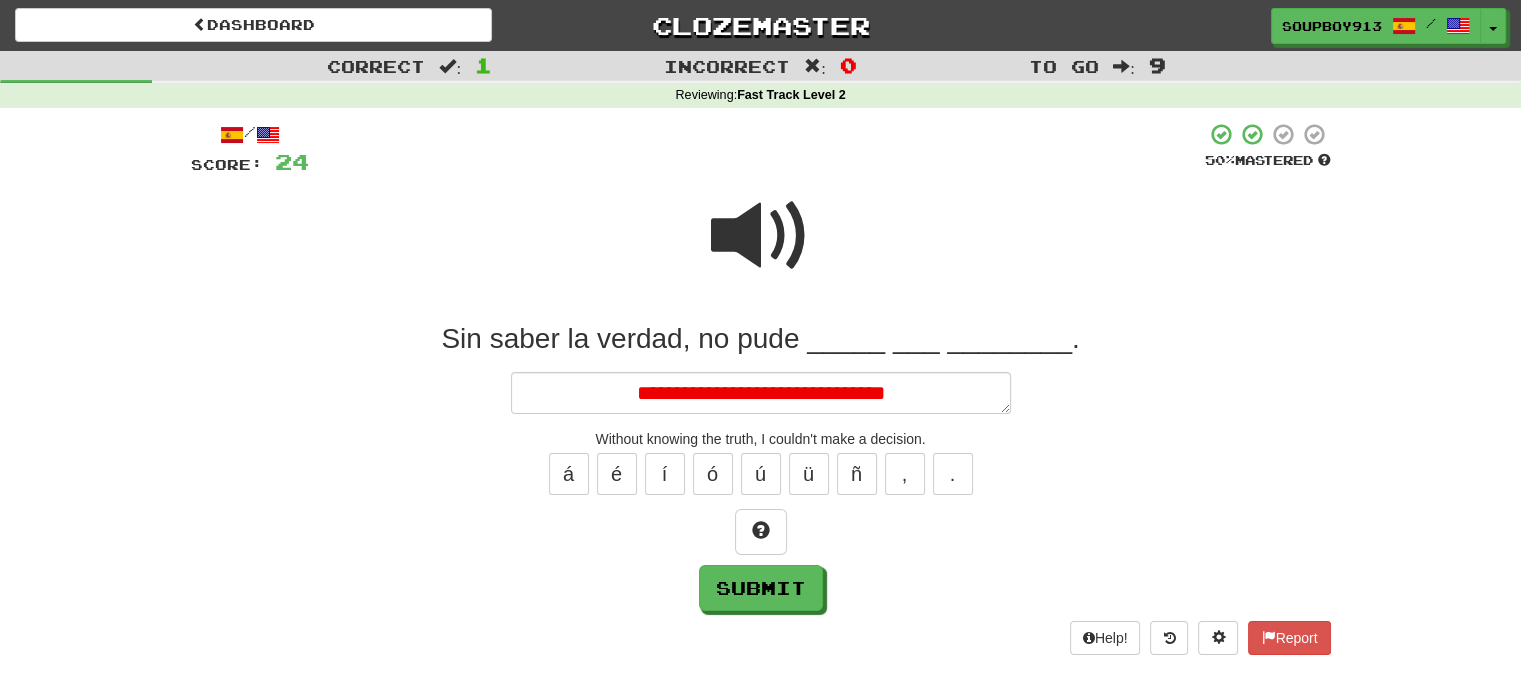 type on "*" 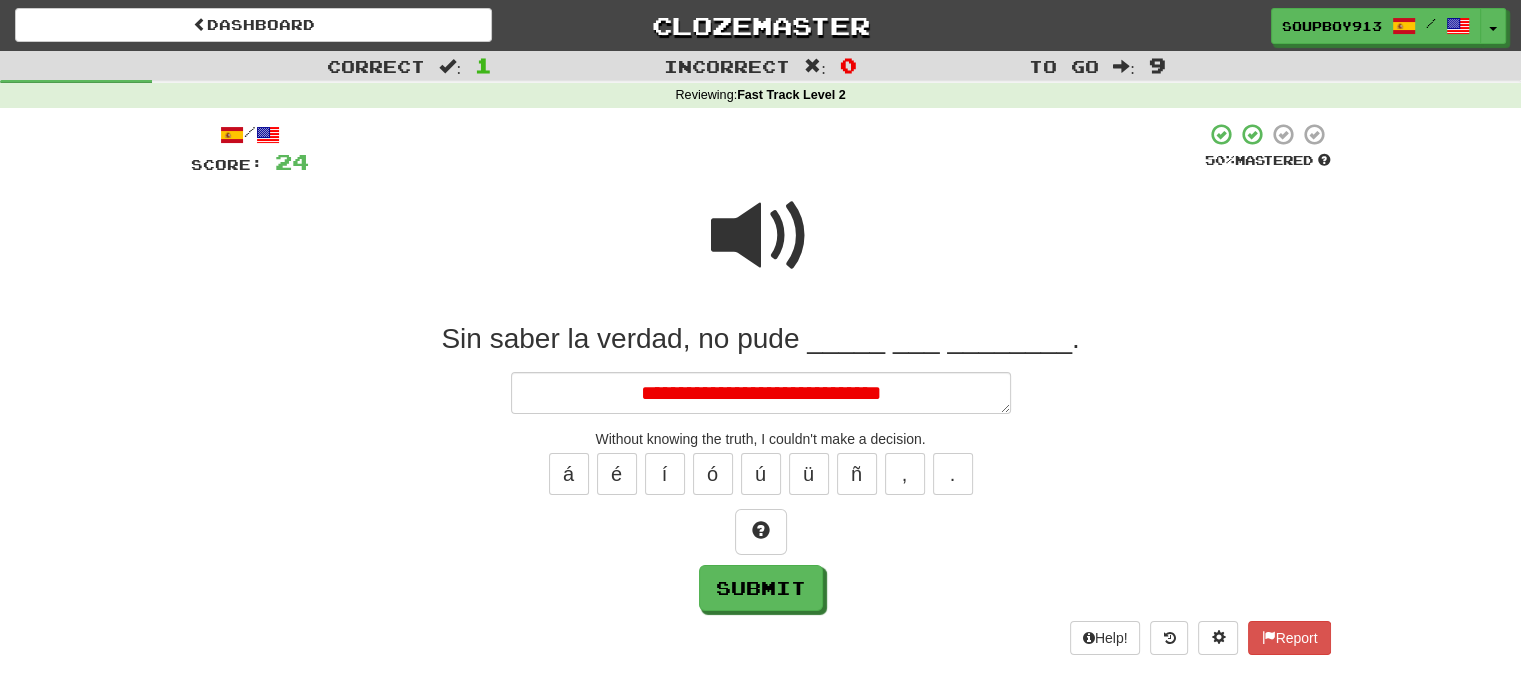 type on "*" 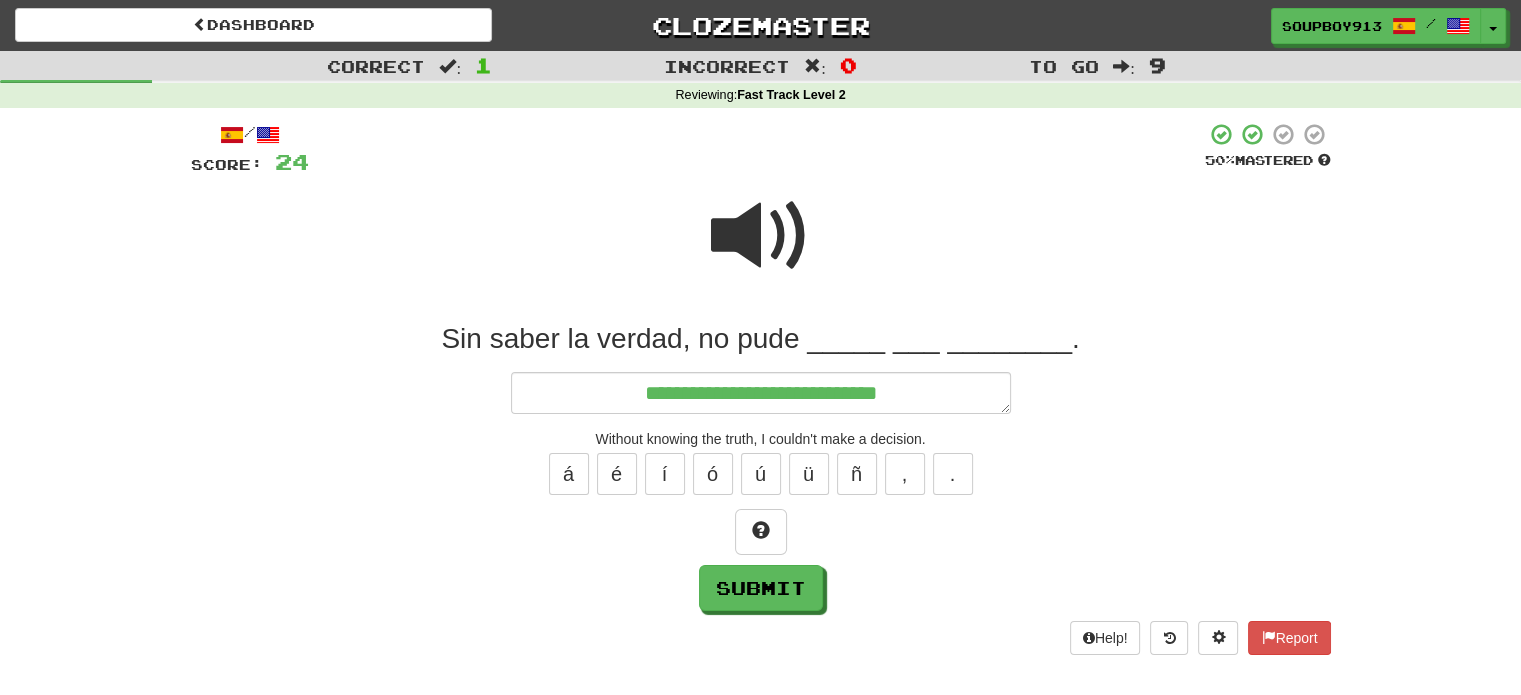 type on "*" 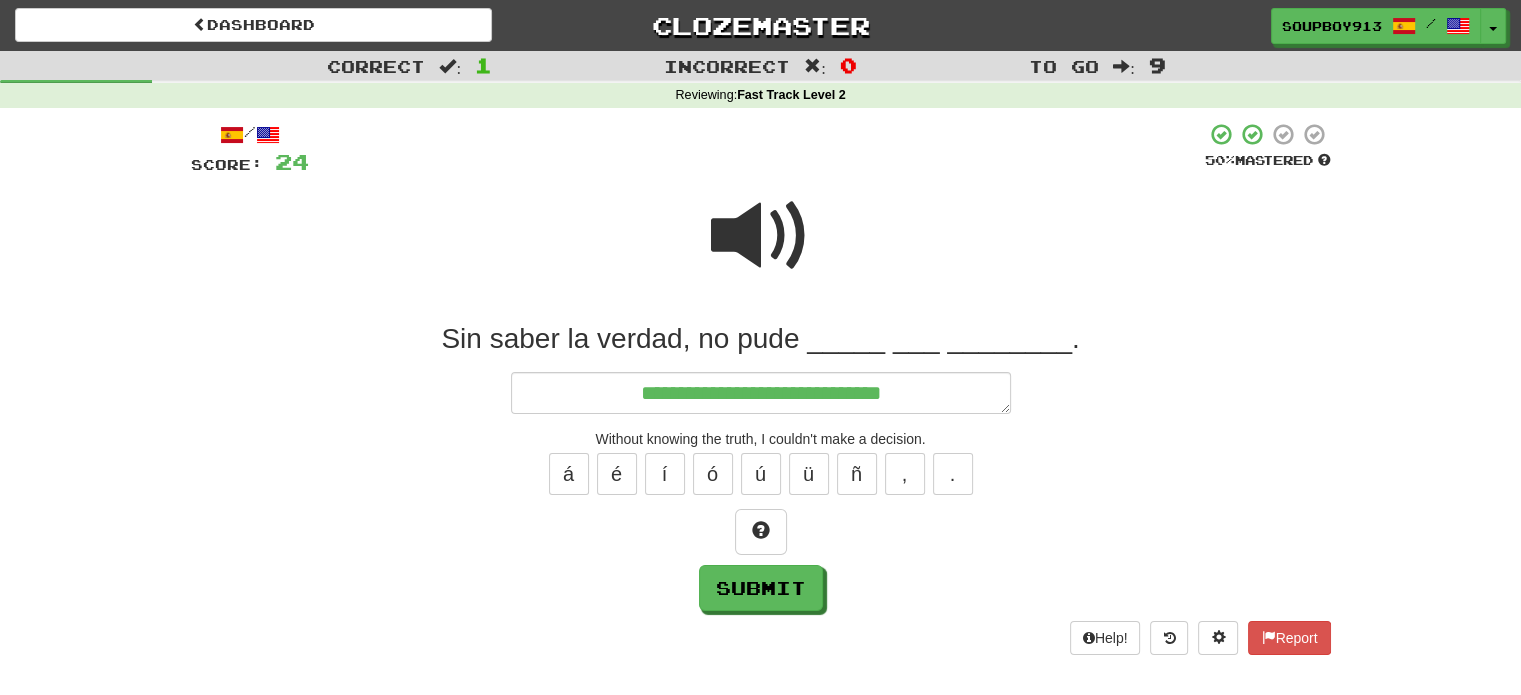 type on "*" 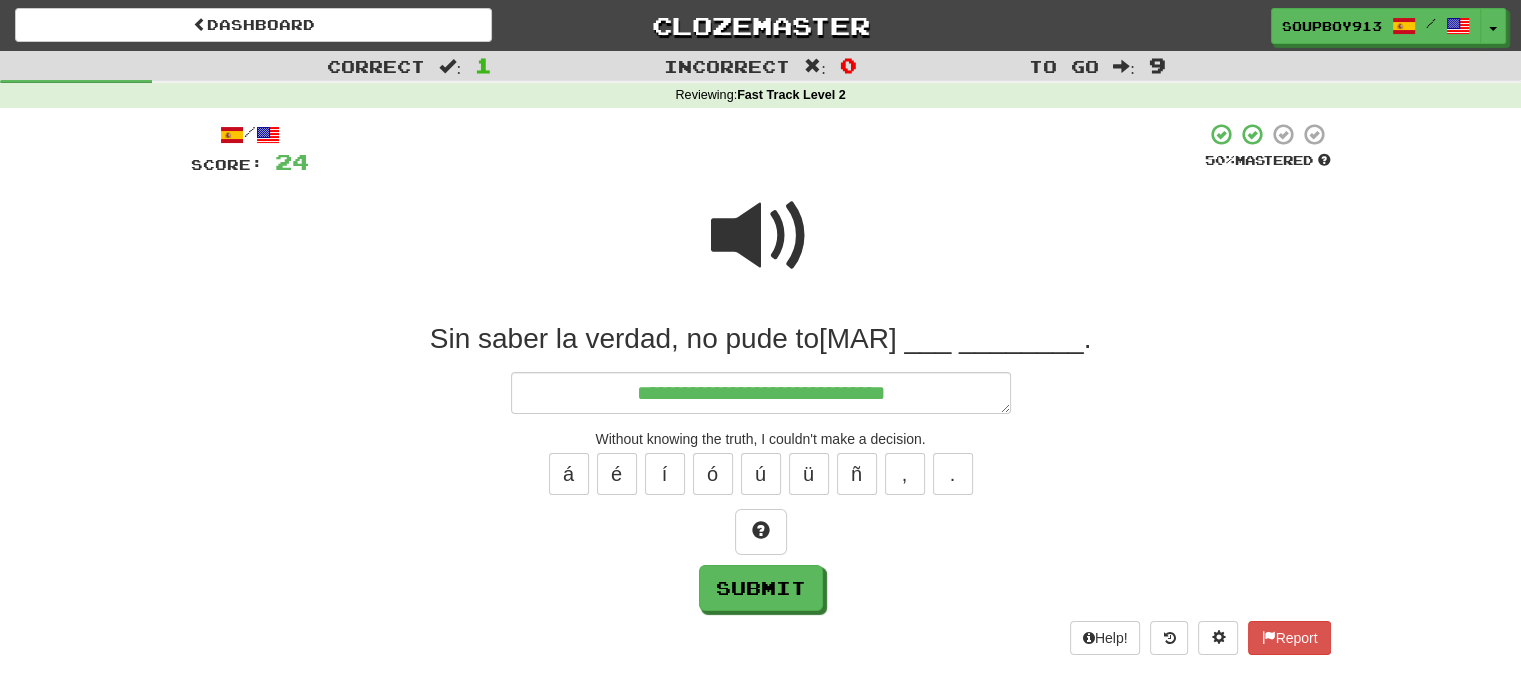 type on "*" 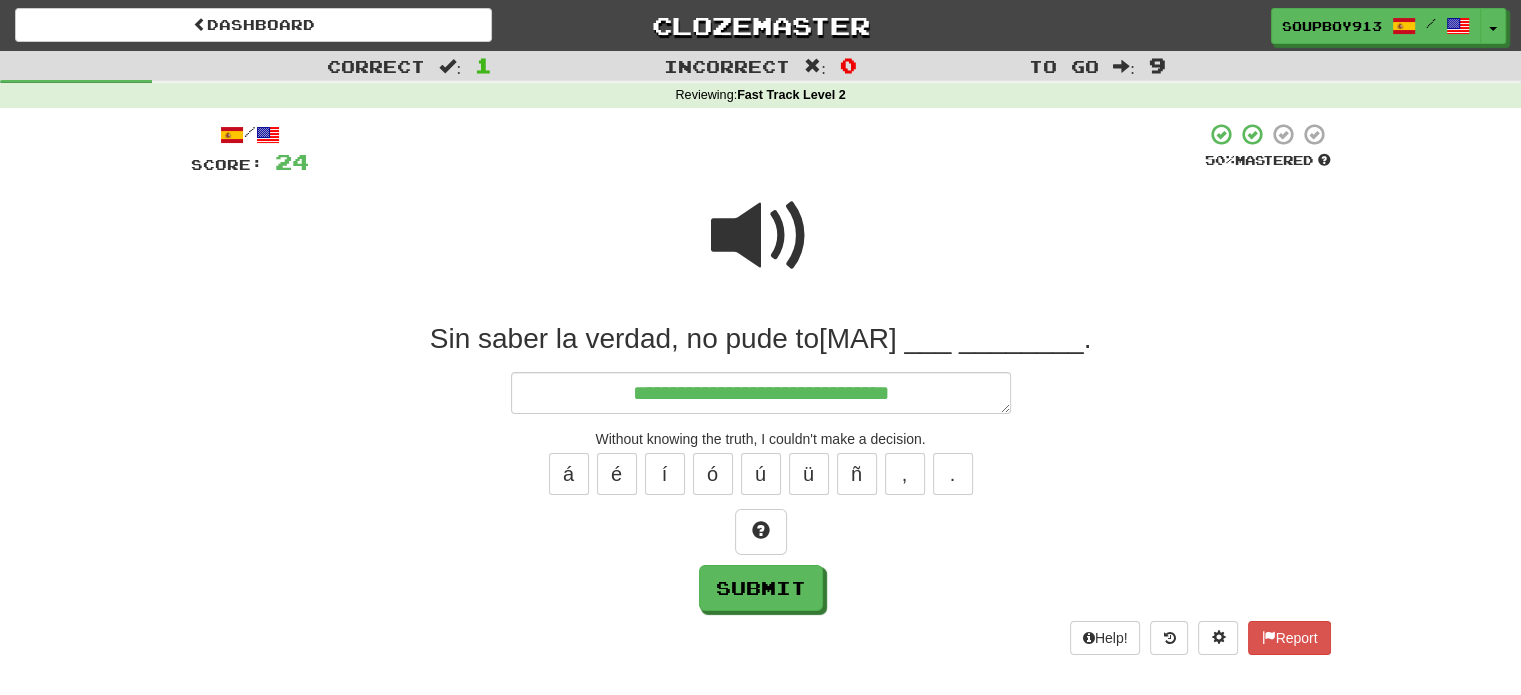 type on "*" 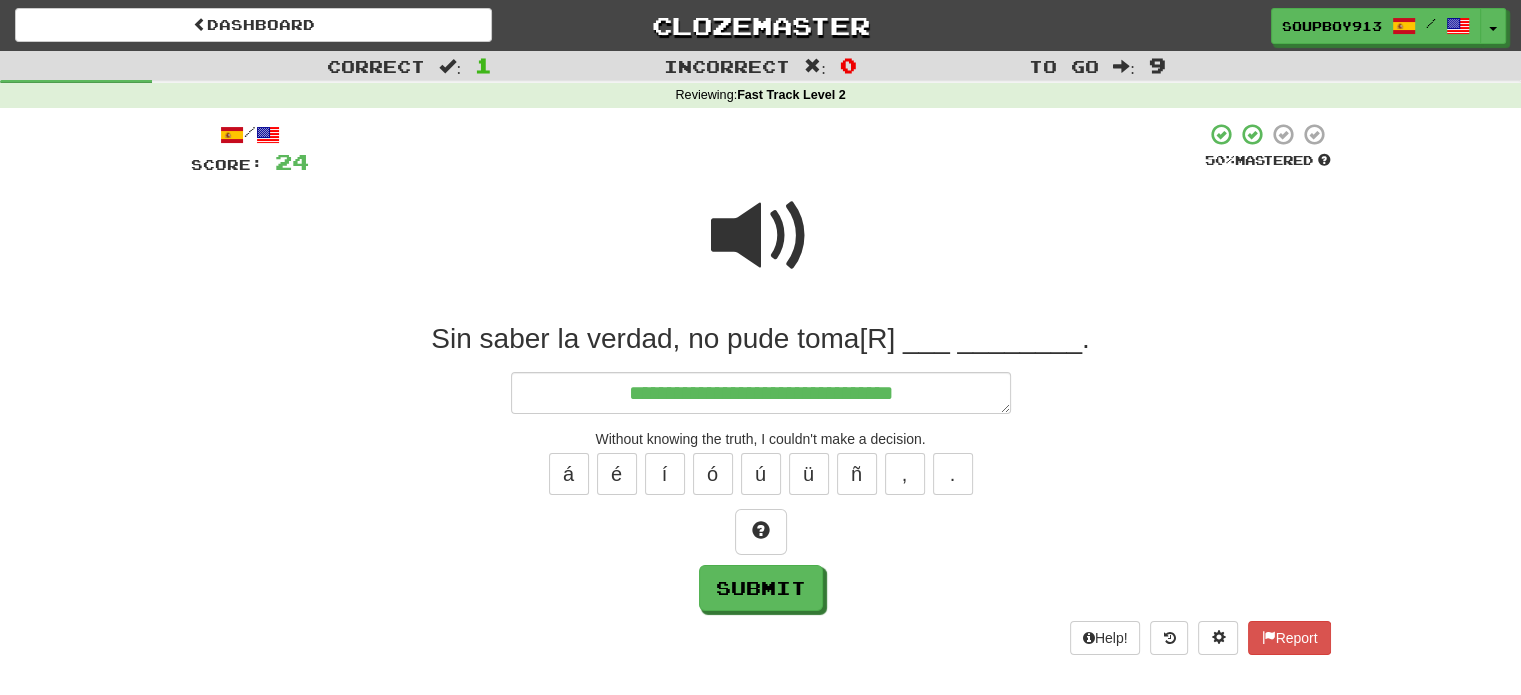type on "*" 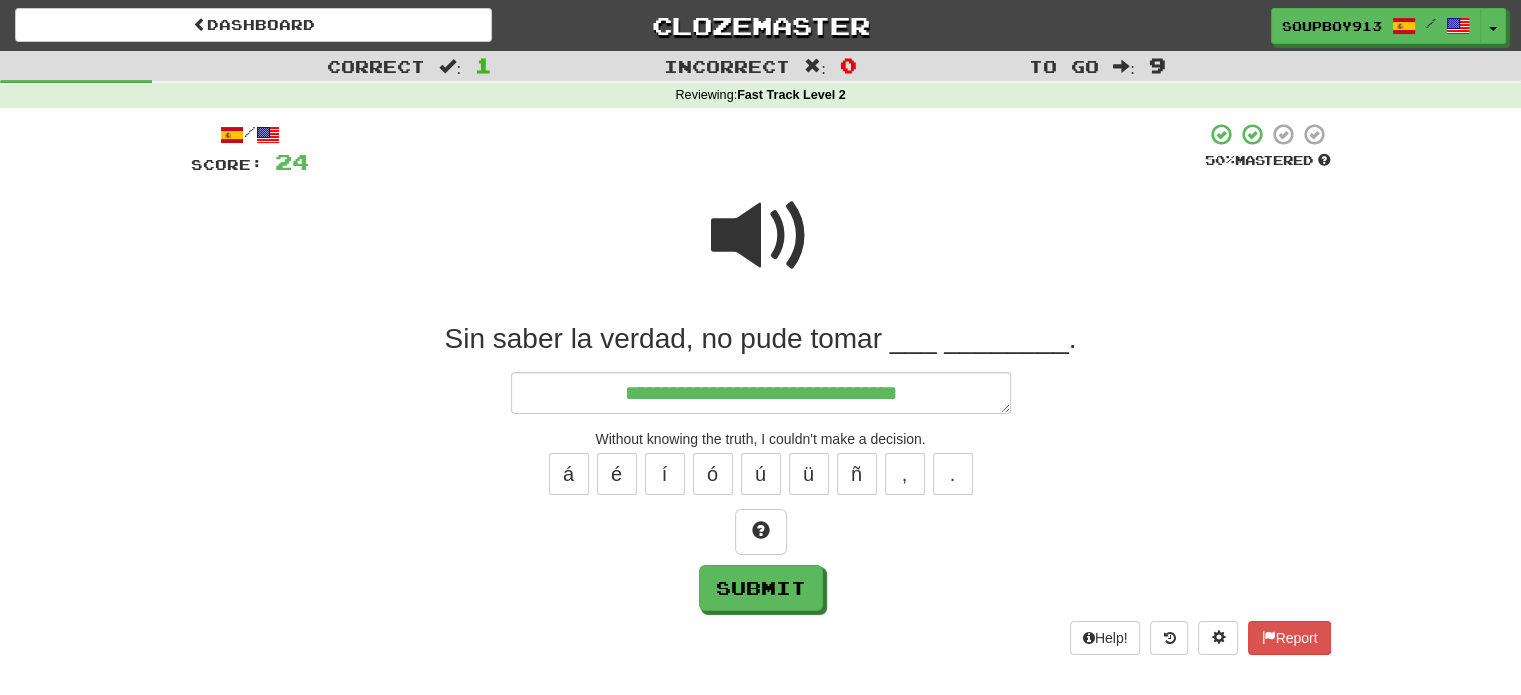 type on "*" 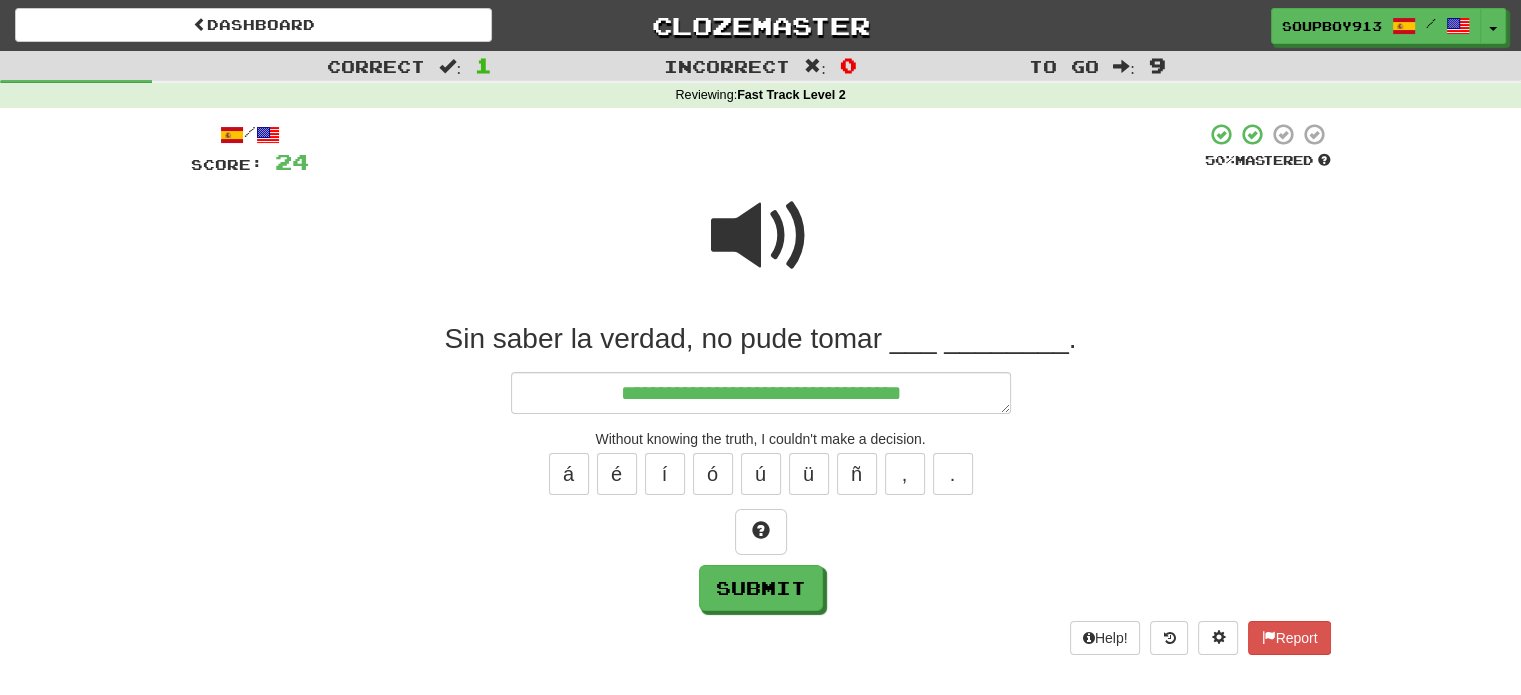 type on "*" 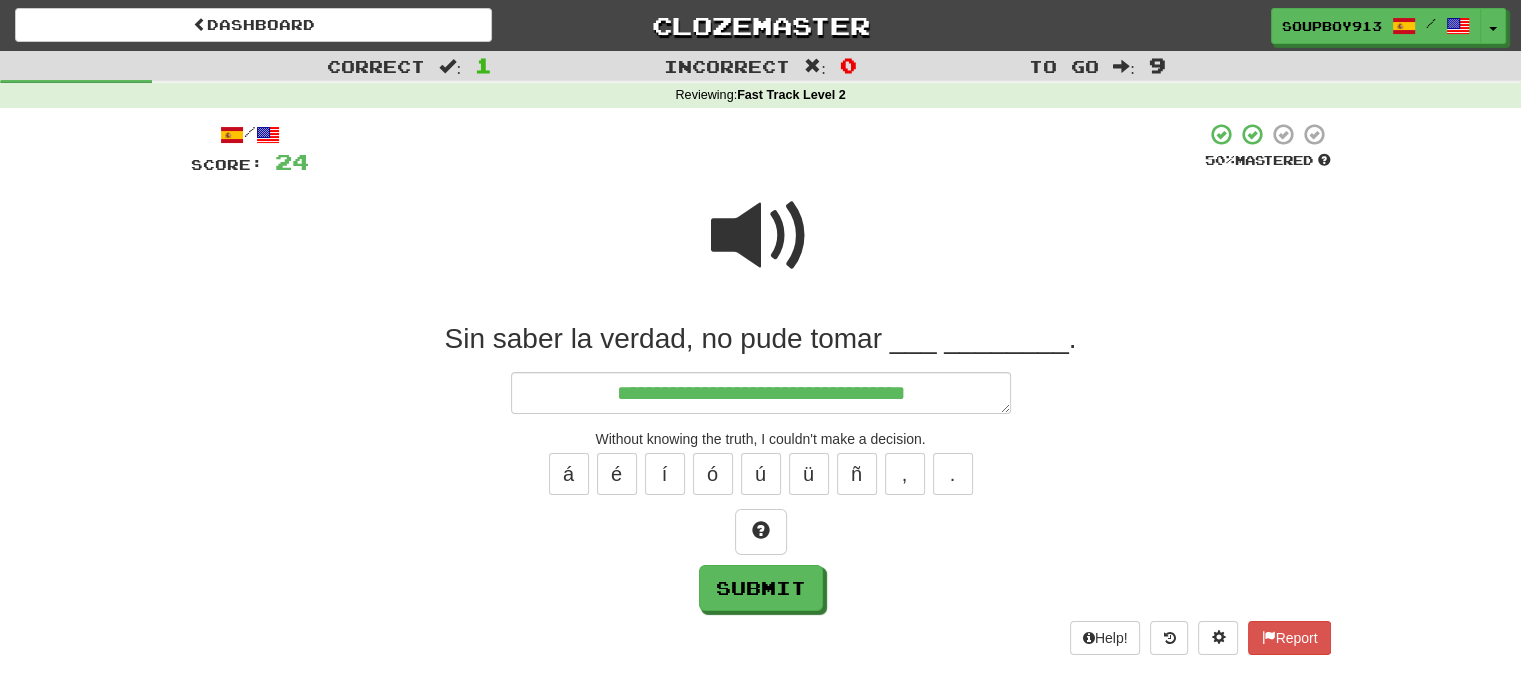type on "*" 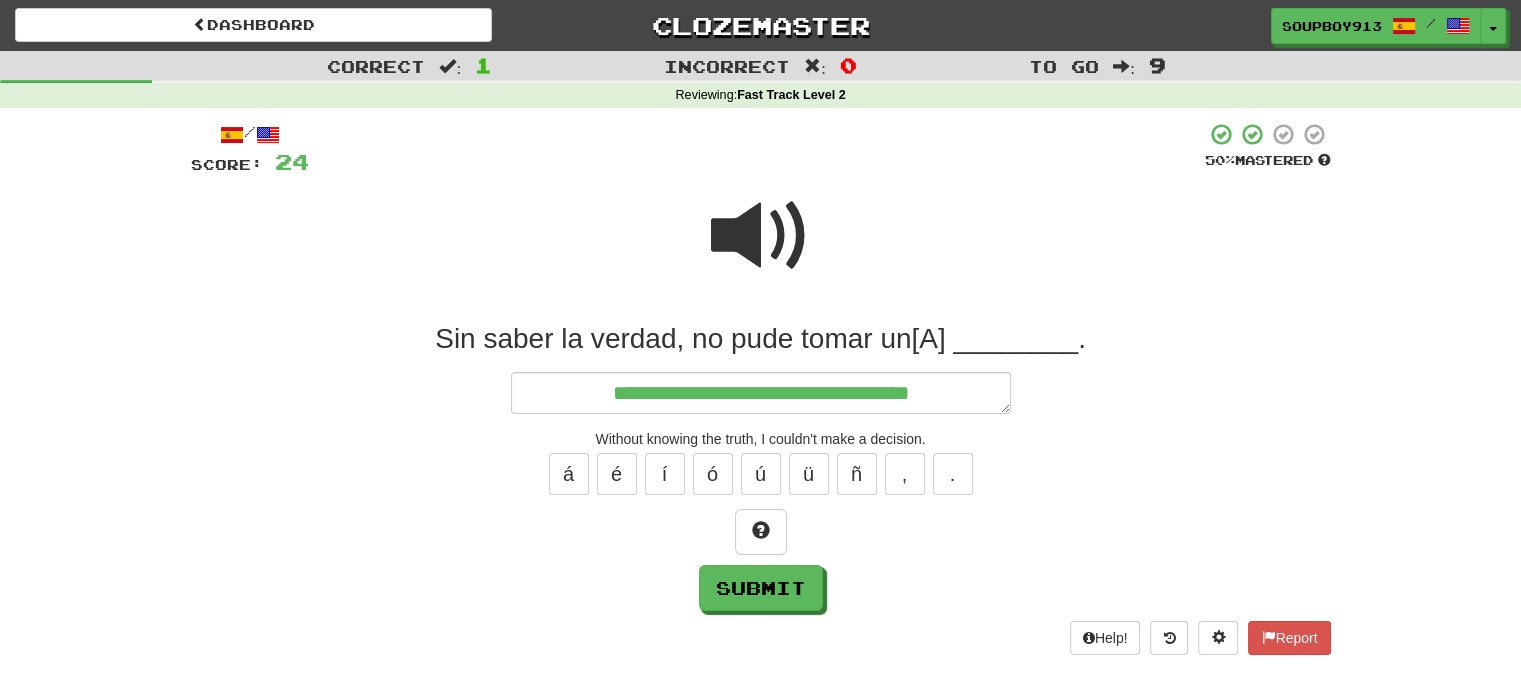 type on "*" 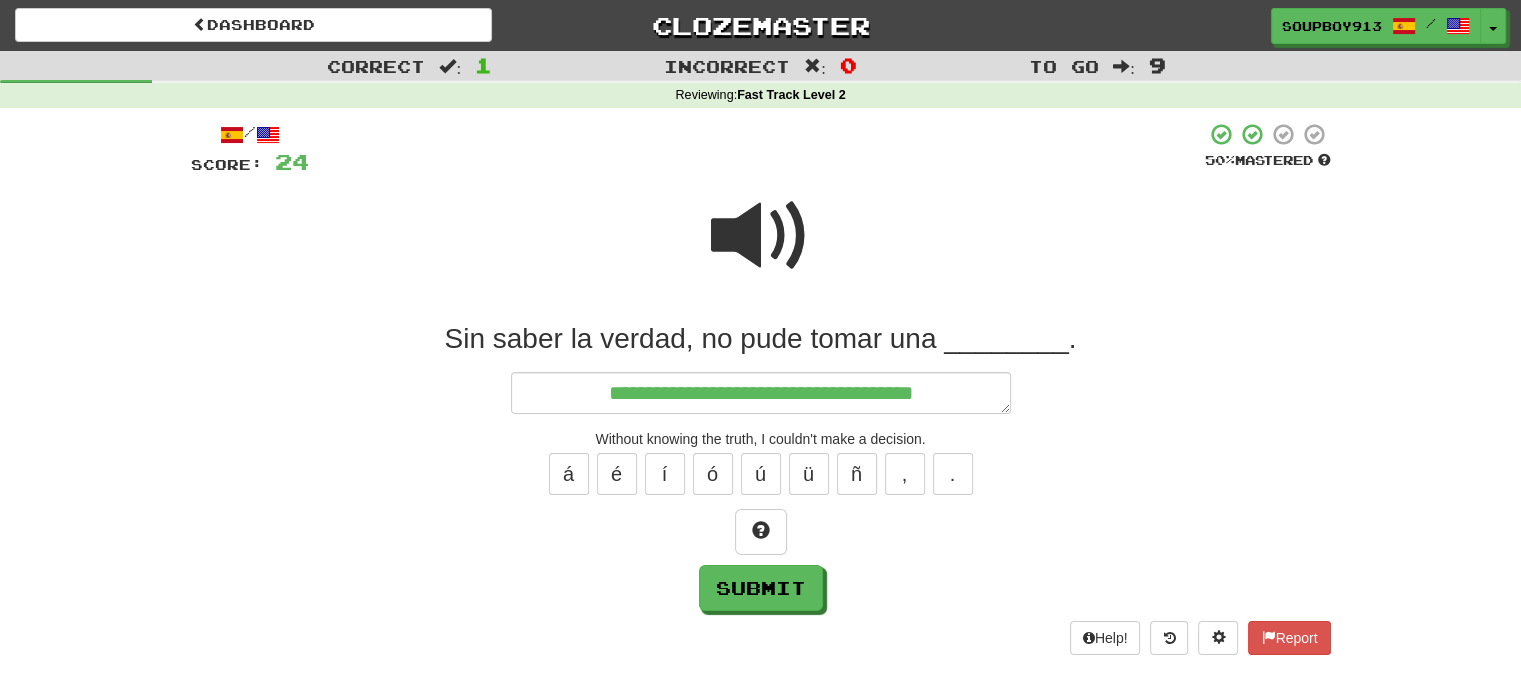 type on "*" 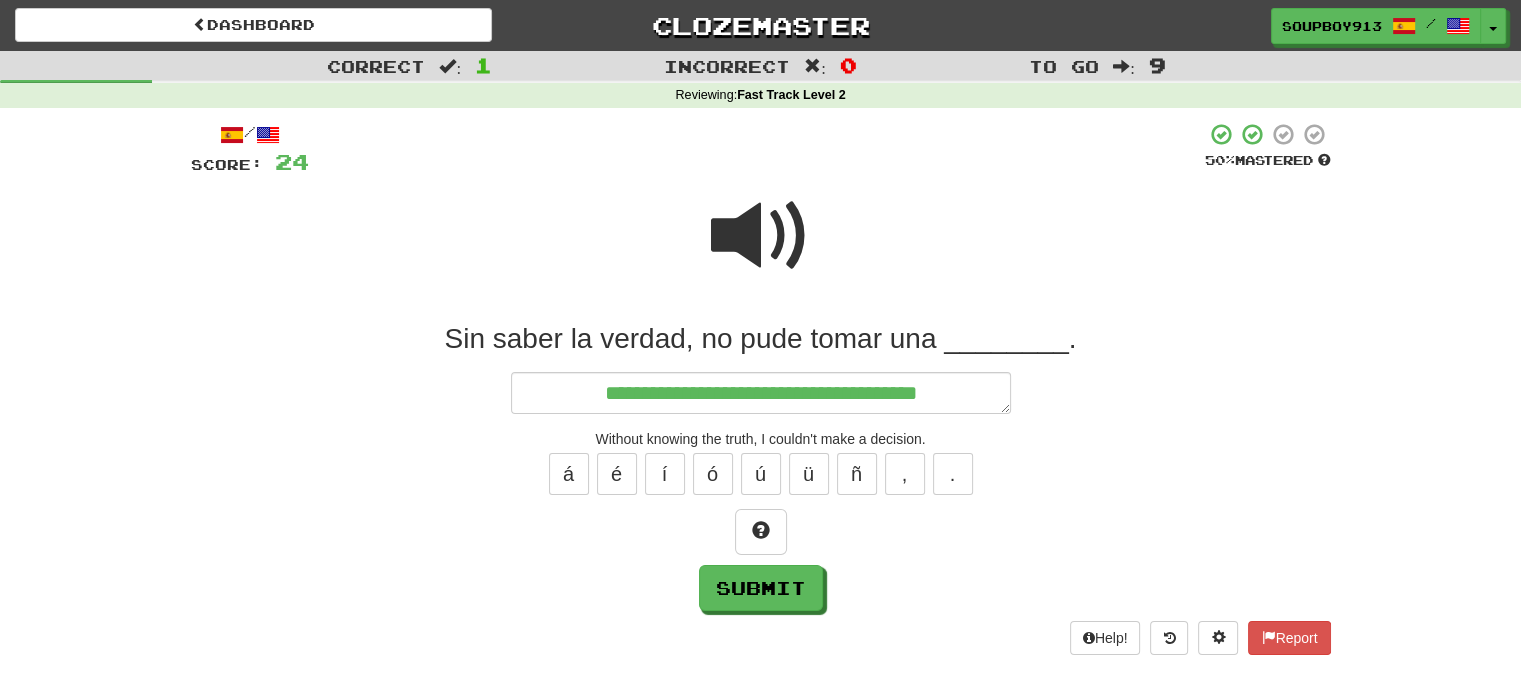 type on "*" 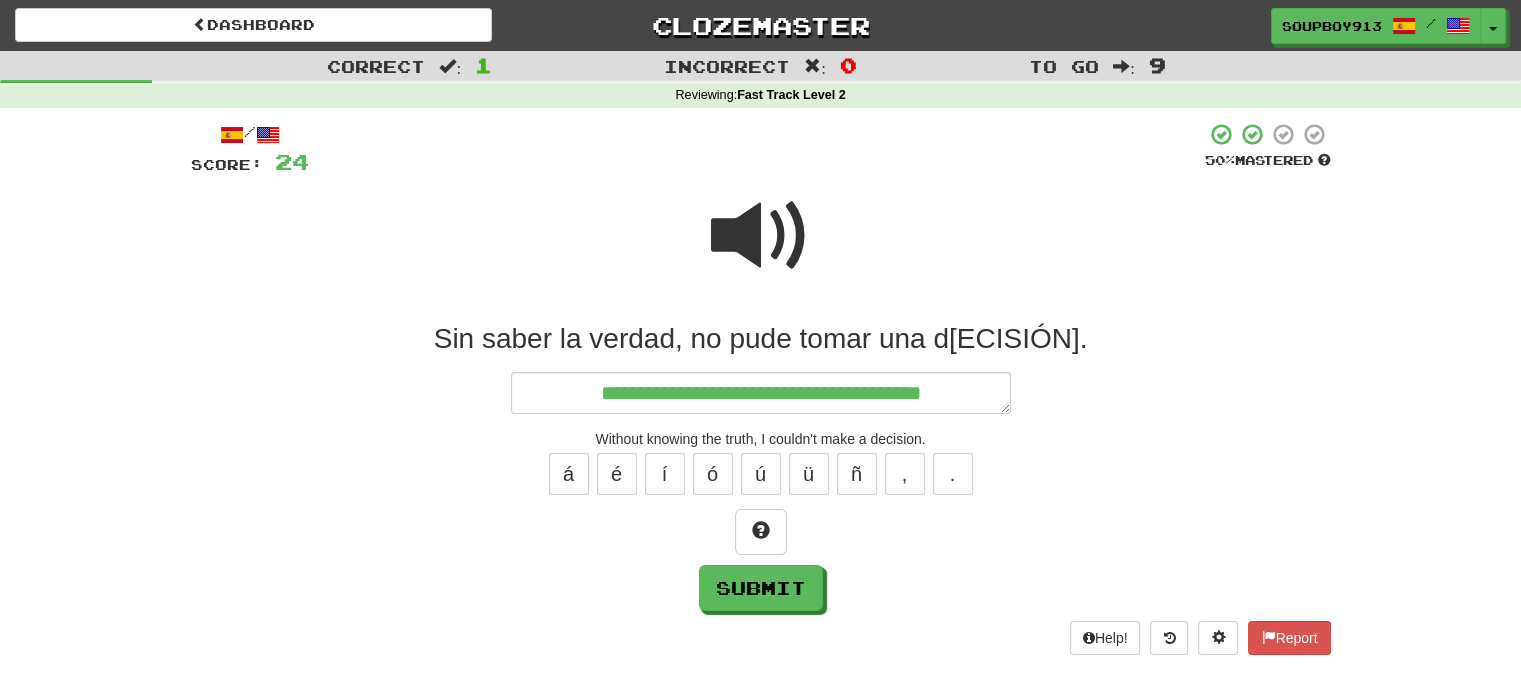 type on "*" 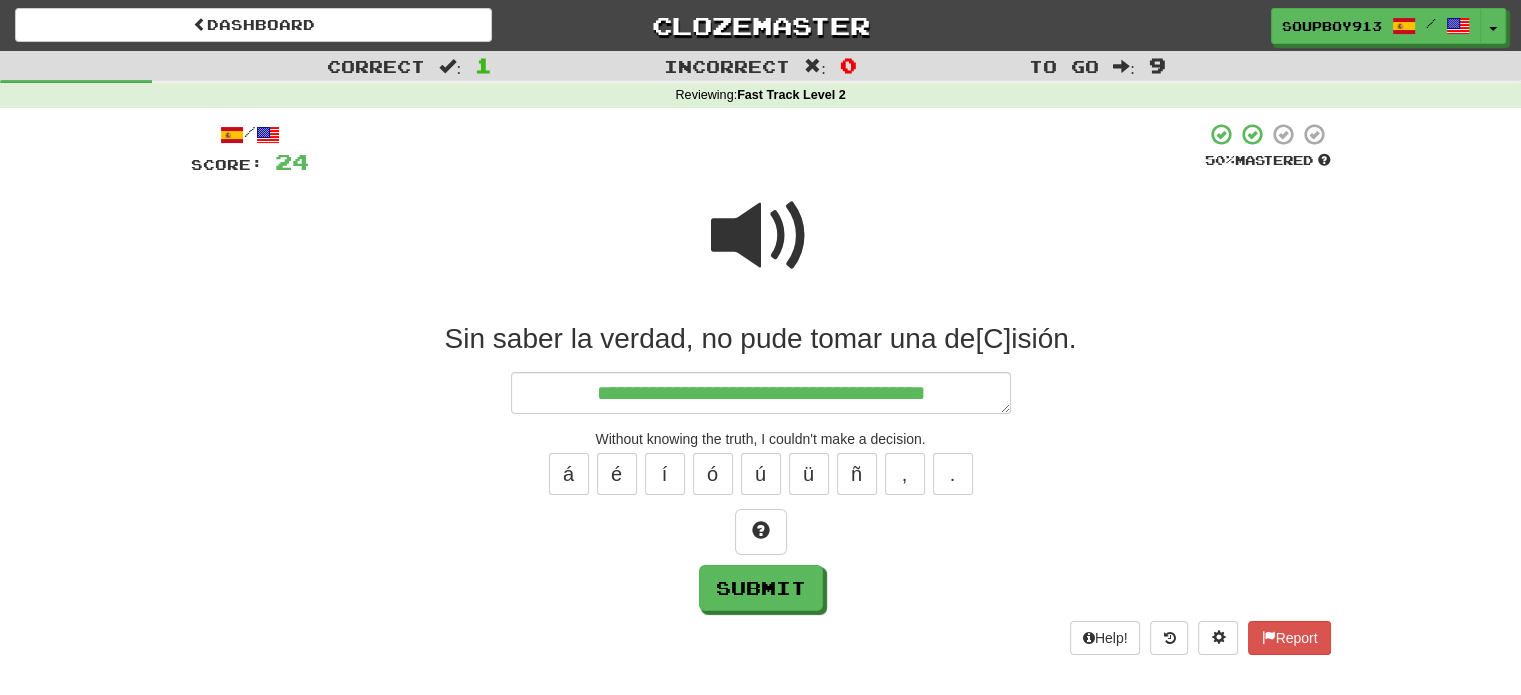type on "*" 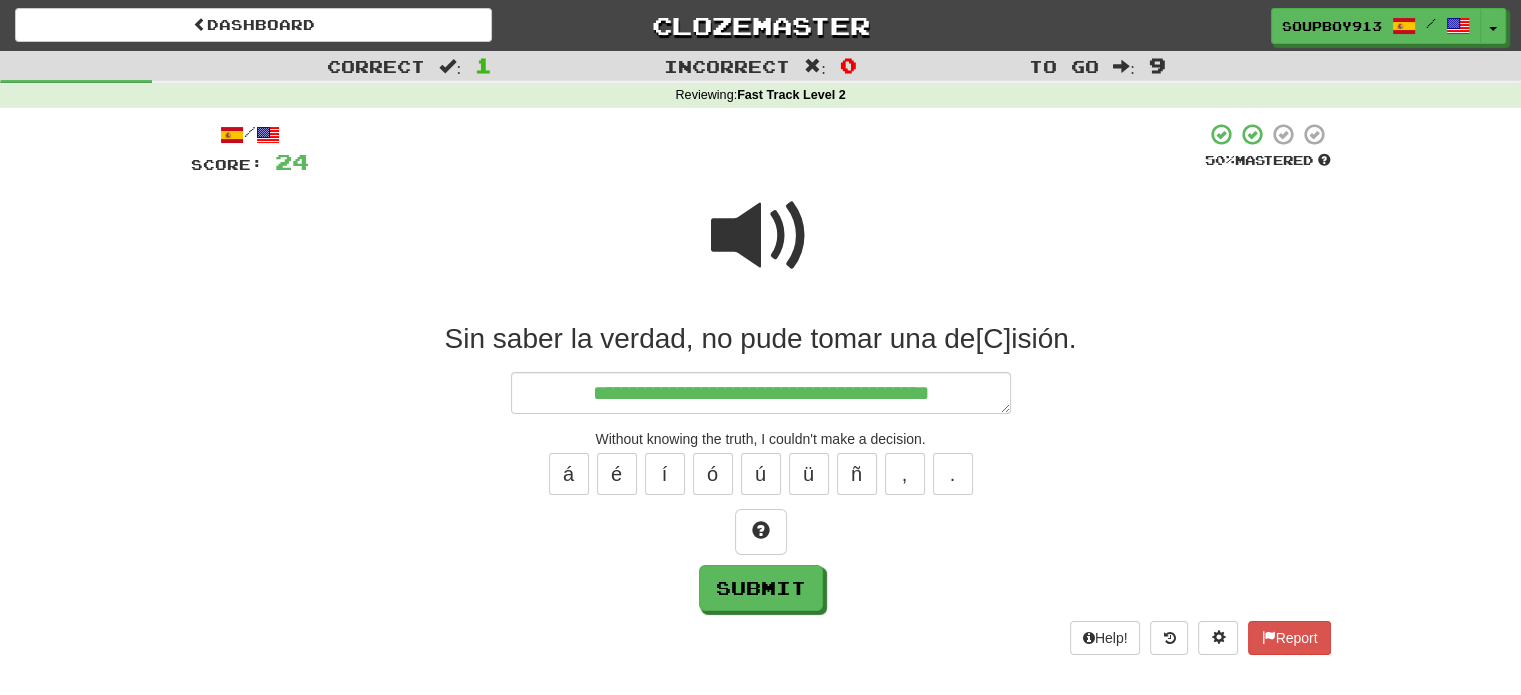 type on "*" 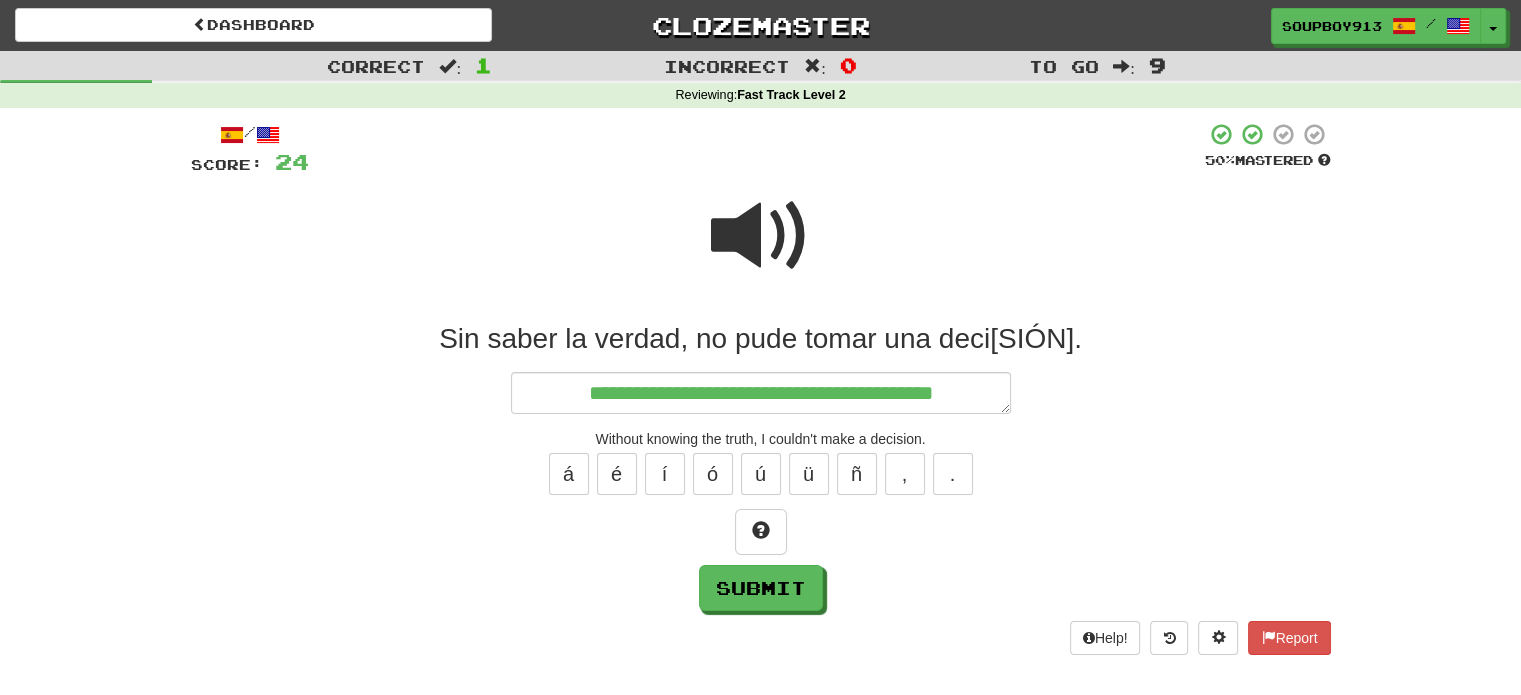 type on "**********" 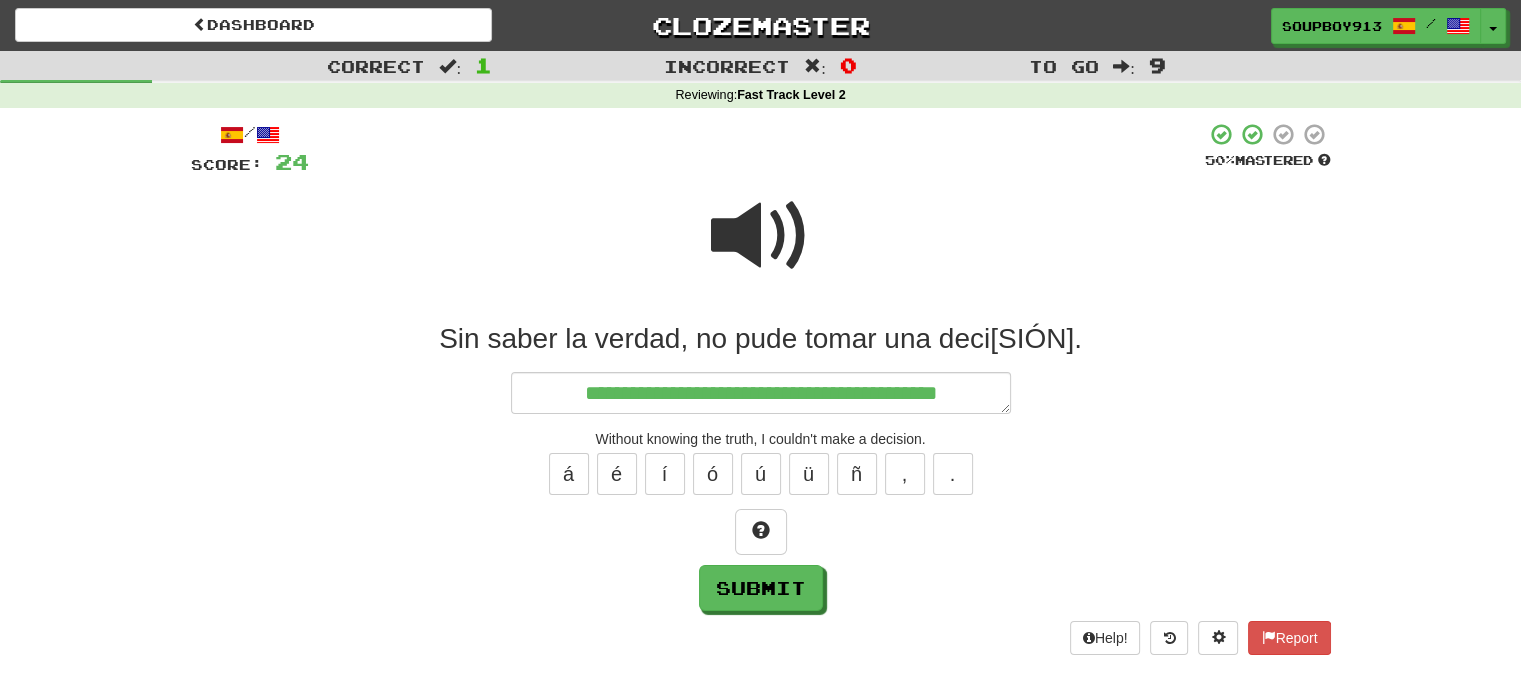 type on "*" 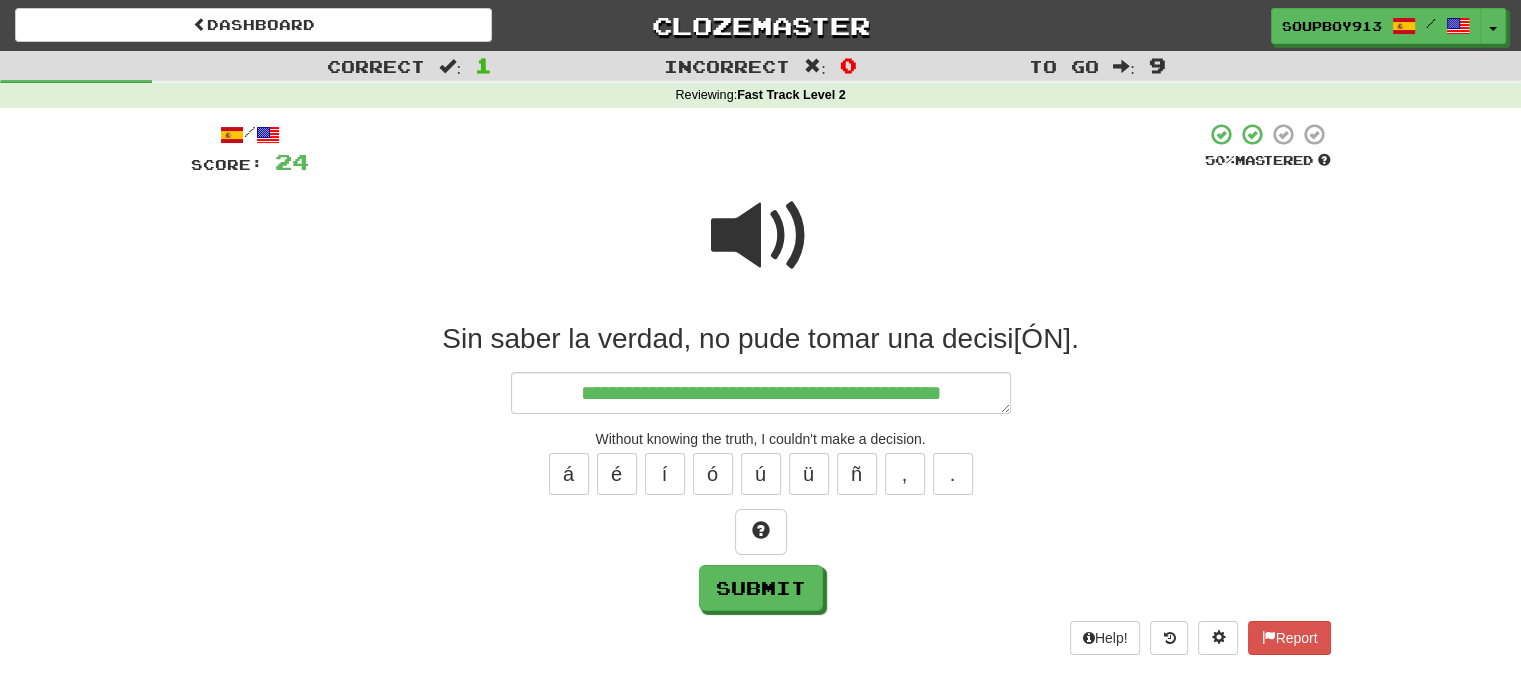 type on "*" 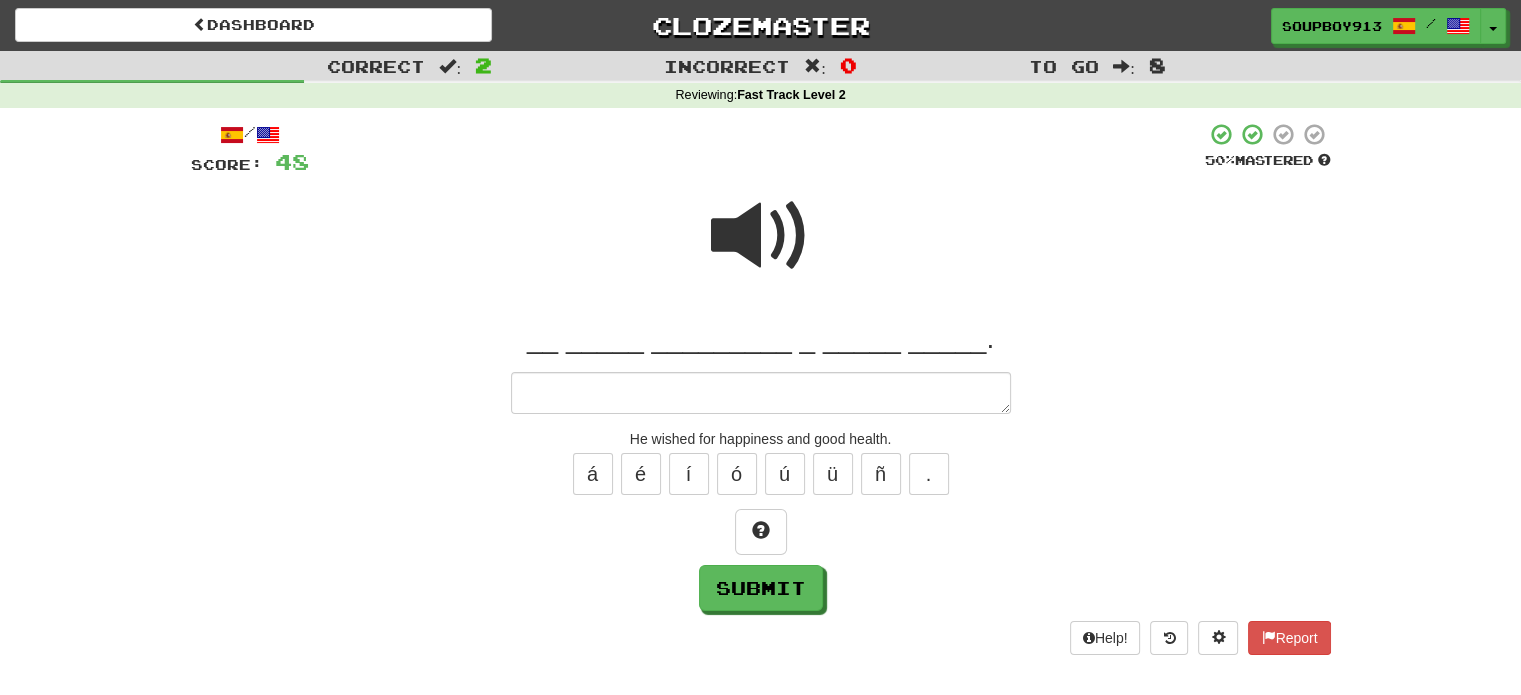 type on "*" 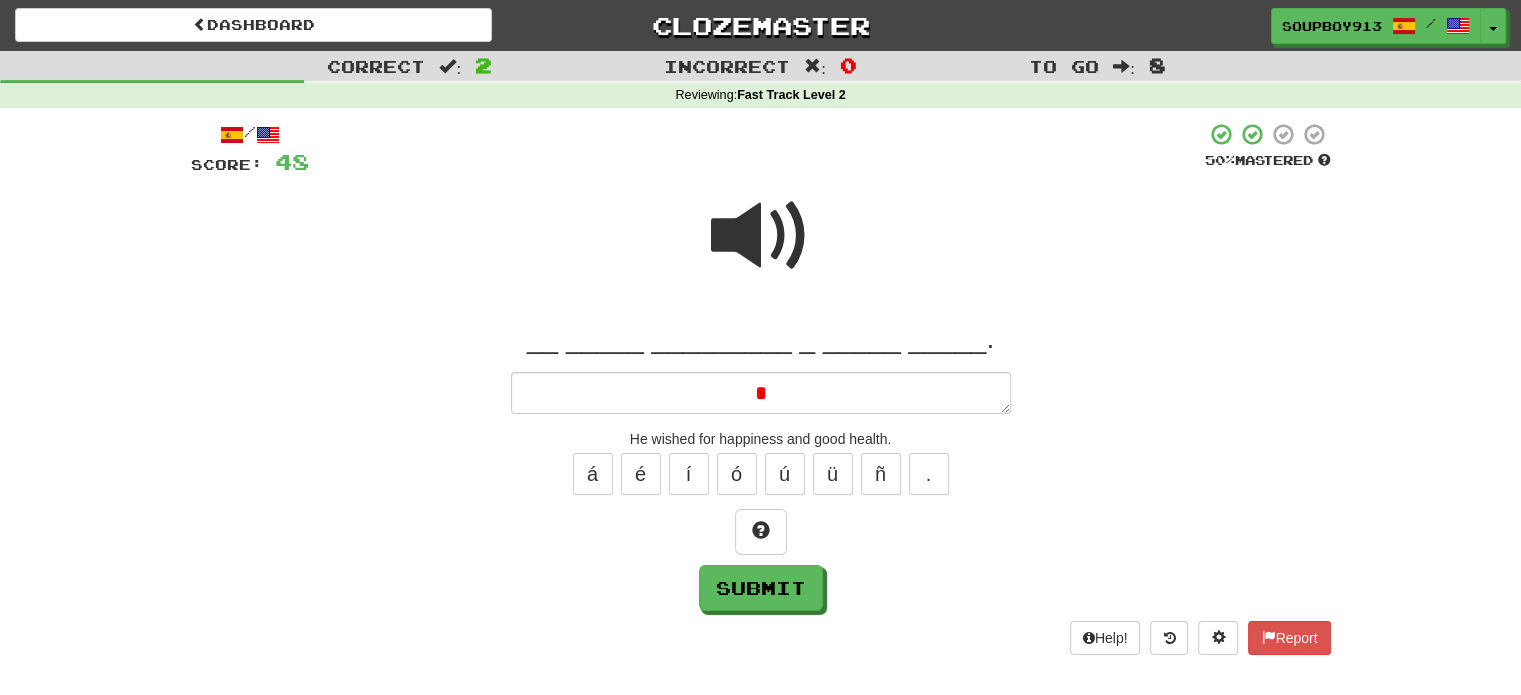type on "*" 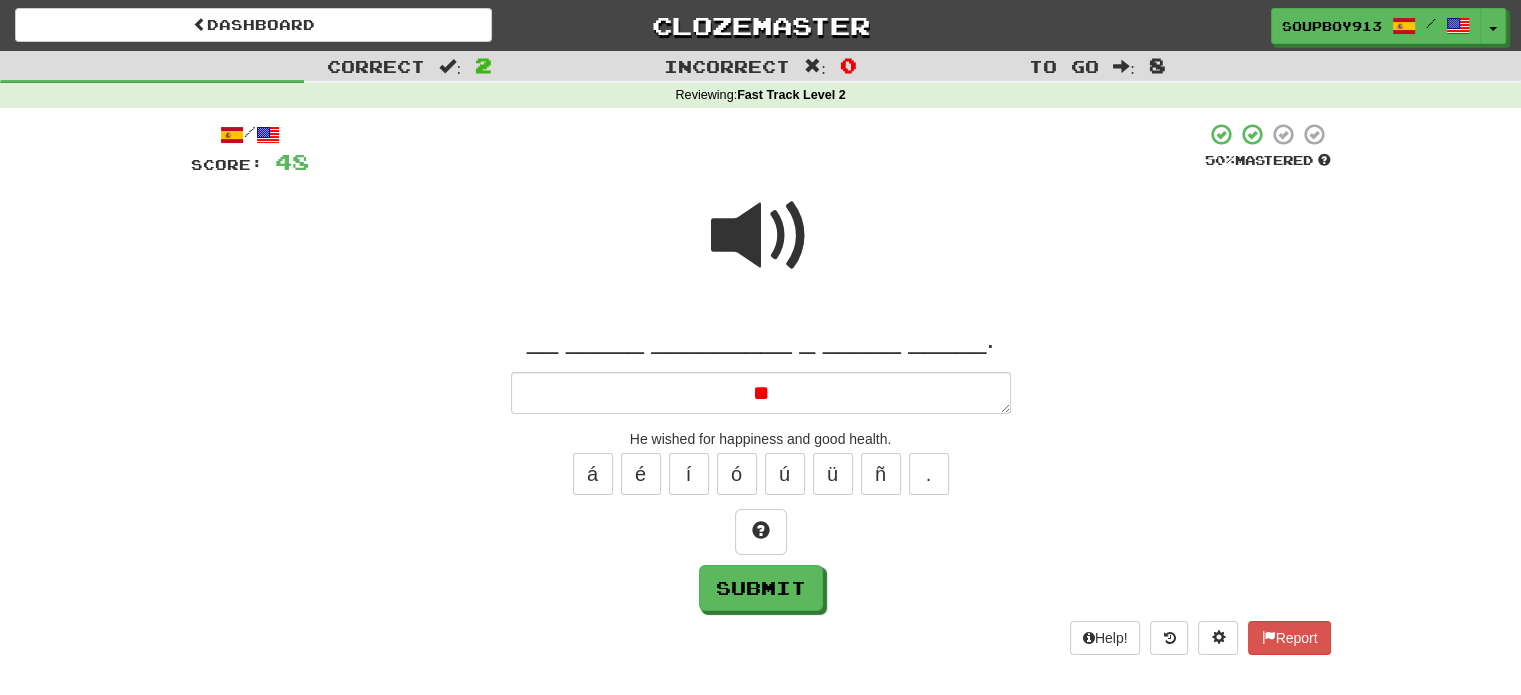 type on "*" 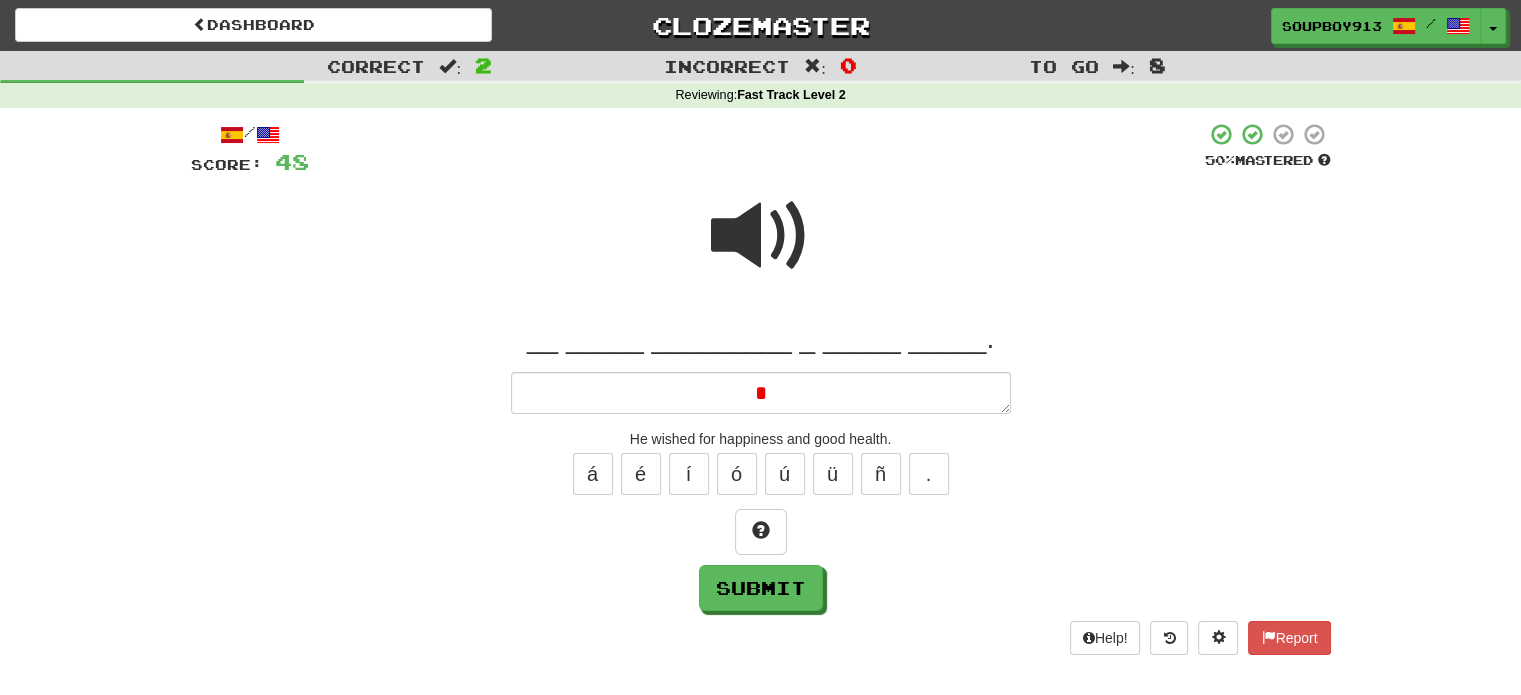 type 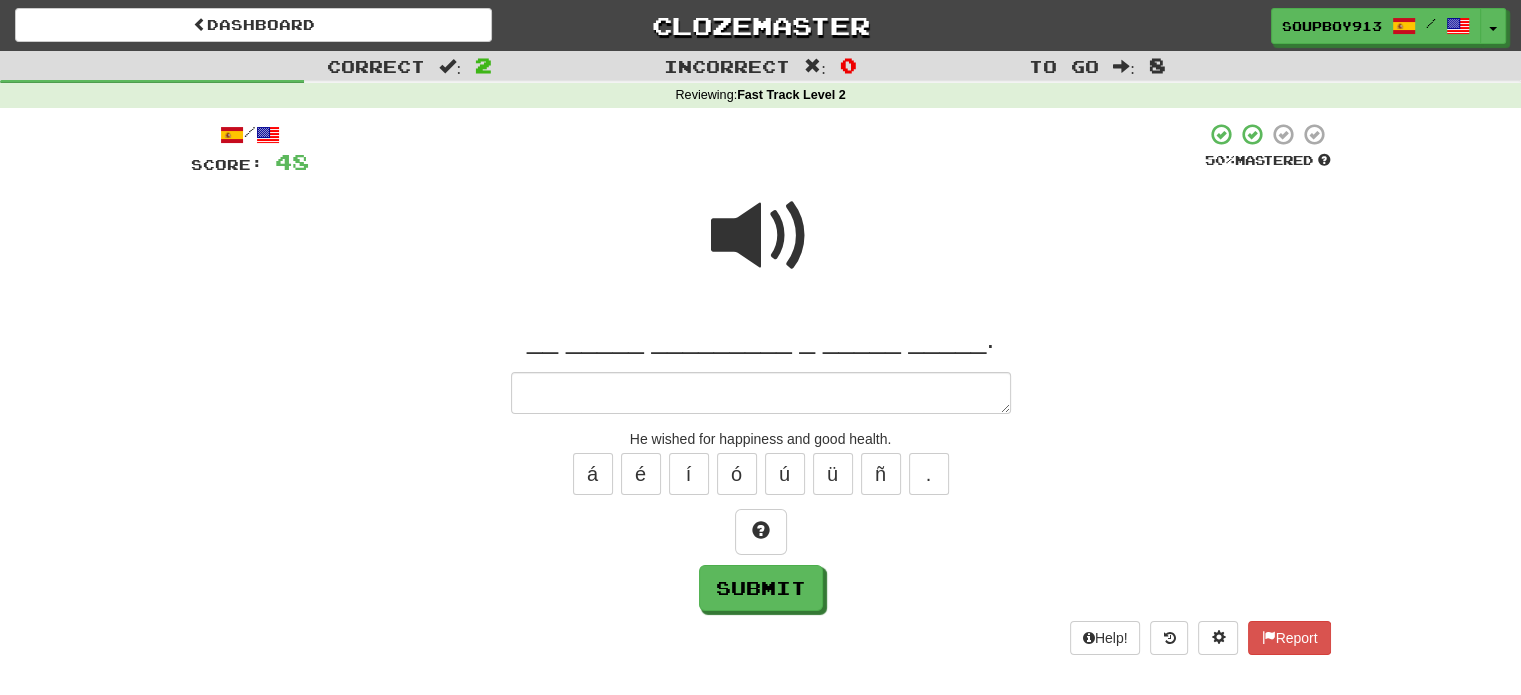 type on "*" 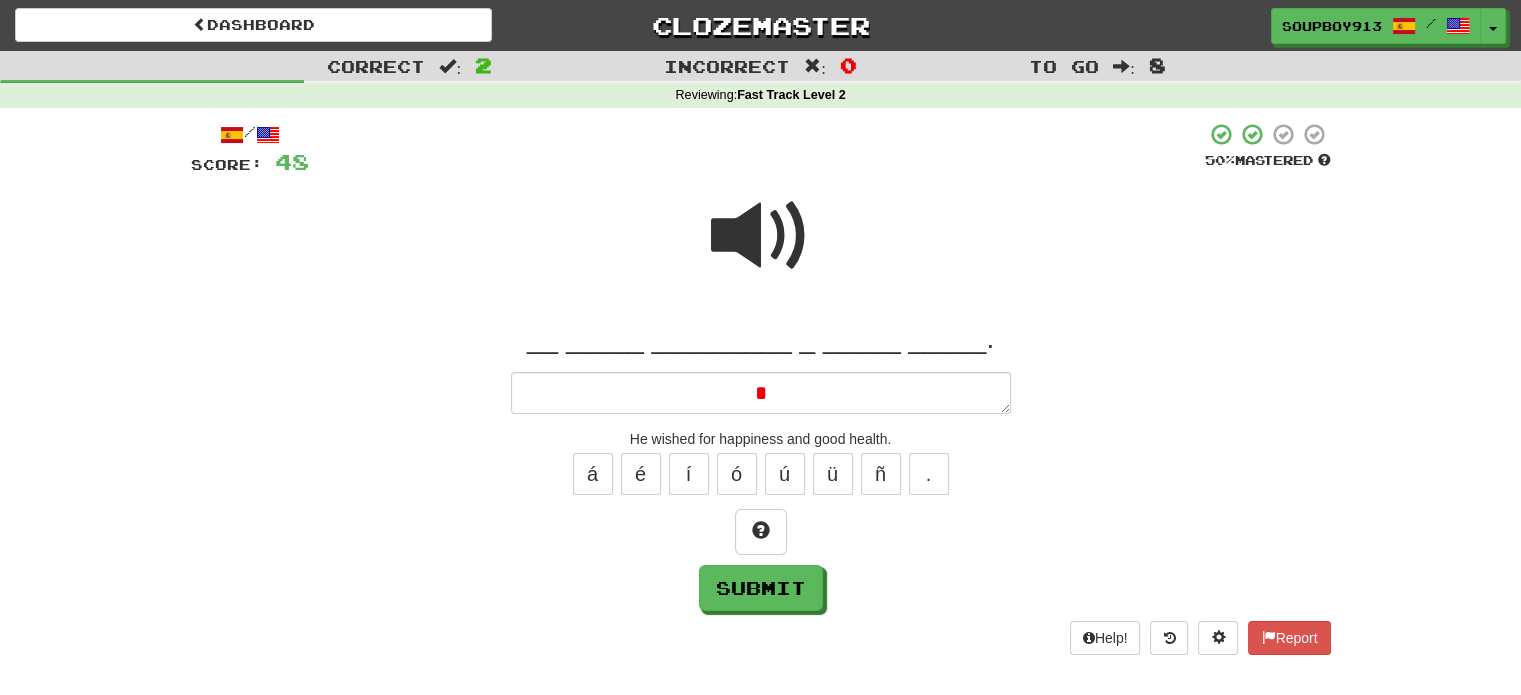 type 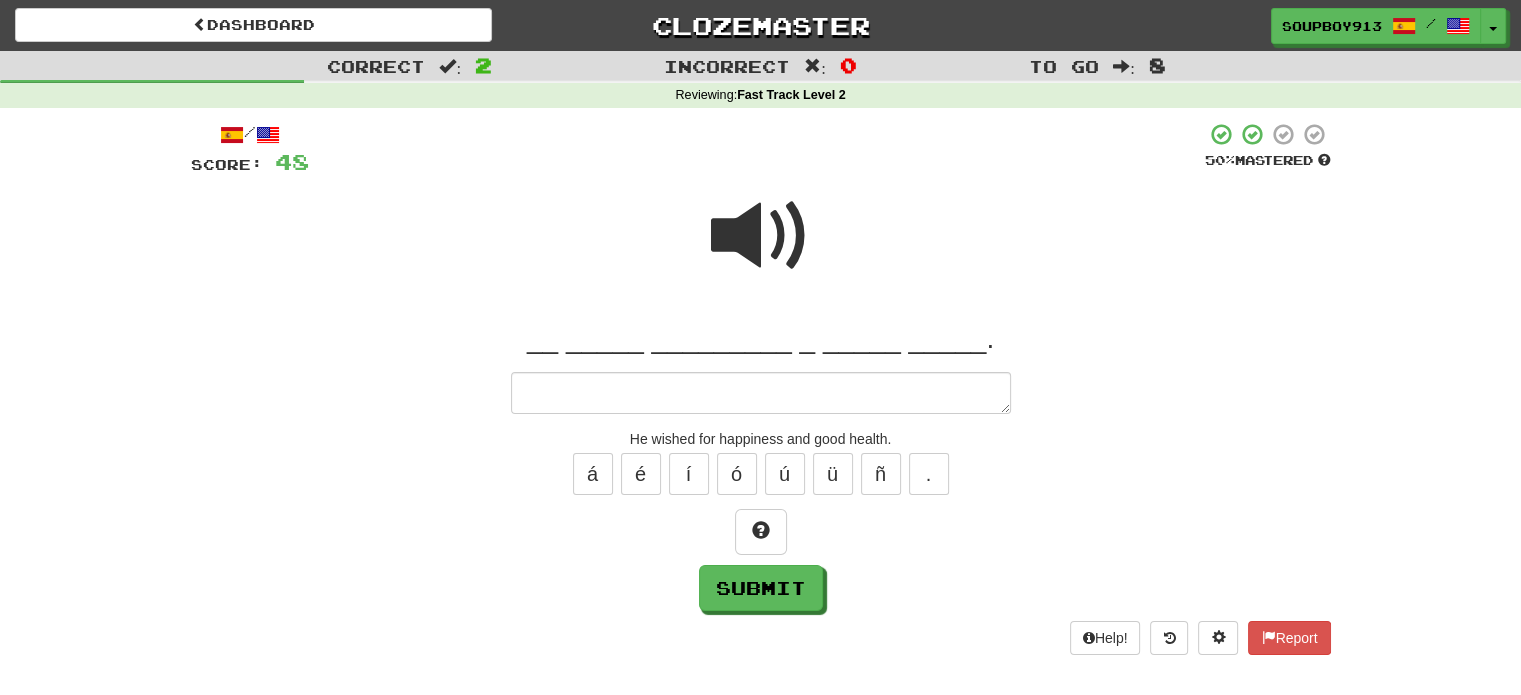 type on "*" 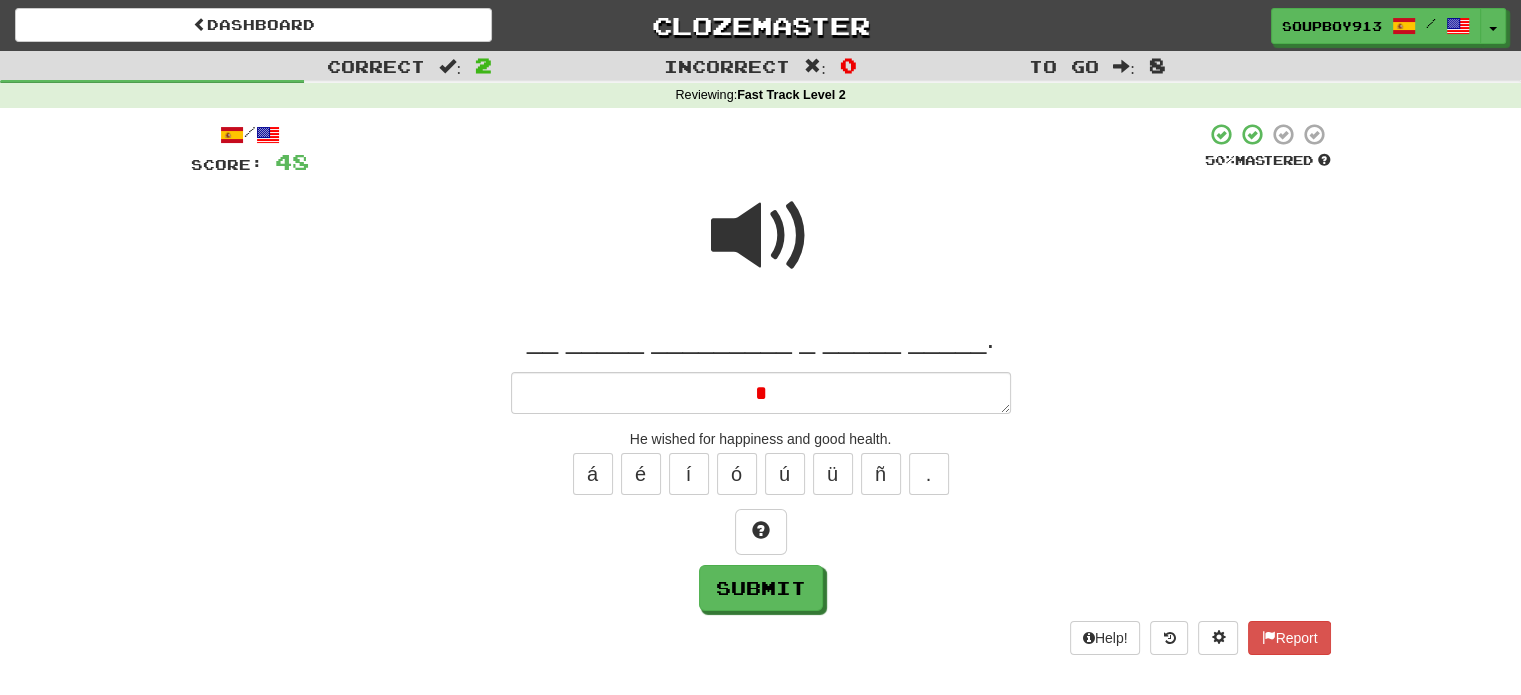 type 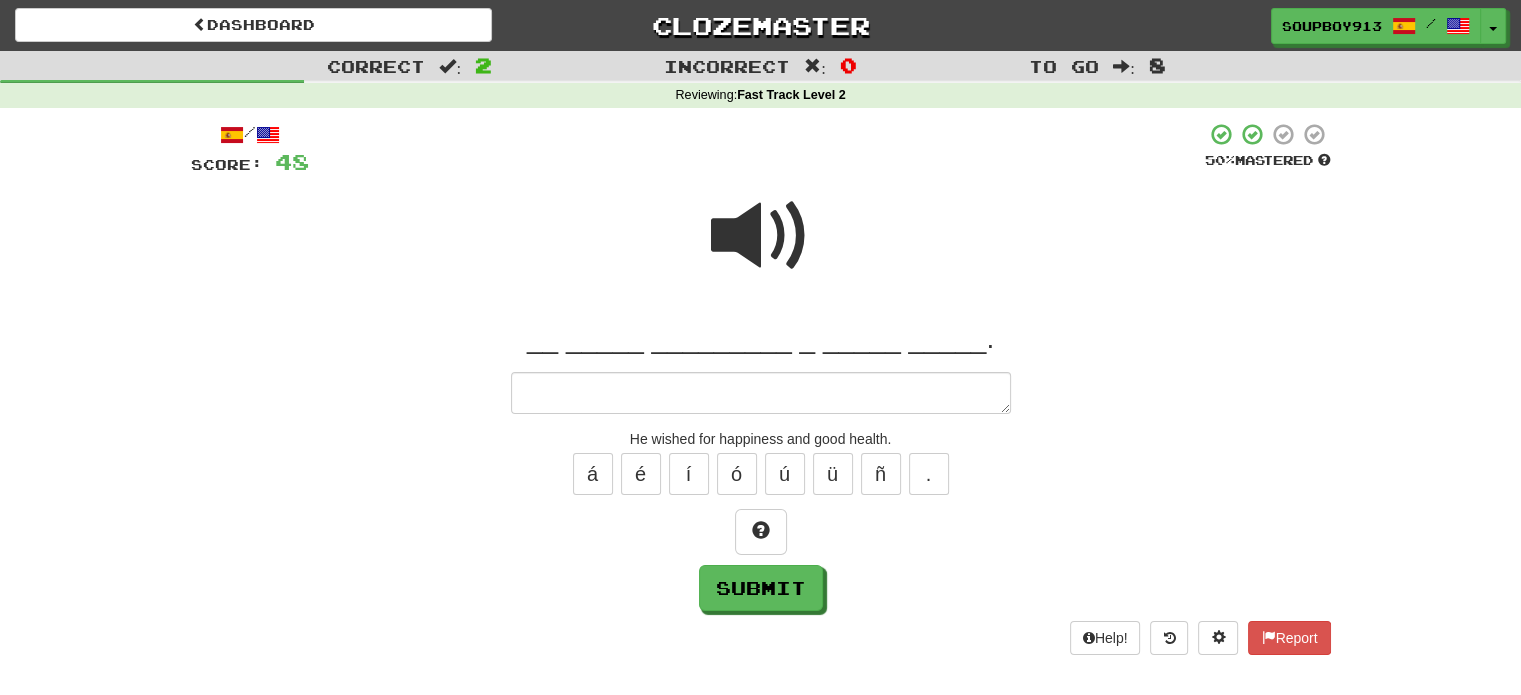 type on "*" 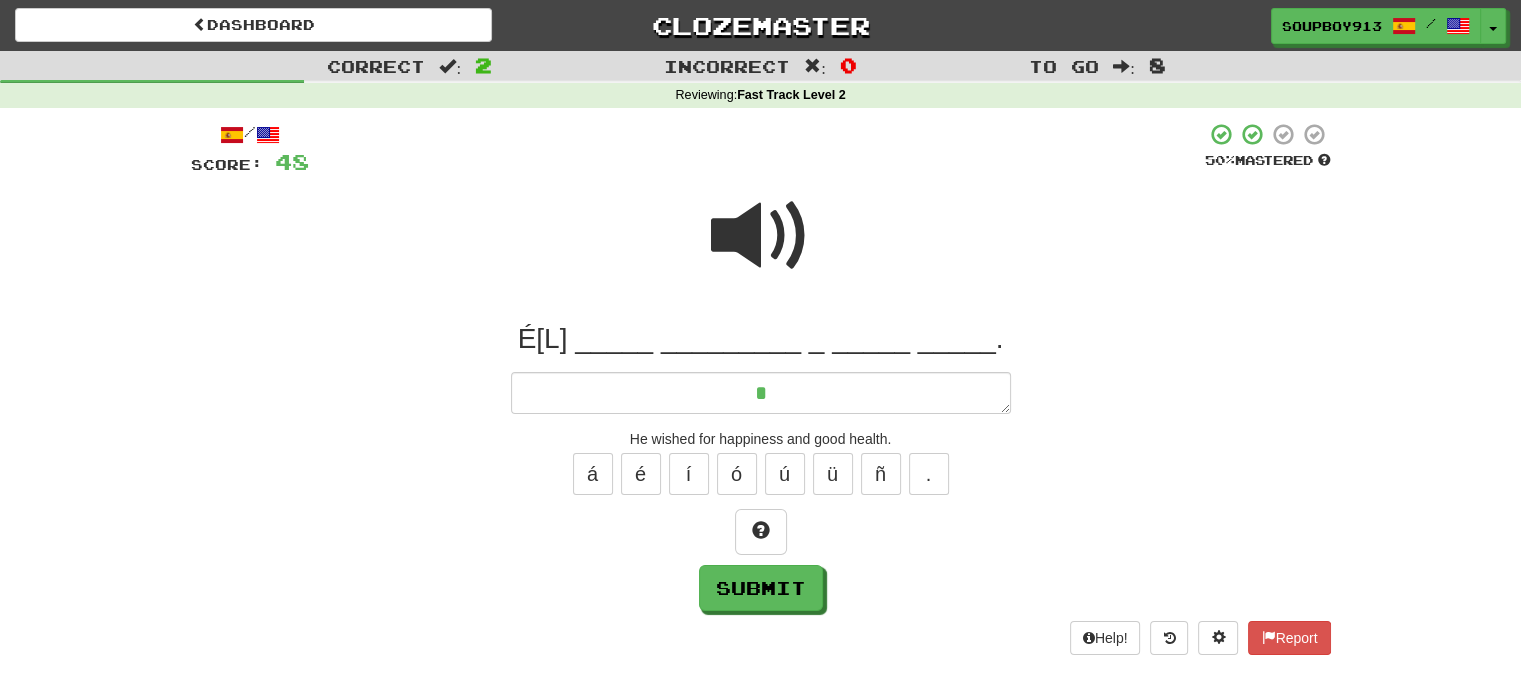 type on "*" 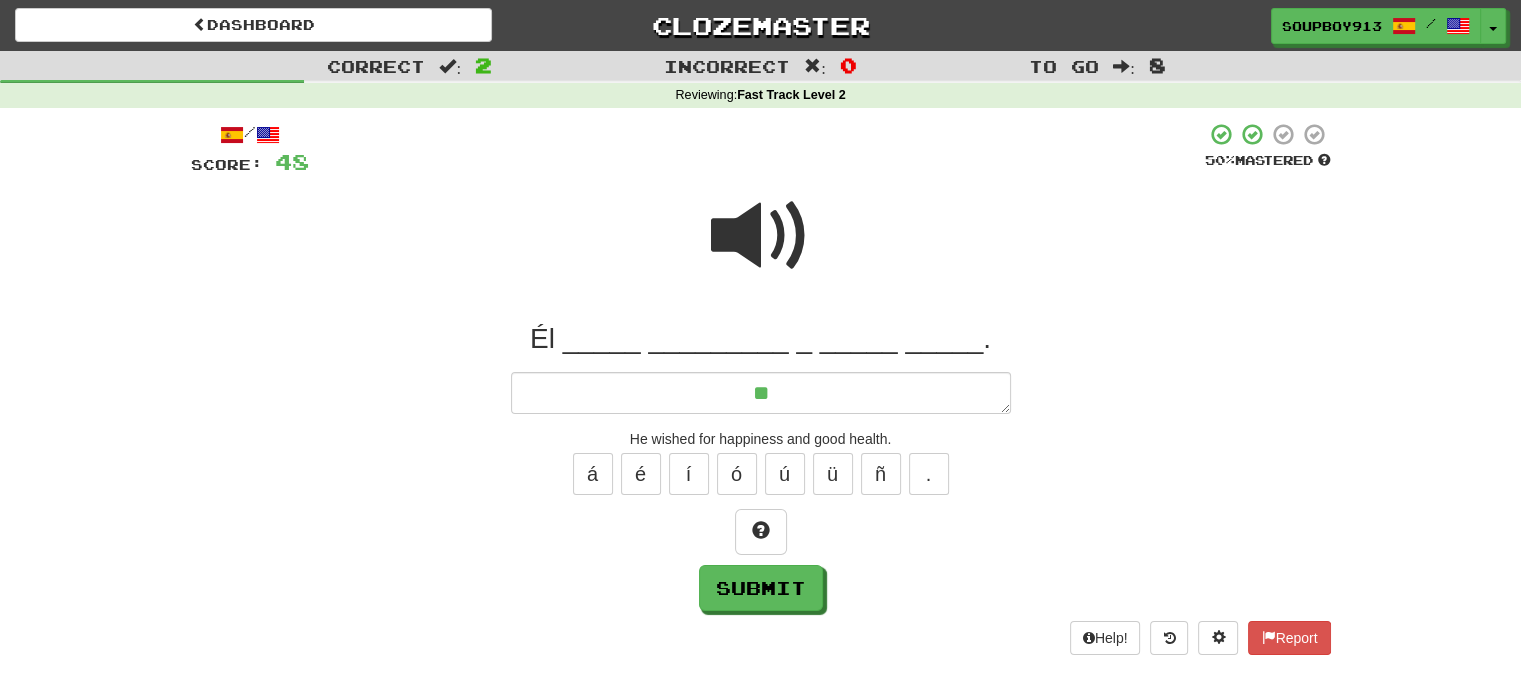 type on "*" 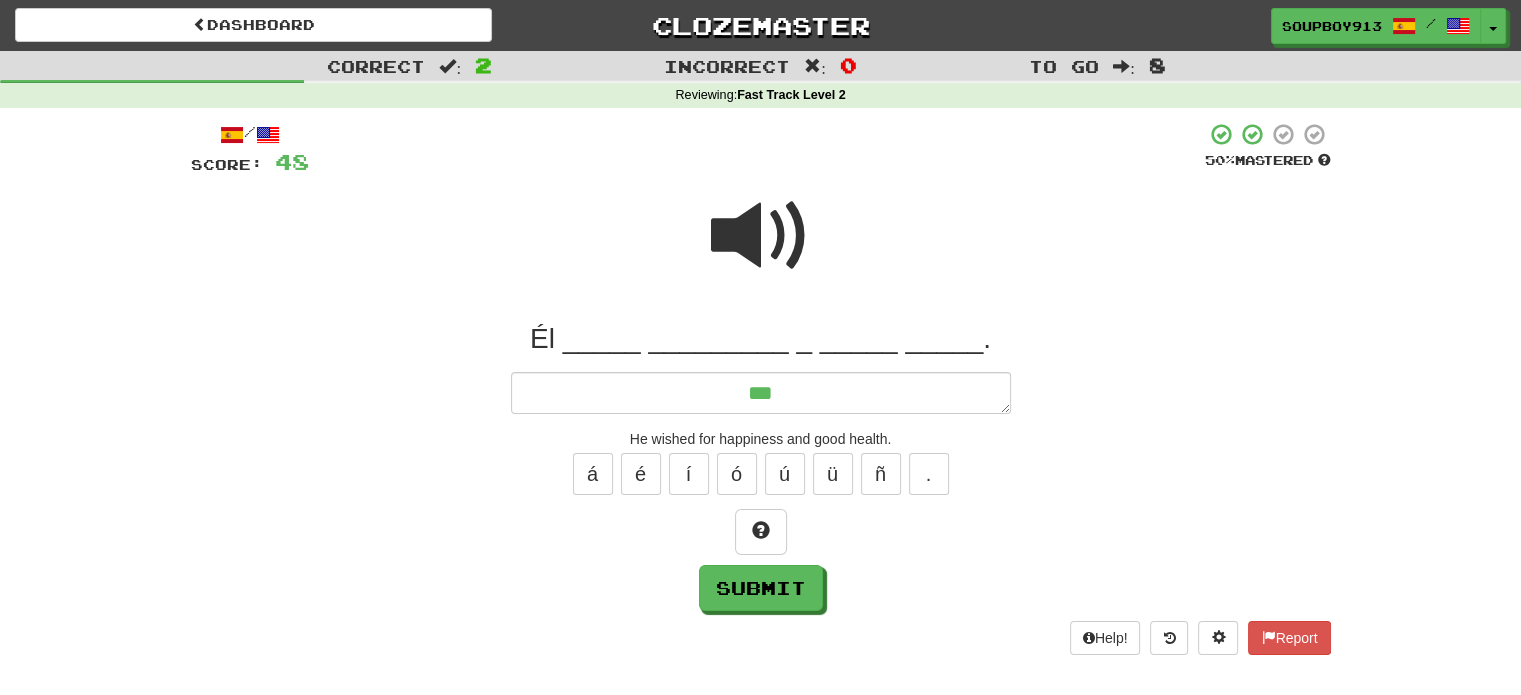 type on "*" 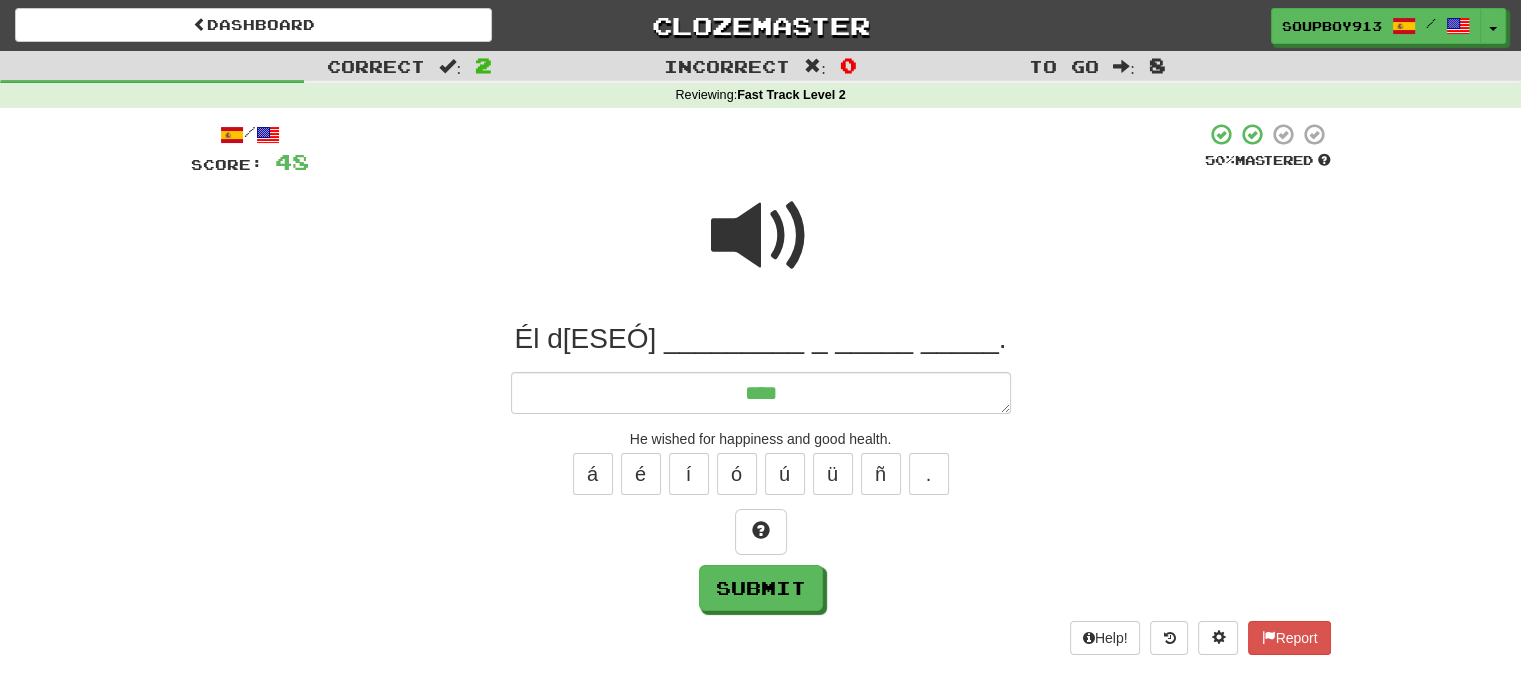 type on "*" 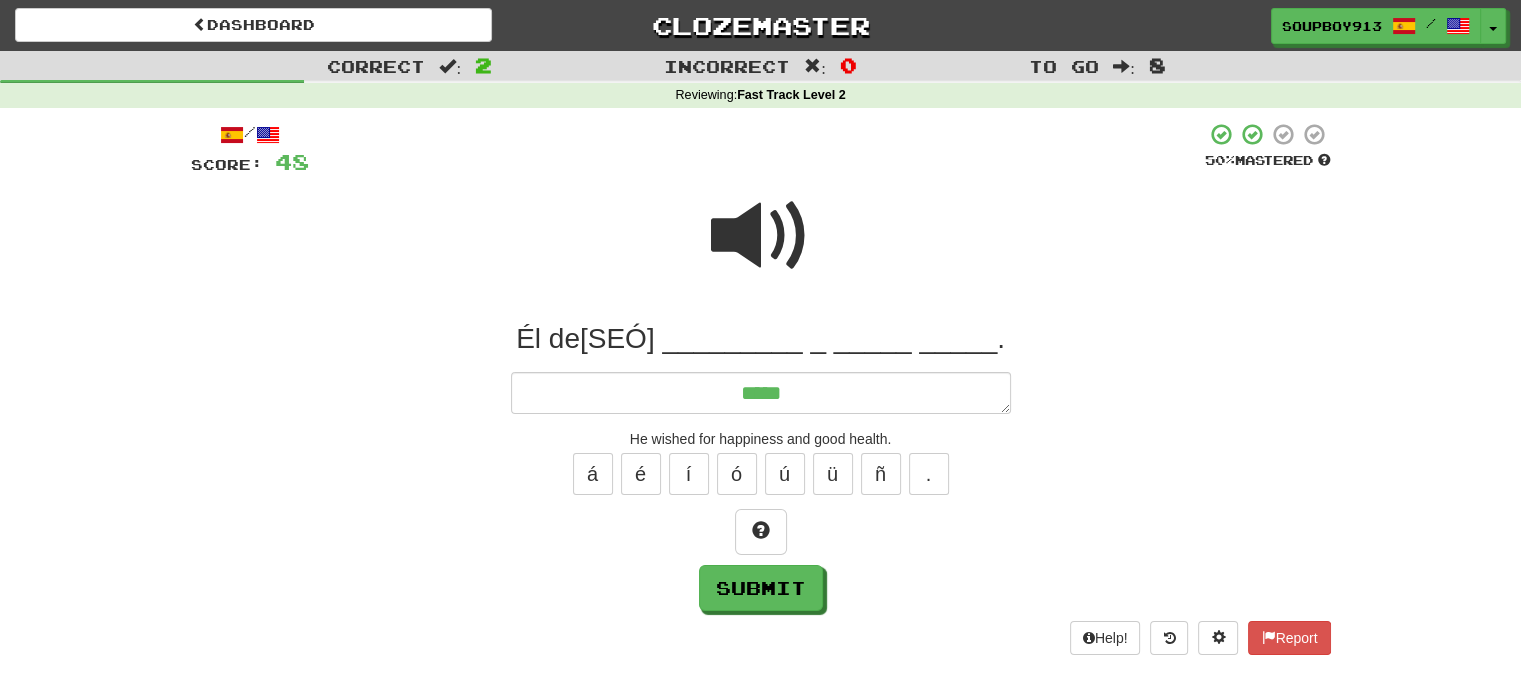 type on "*" 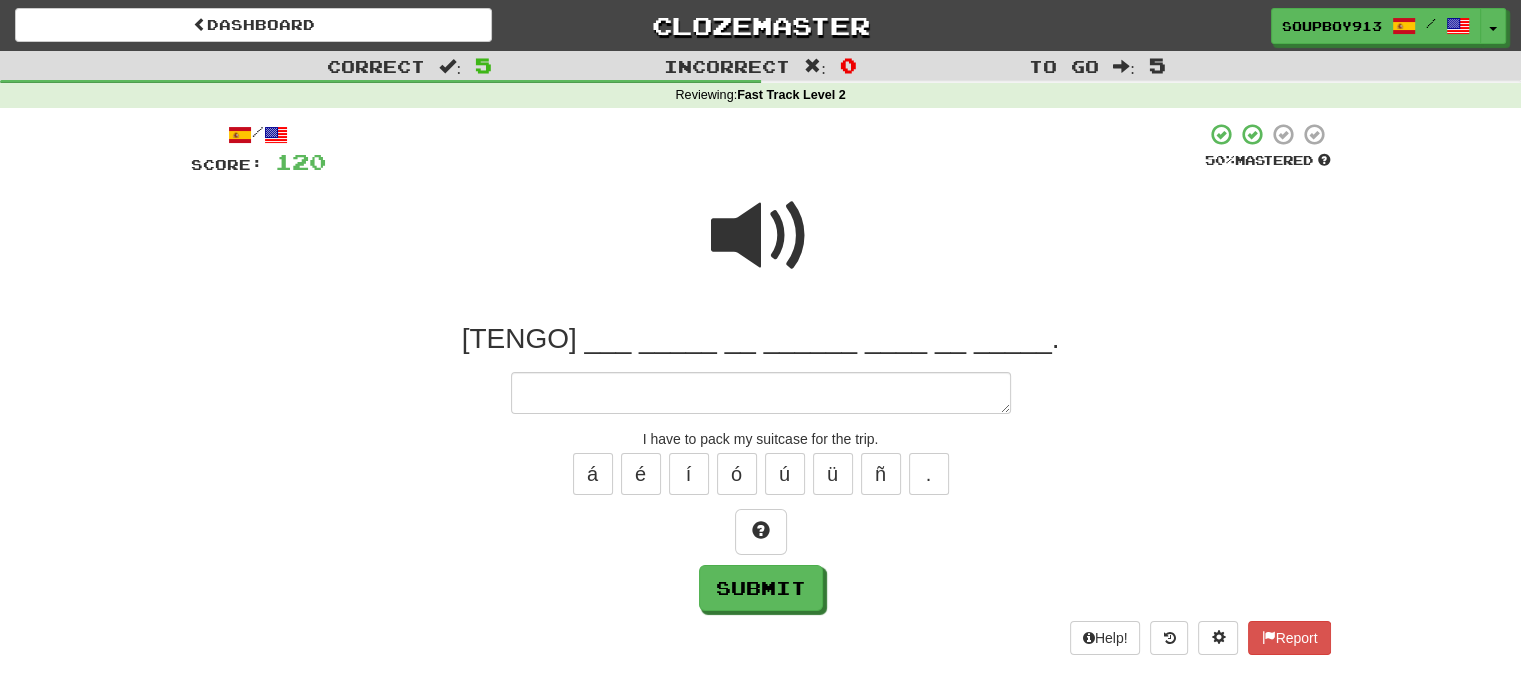 click at bounding box center (761, 532) 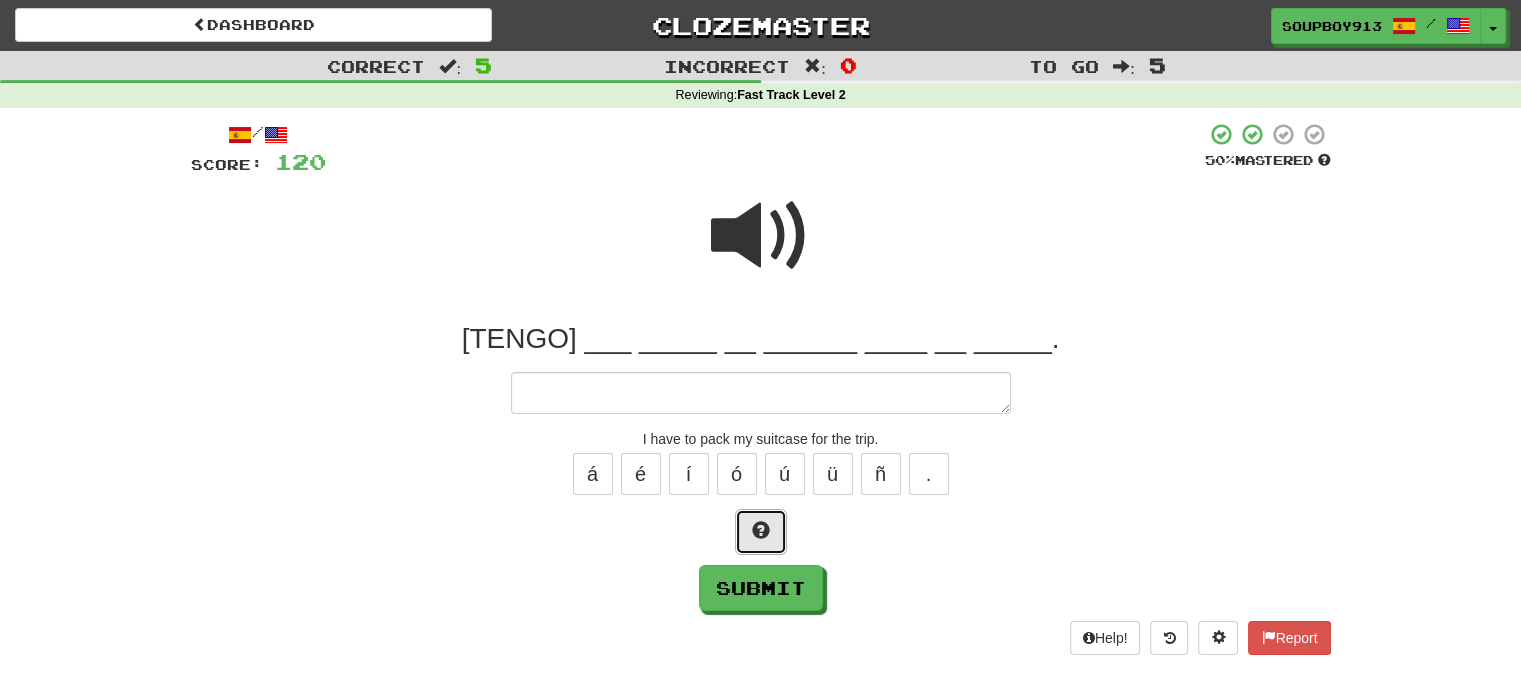 click at bounding box center [761, 532] 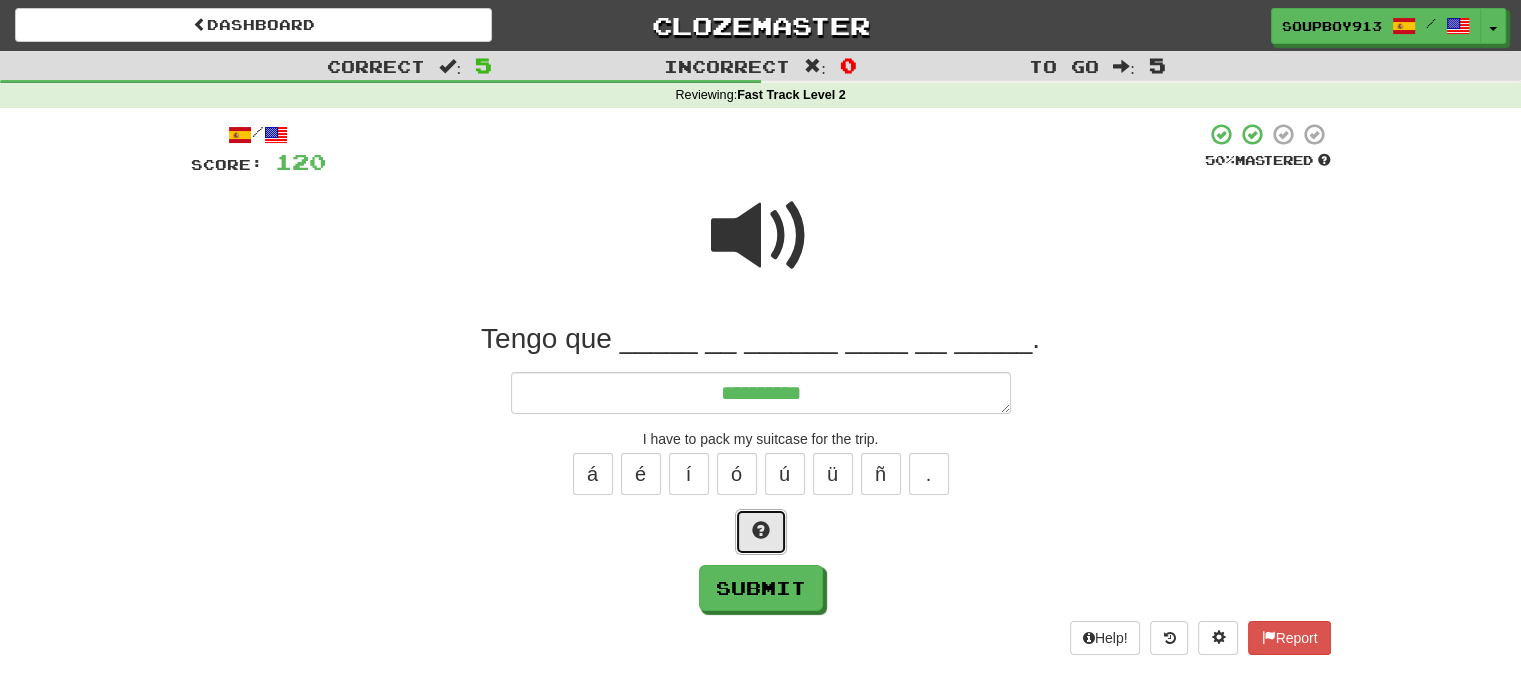 click at bounding box center [761, 530] 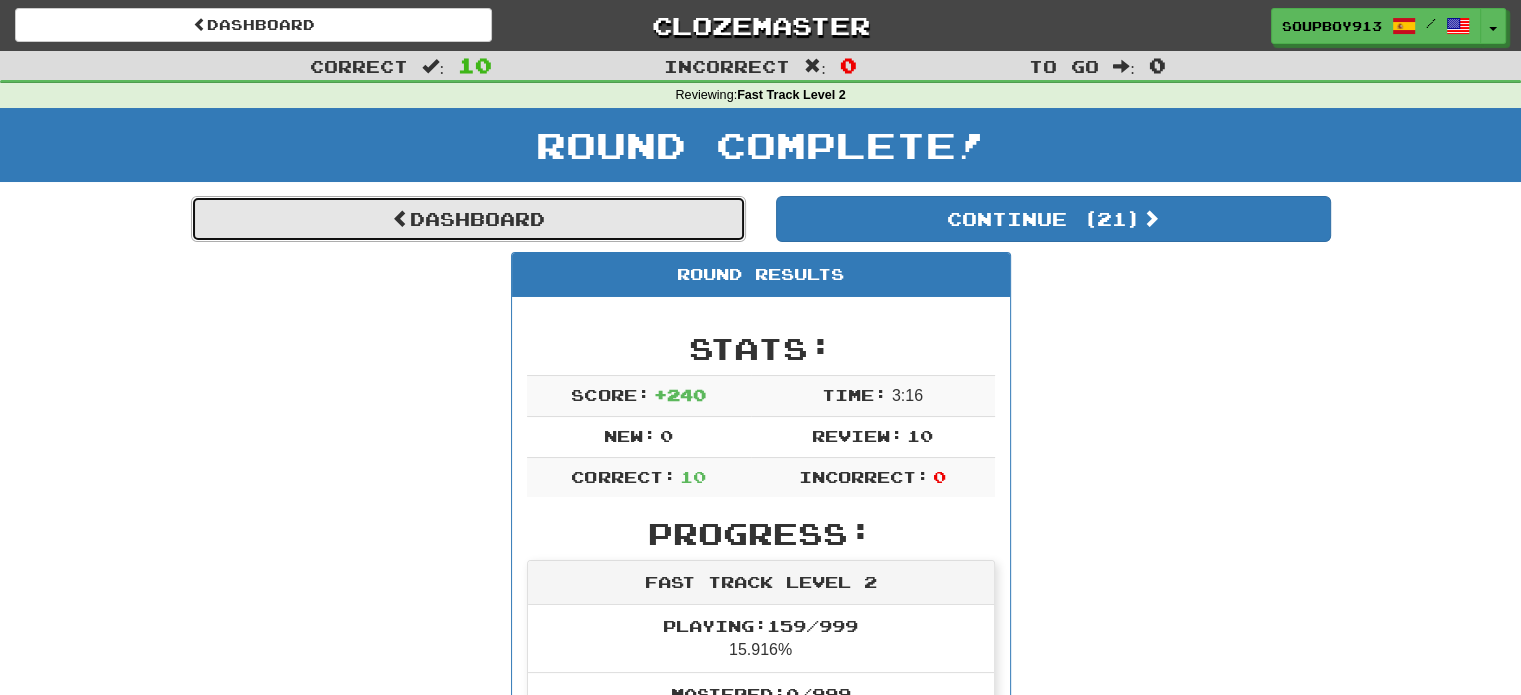 click on "Dashboard" at bounding box center (468, 219) 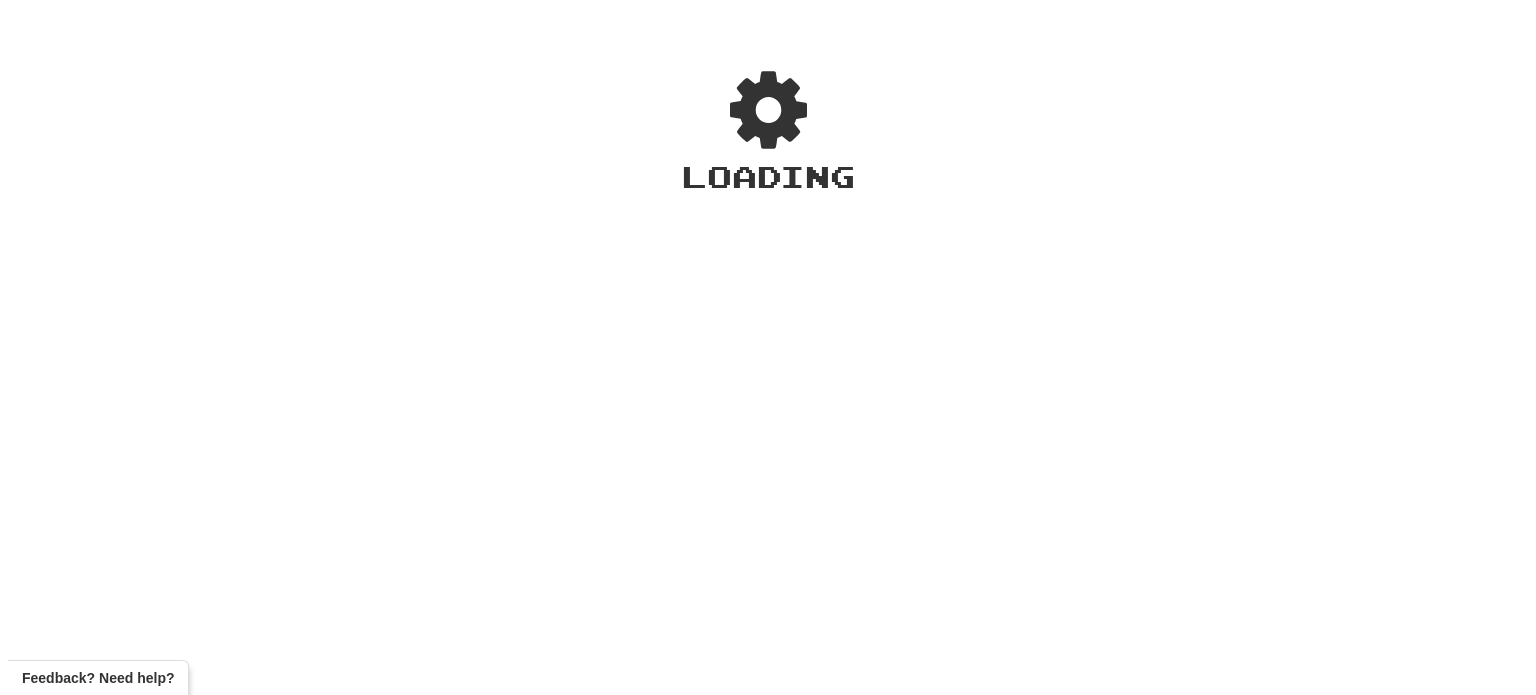 scroll, scrollTop: 0, scrollLeft: 0, axis: both 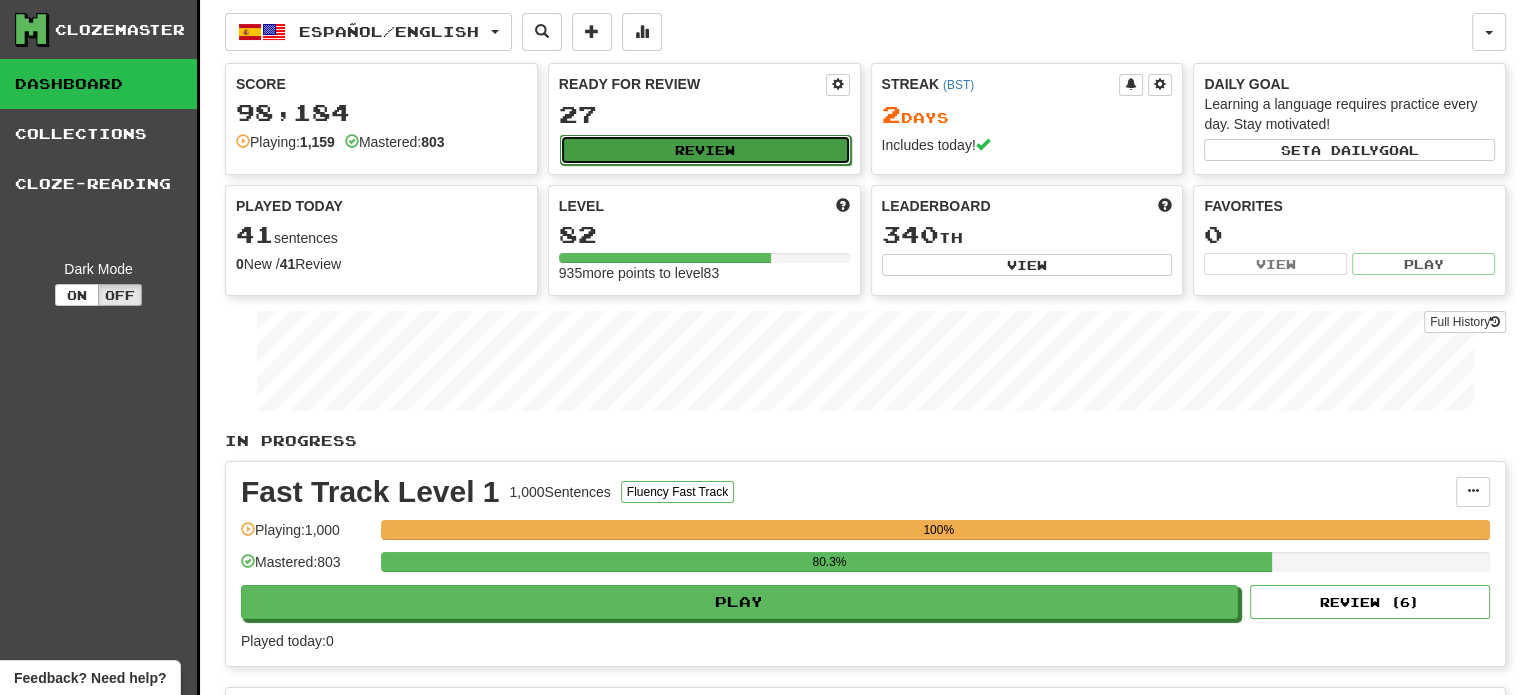 click on "Review" at bounding box center [705, 150] 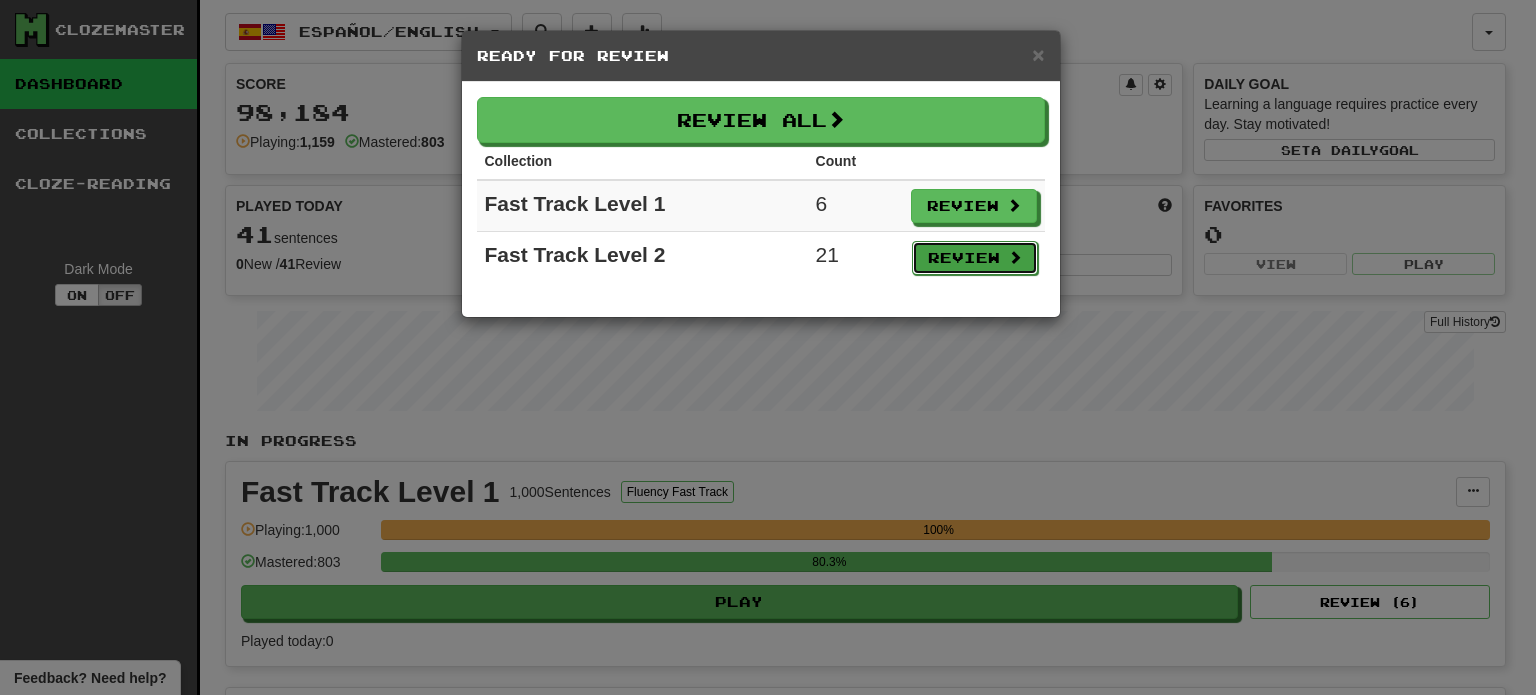 click on "Review" at bounding box center (975, 258) 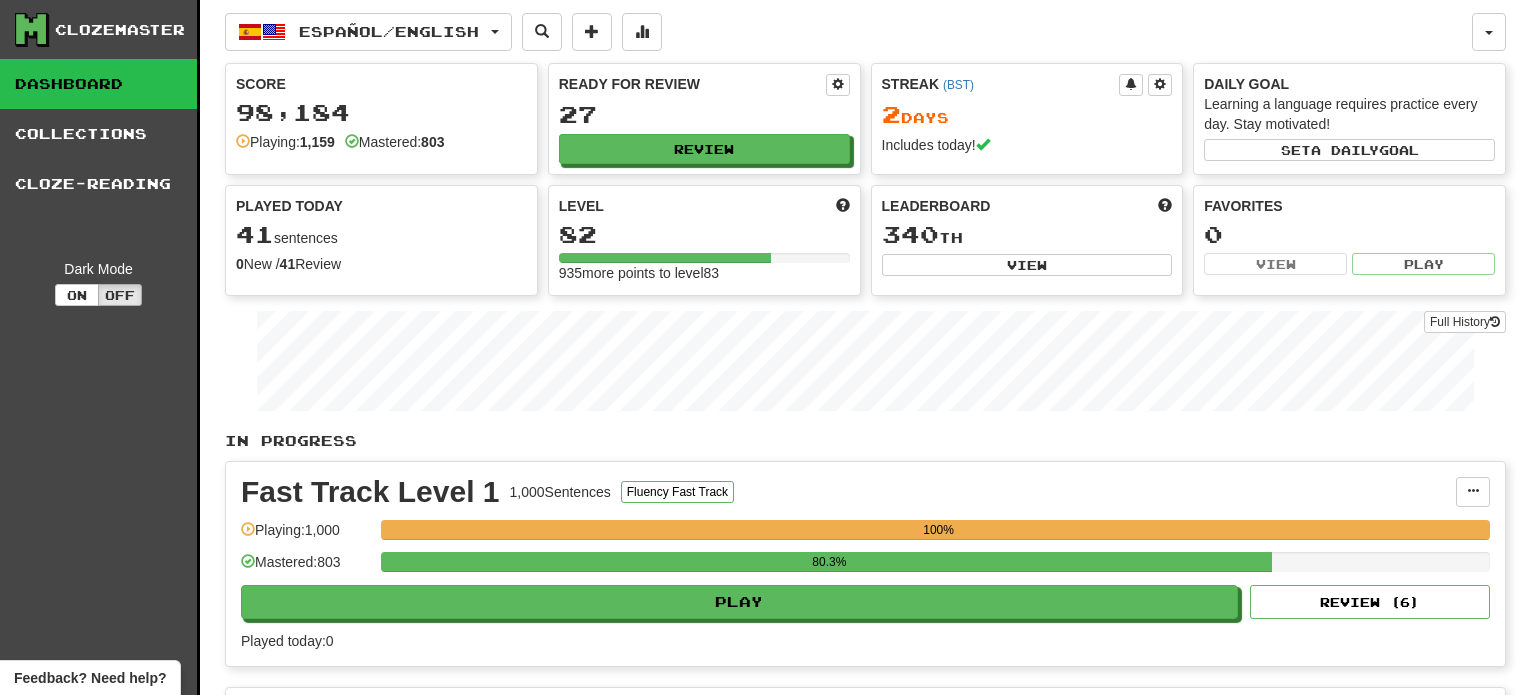 select on "**" 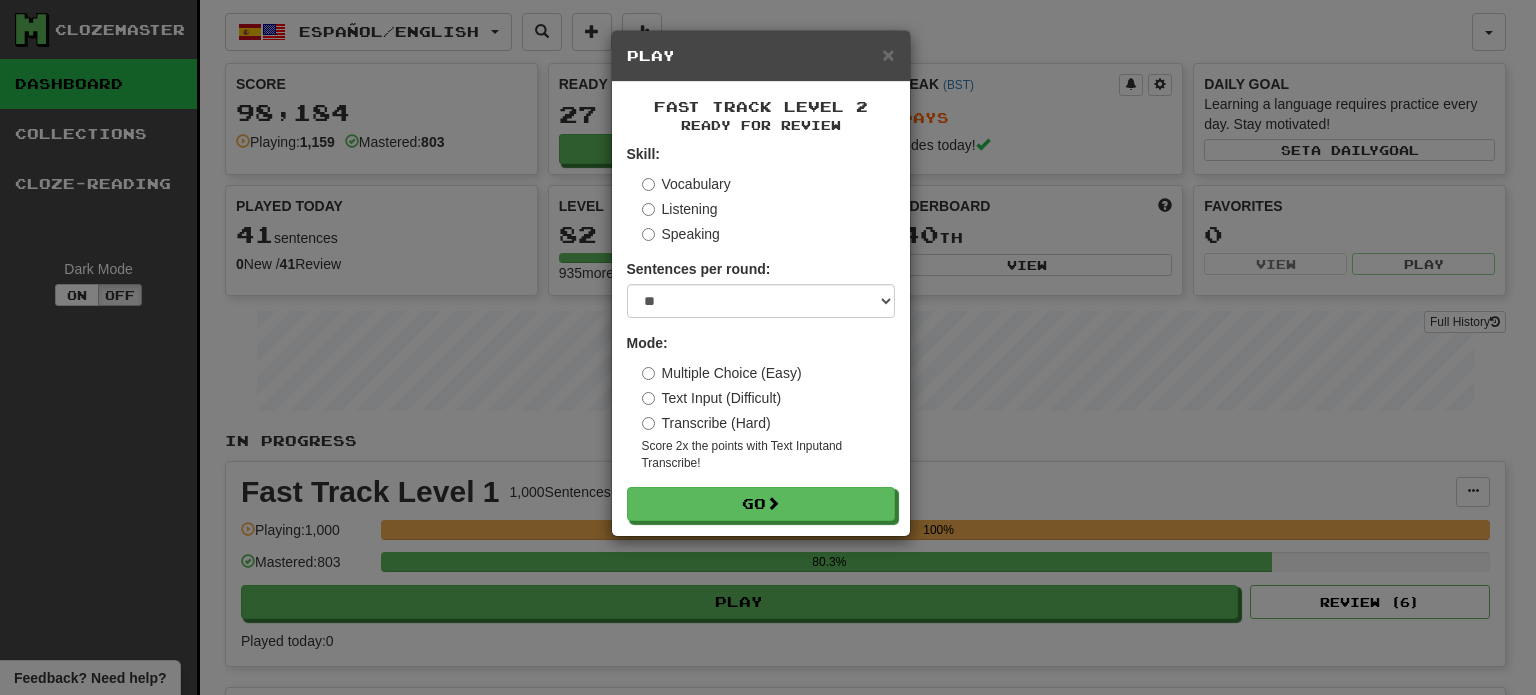 click on "Transcribe (Hard)" at bounding box center (706, 423) 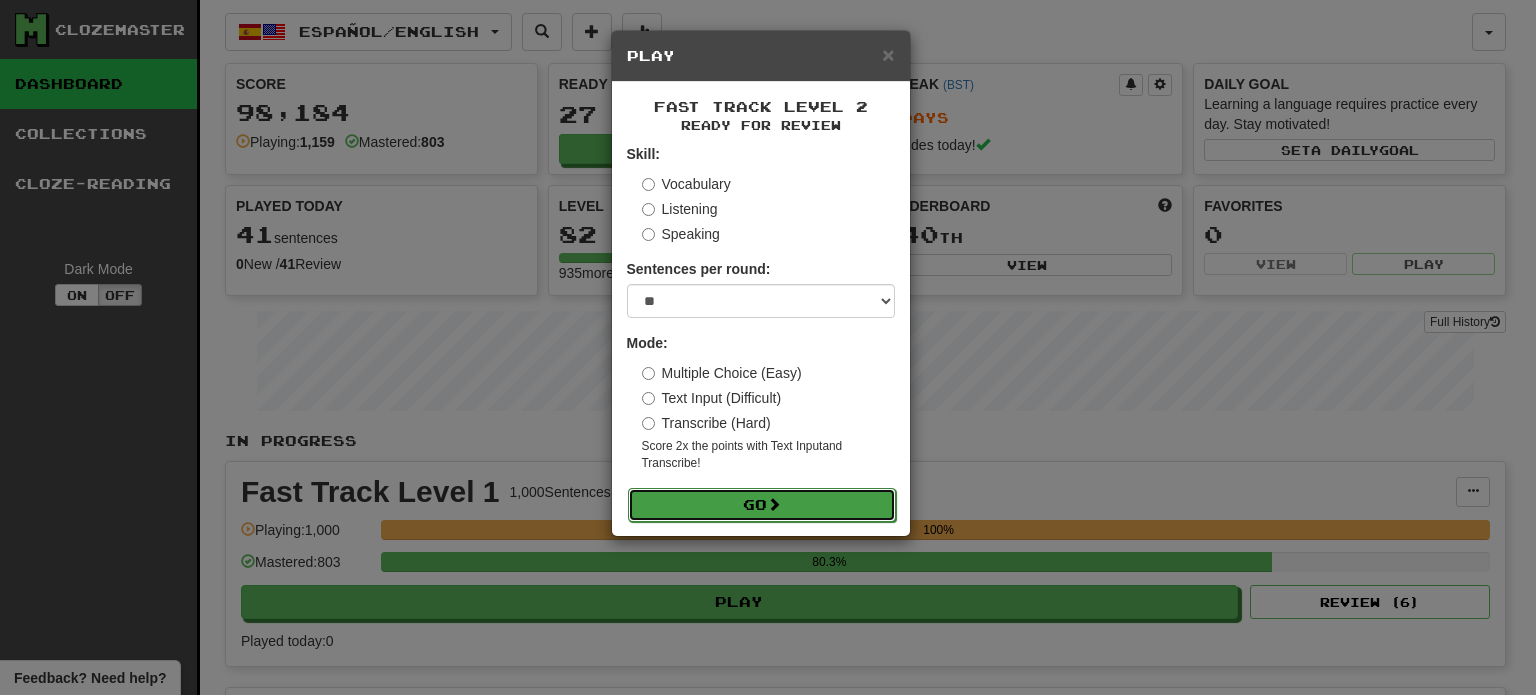 click at bounding box center (774, 504) 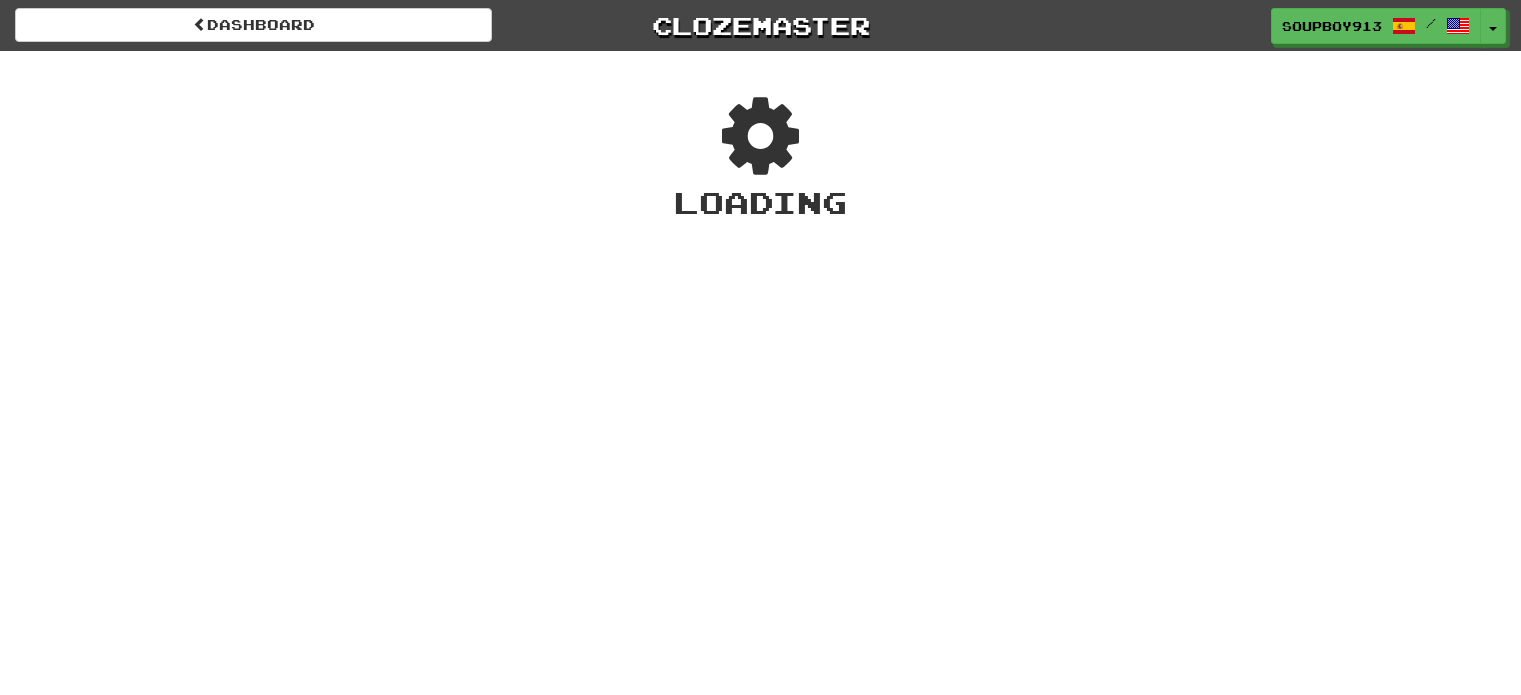 scroll, scrollTop: 0, scrollLeft: 0, axis: both 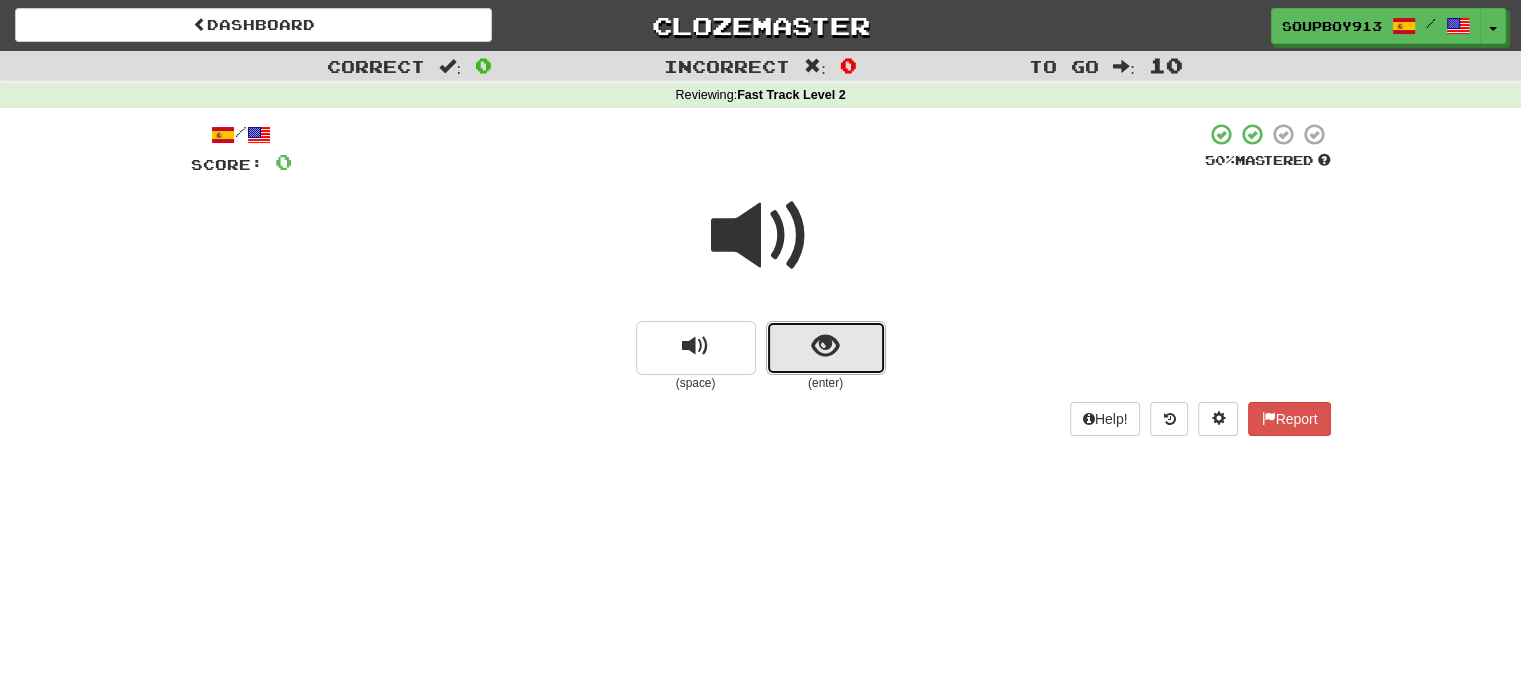 click at bounding box center [825, 346] 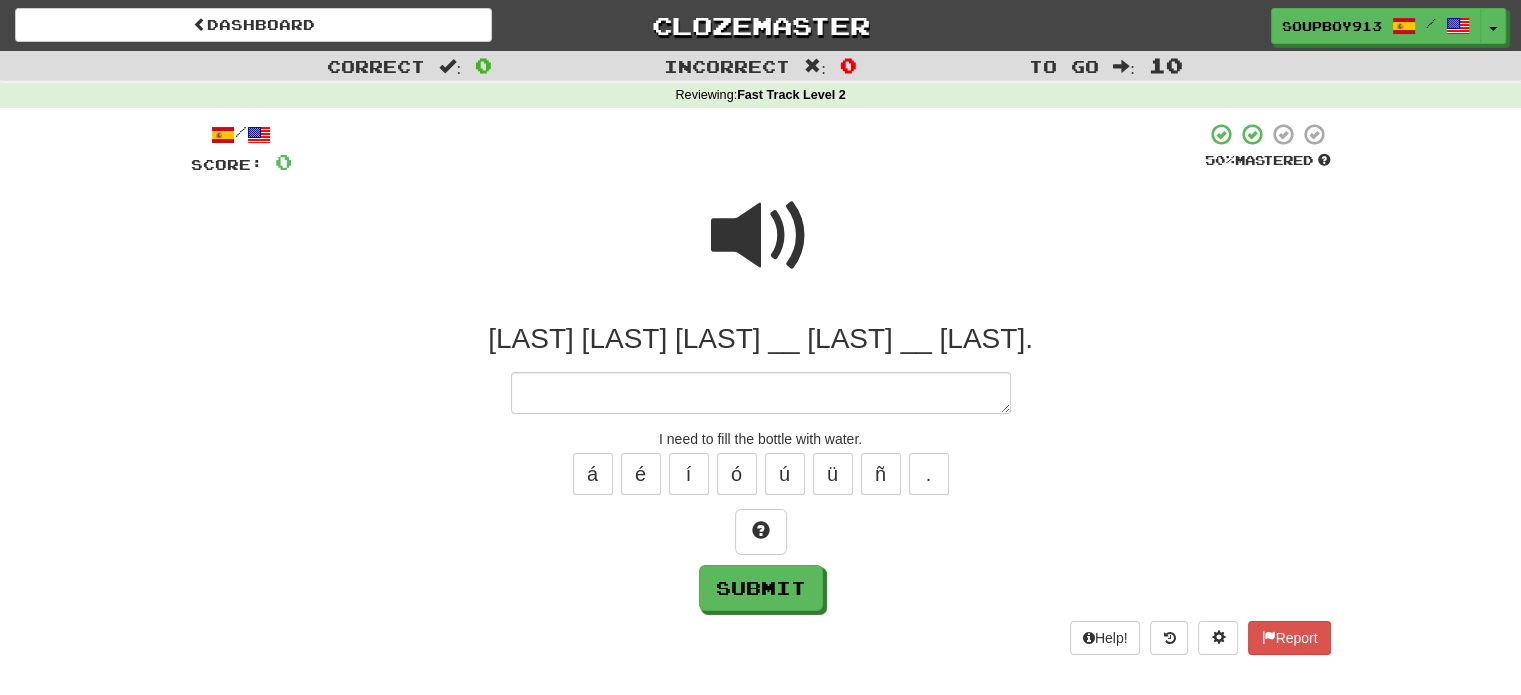 type on "*" 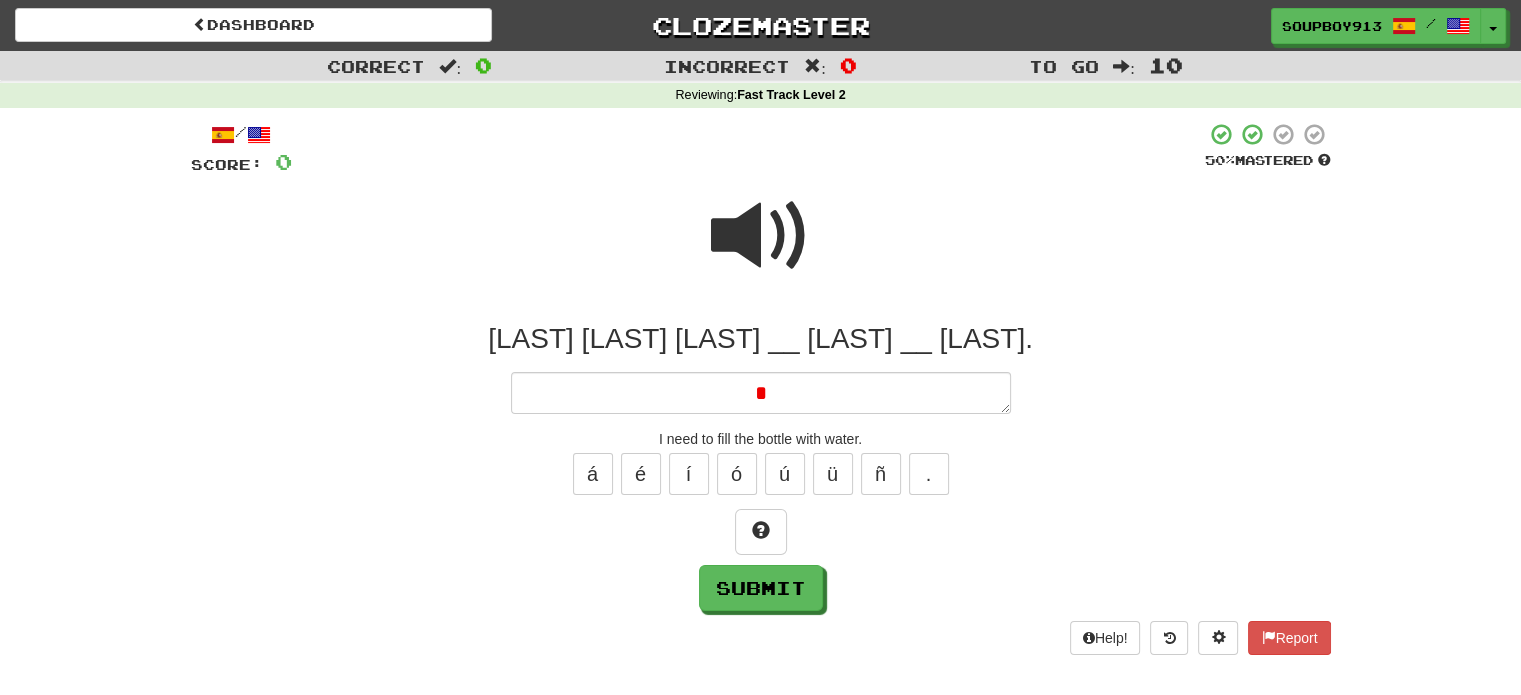 type 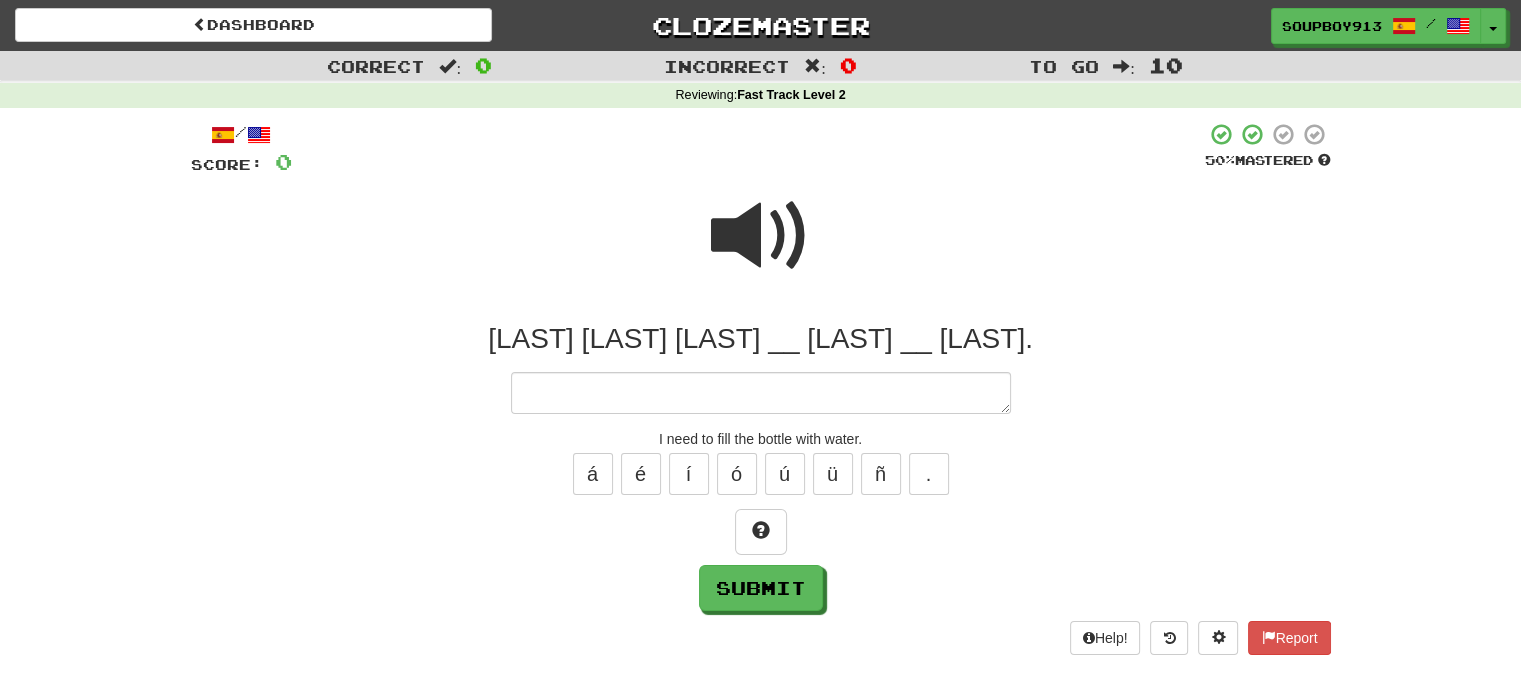 type on "*" 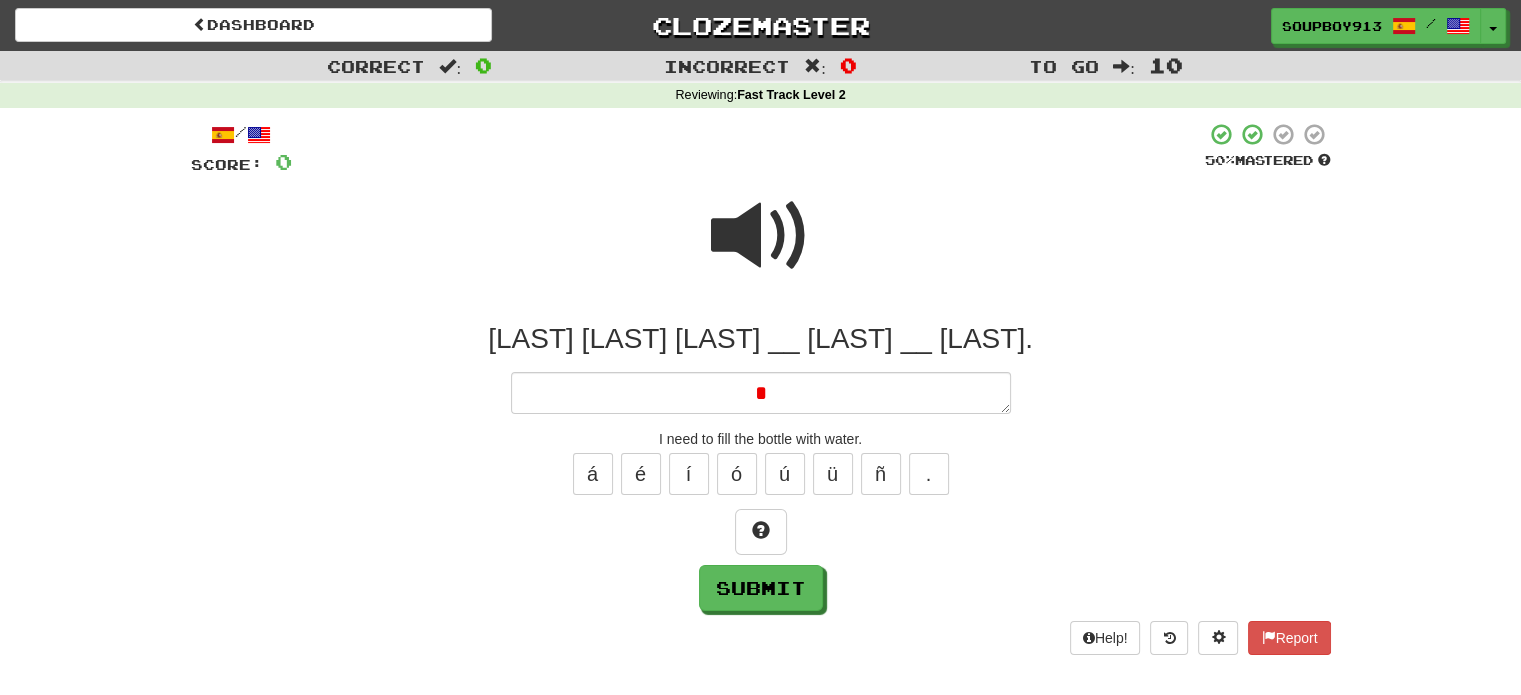 type on "*" 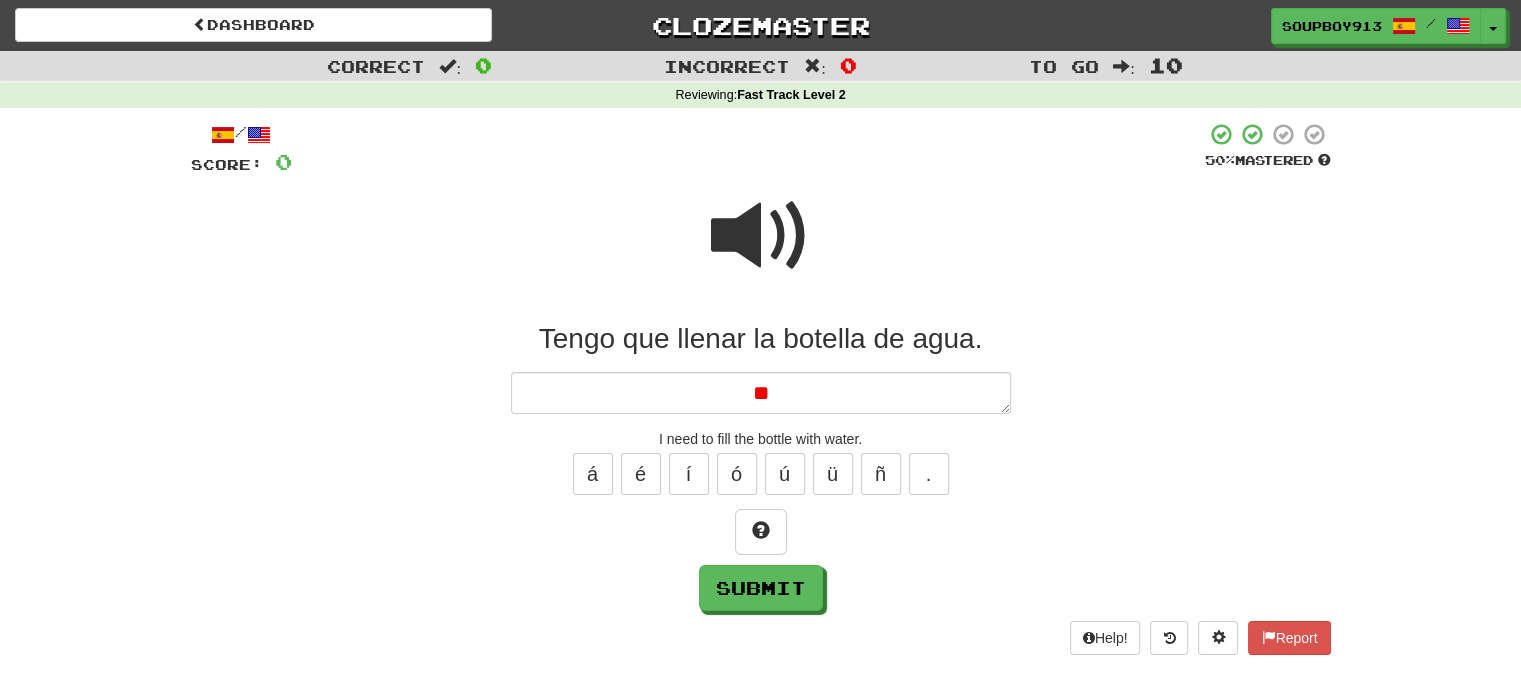 type on "*" 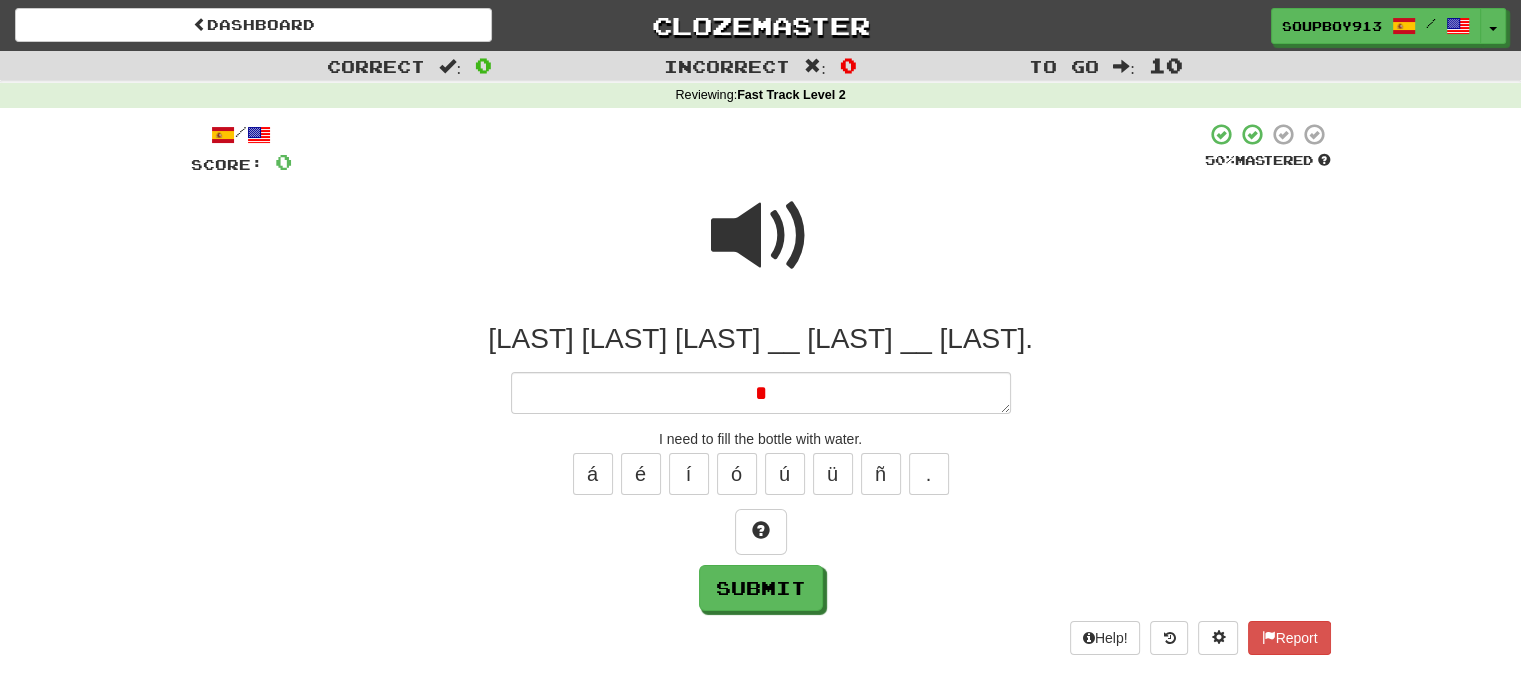 type 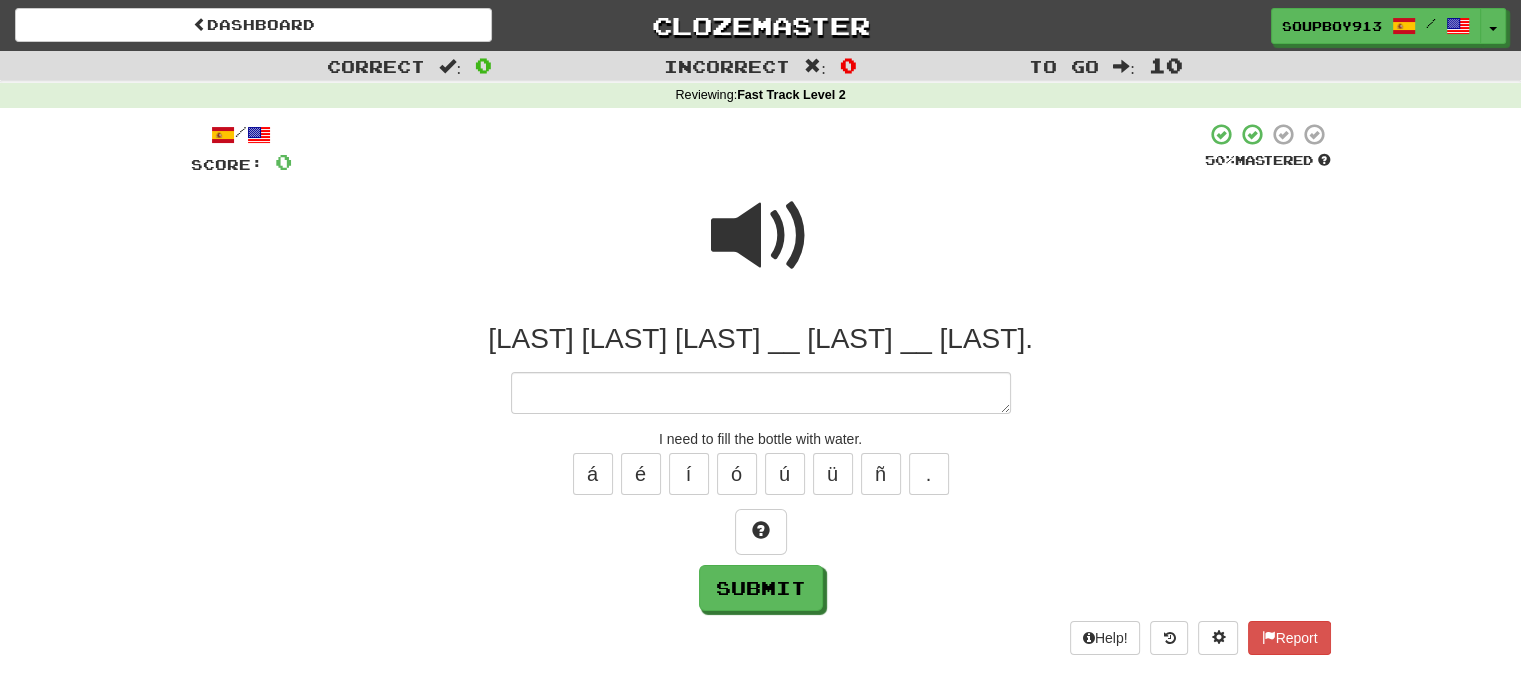 type on "*" 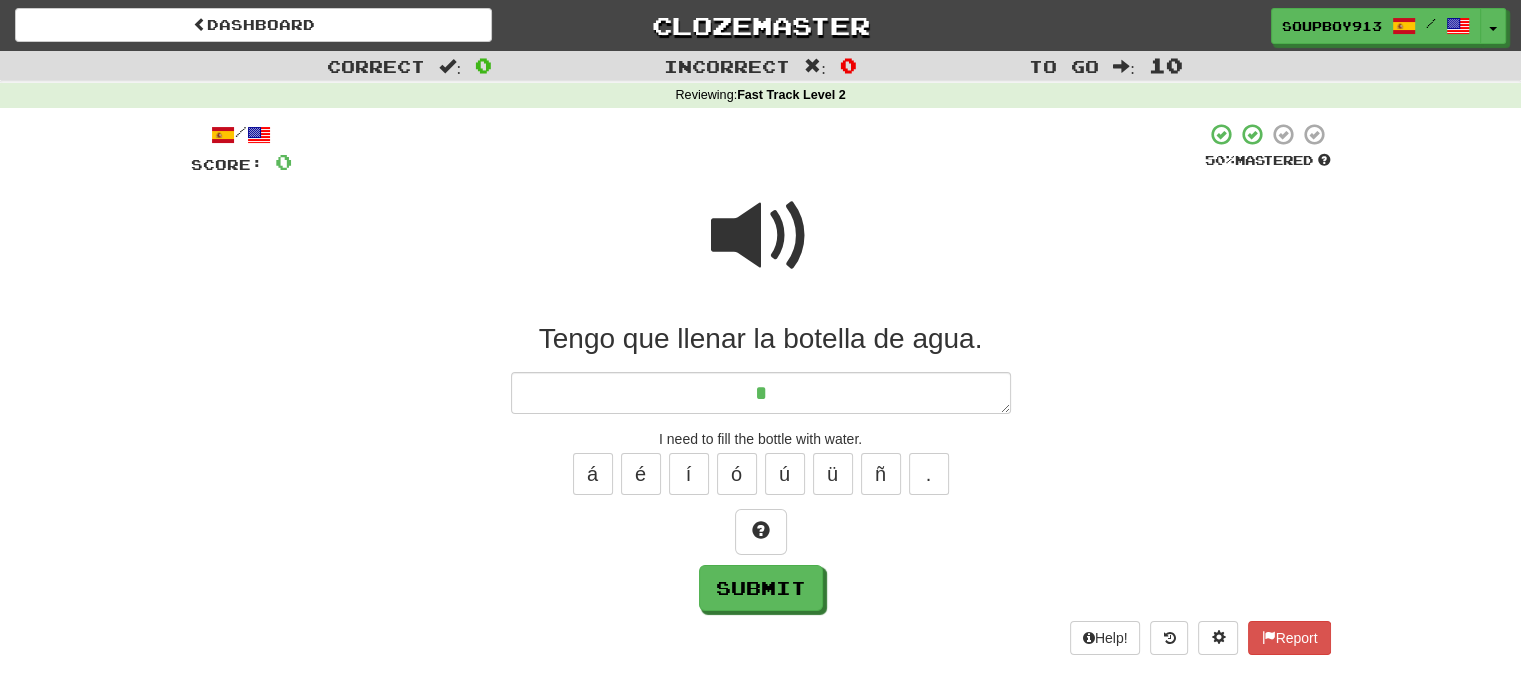 type on "*" 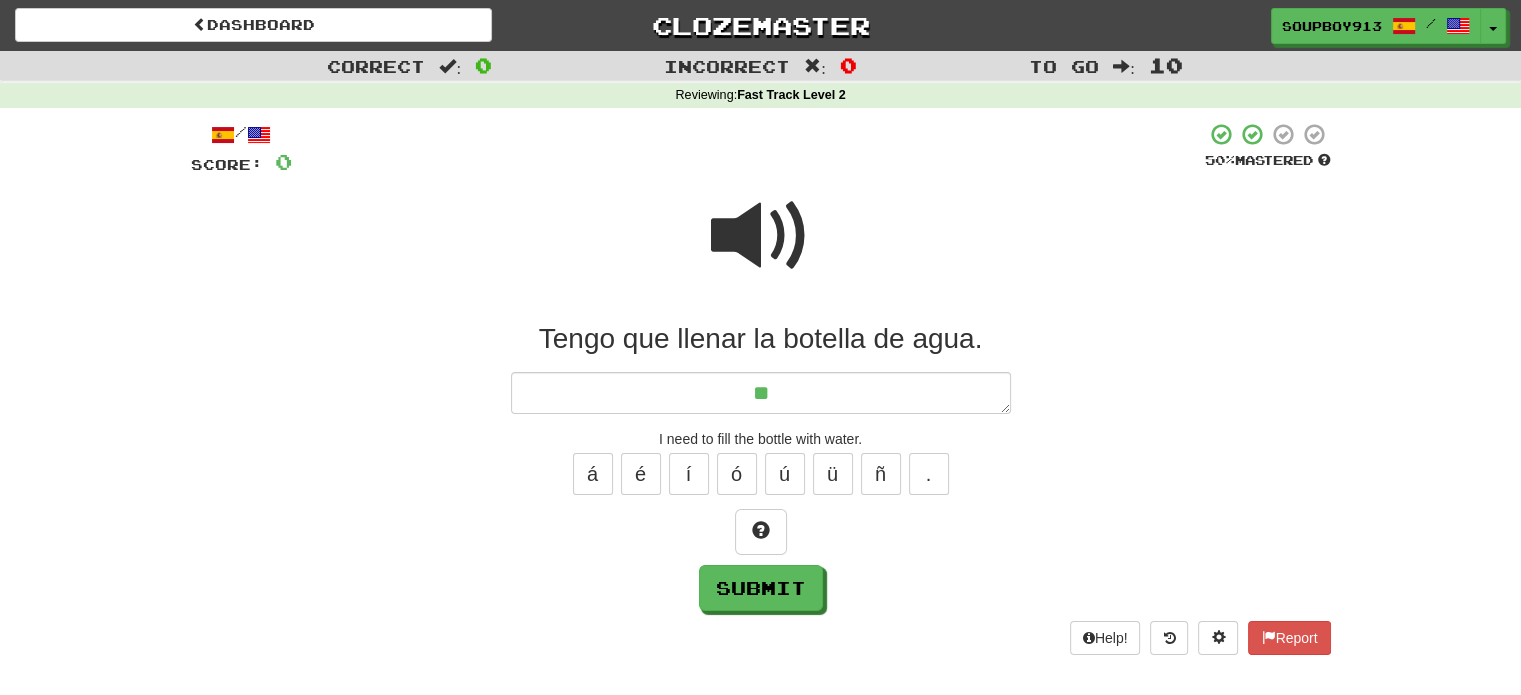 type on "*" 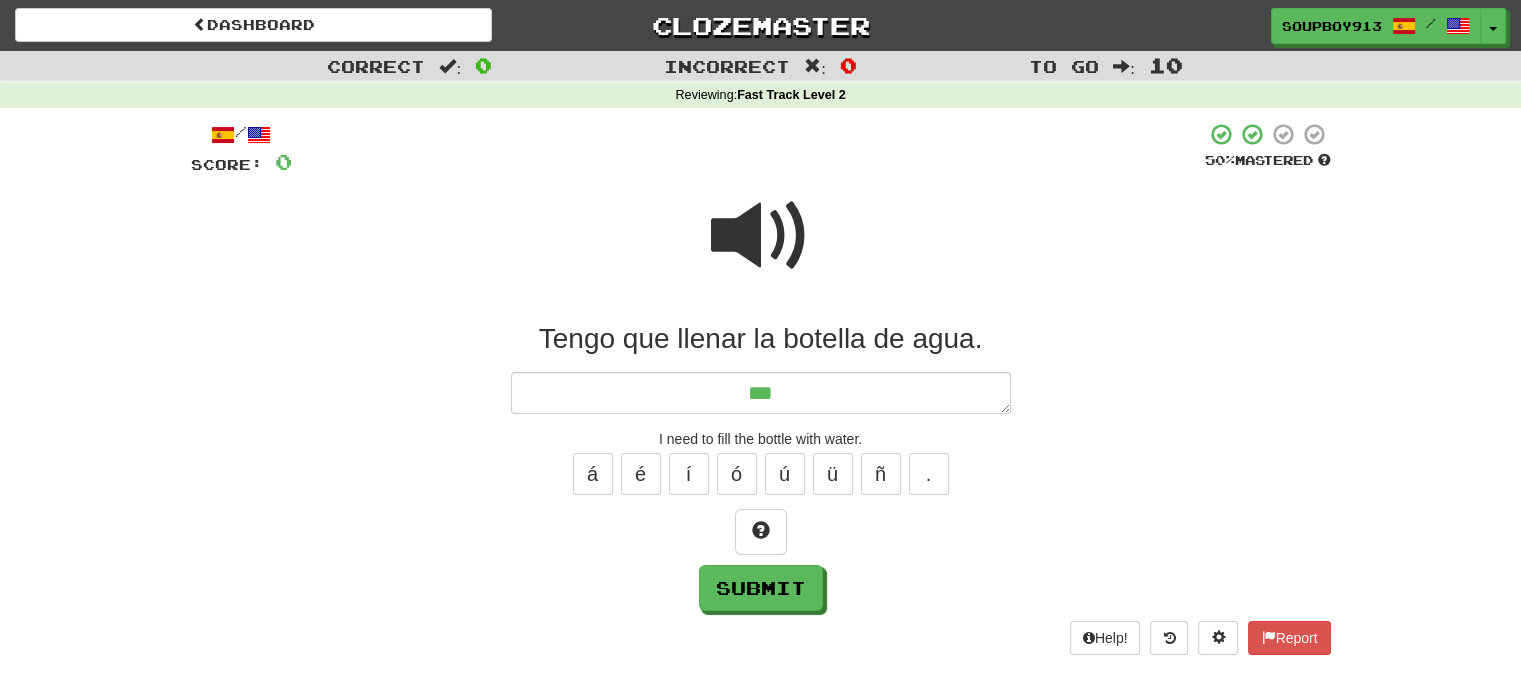 type on "*" 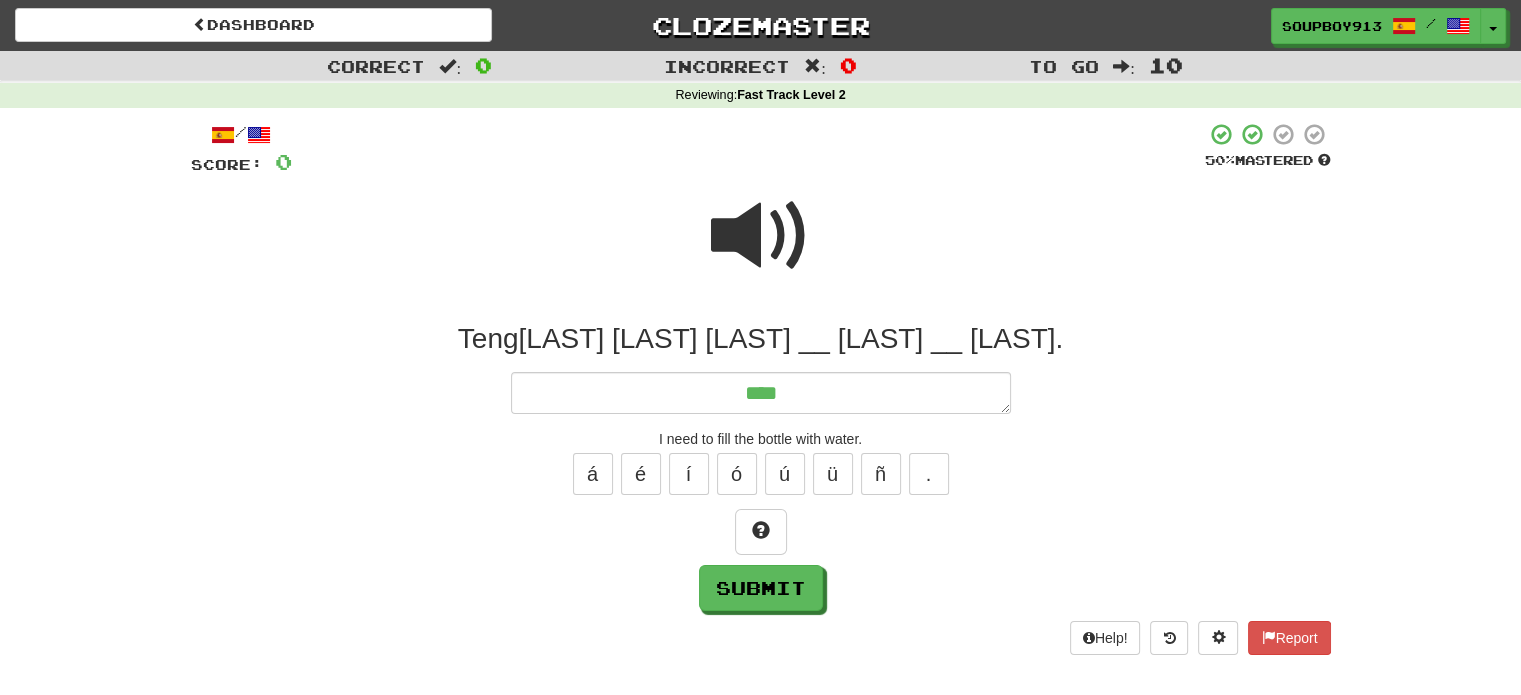 type on "*****" 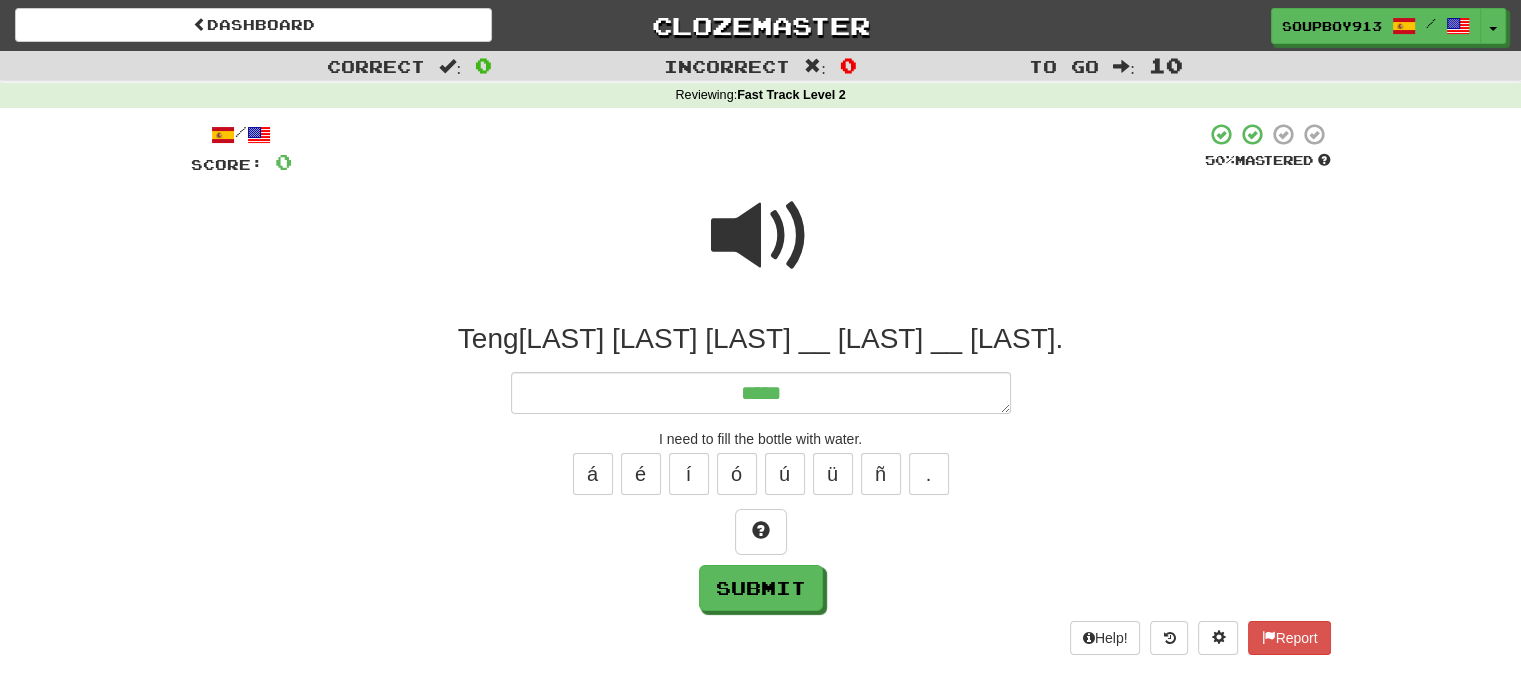 type on "*" 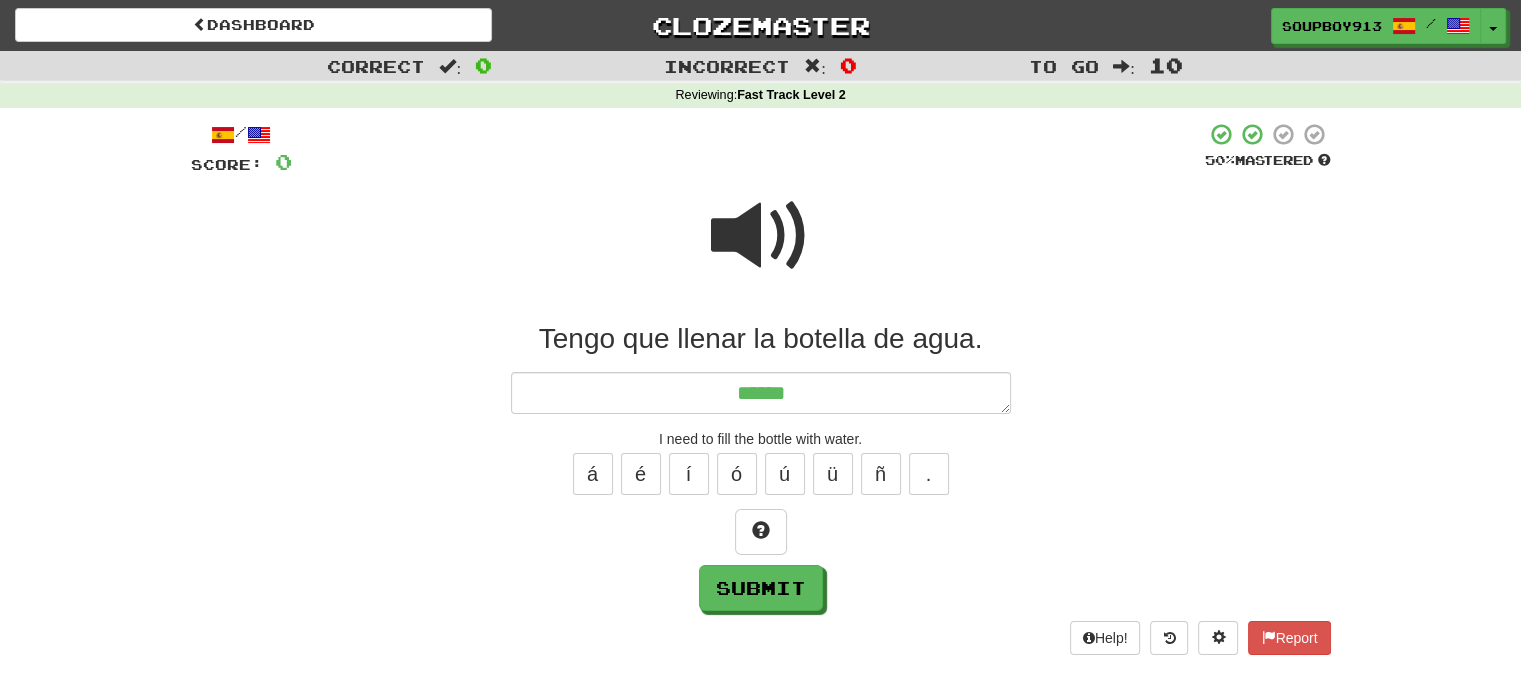 type on "*" 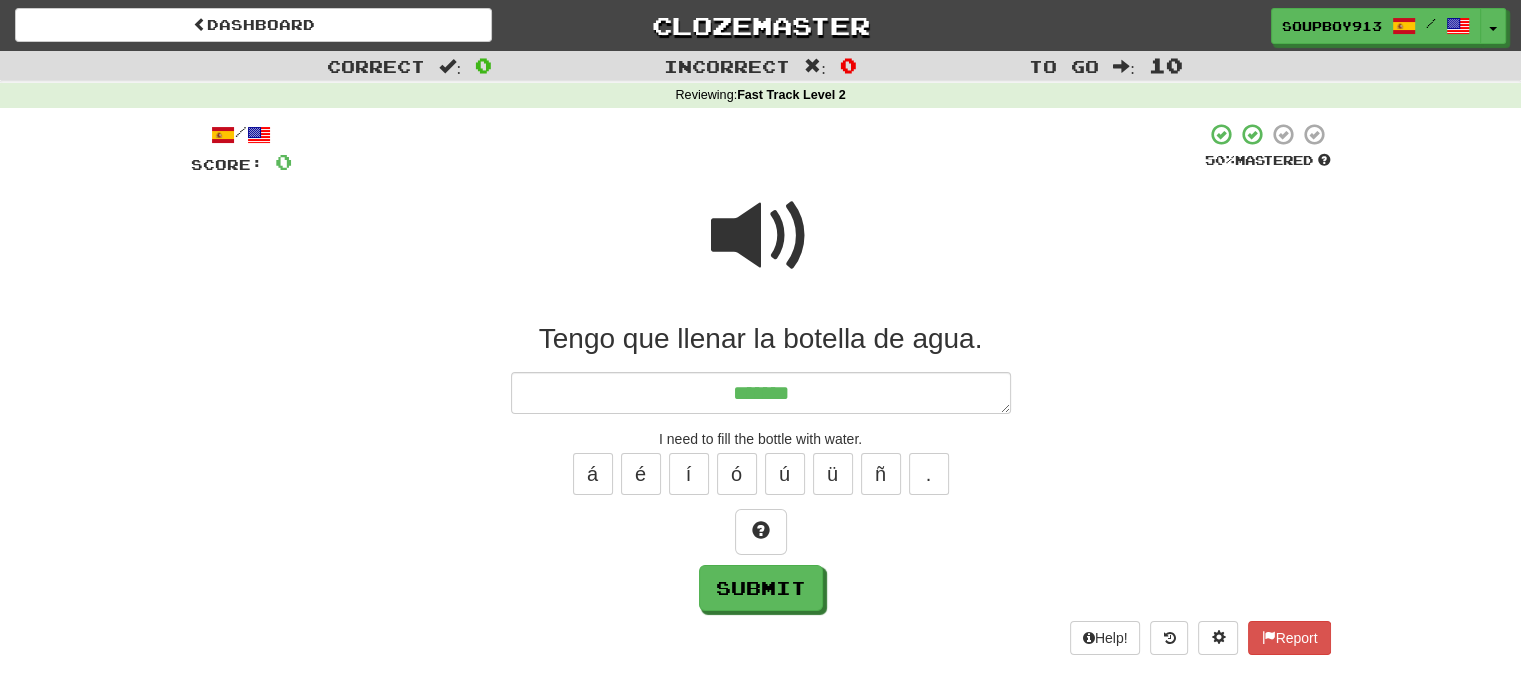type on "*" 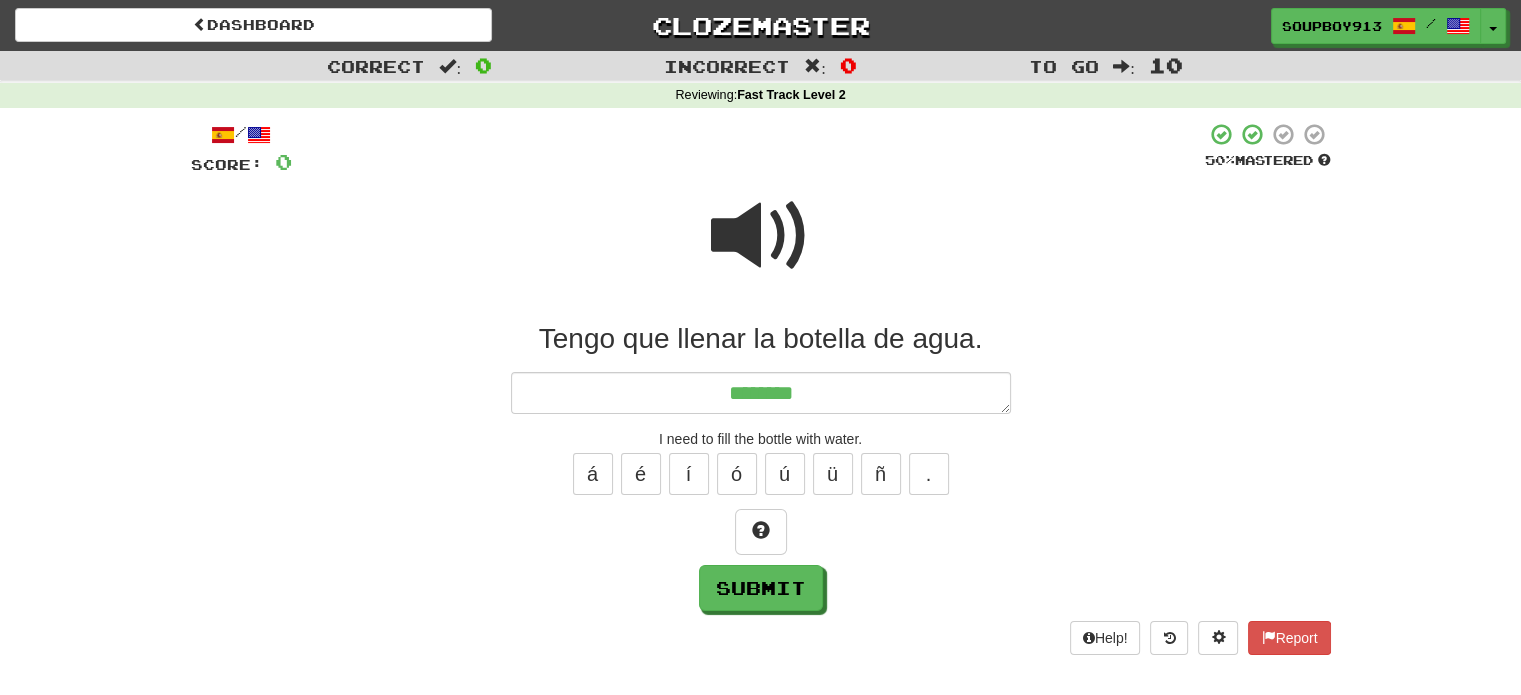 type on "*" 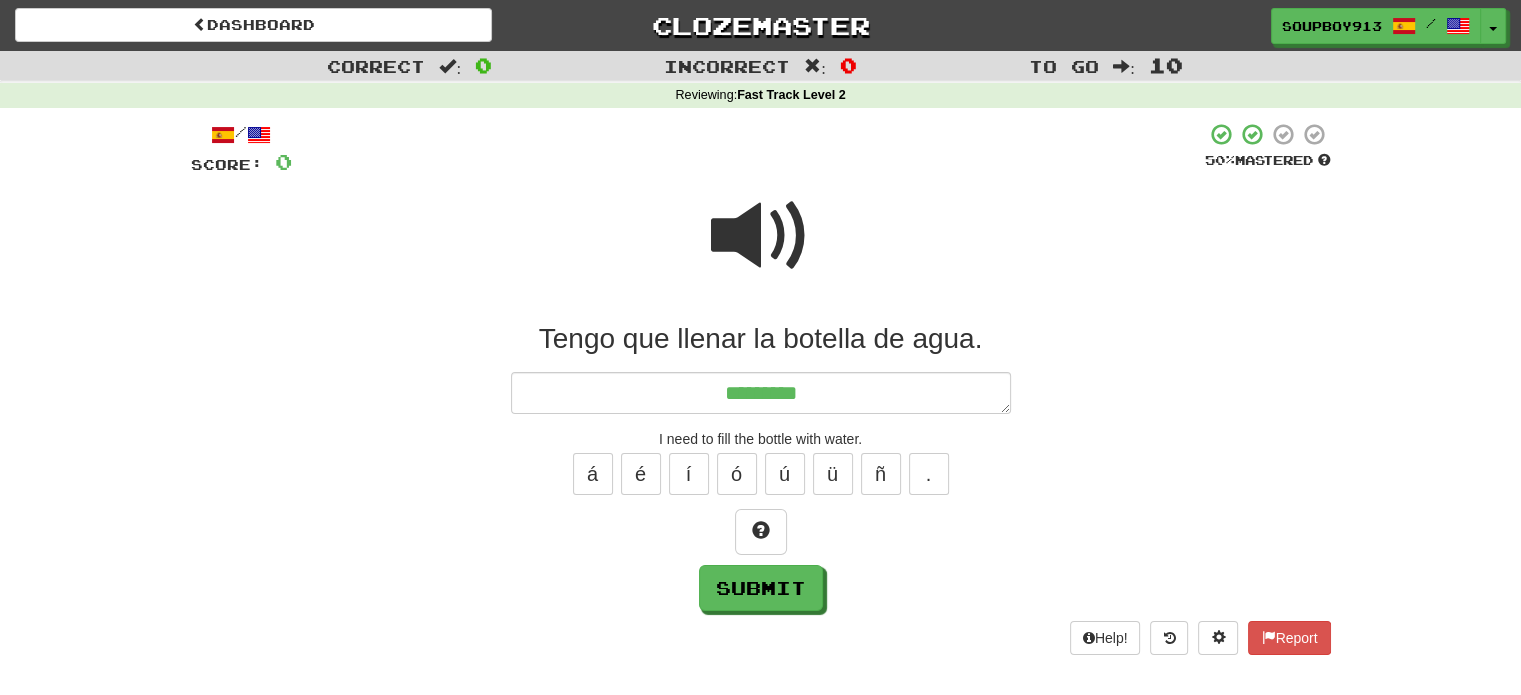 type on "*" 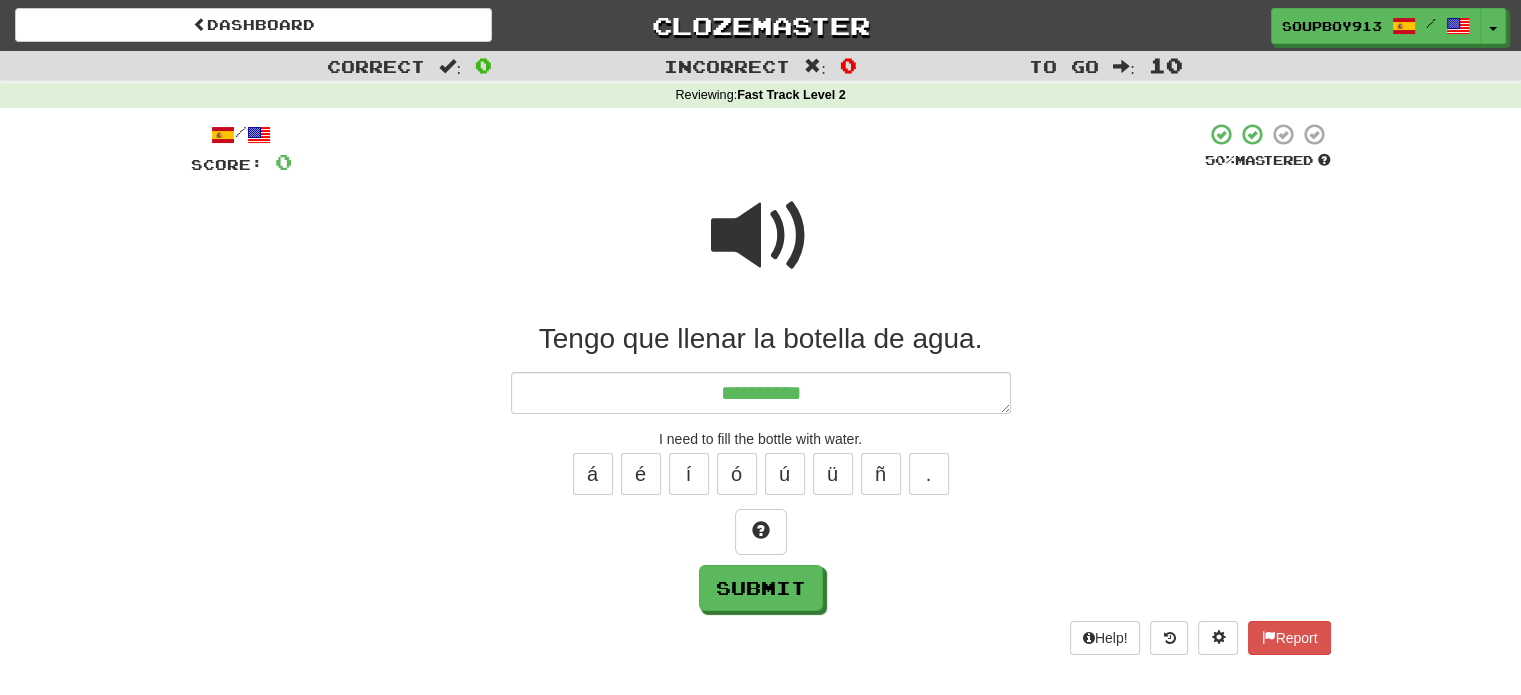 type on "**********" 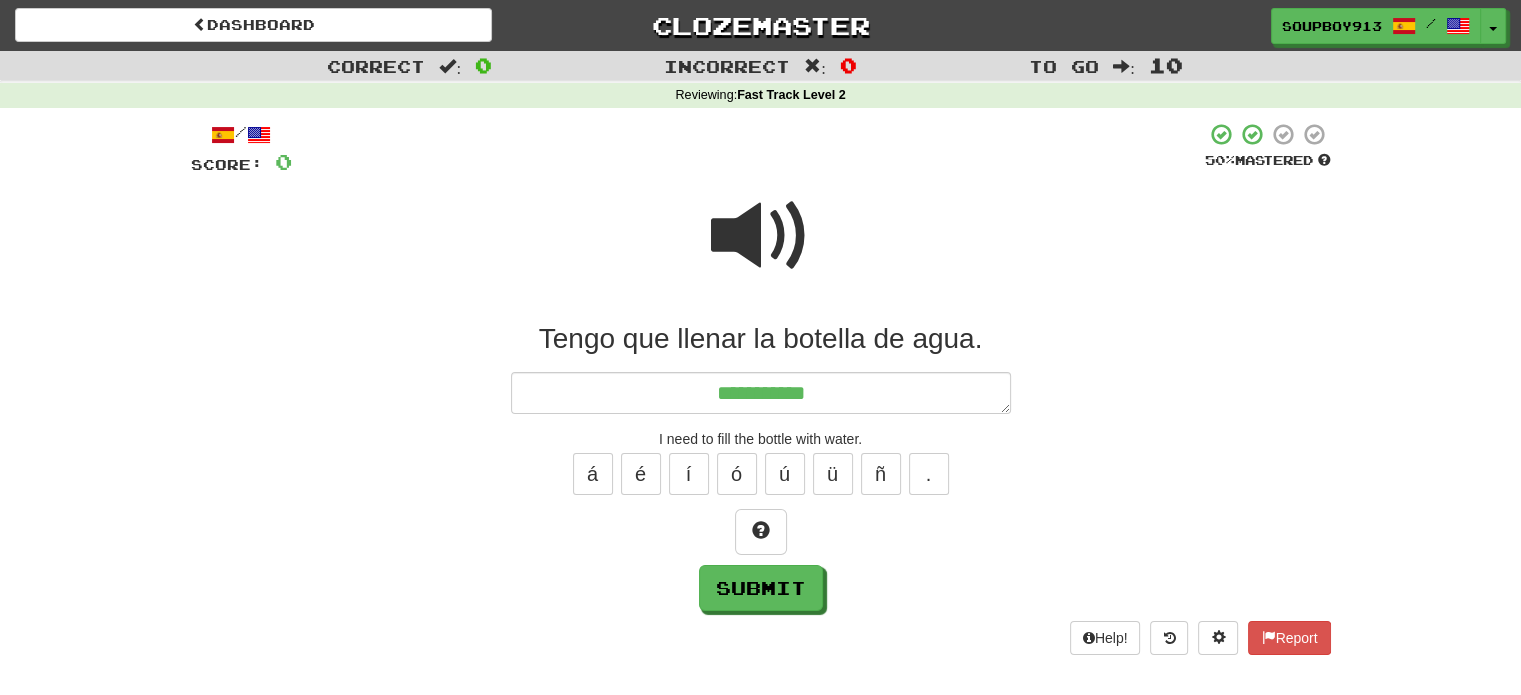 type on "*" 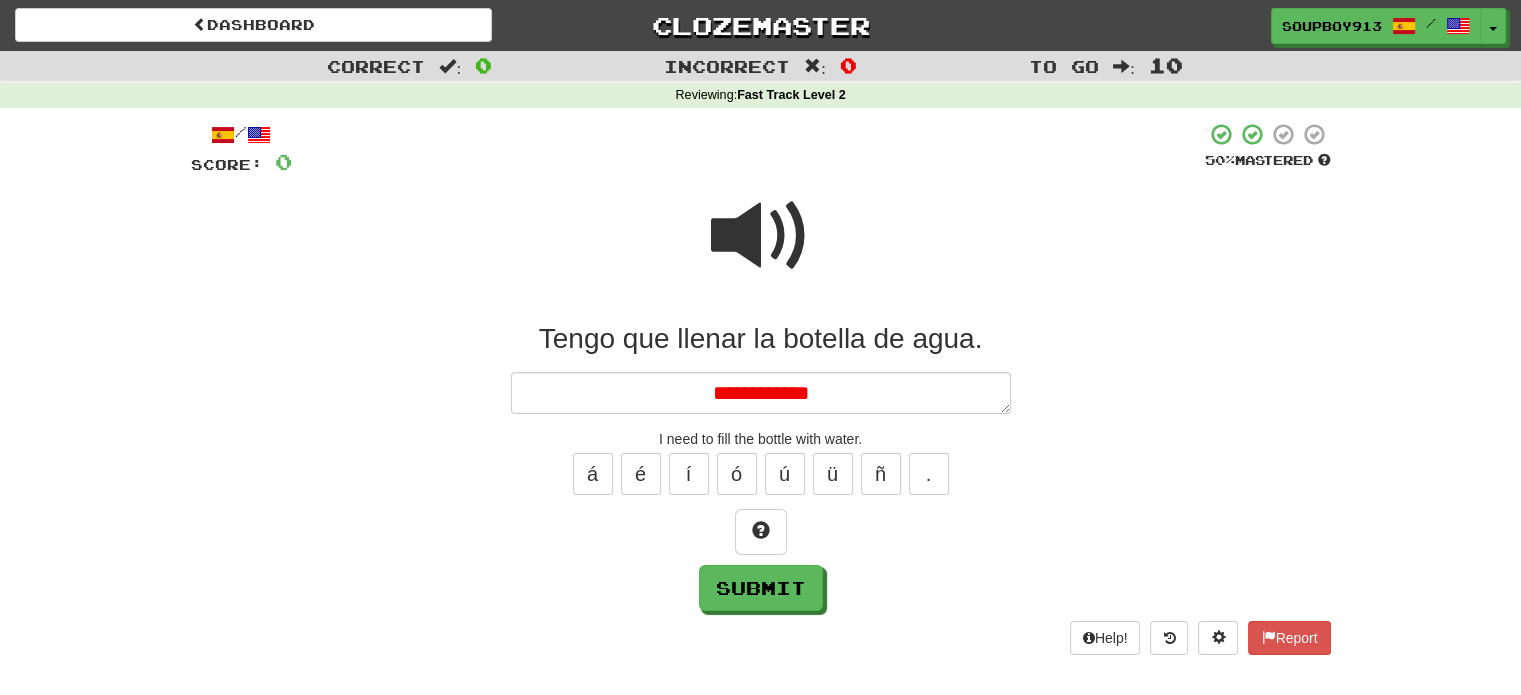 type on "*" 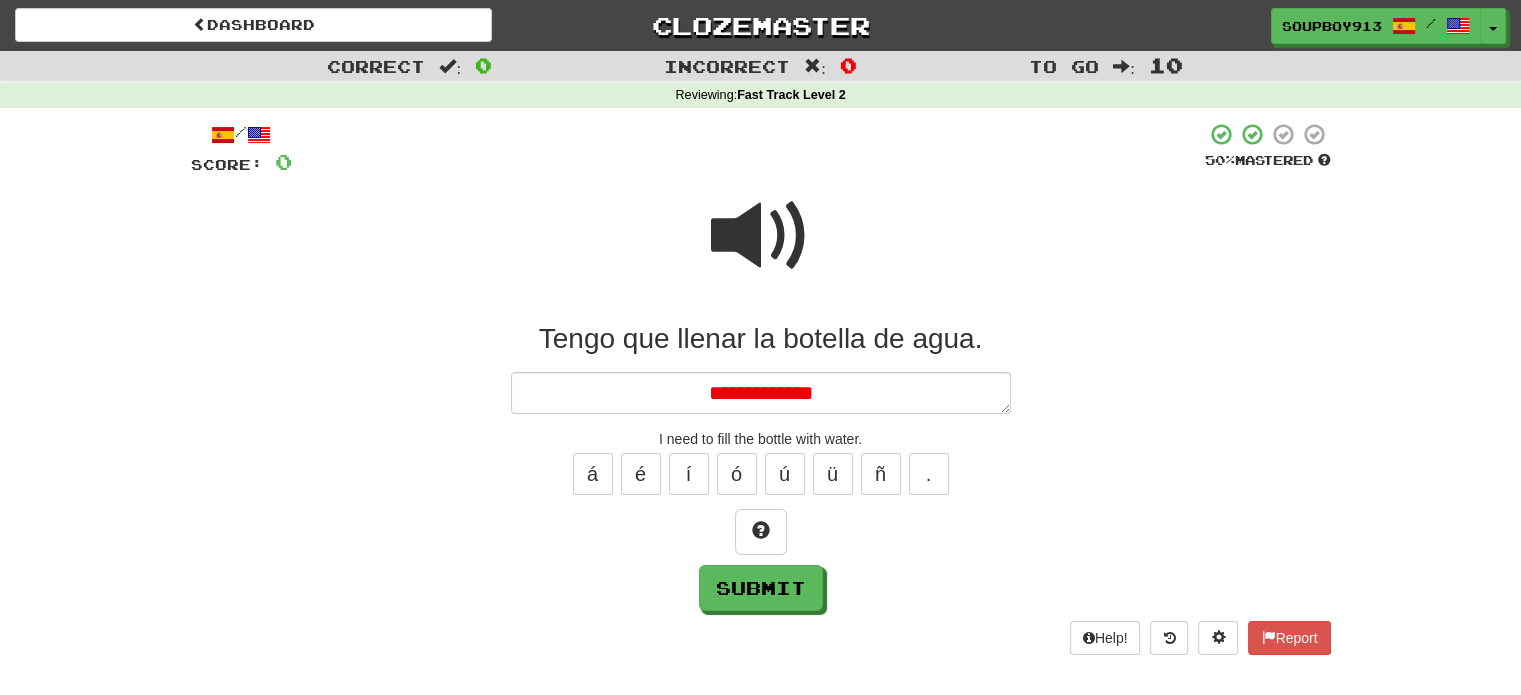 type on "*" 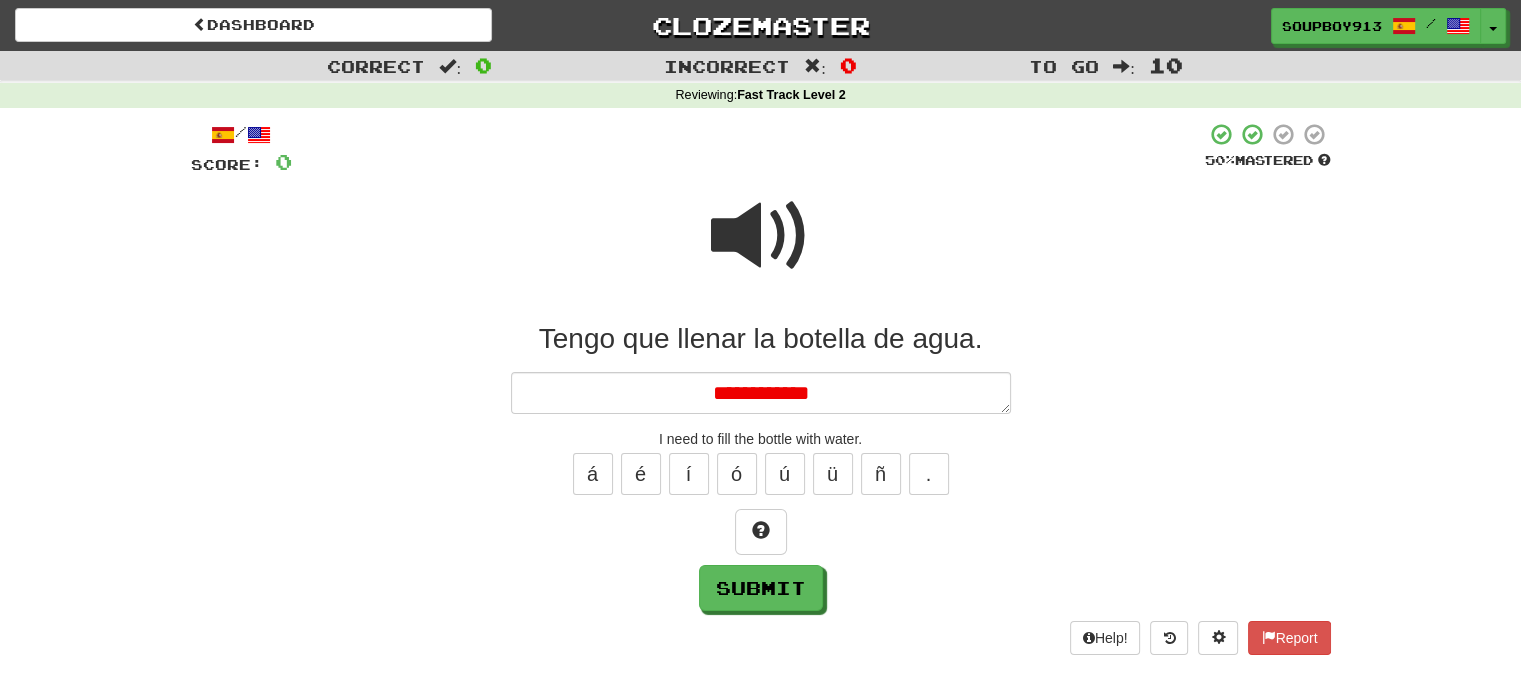 type on "*" 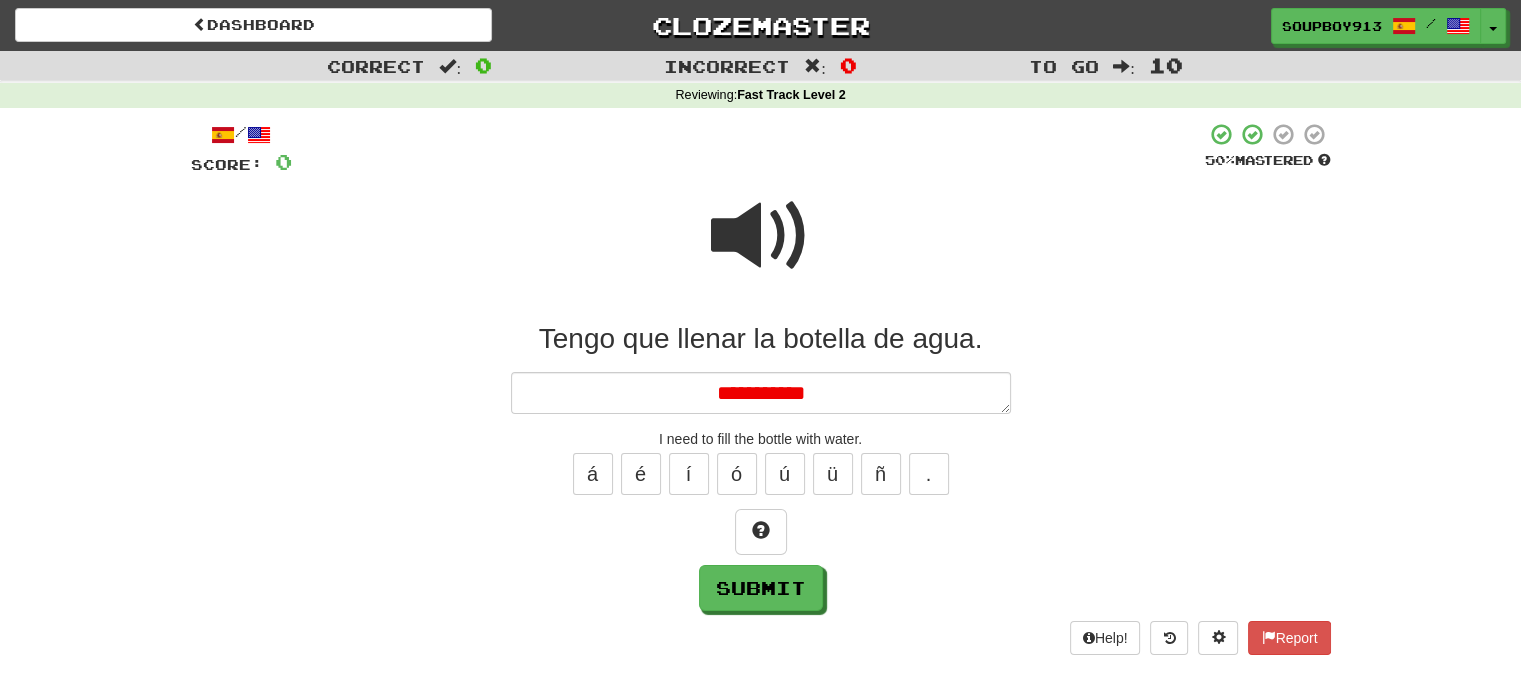 type on "*" 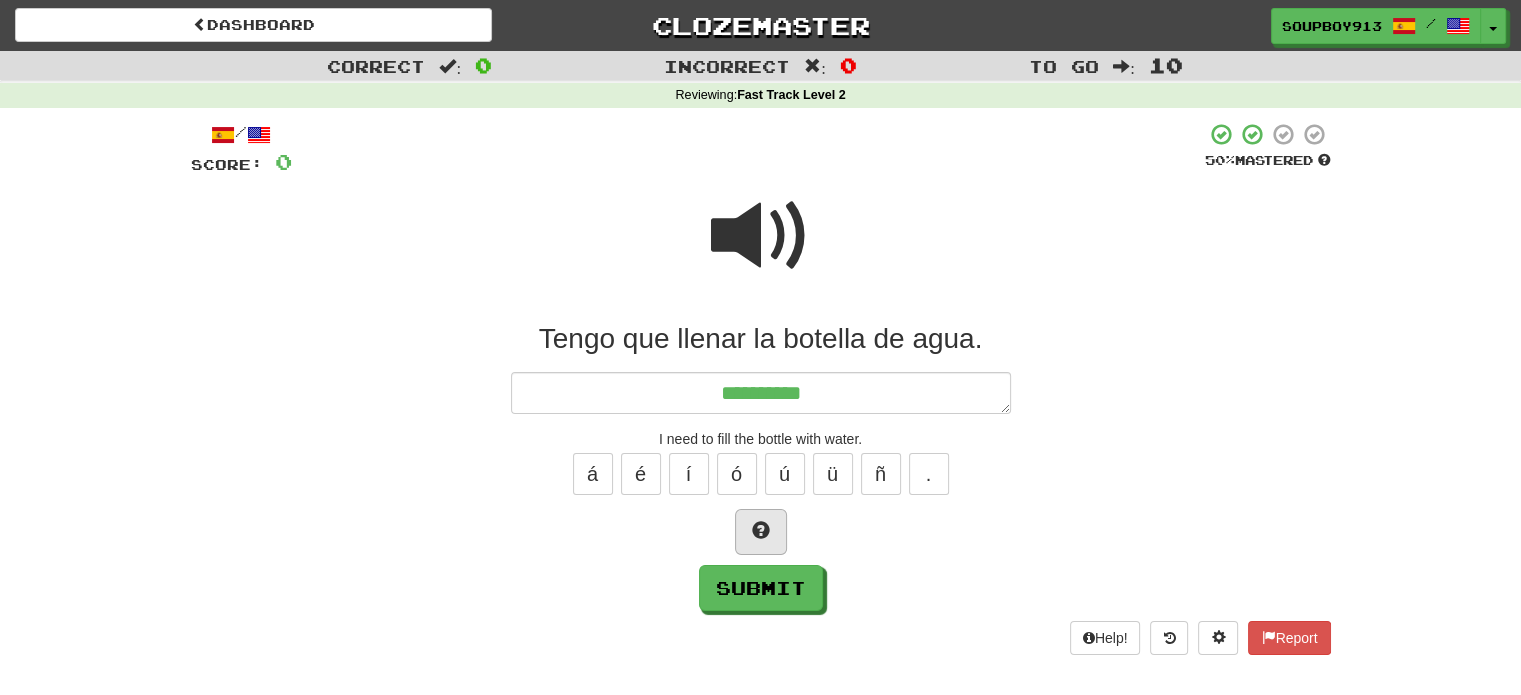 type on "*********" 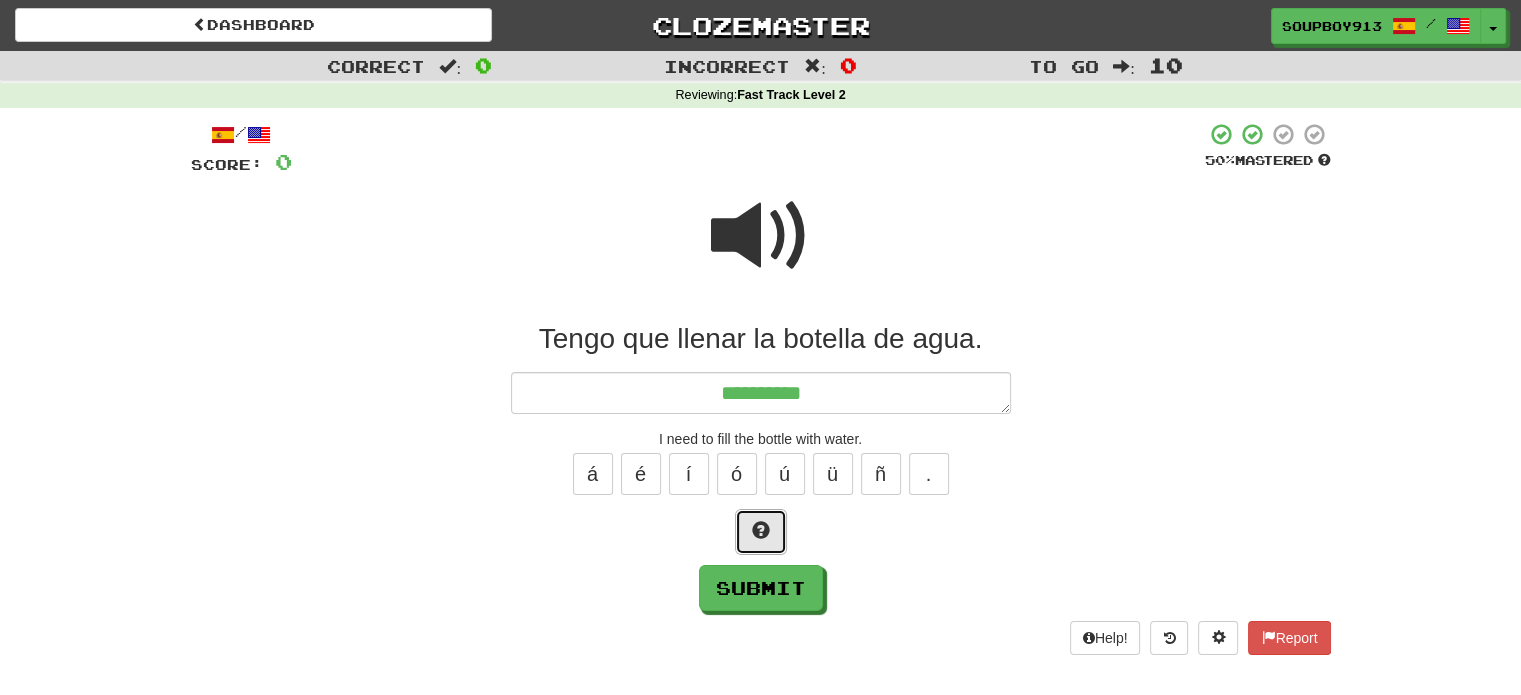 click at bounding box center (761, 532) 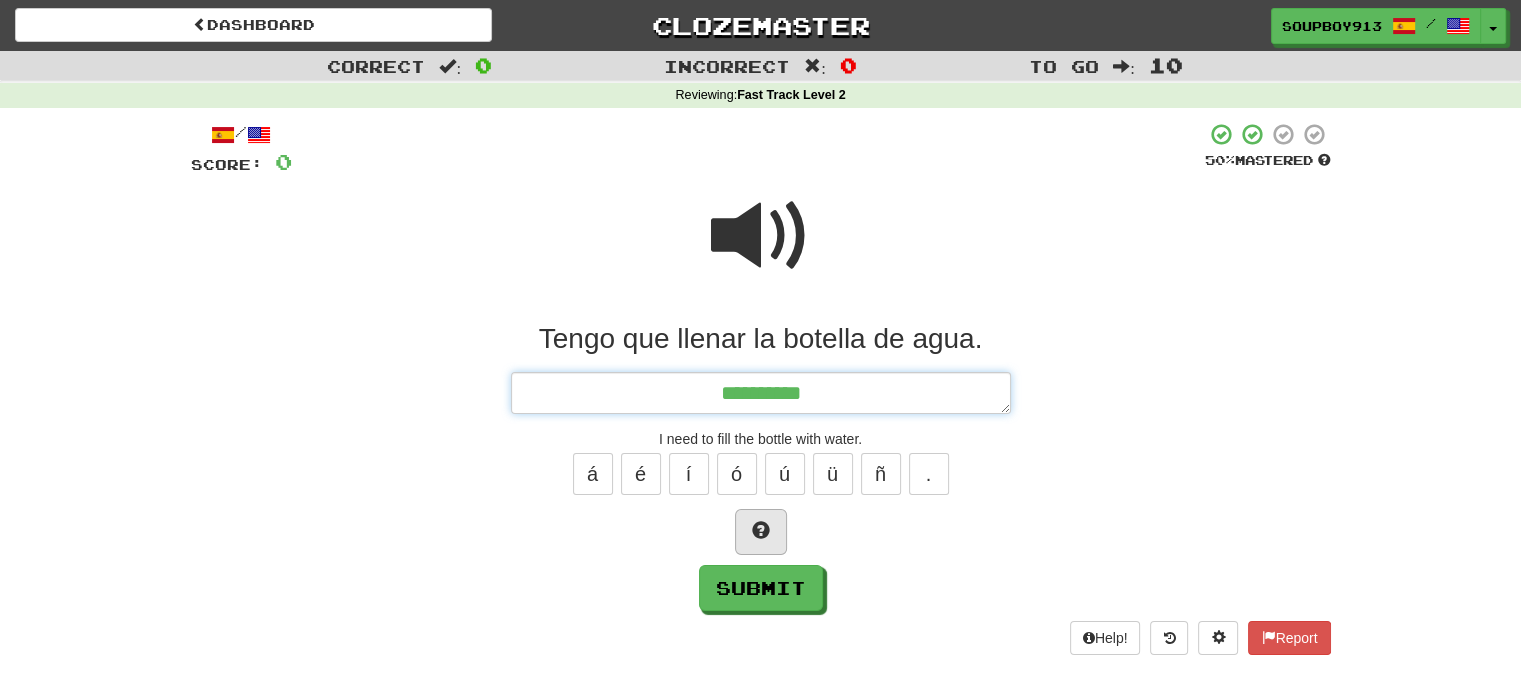 type on "*" 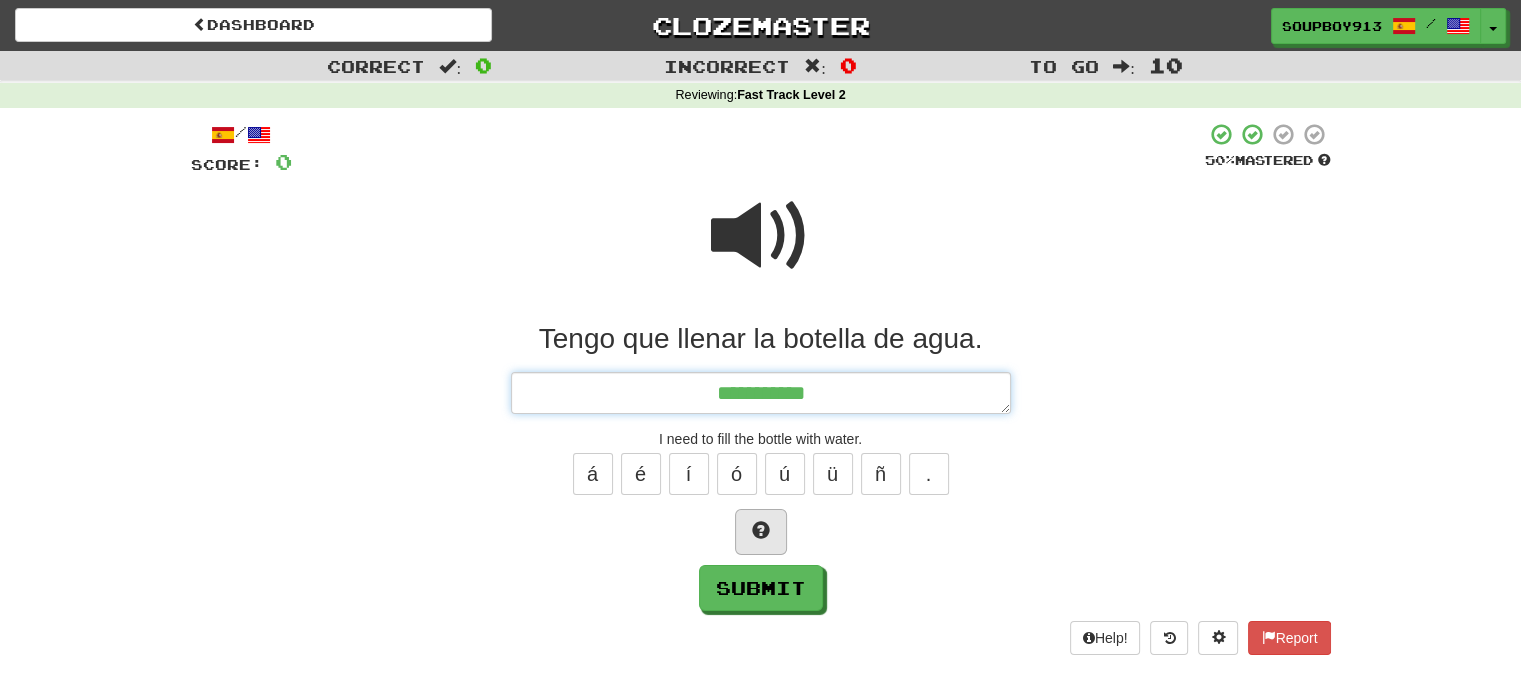 type on "*" 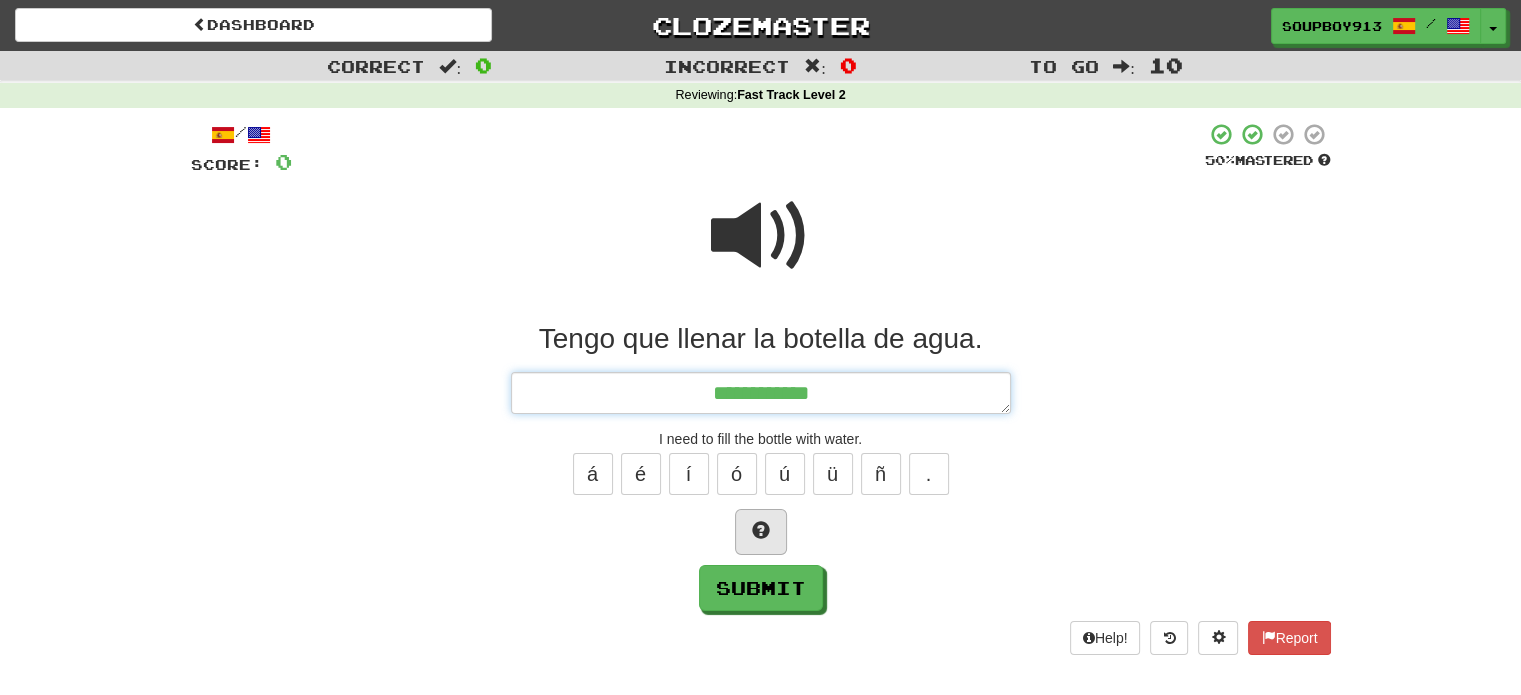 type on "*" 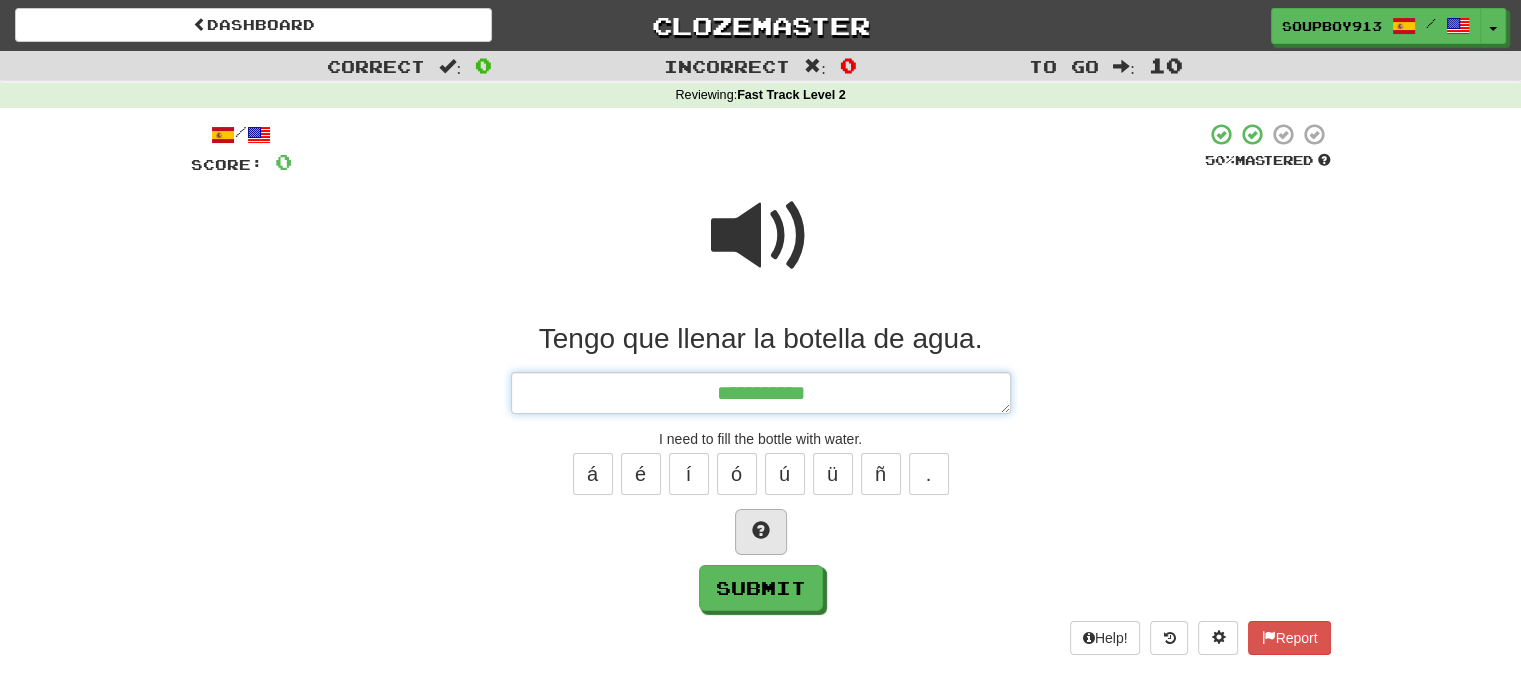 type on "*" 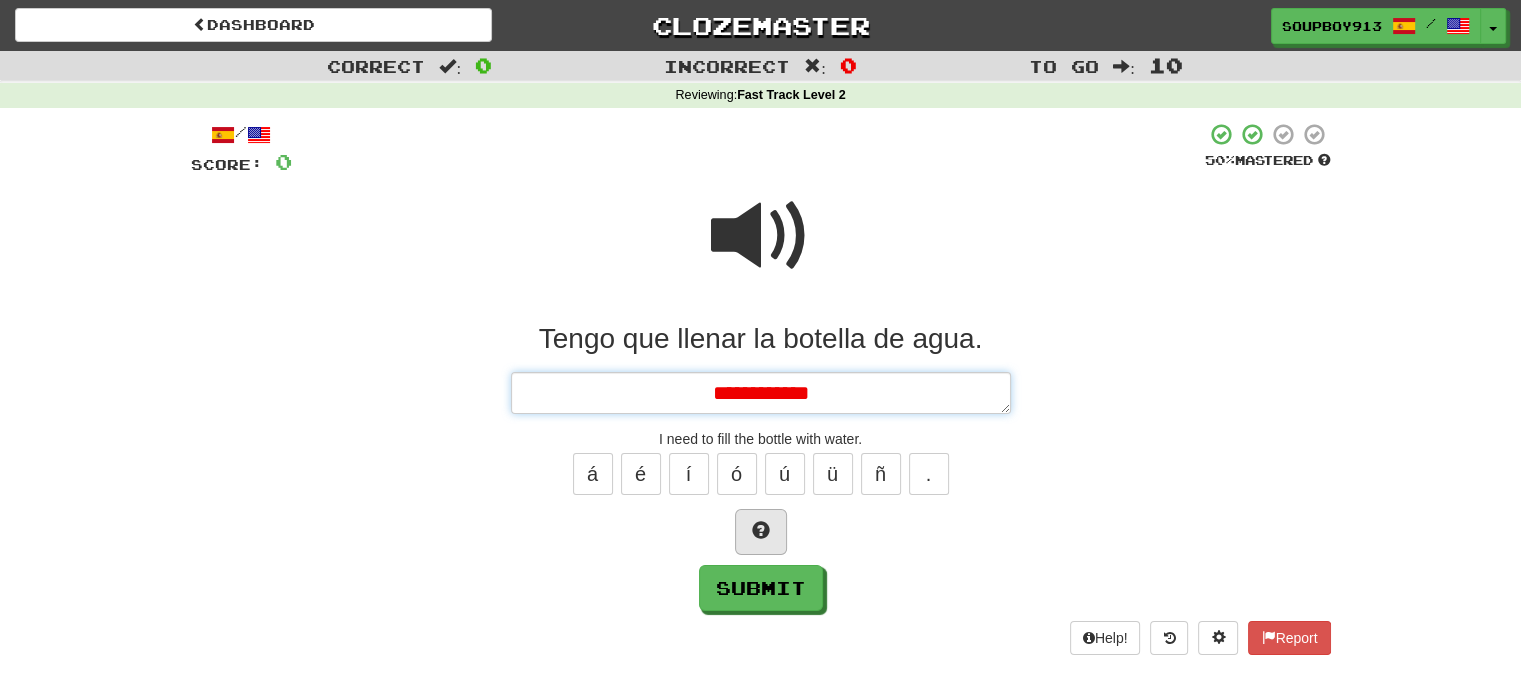 type on "*" 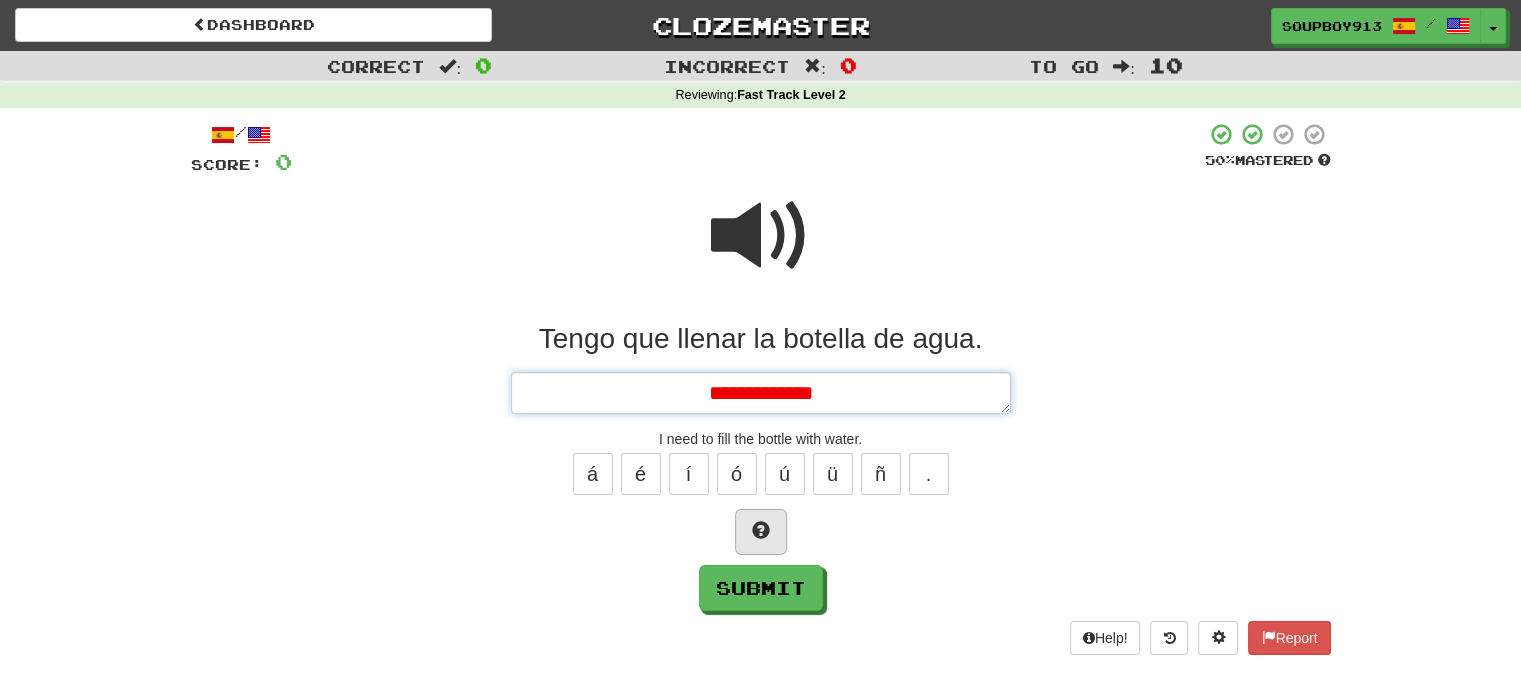 type on "*" 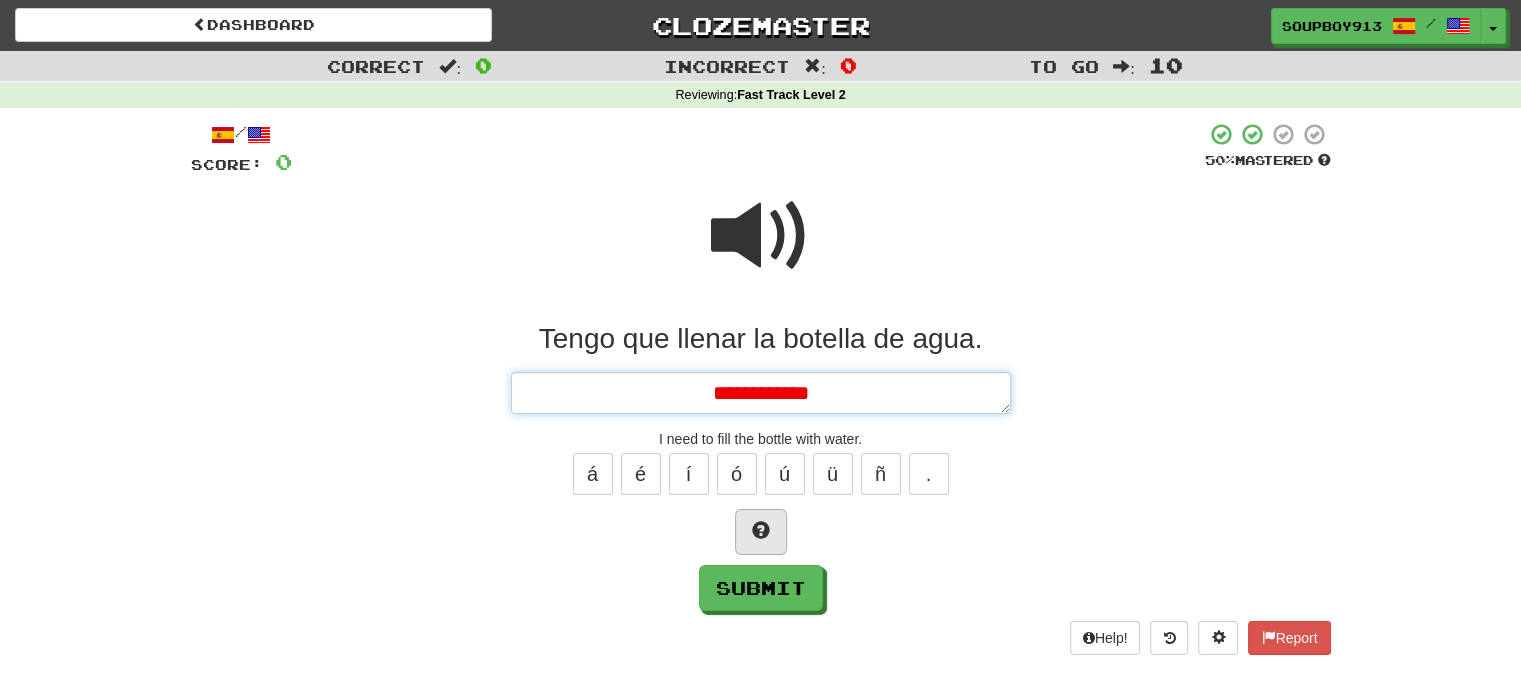 type on "*" 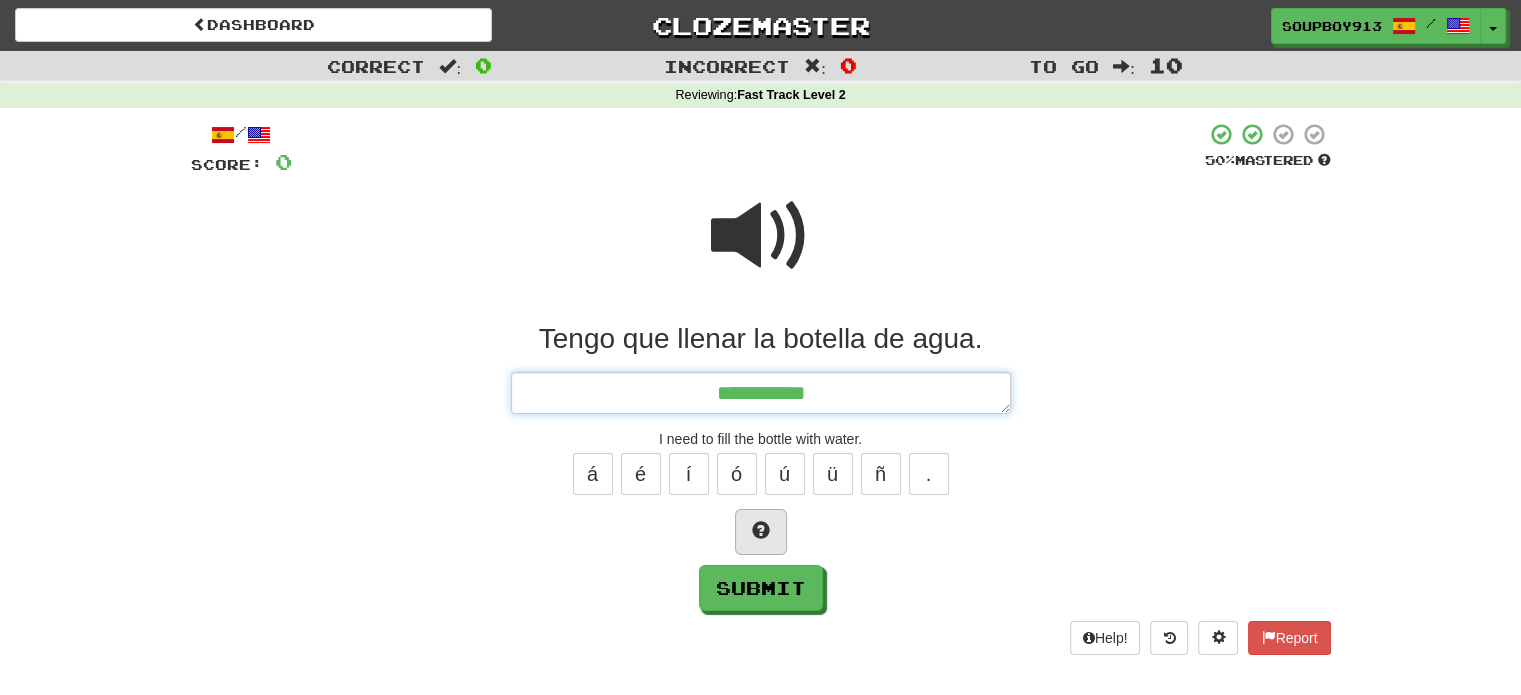 type on "*" 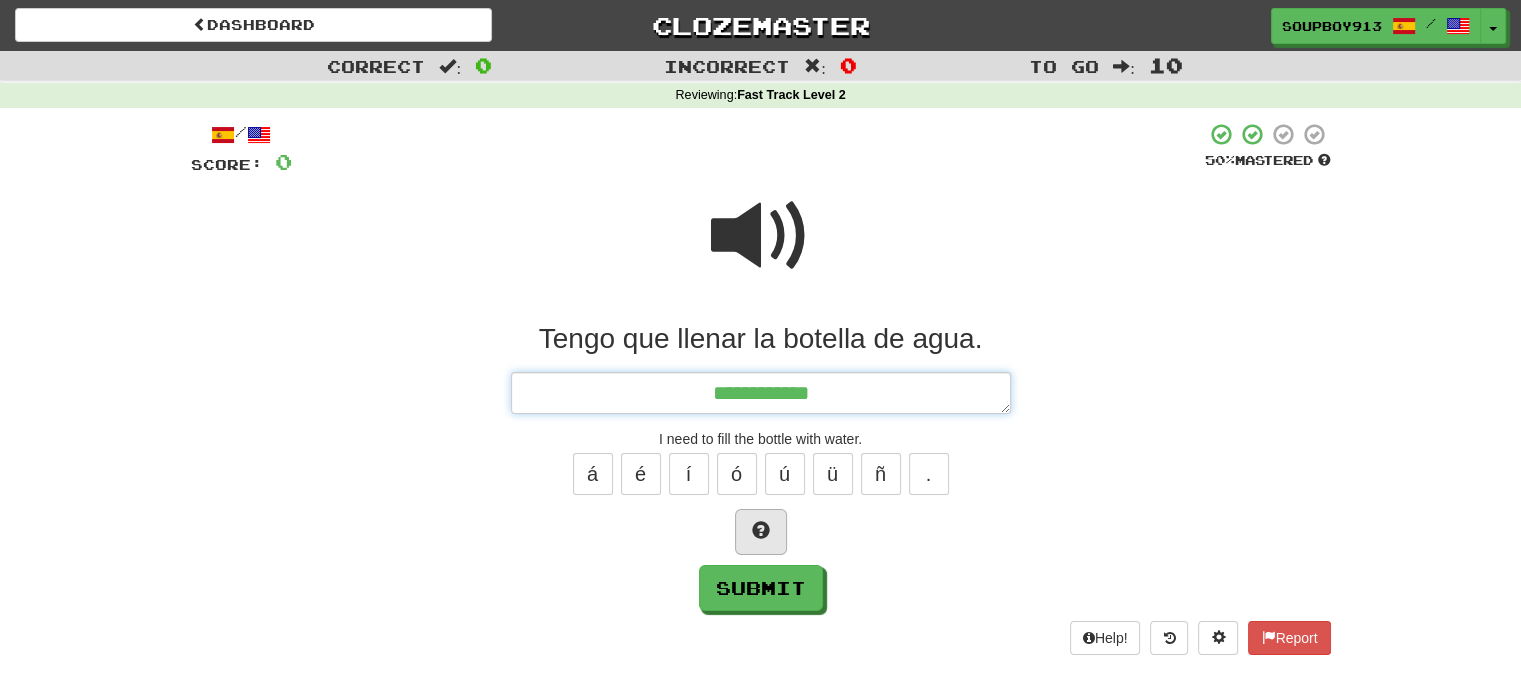 type on "*" 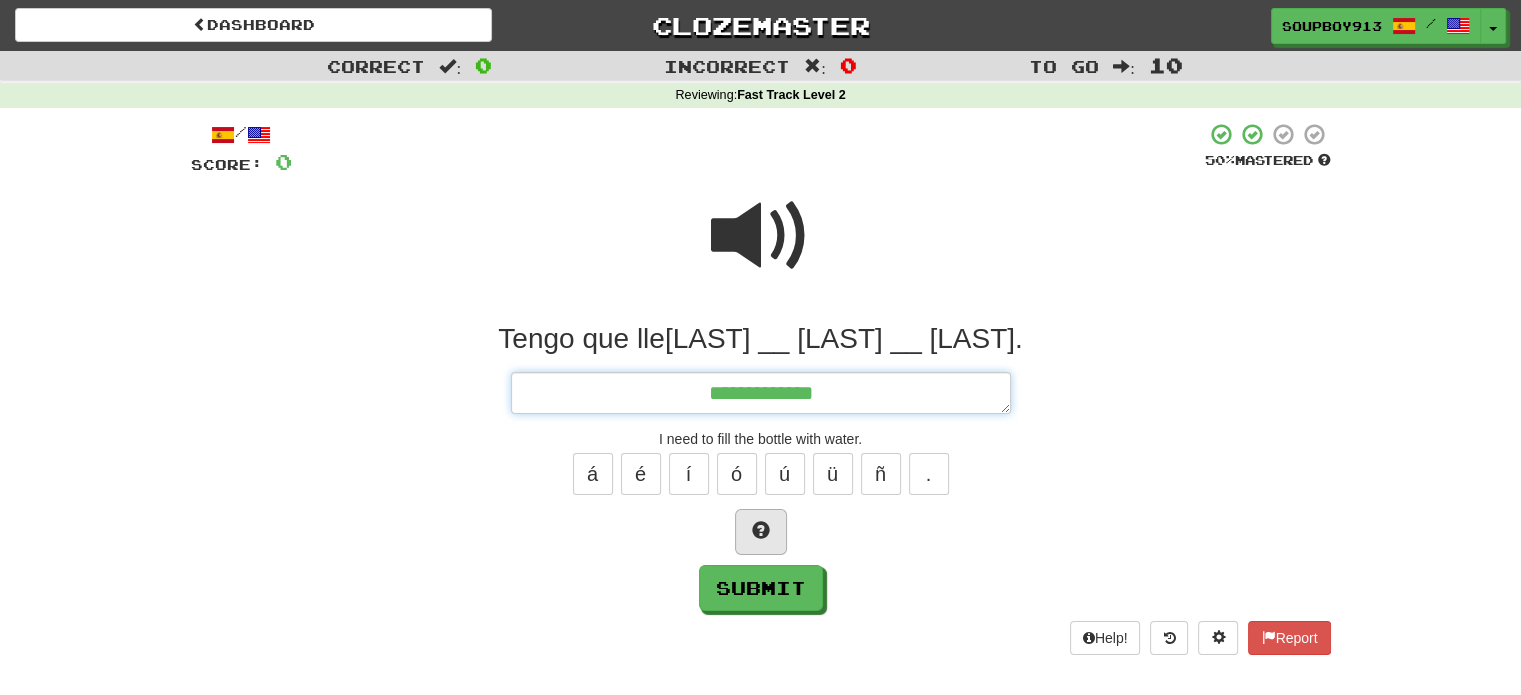 type on "*" 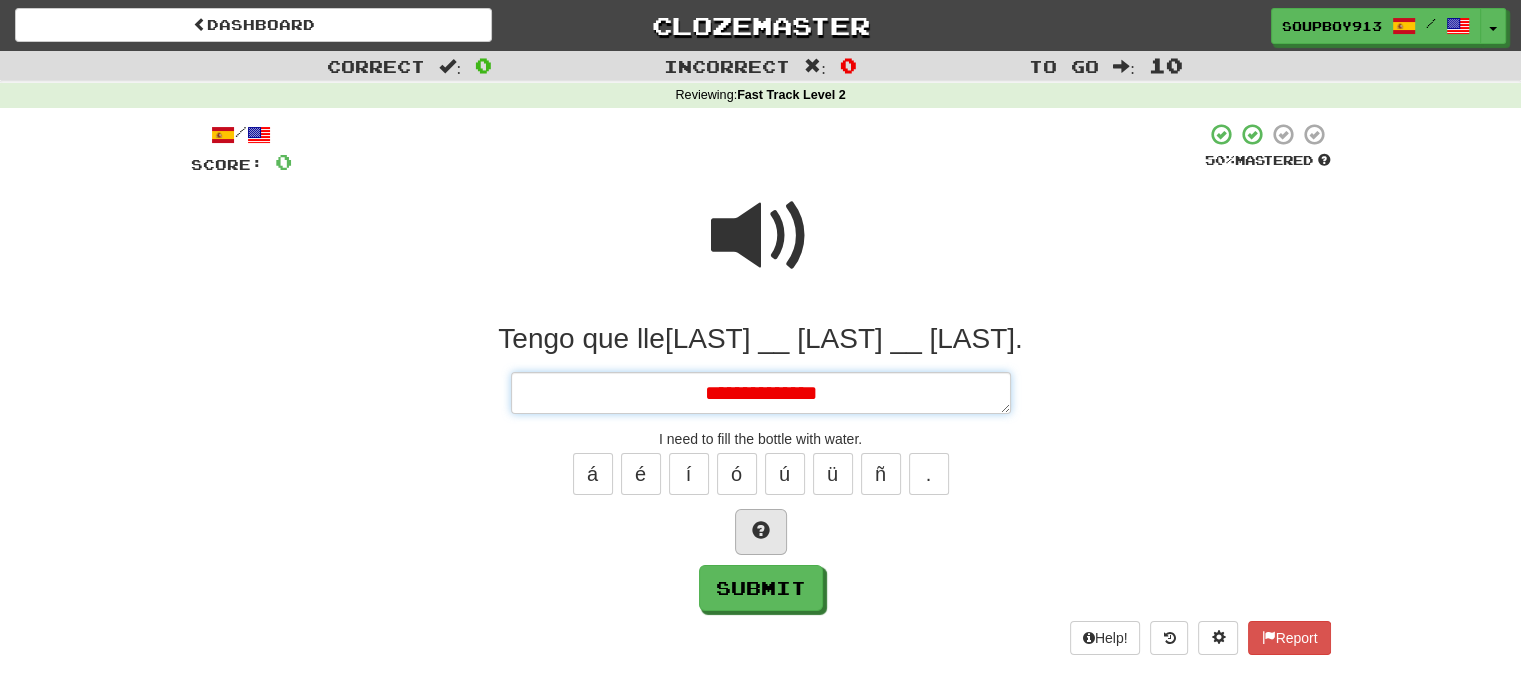 type on "*" 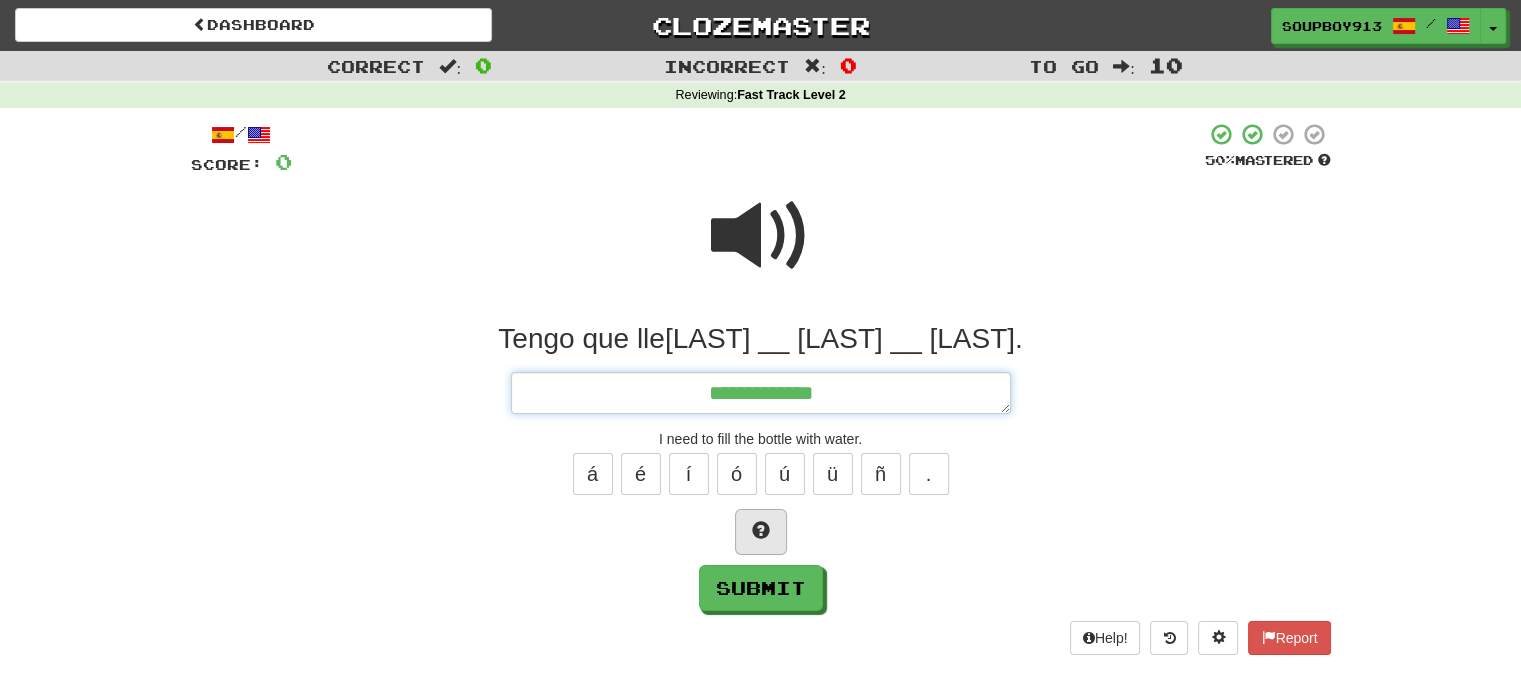 type on "*" 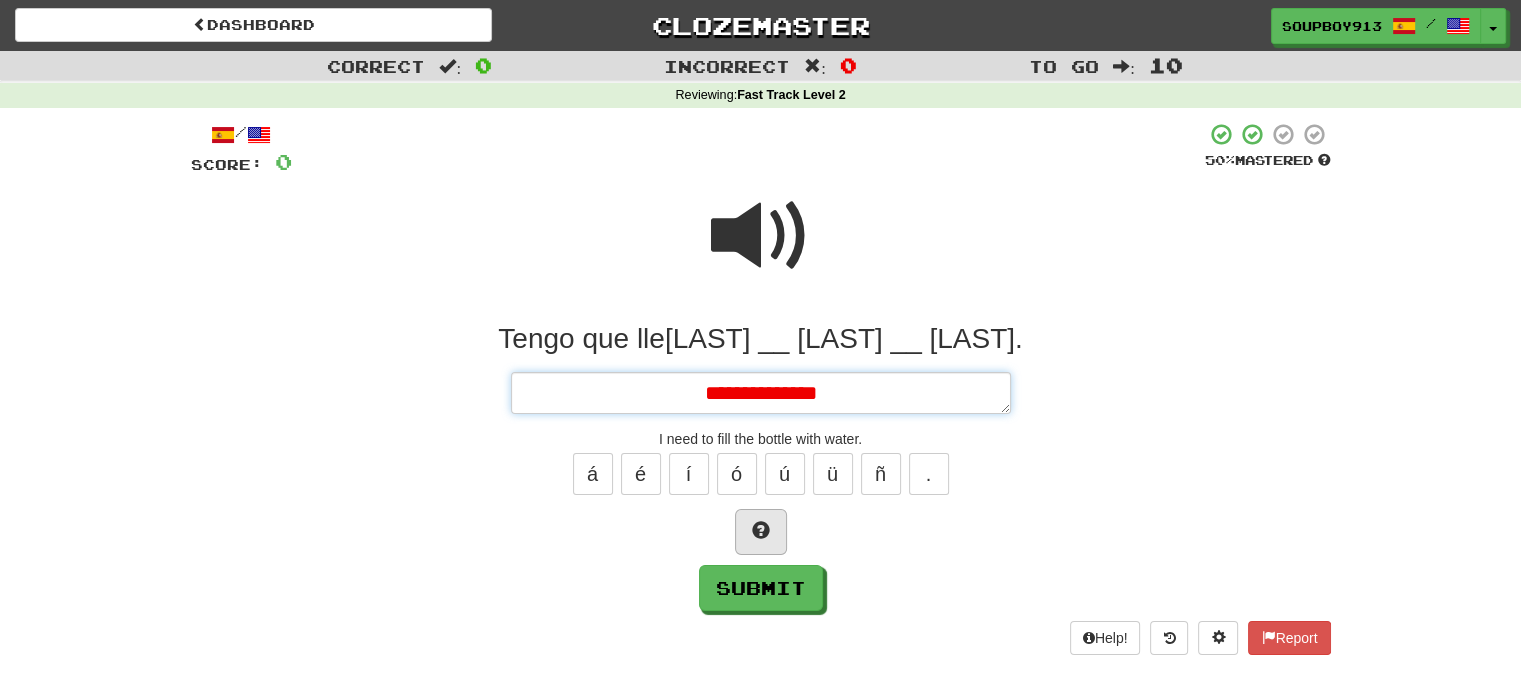 type on "*" 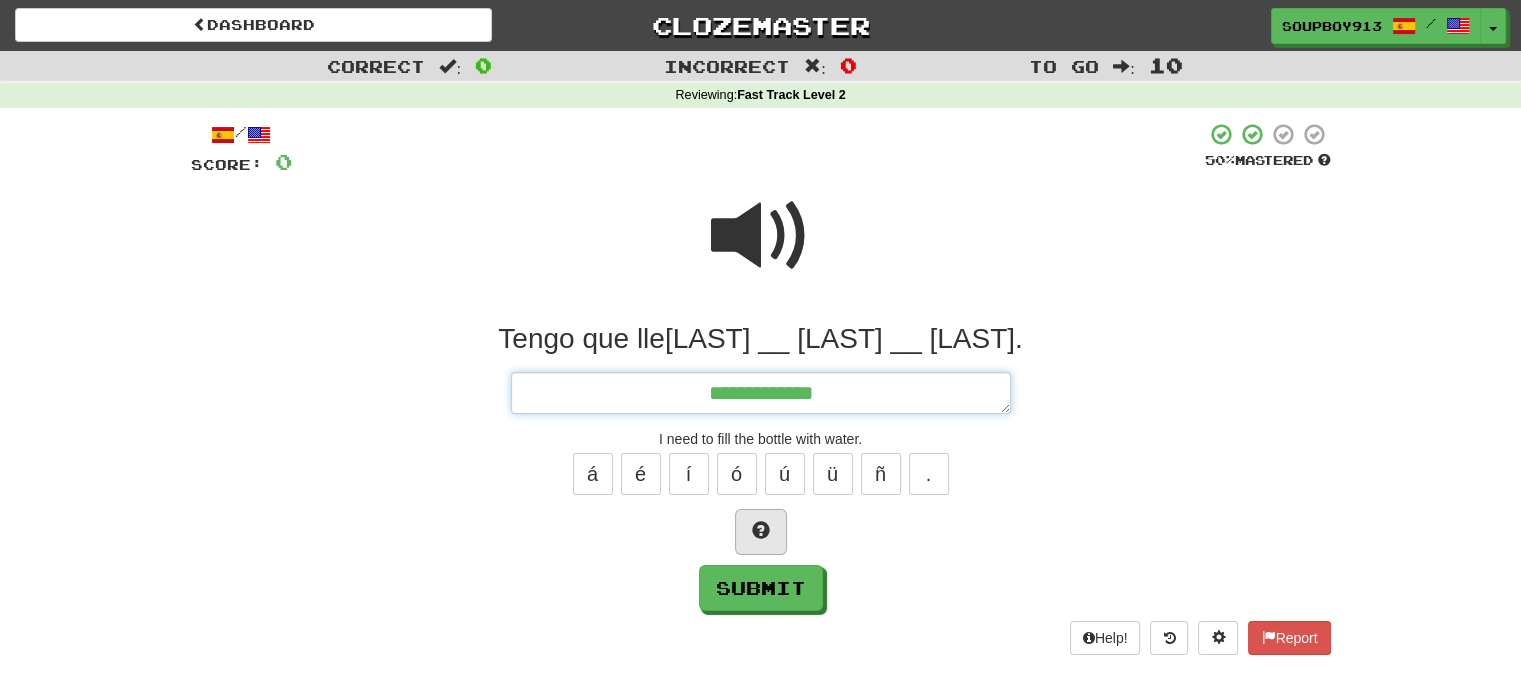 type on "*" 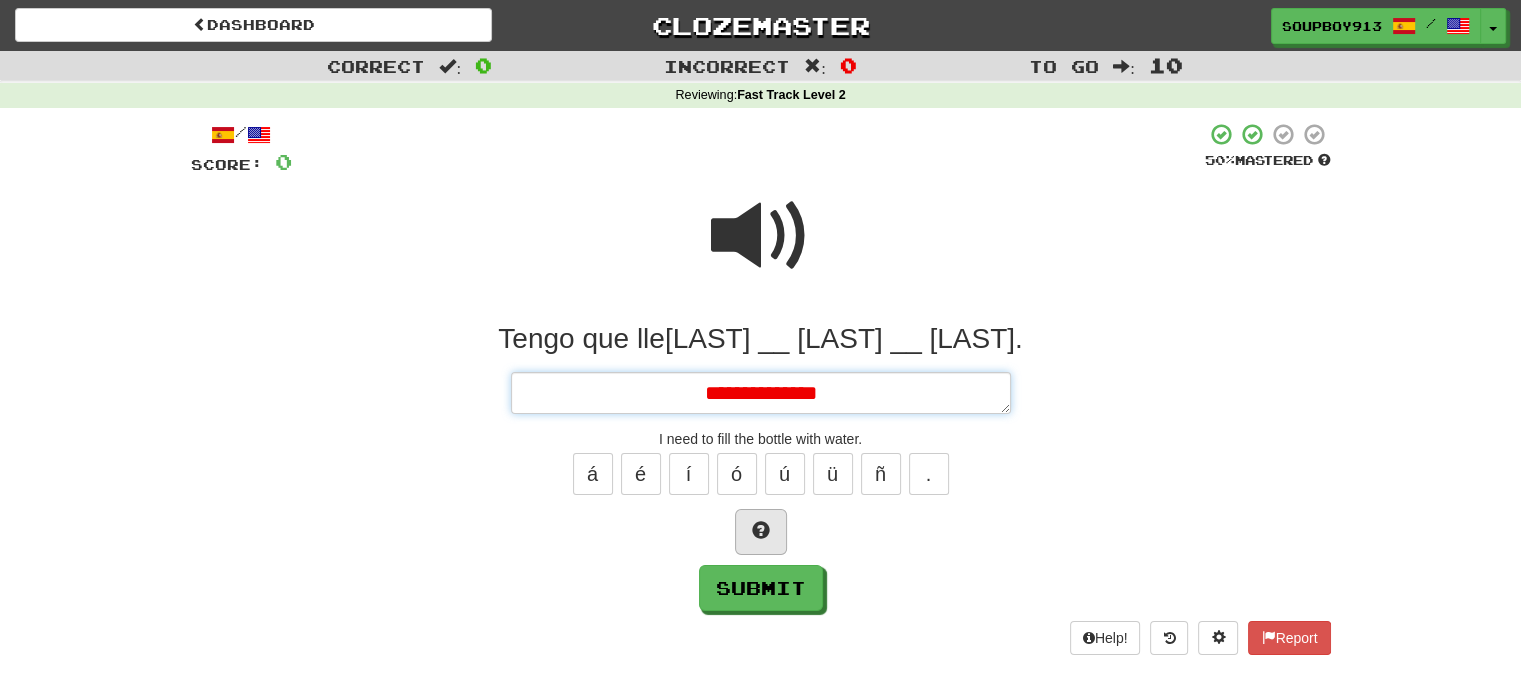 type on "*" 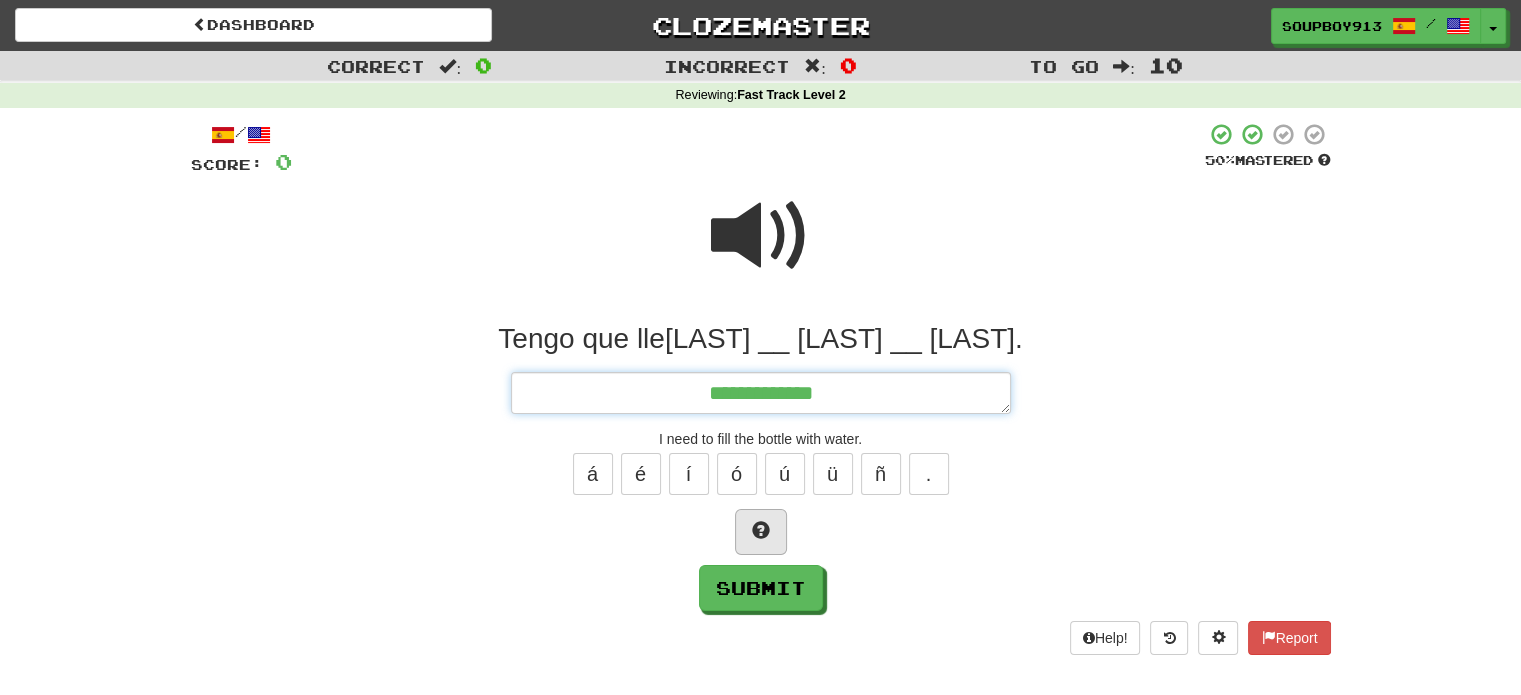 type on "*" 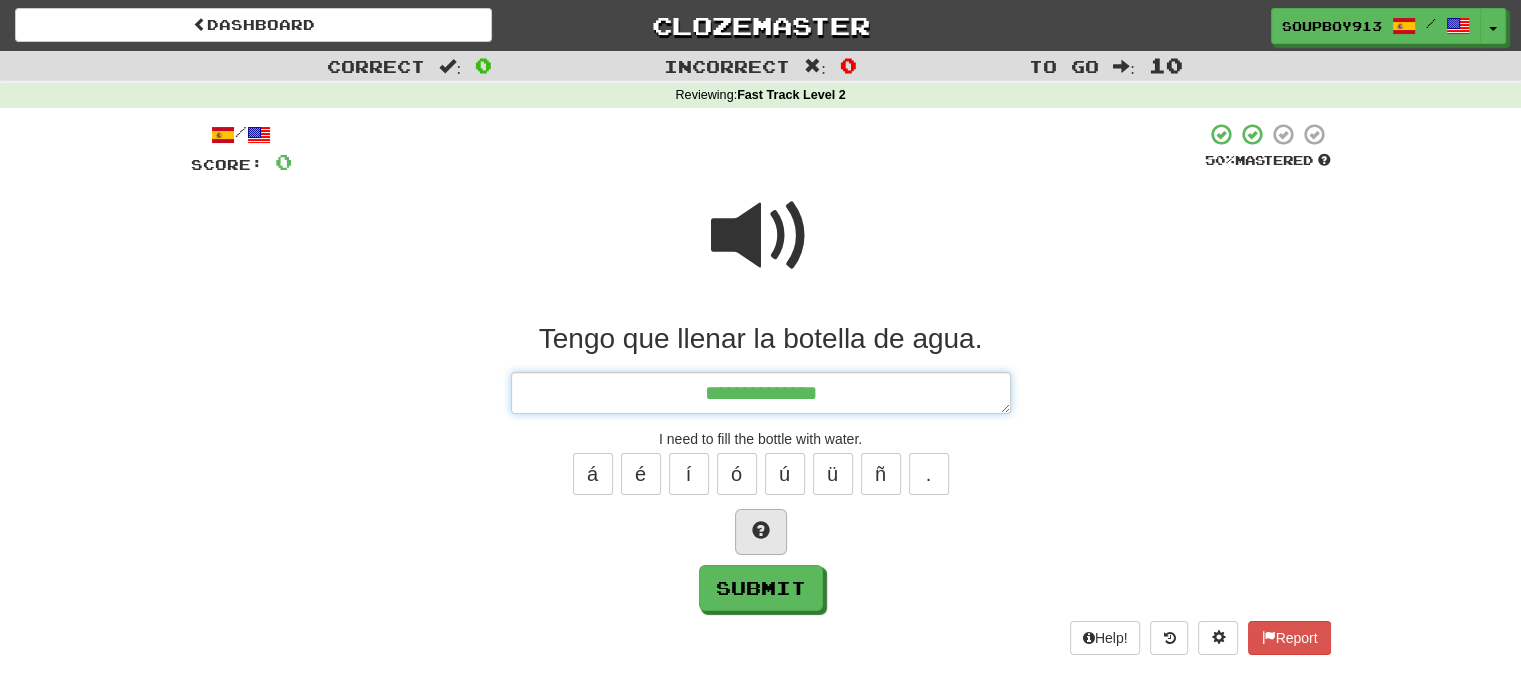 type on "*" 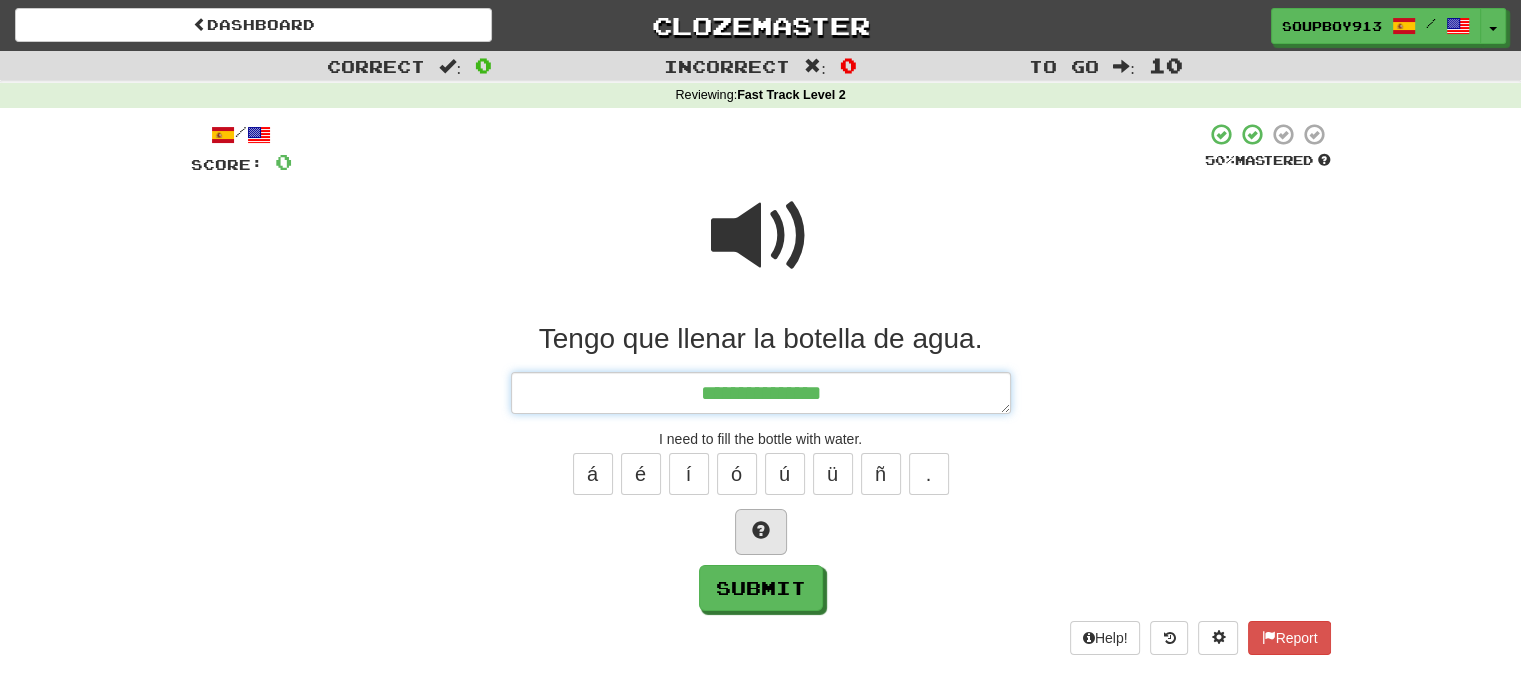 type on "*" 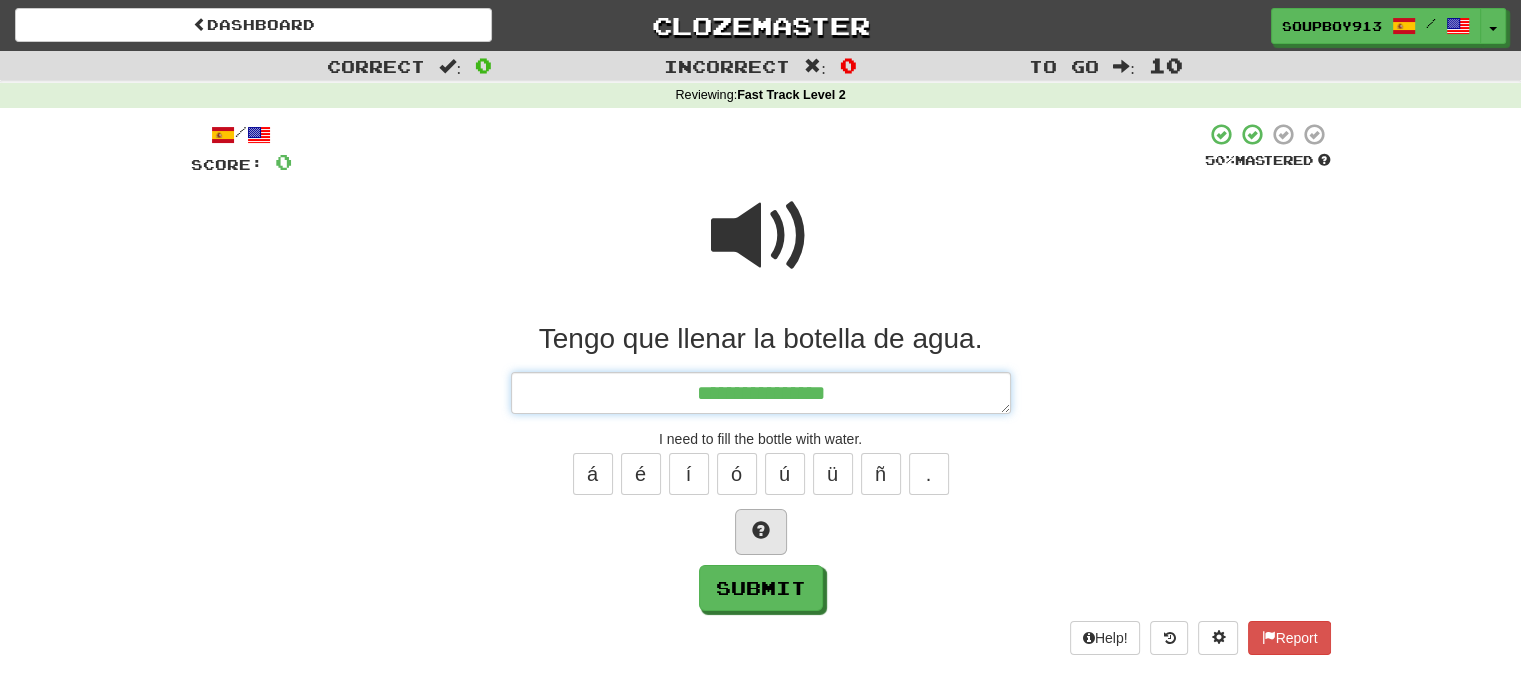 type on "*" 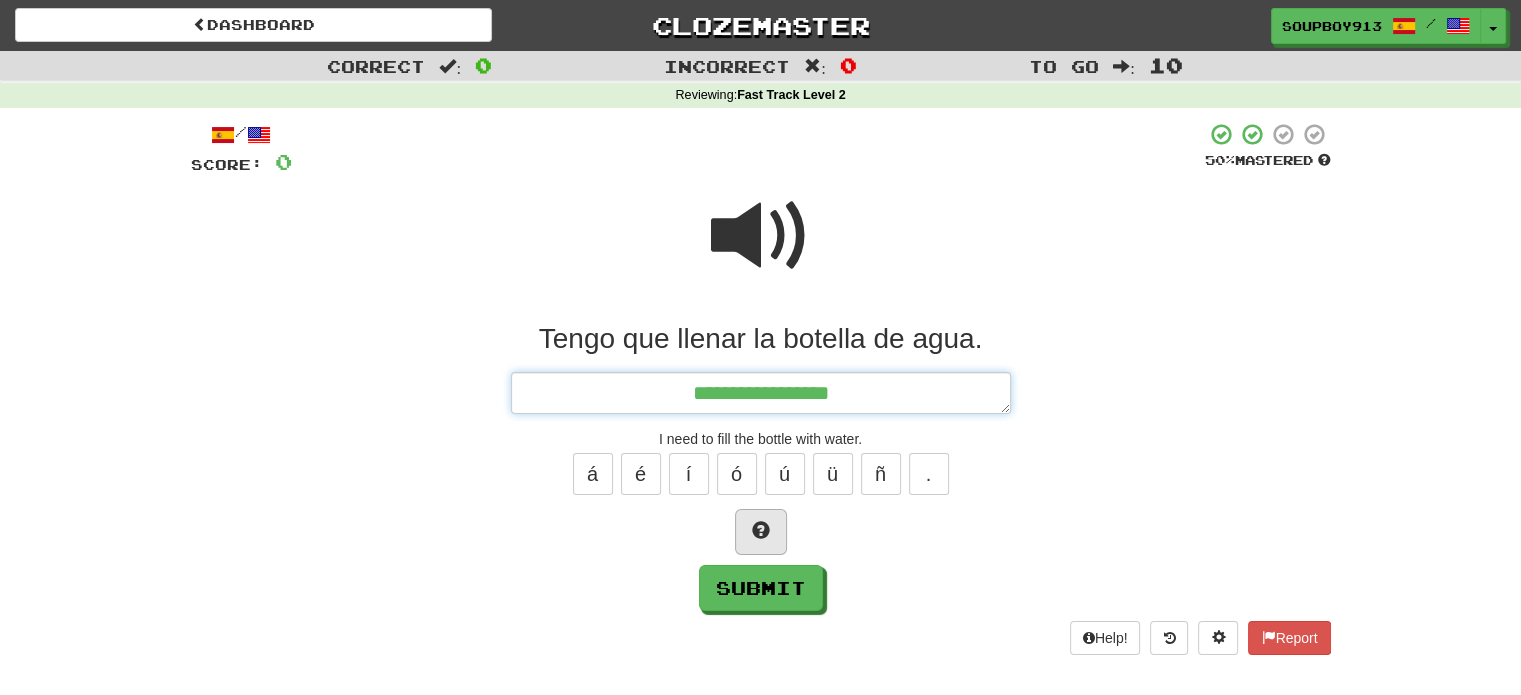 type on "*" 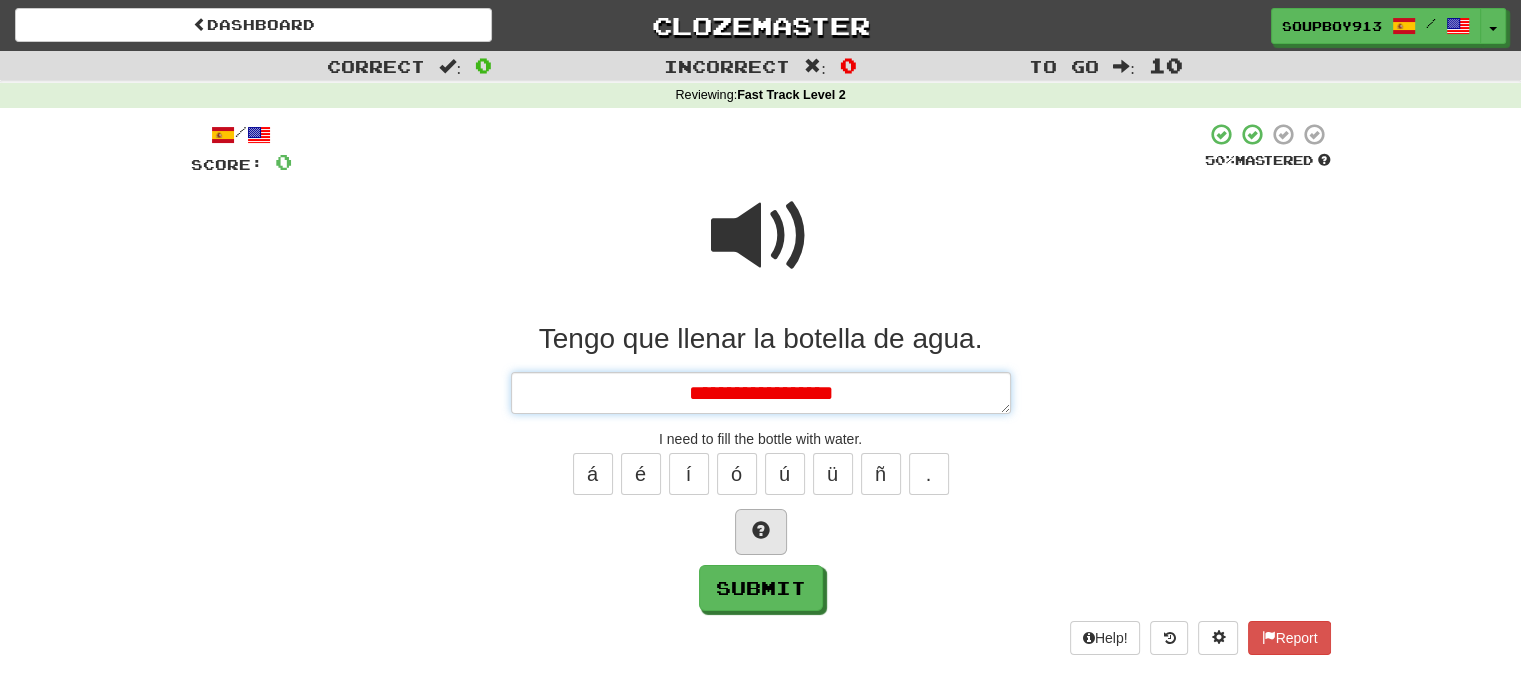 type on "*" 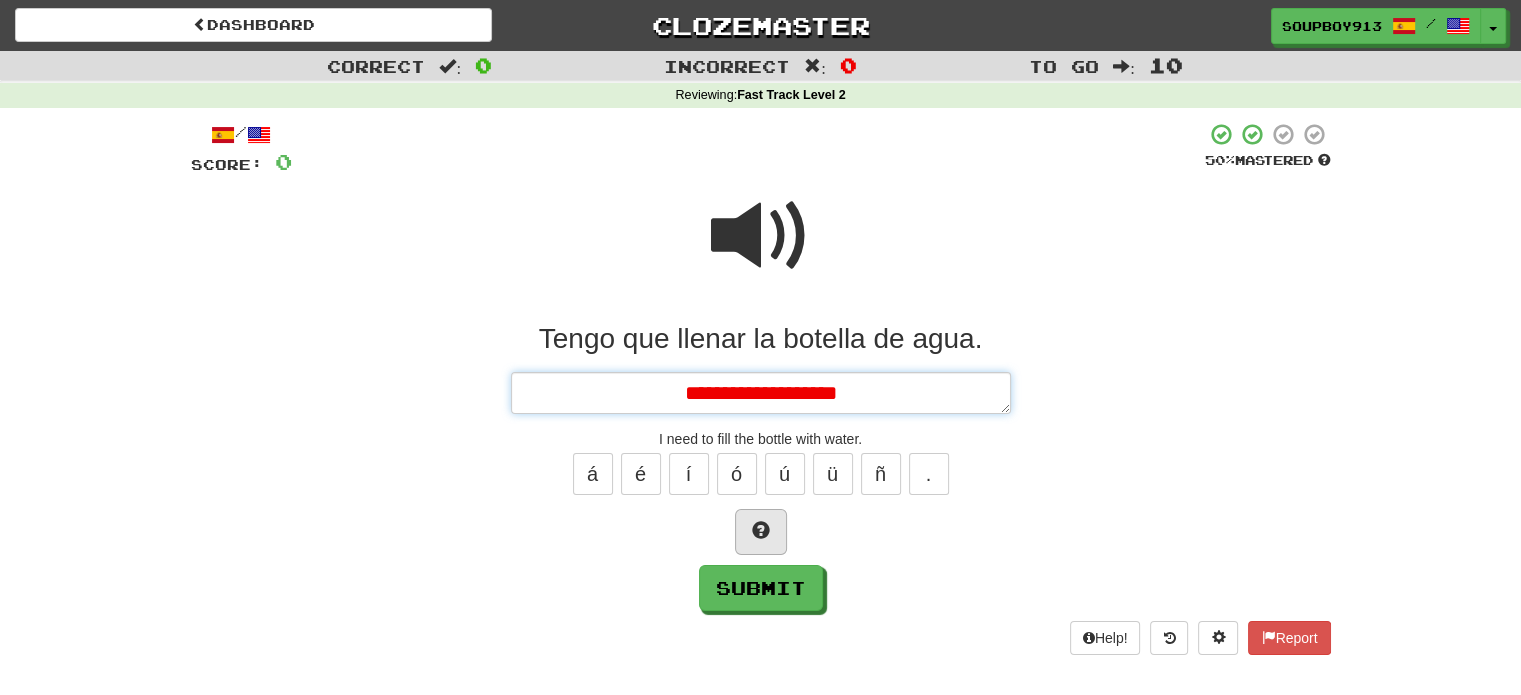 type on "*" 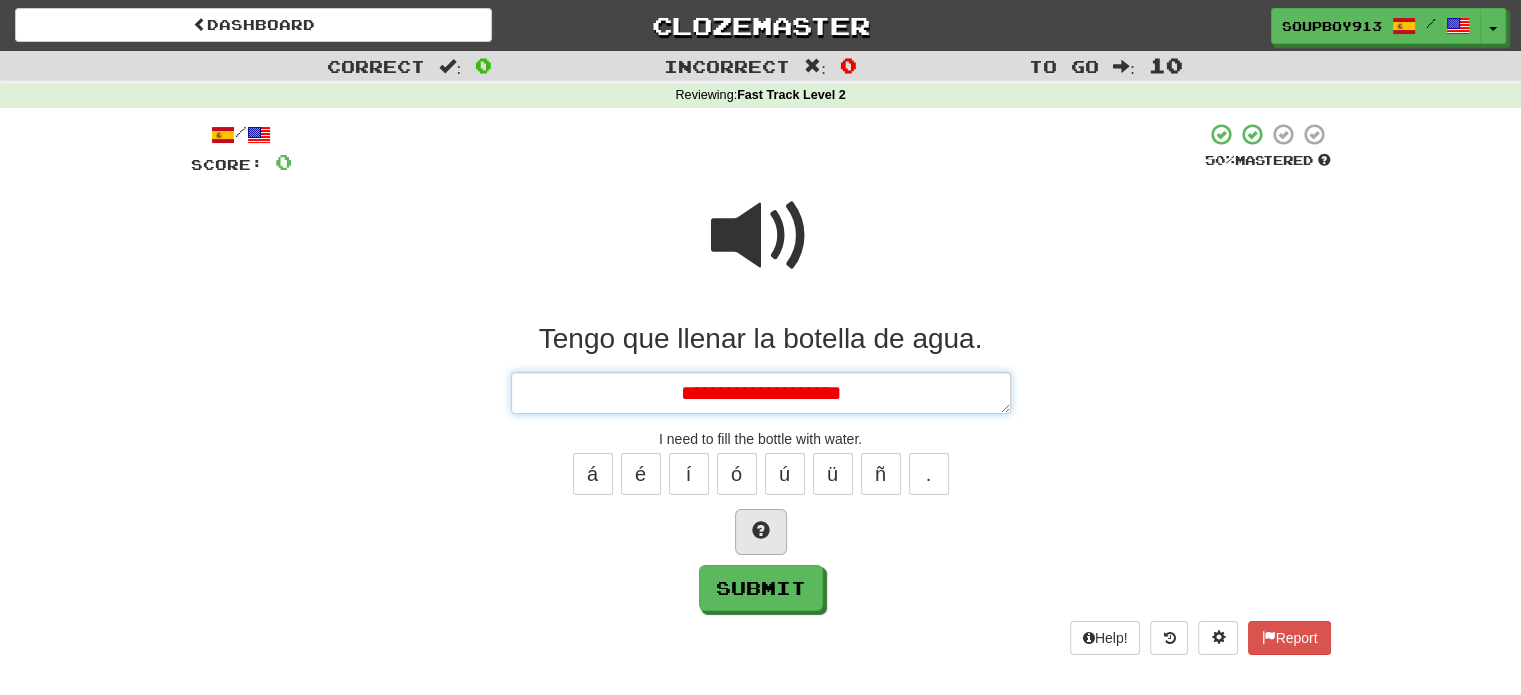 type on "*" 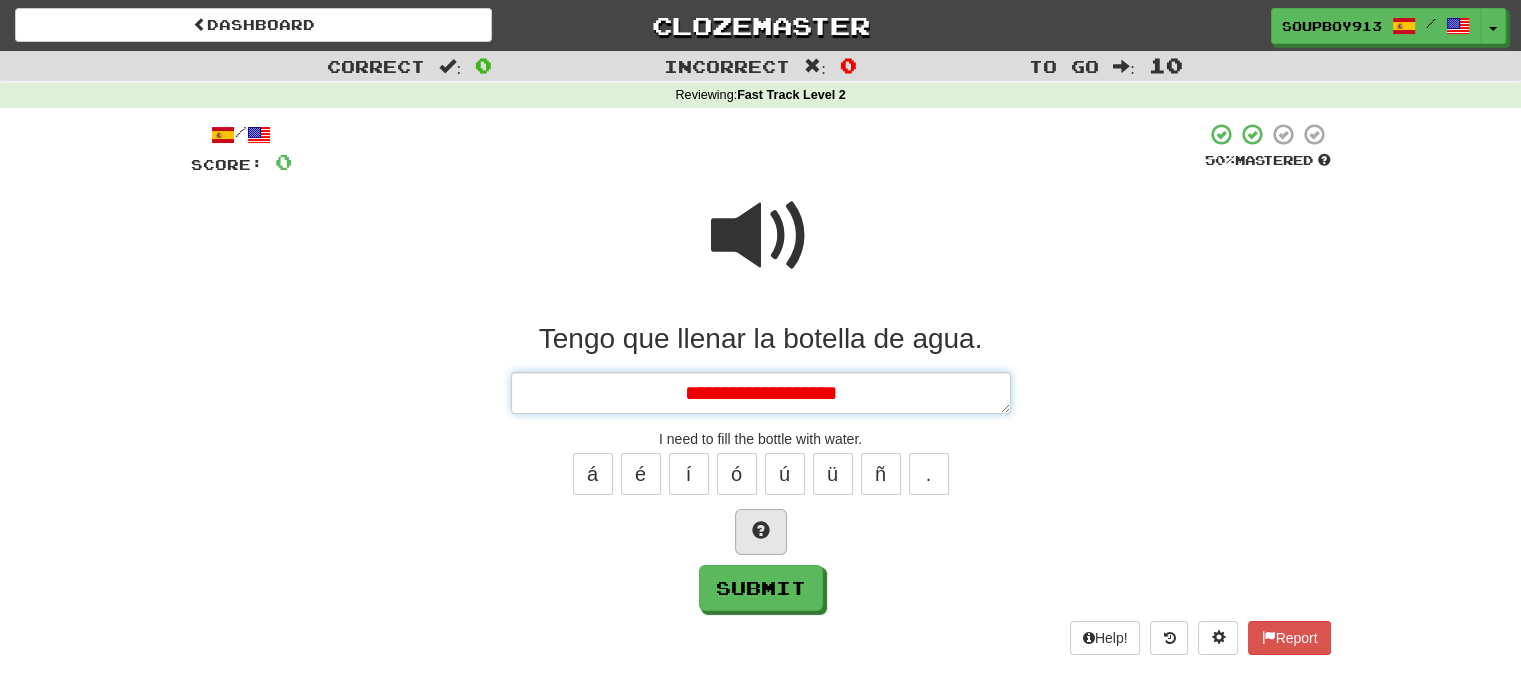 type on "*" 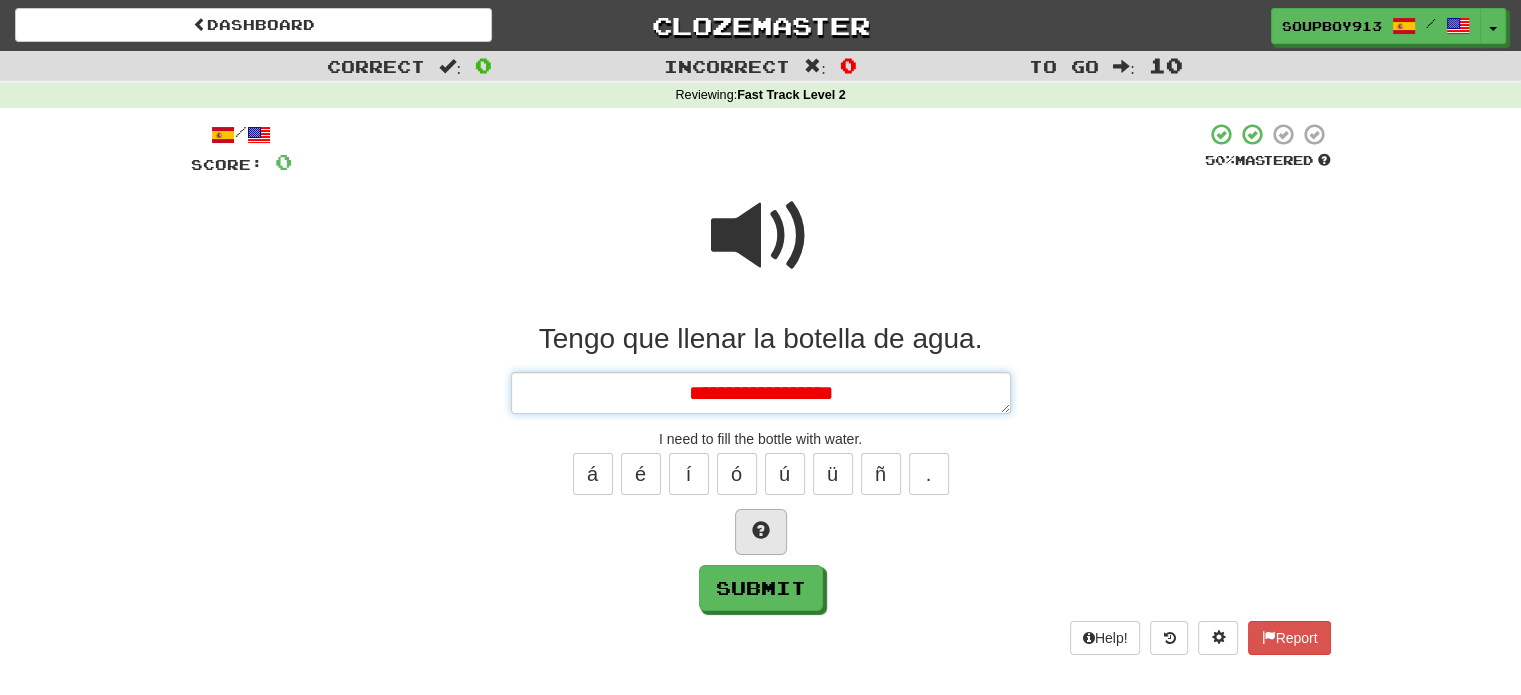 type on "*" 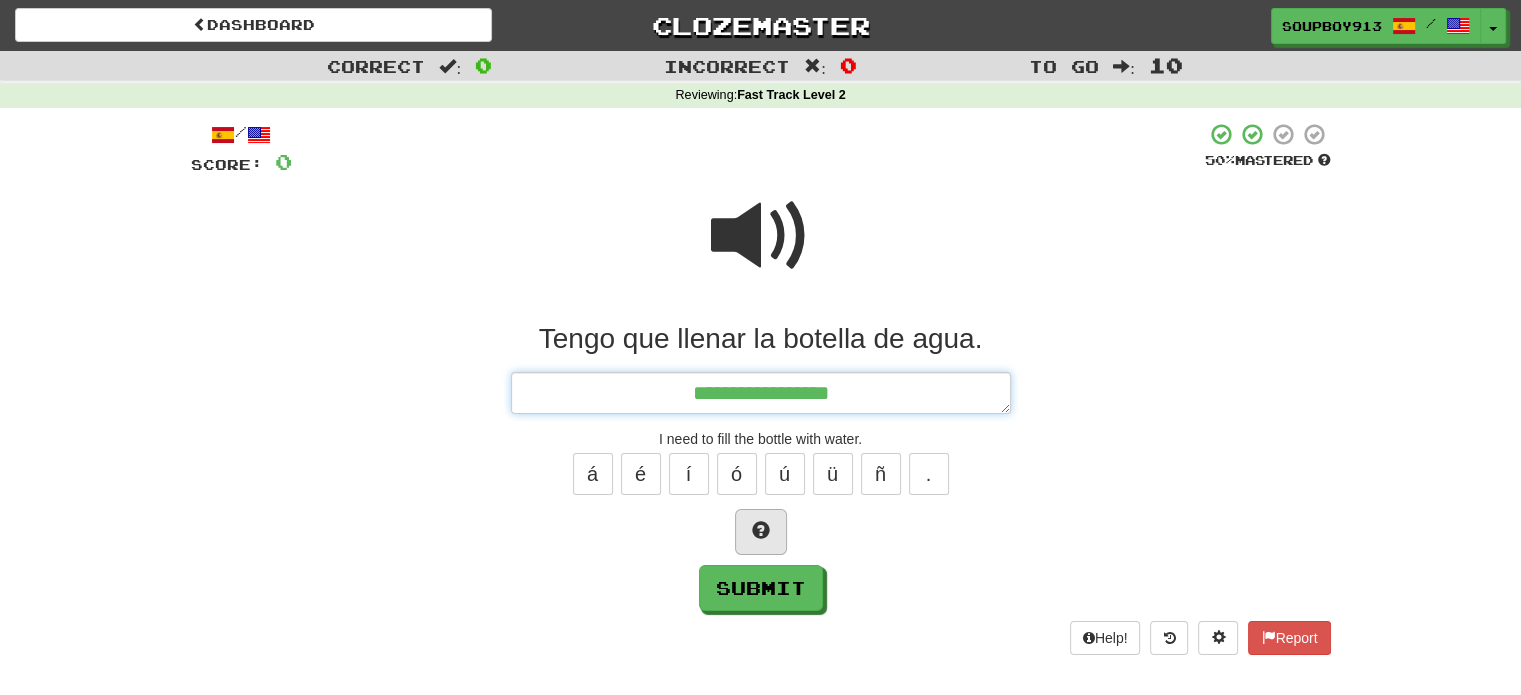 type on "*" 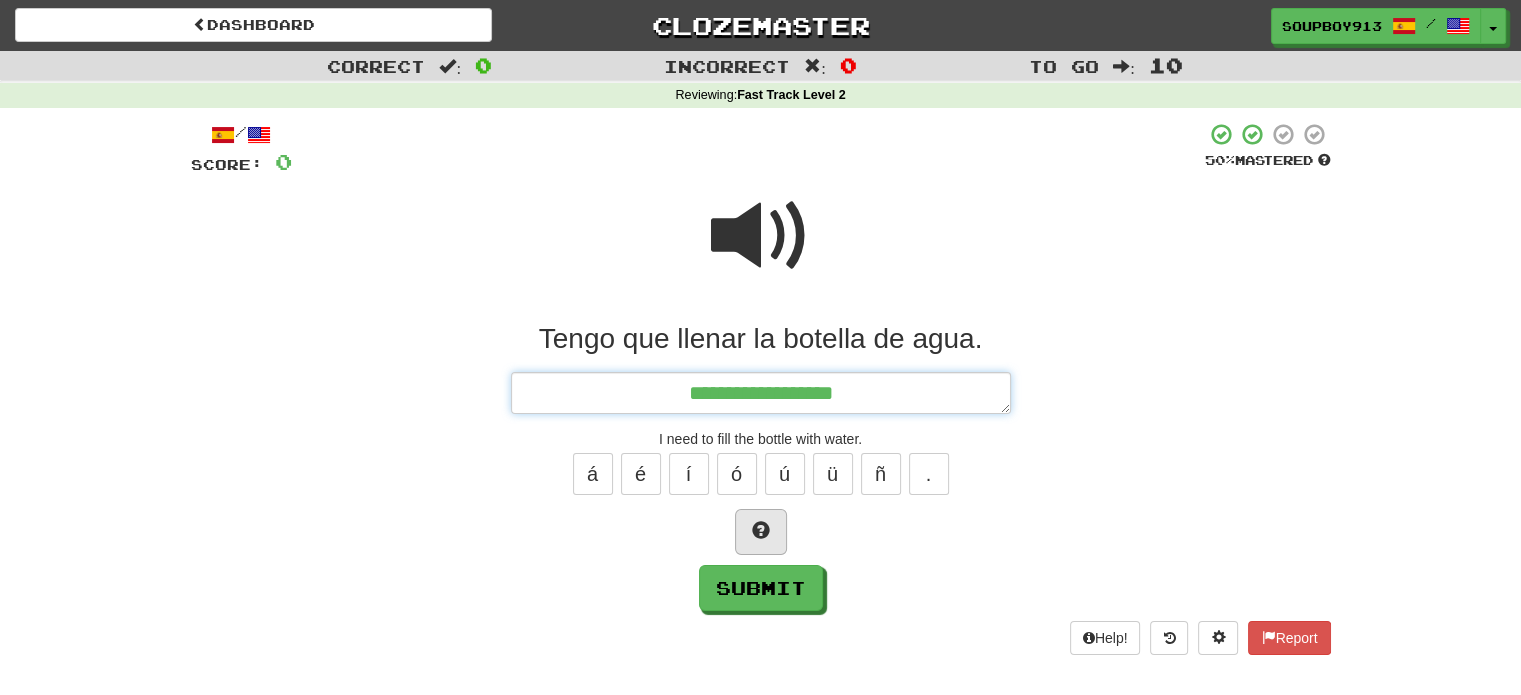 type on "*" 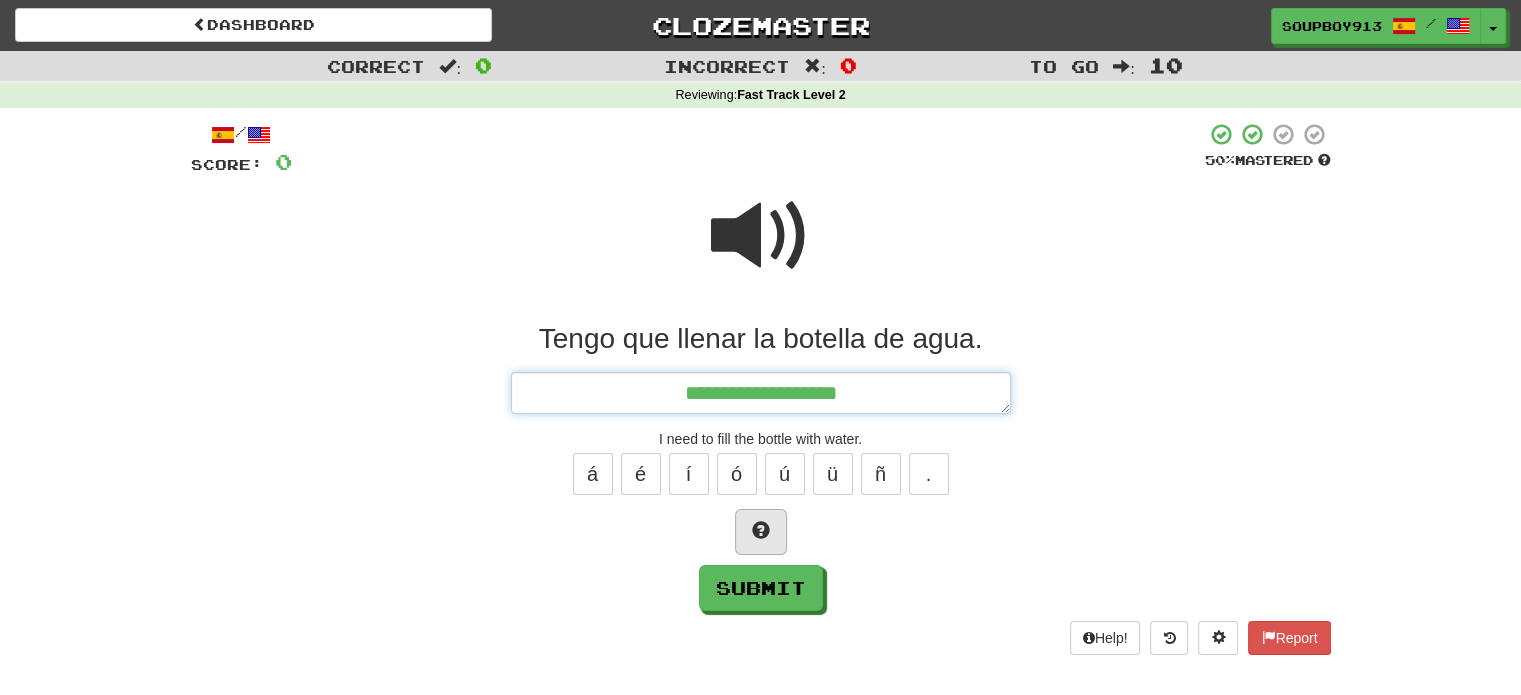 type on "*" 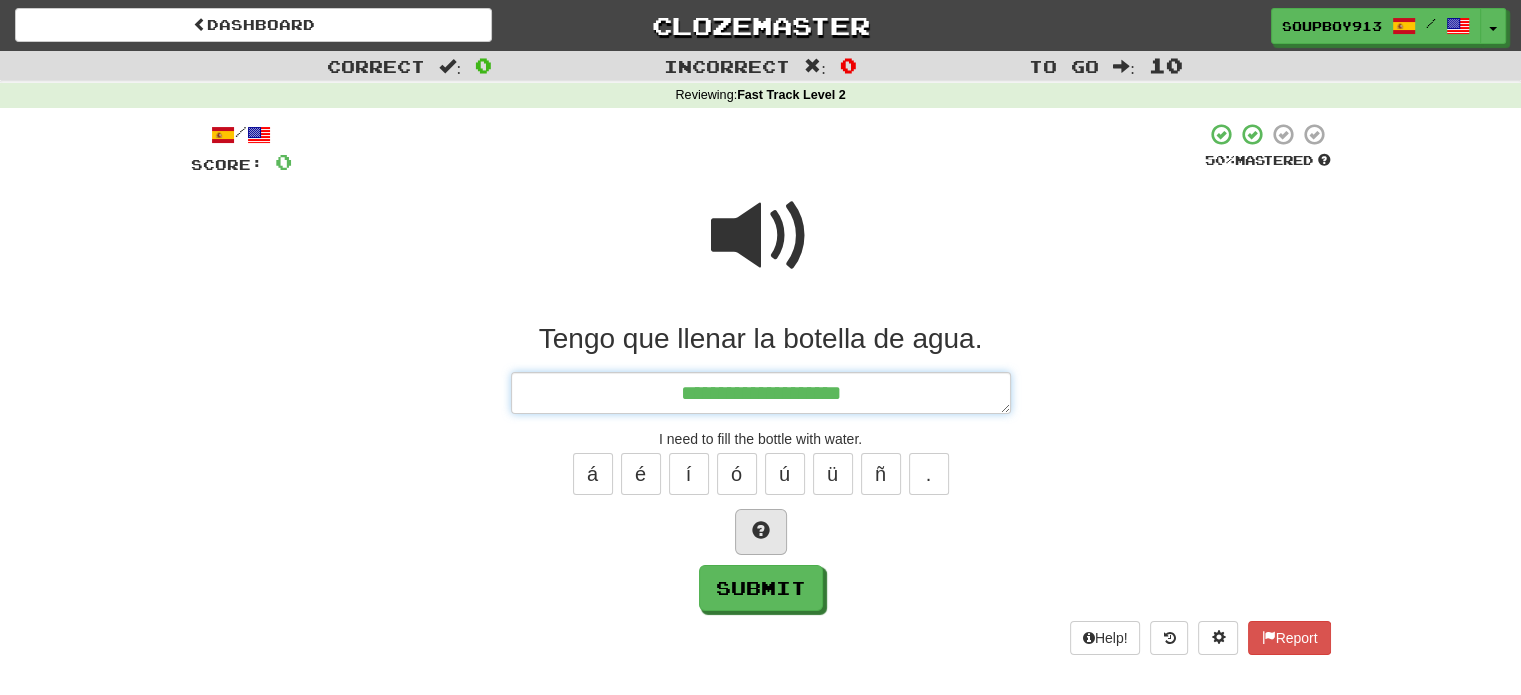 type on "*" 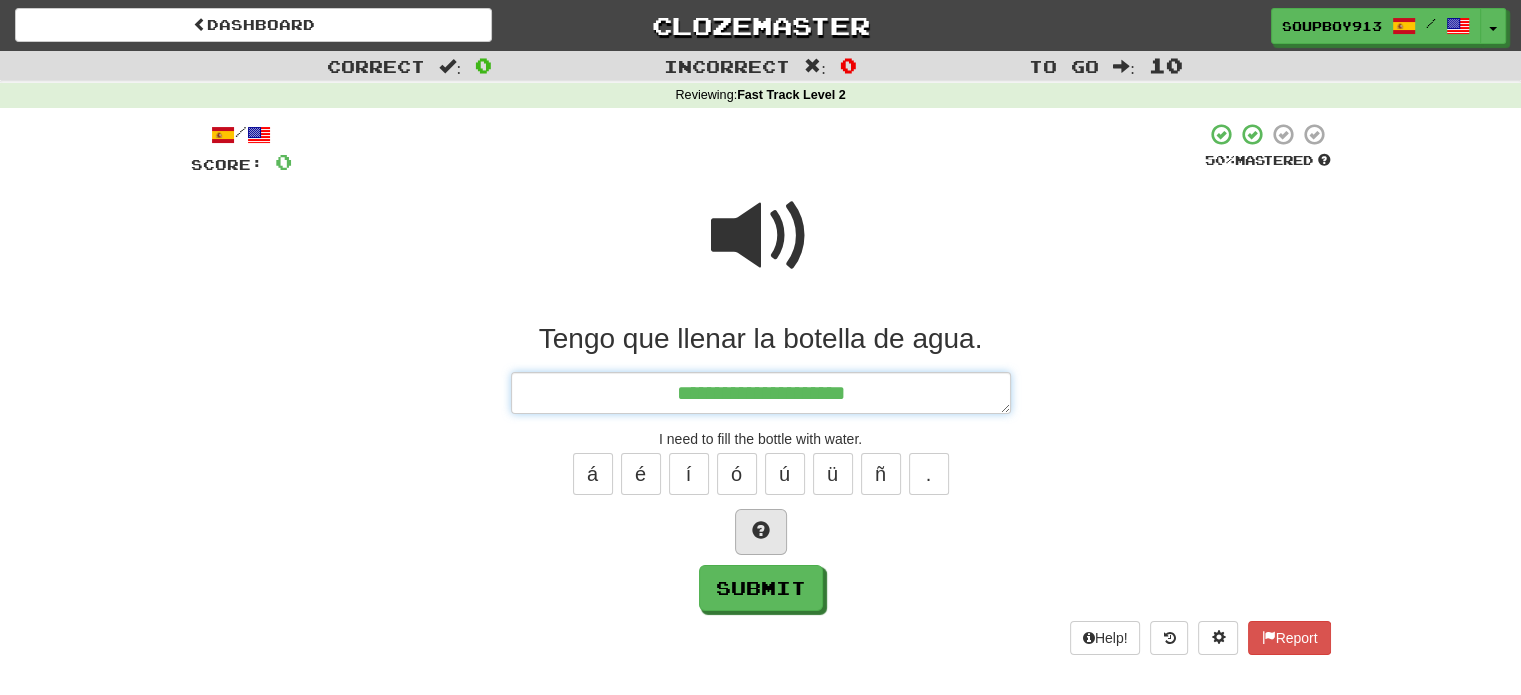 type on "*" 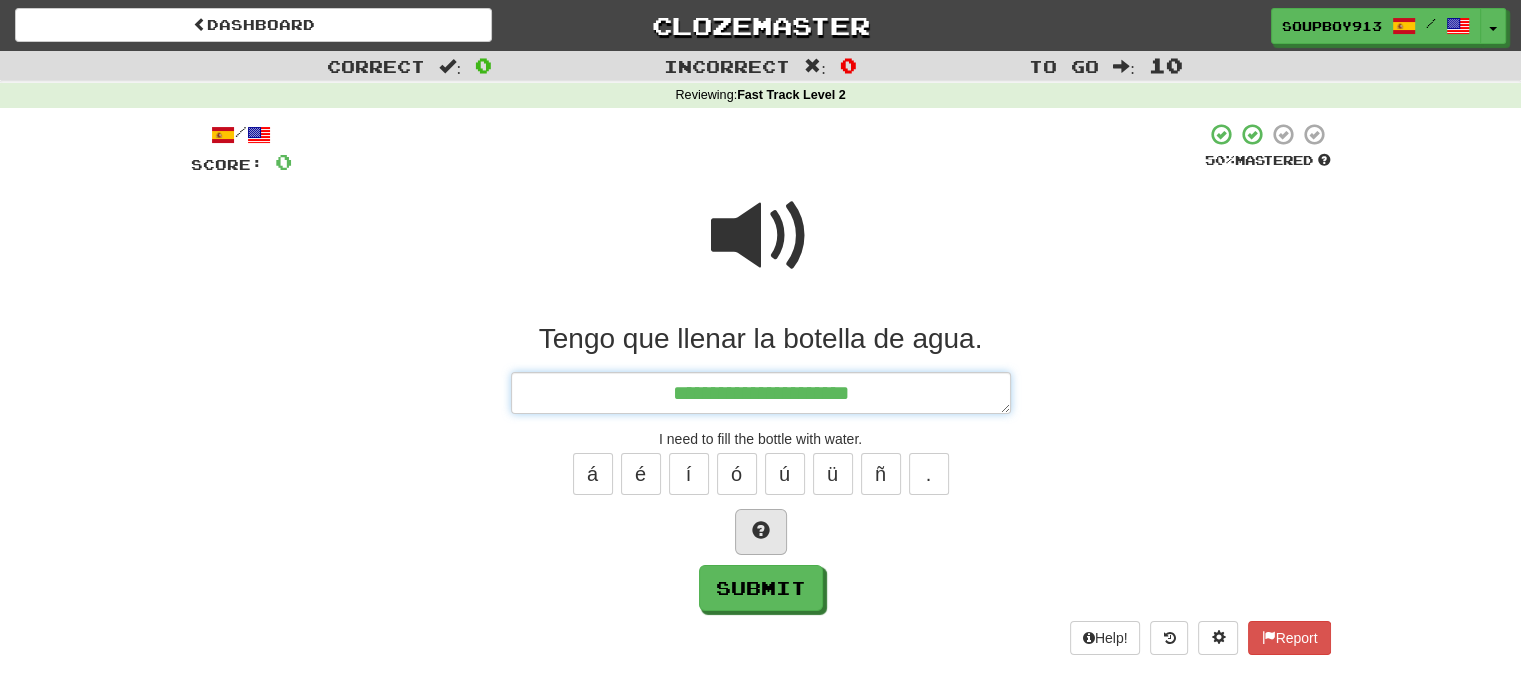 type on "*" 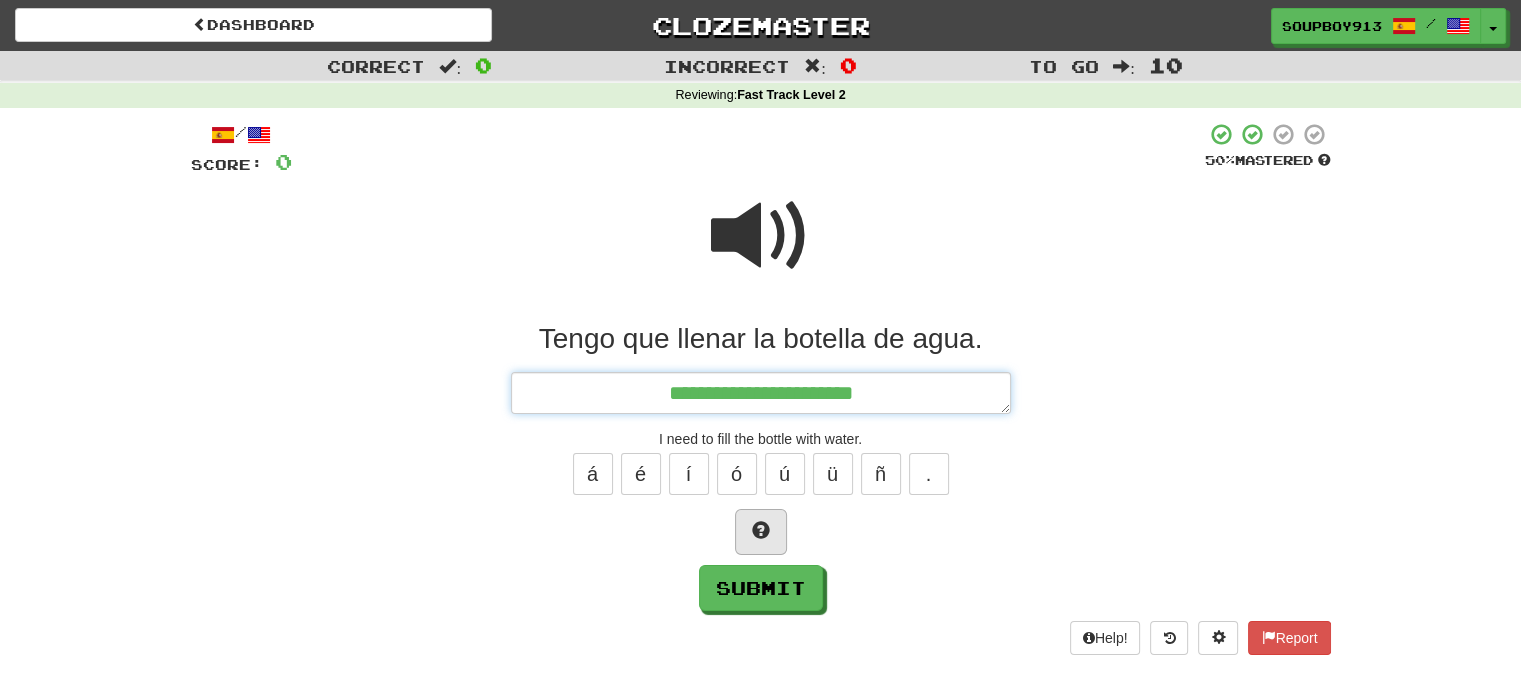 type on "*" 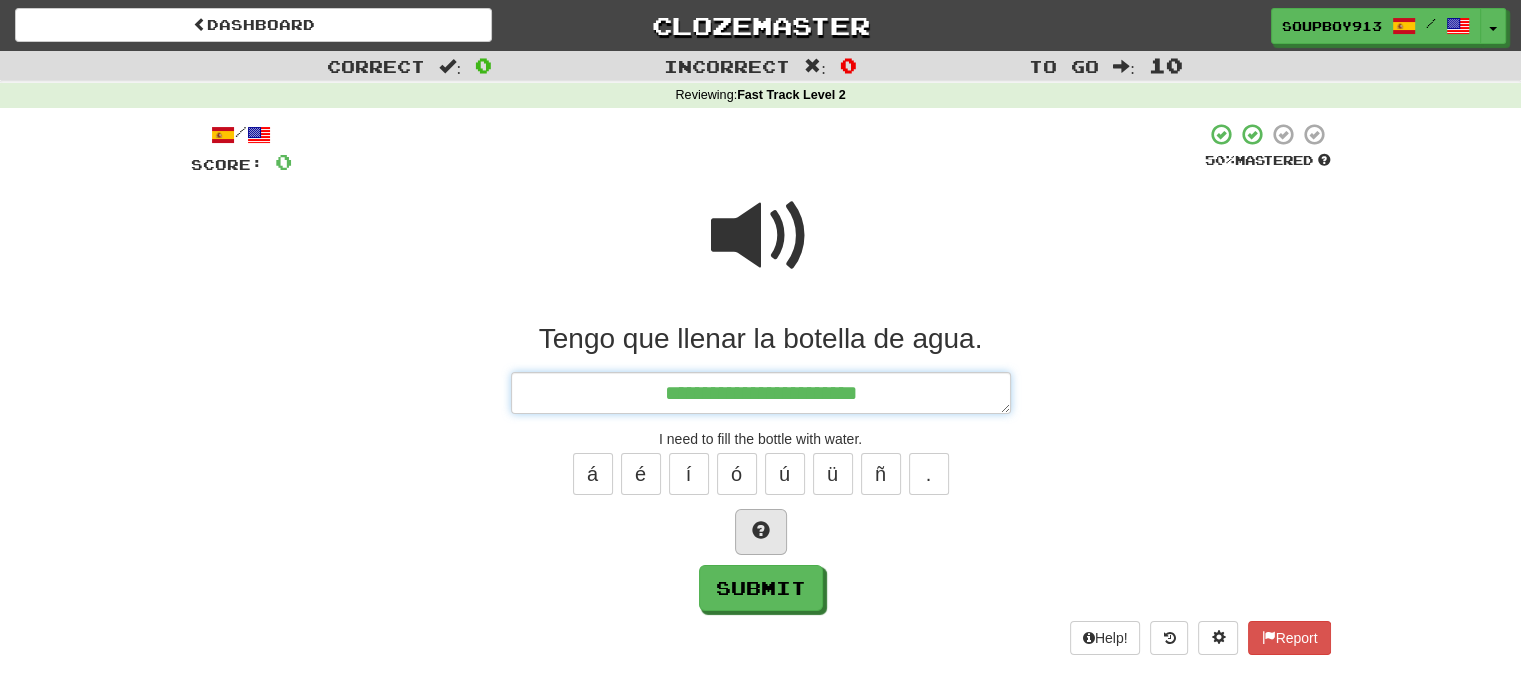 type on "*" 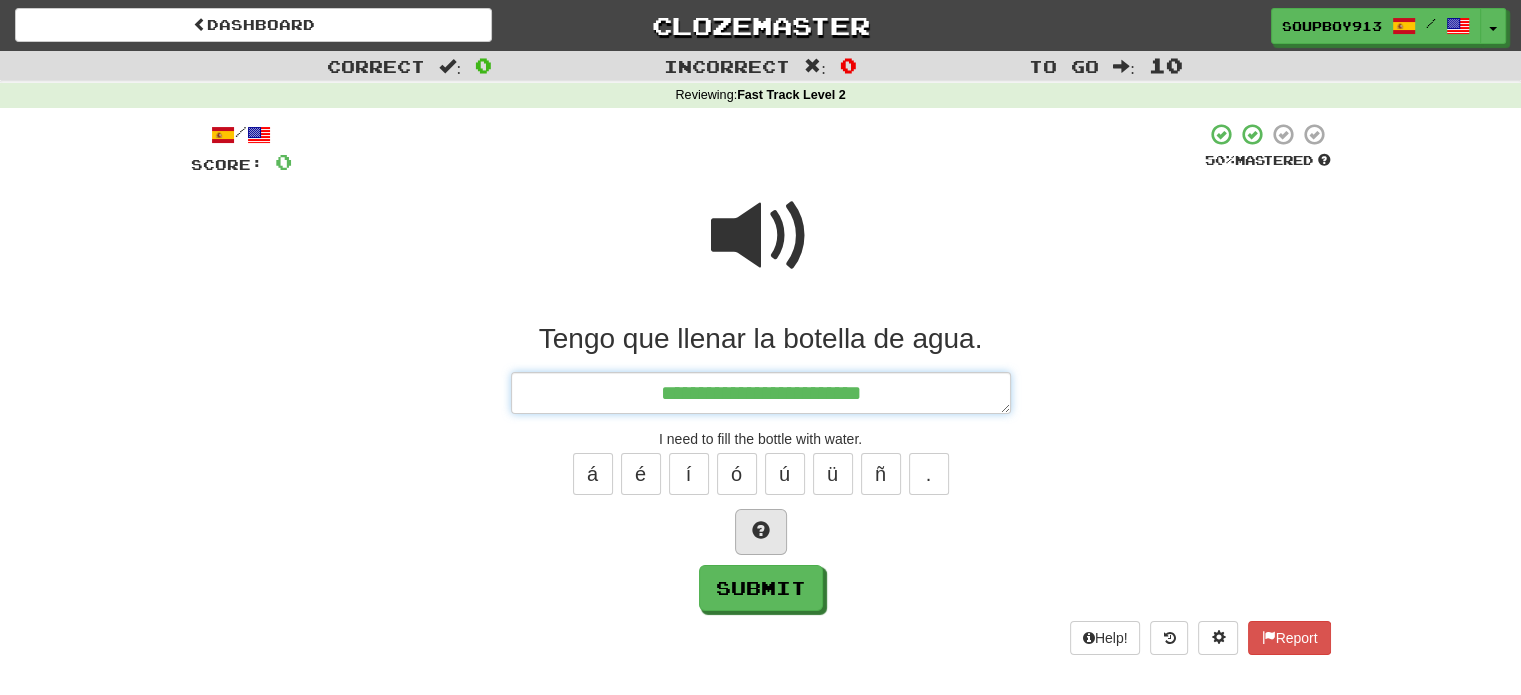 type on "*" 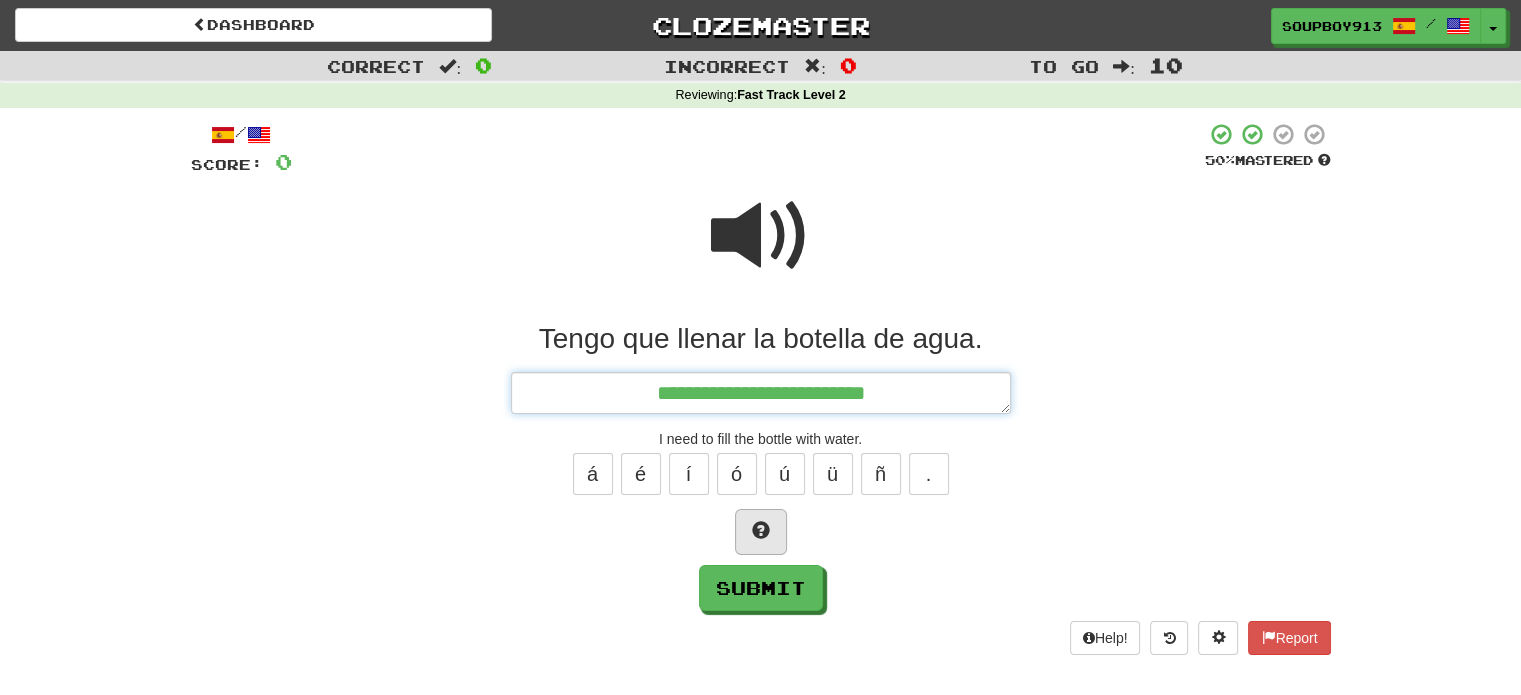 type on "*" 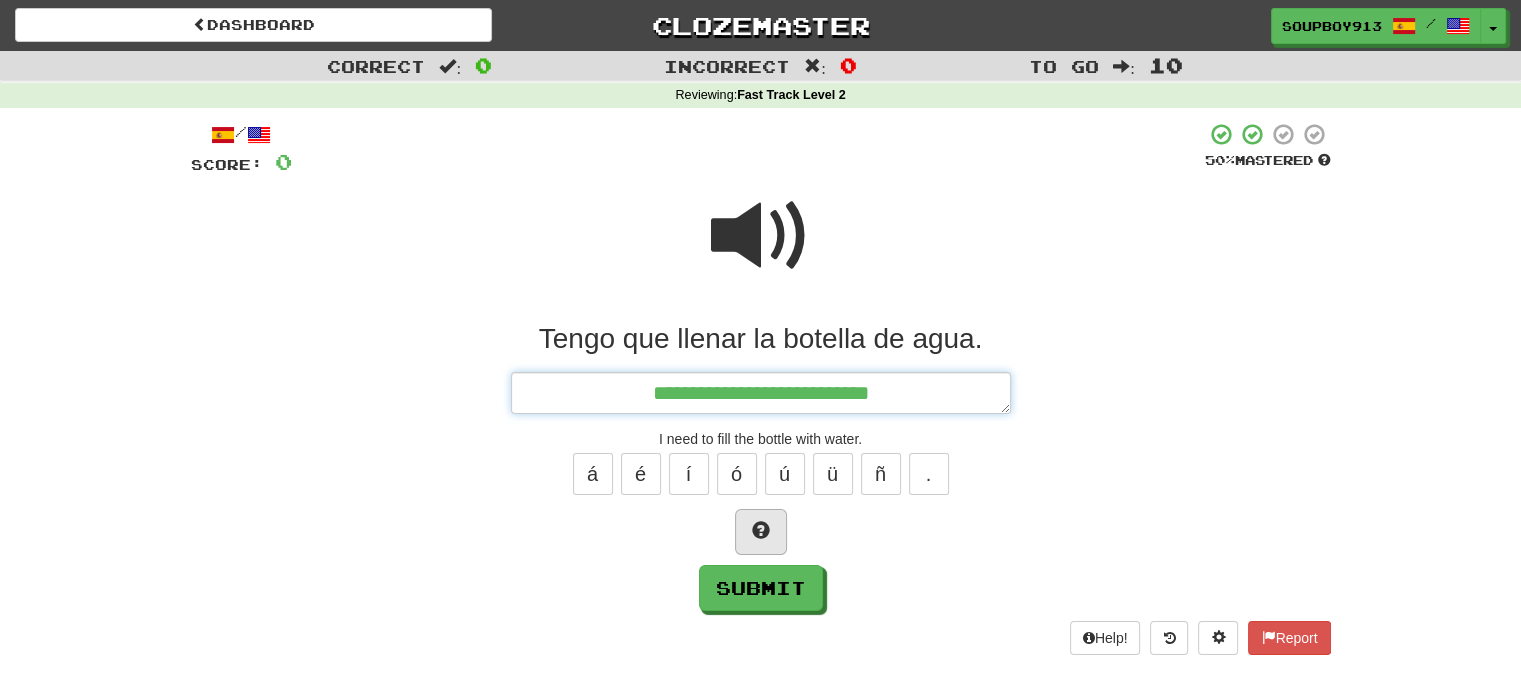 type on "*" 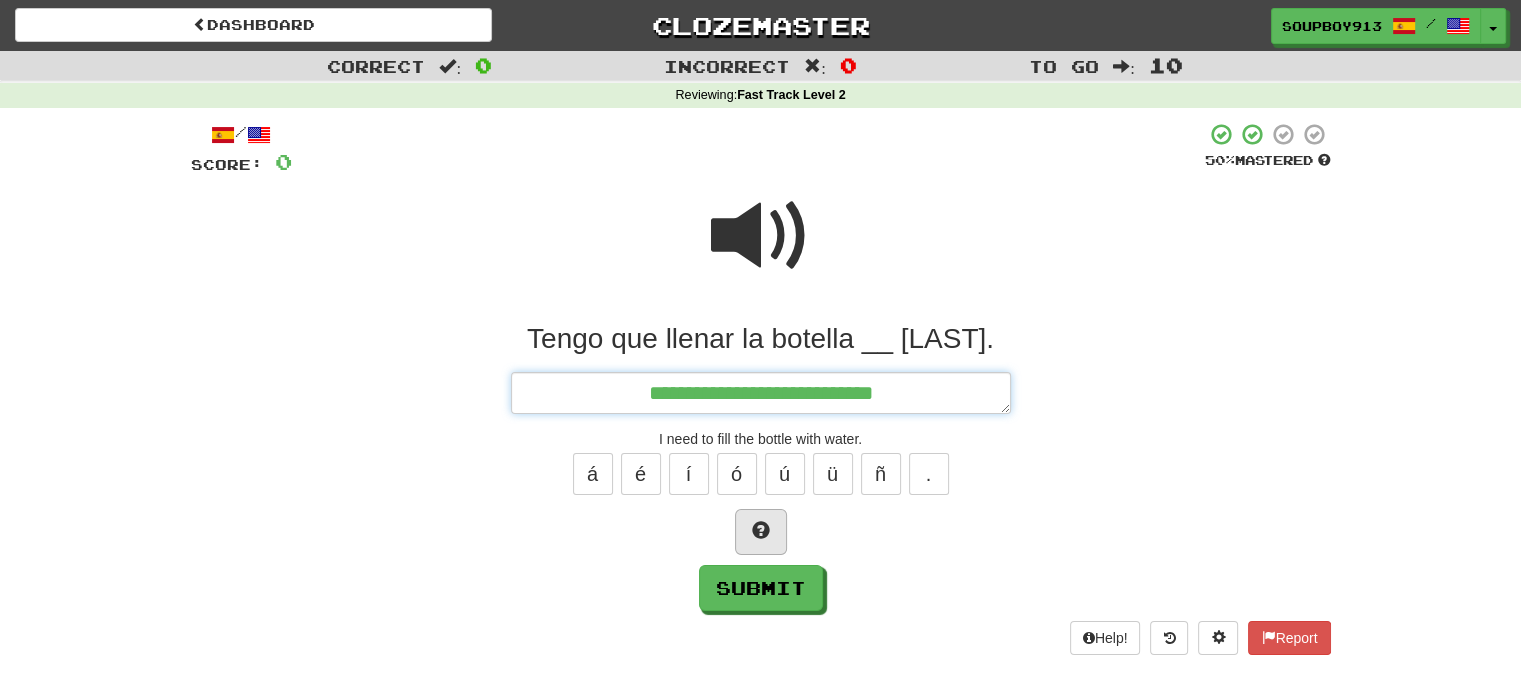 type on "*" 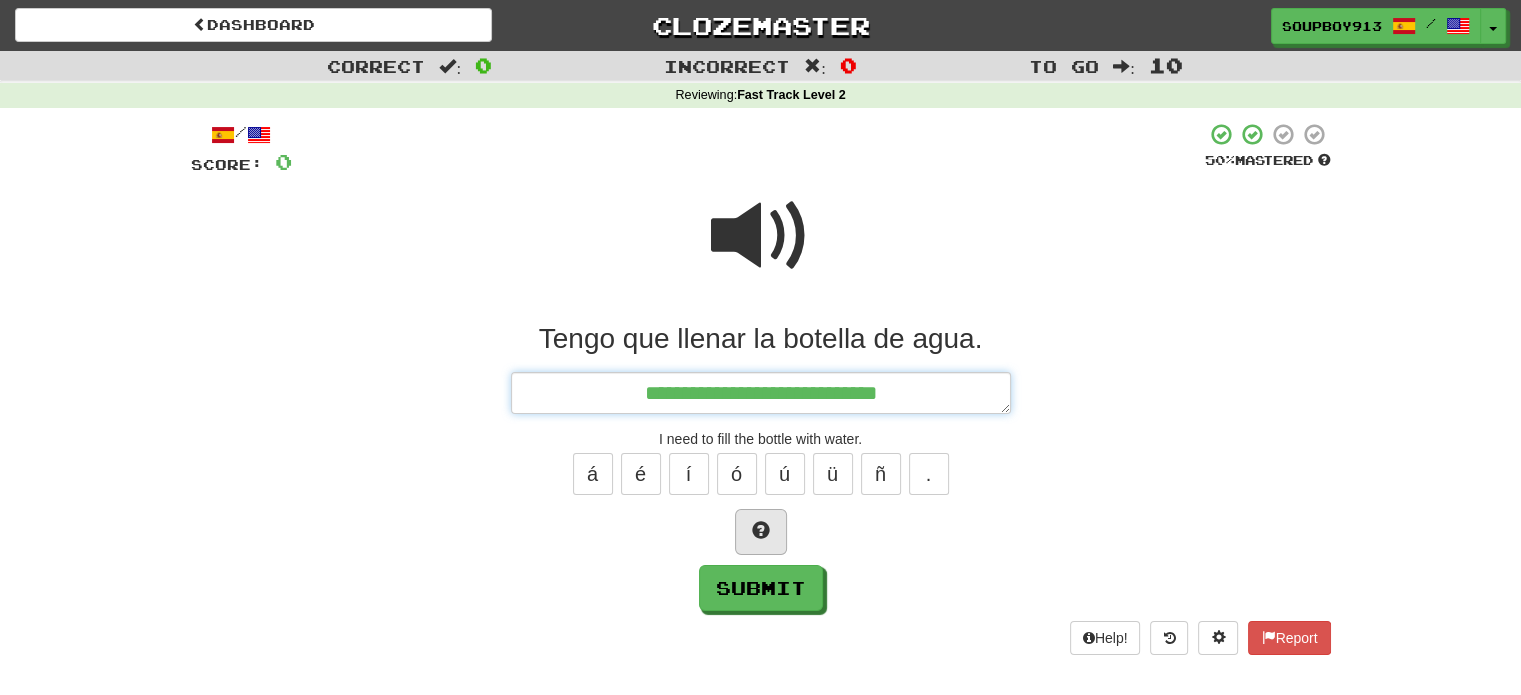 type on "*" 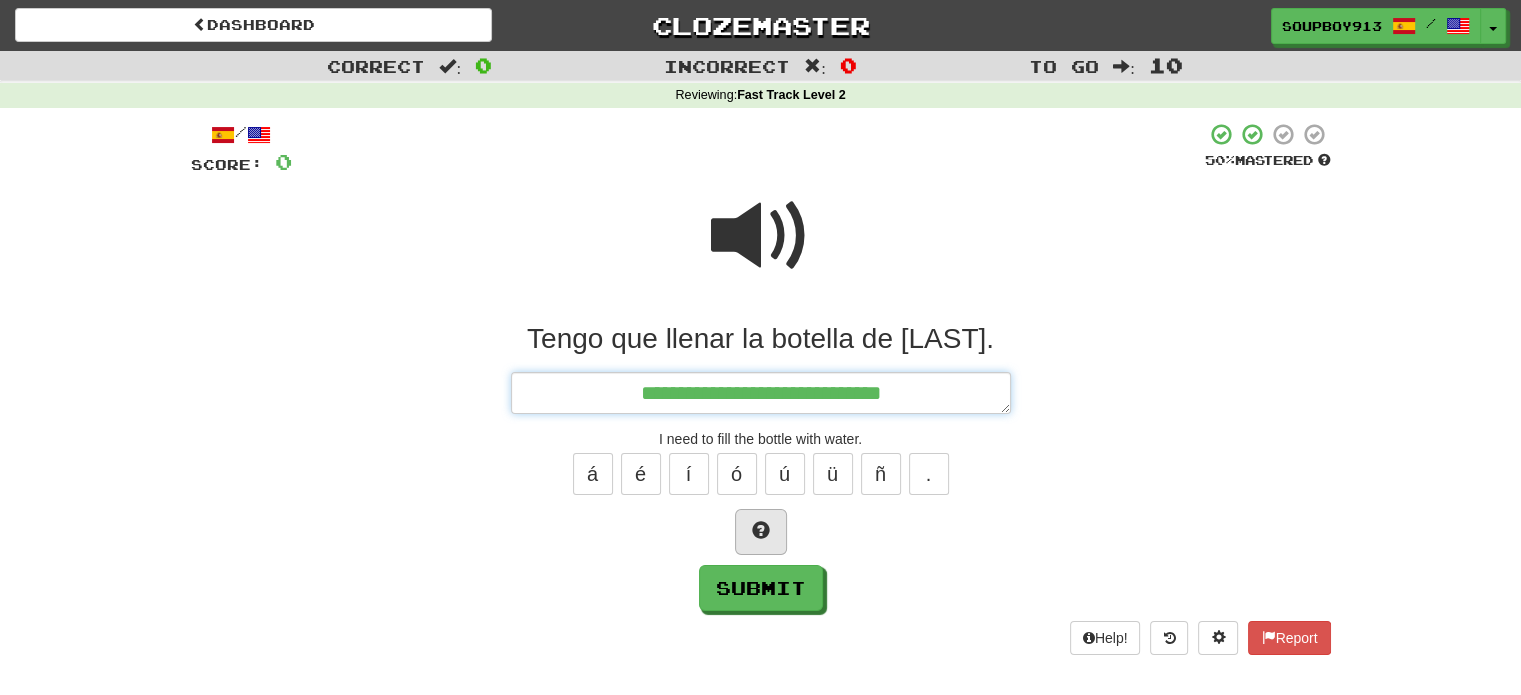 type on "*" 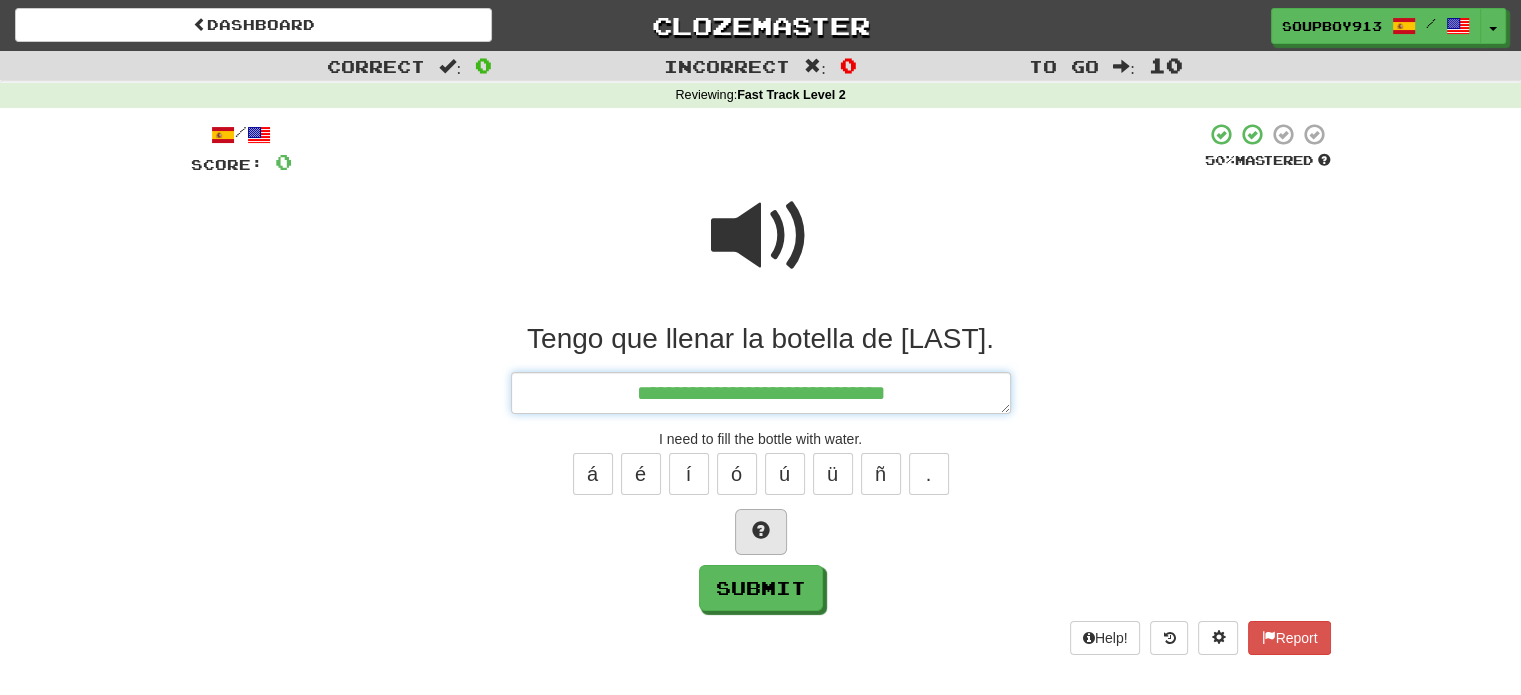 type on "*" 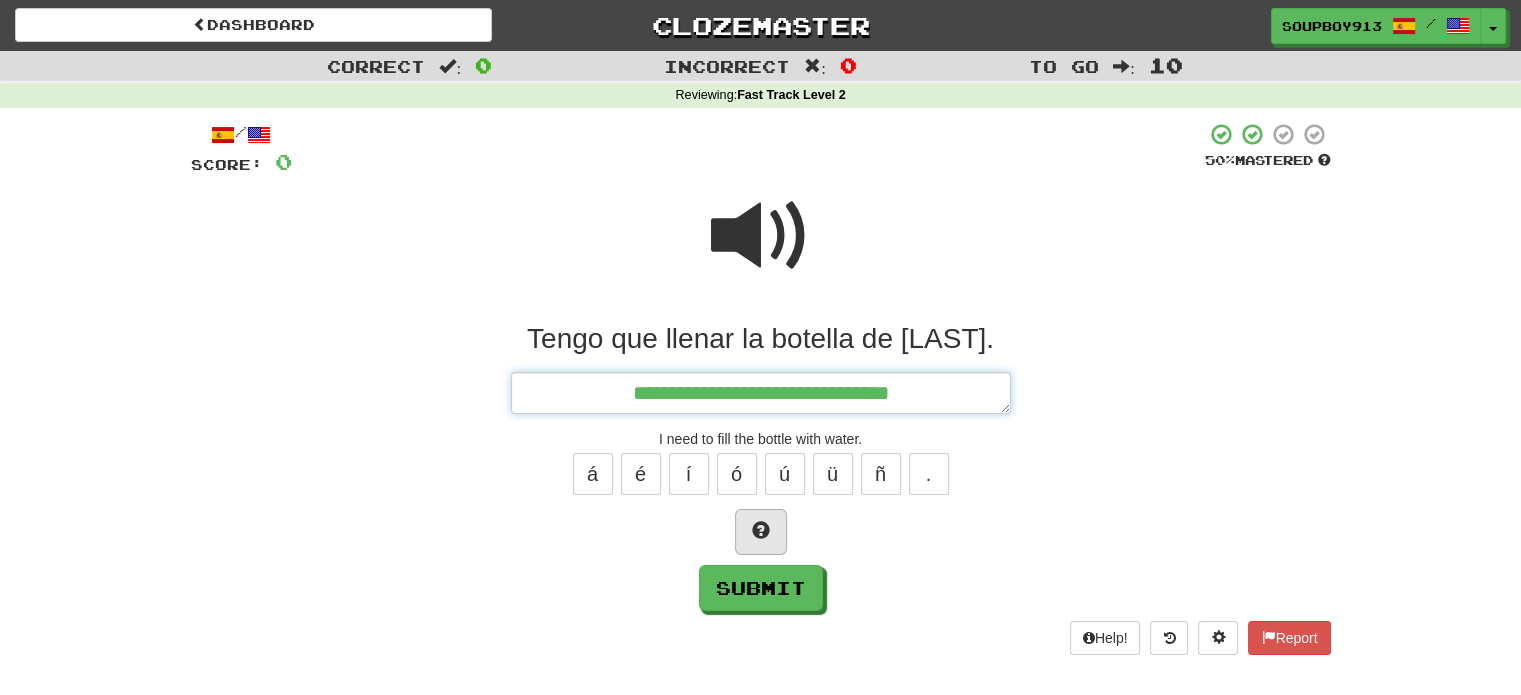 type on "*" 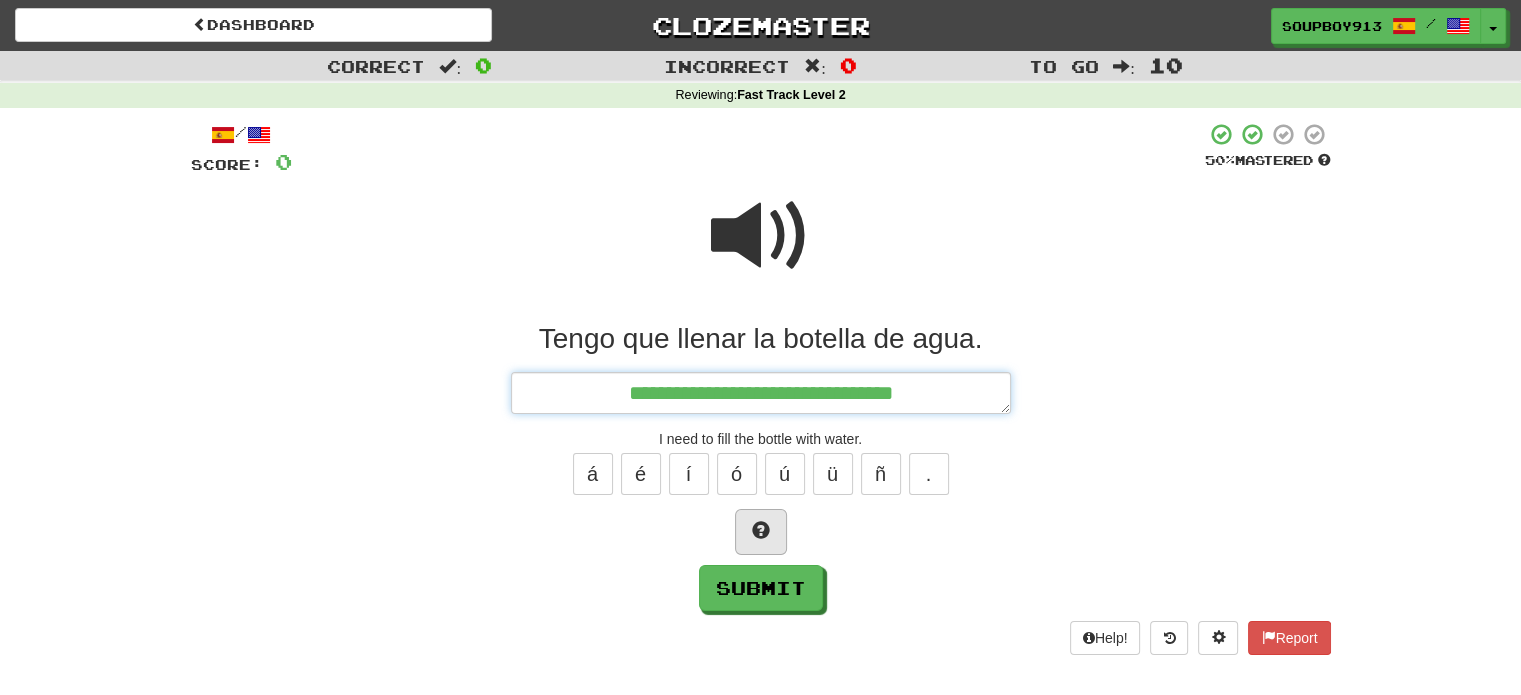 type on "*" 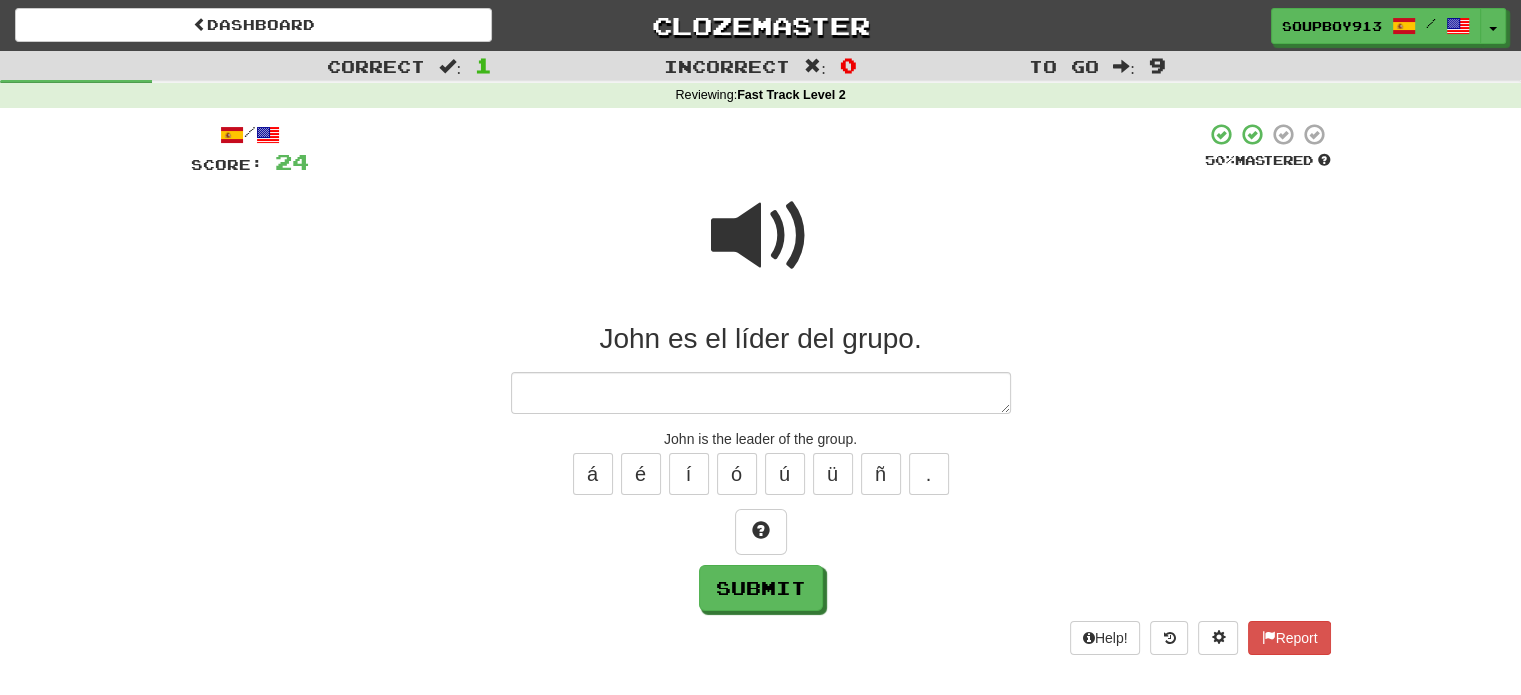 type on "*" 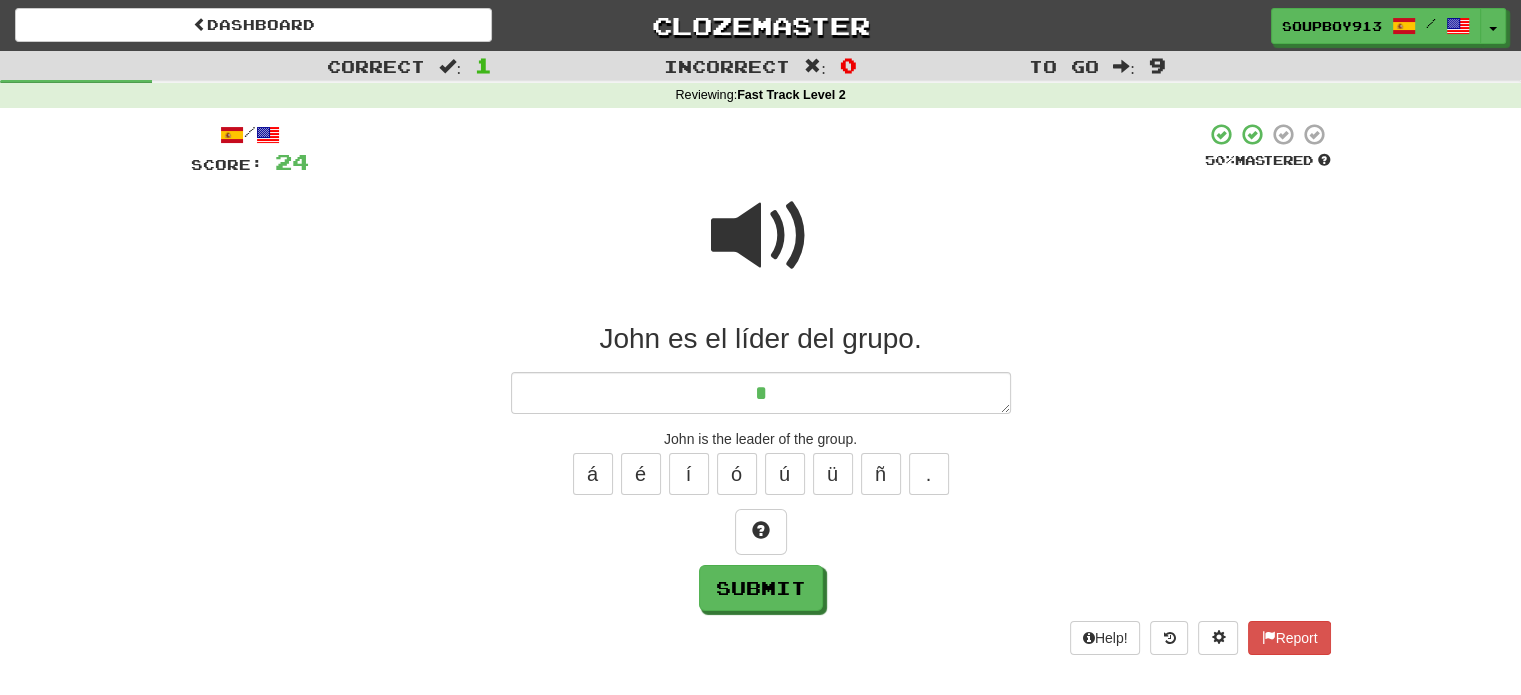 type on "*" 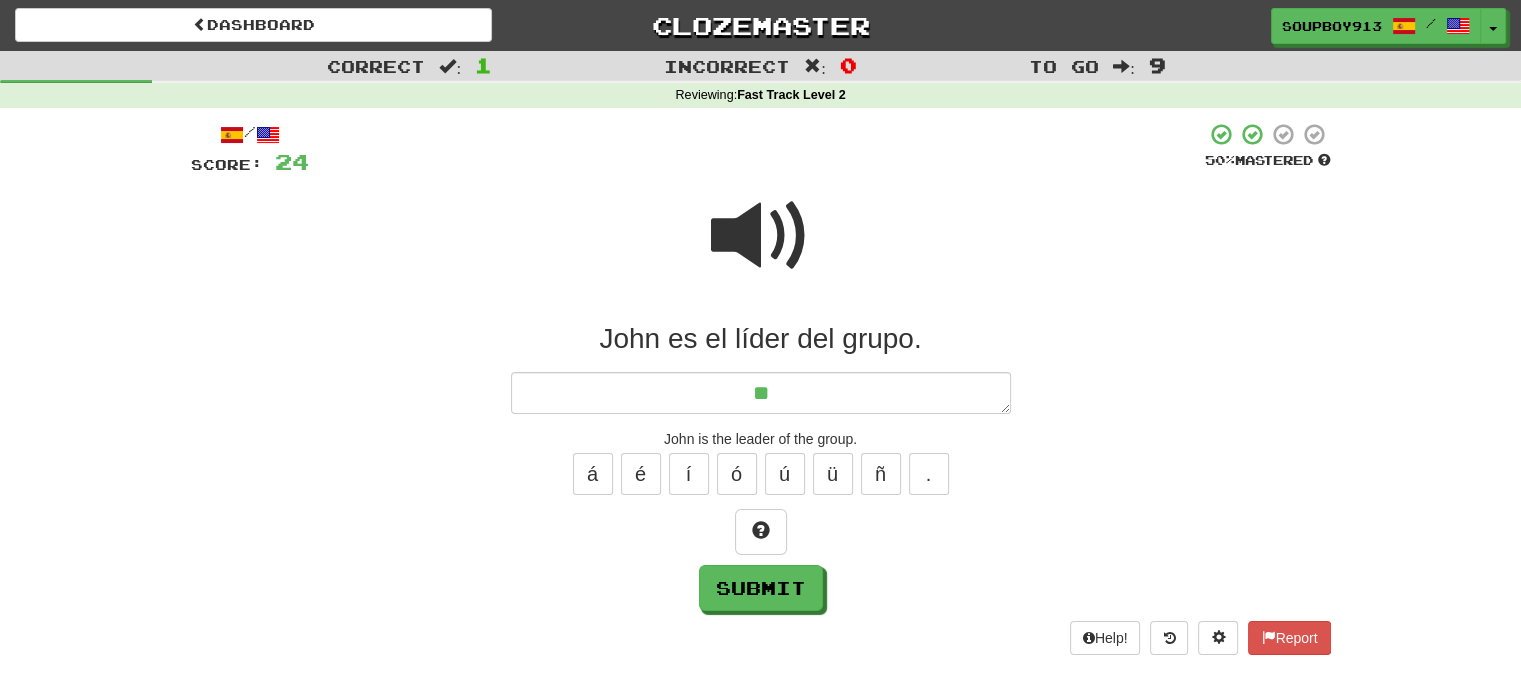 type on "*" 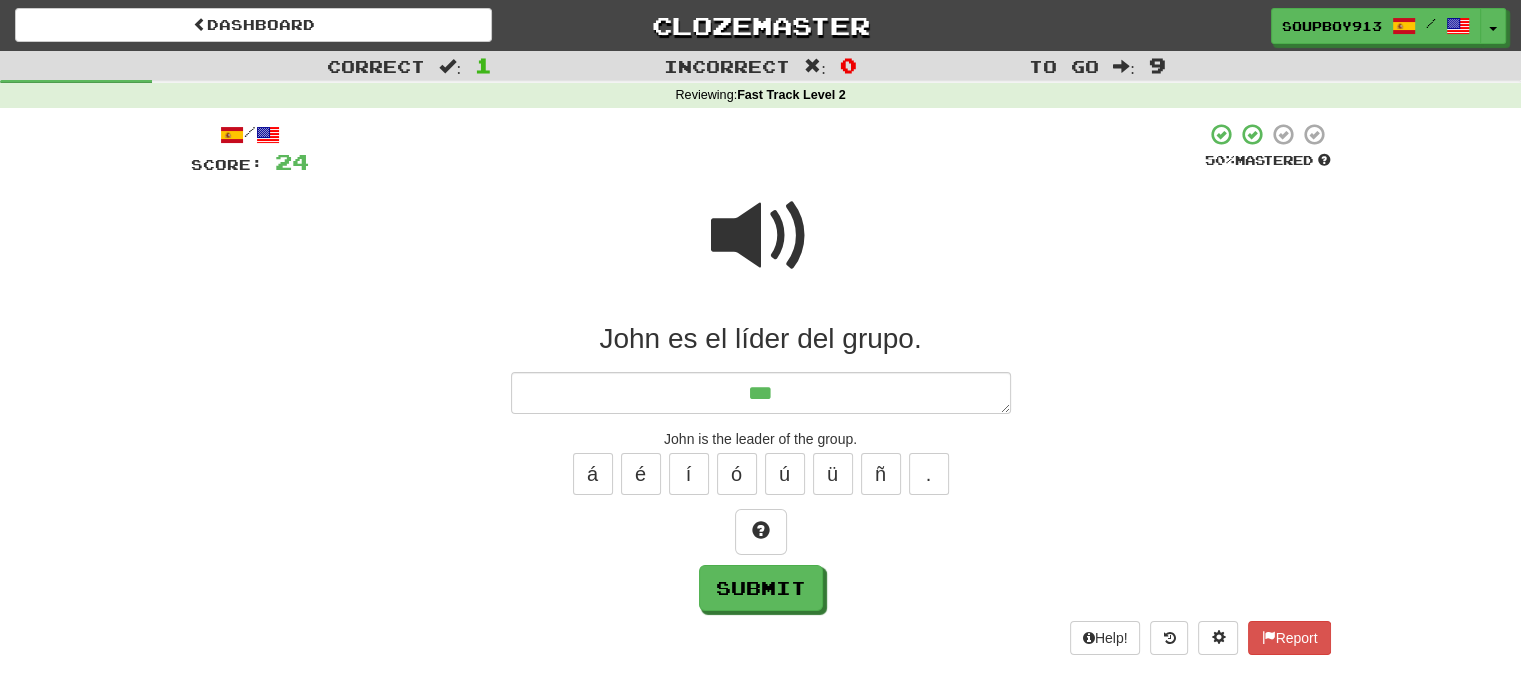 type on "*" 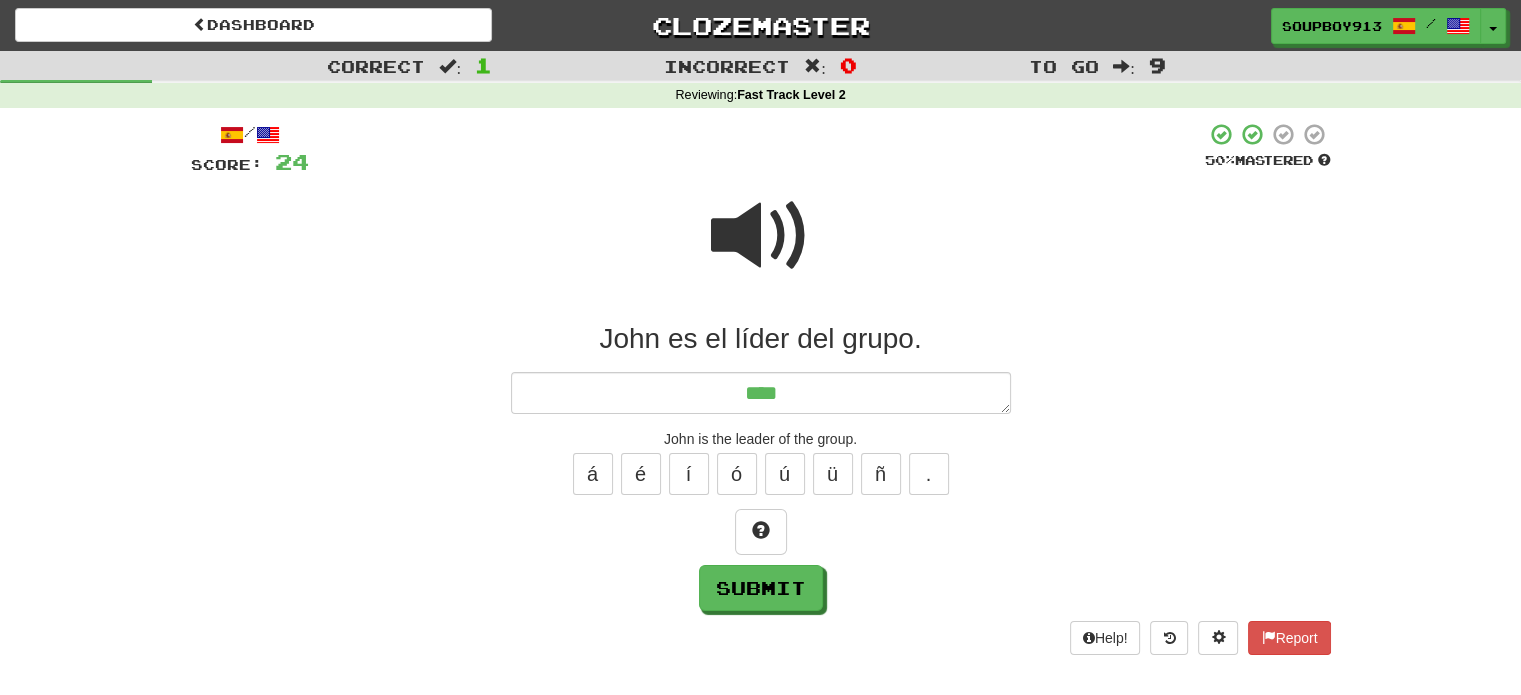 type on "*" 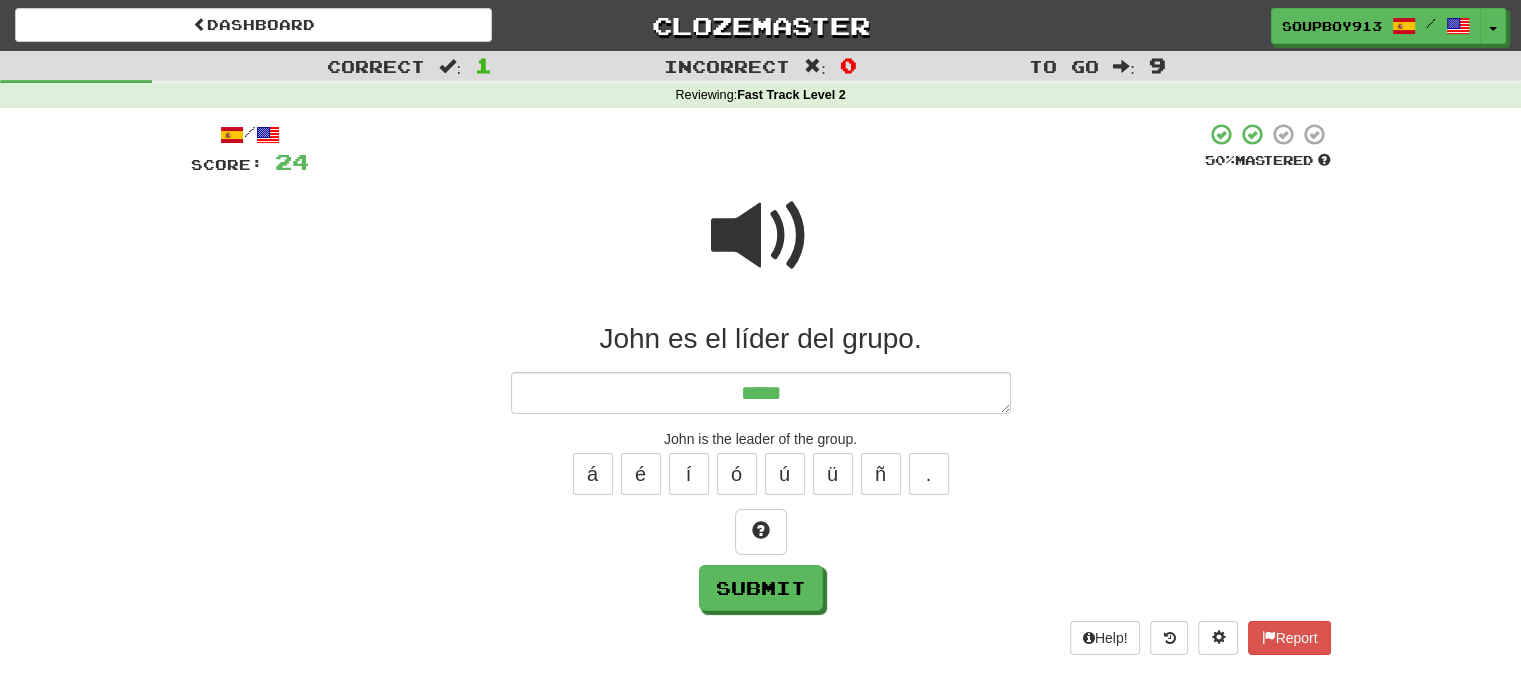 type on "*" 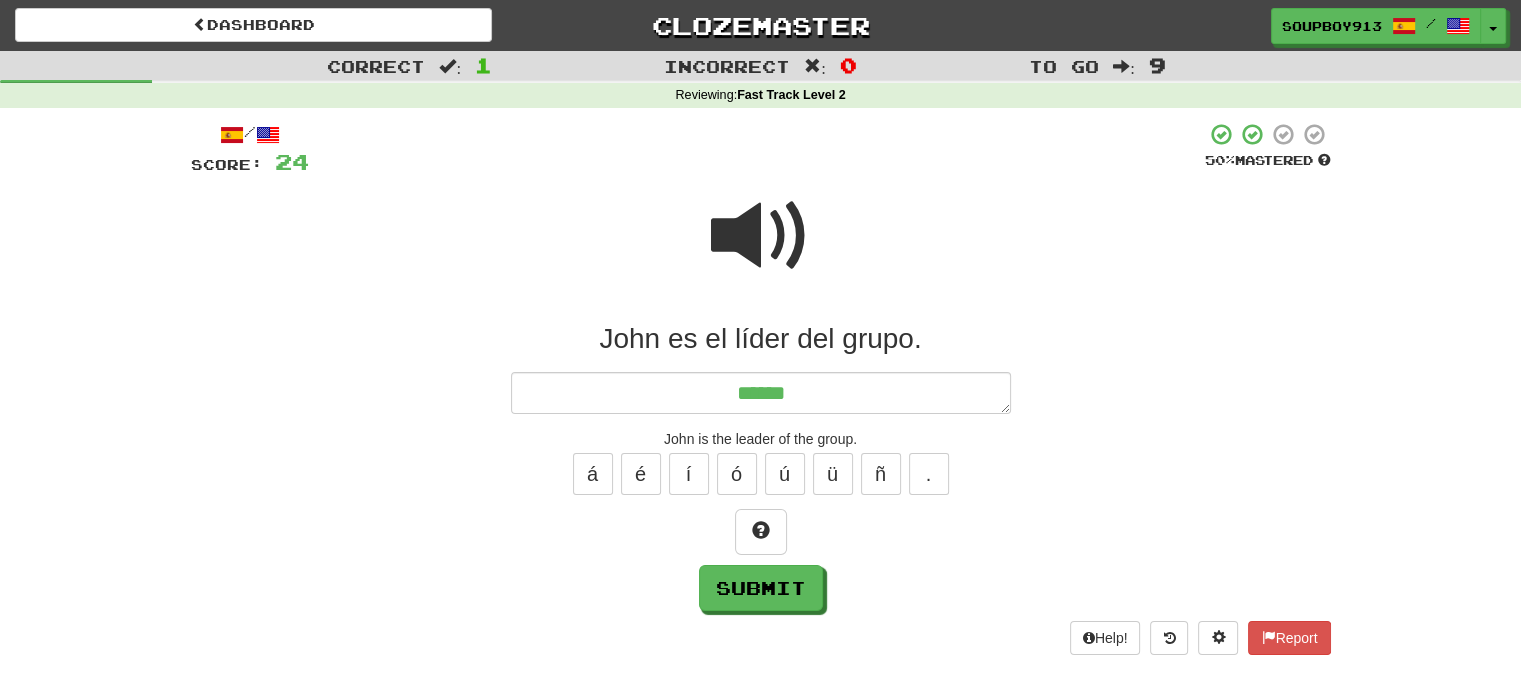 type on "*" 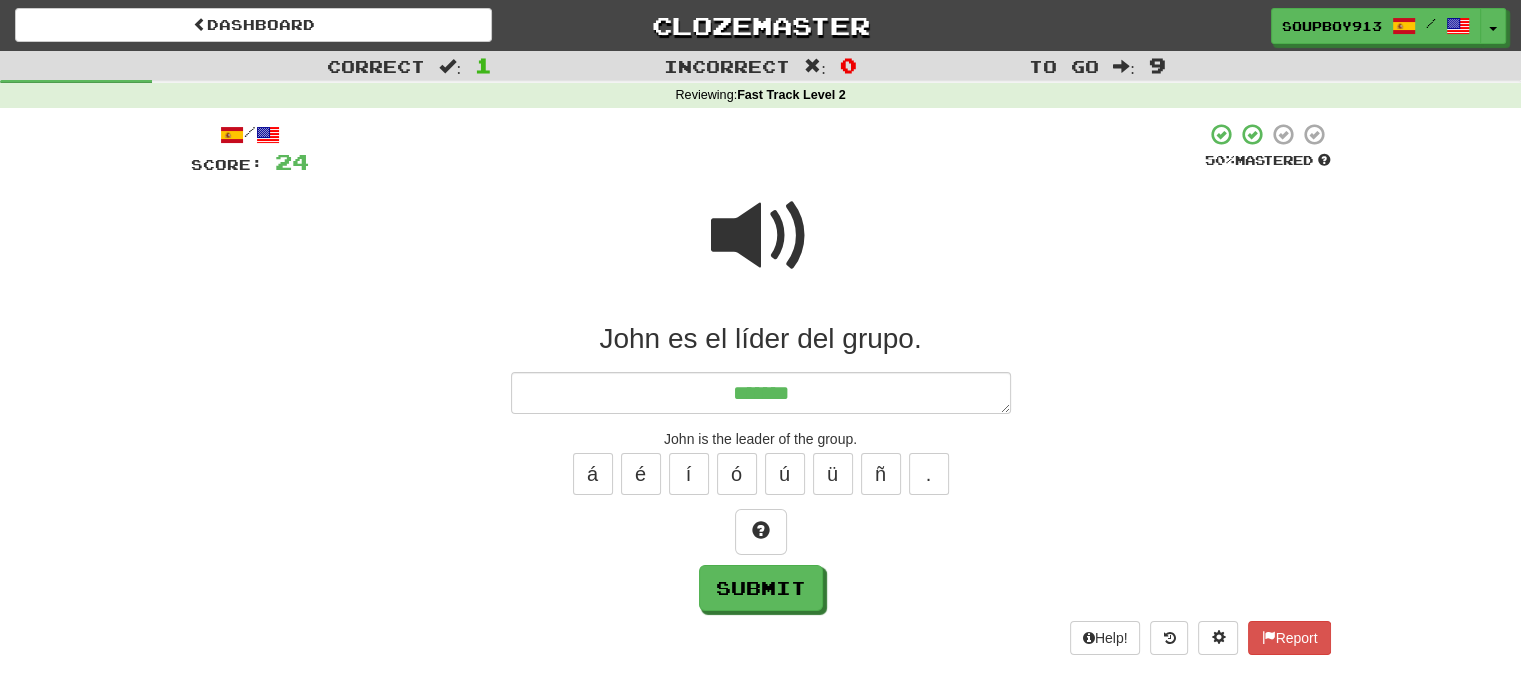 type on "*" 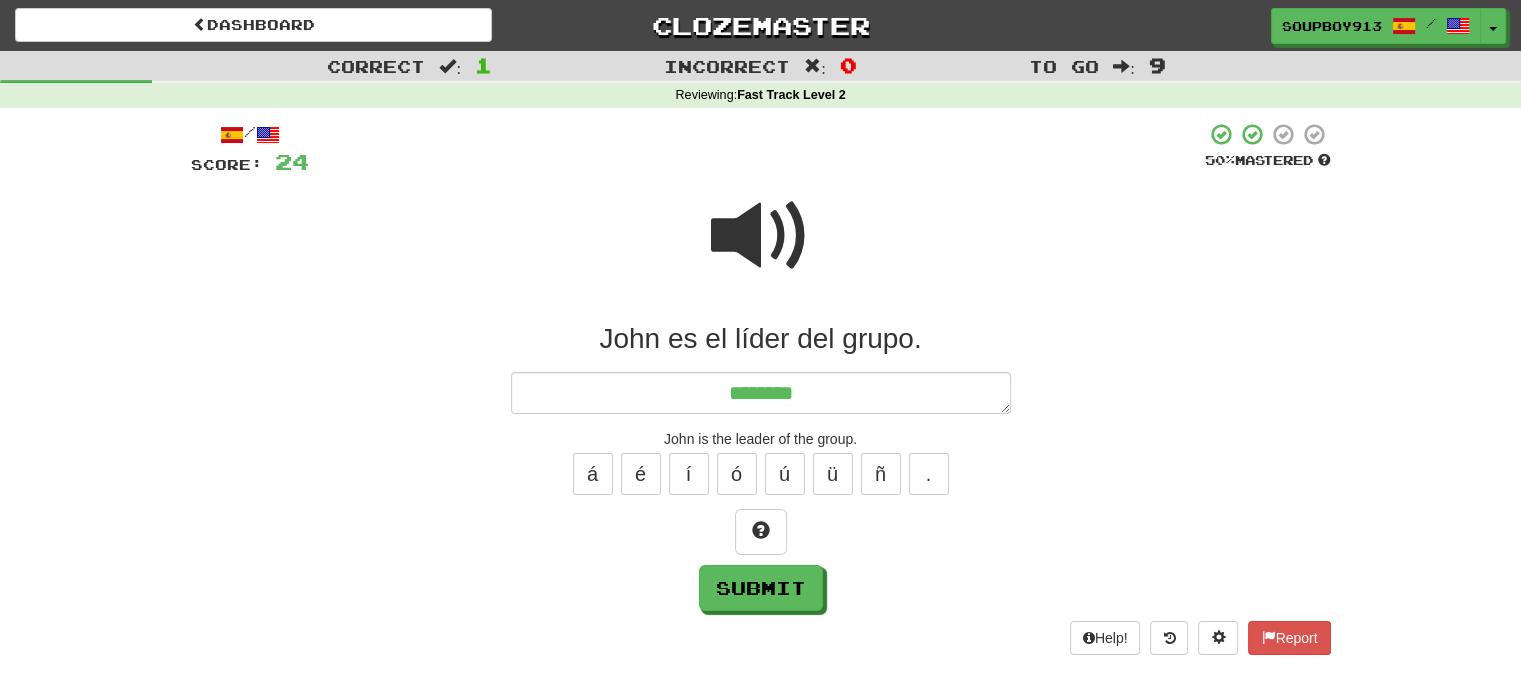 type on "*" 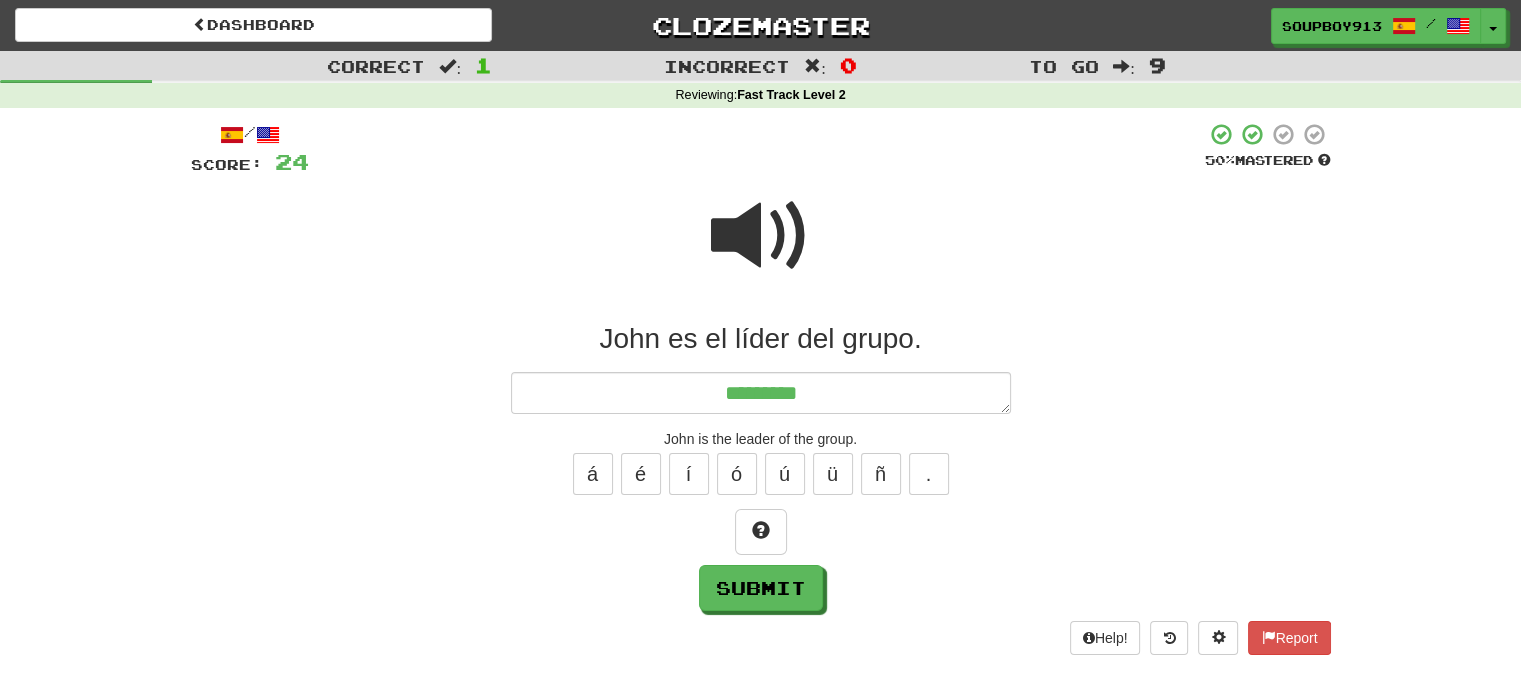 type on "*" 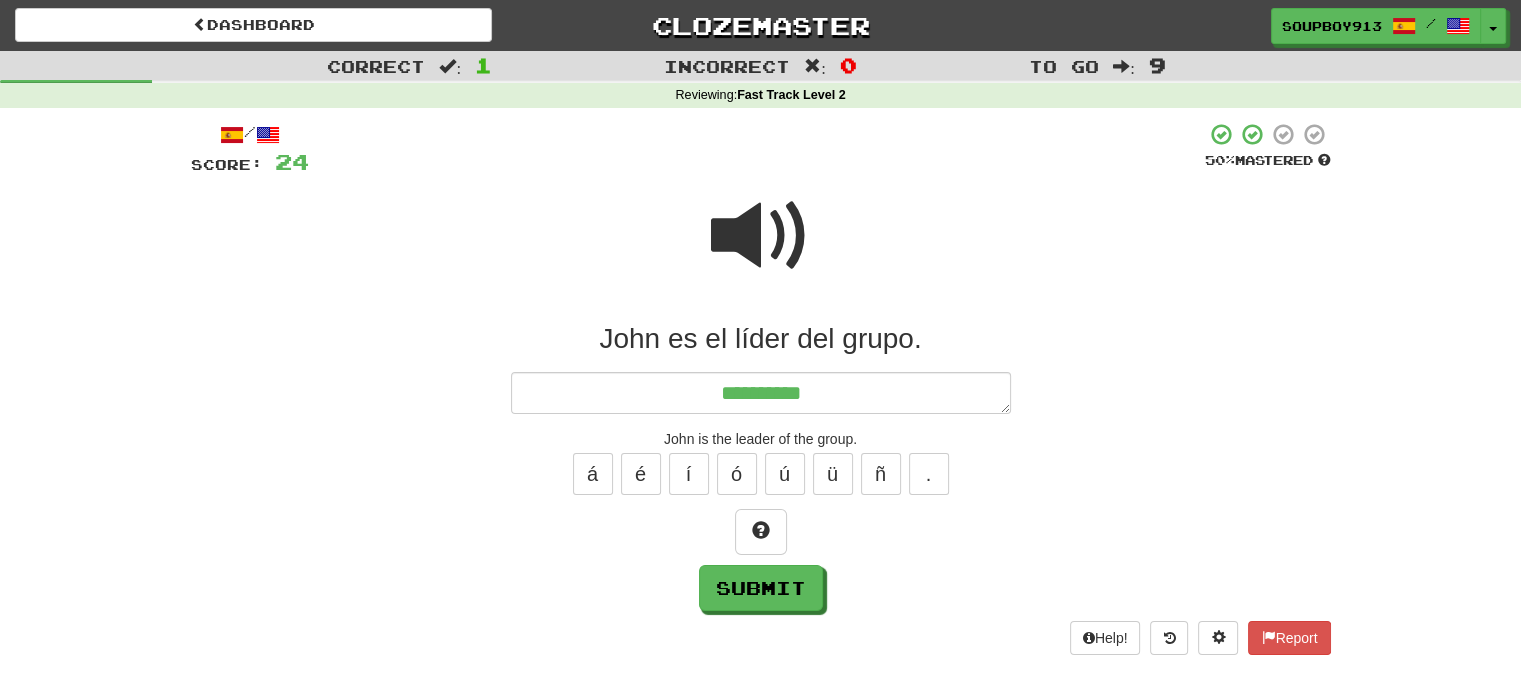 type on "*" 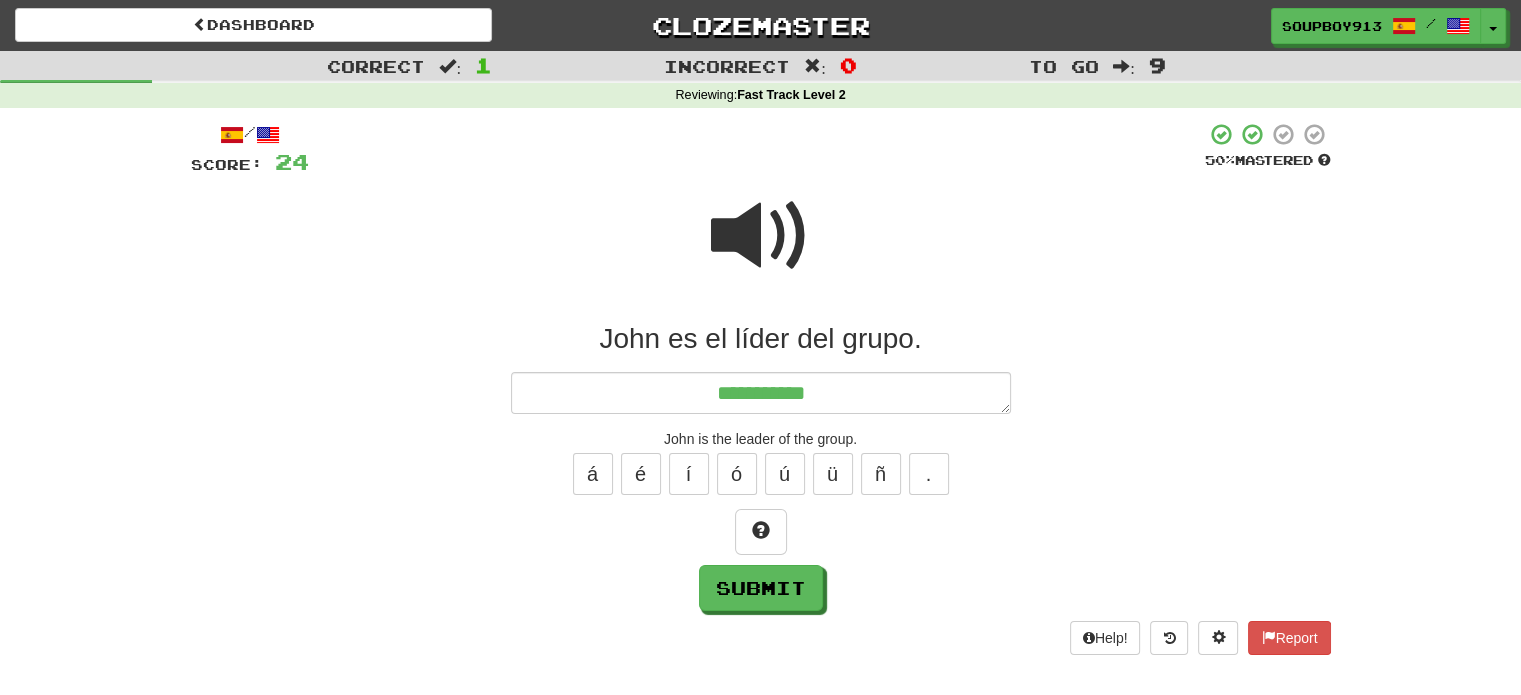 type on "*" 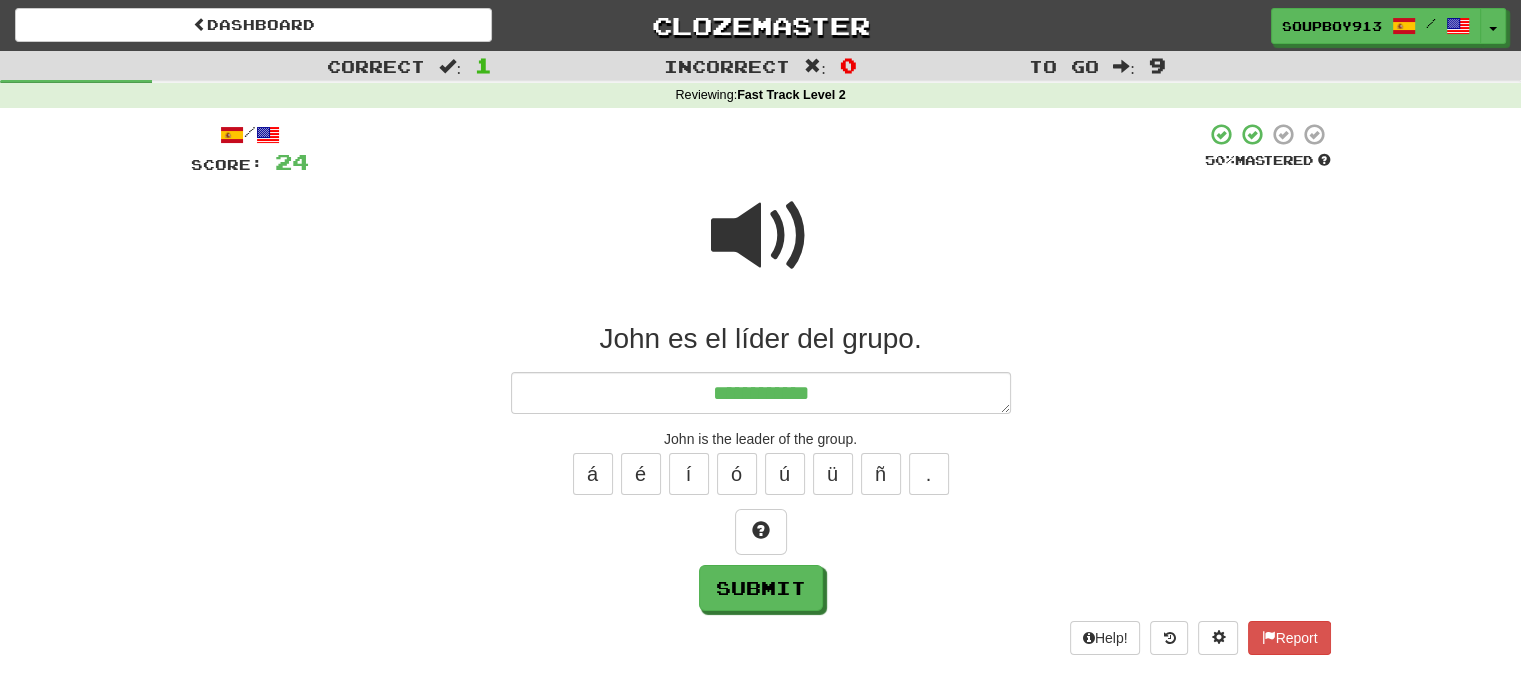 type on "*" 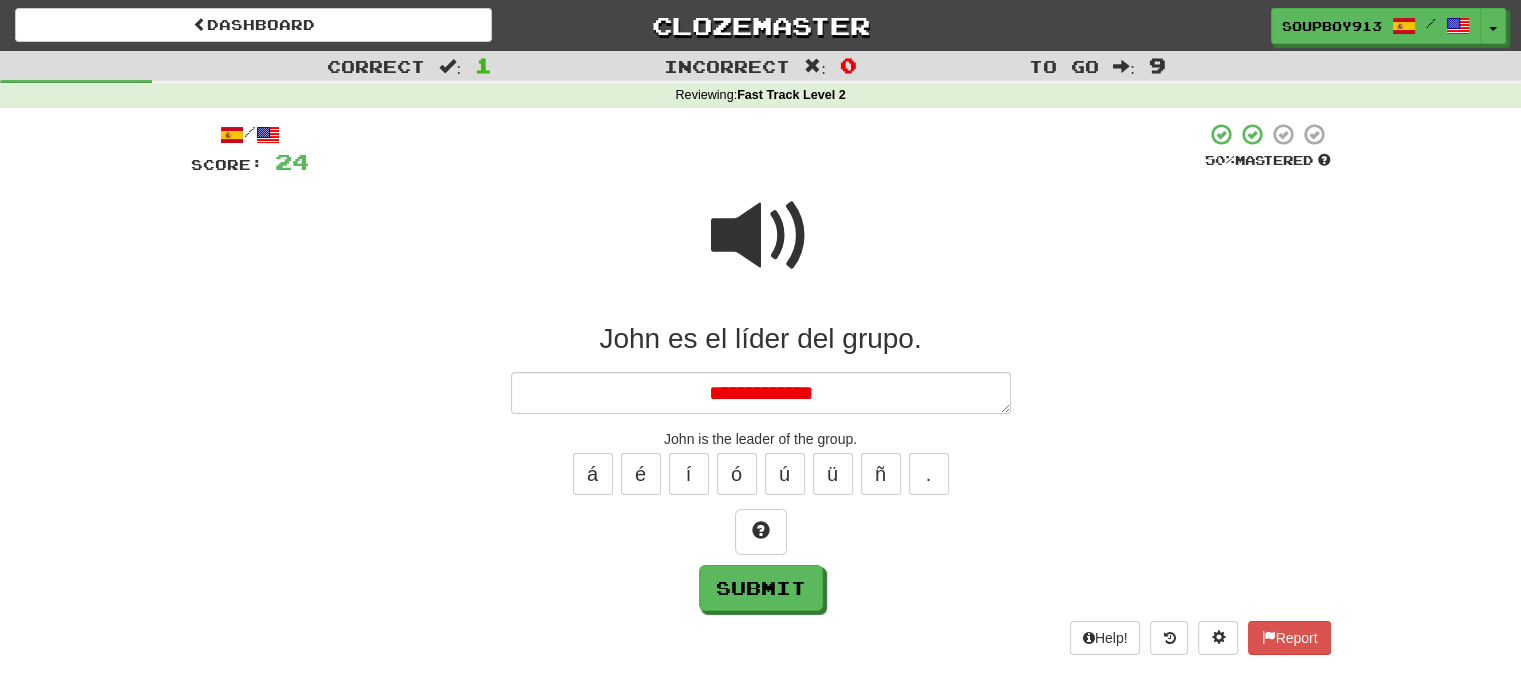 type on "**********" 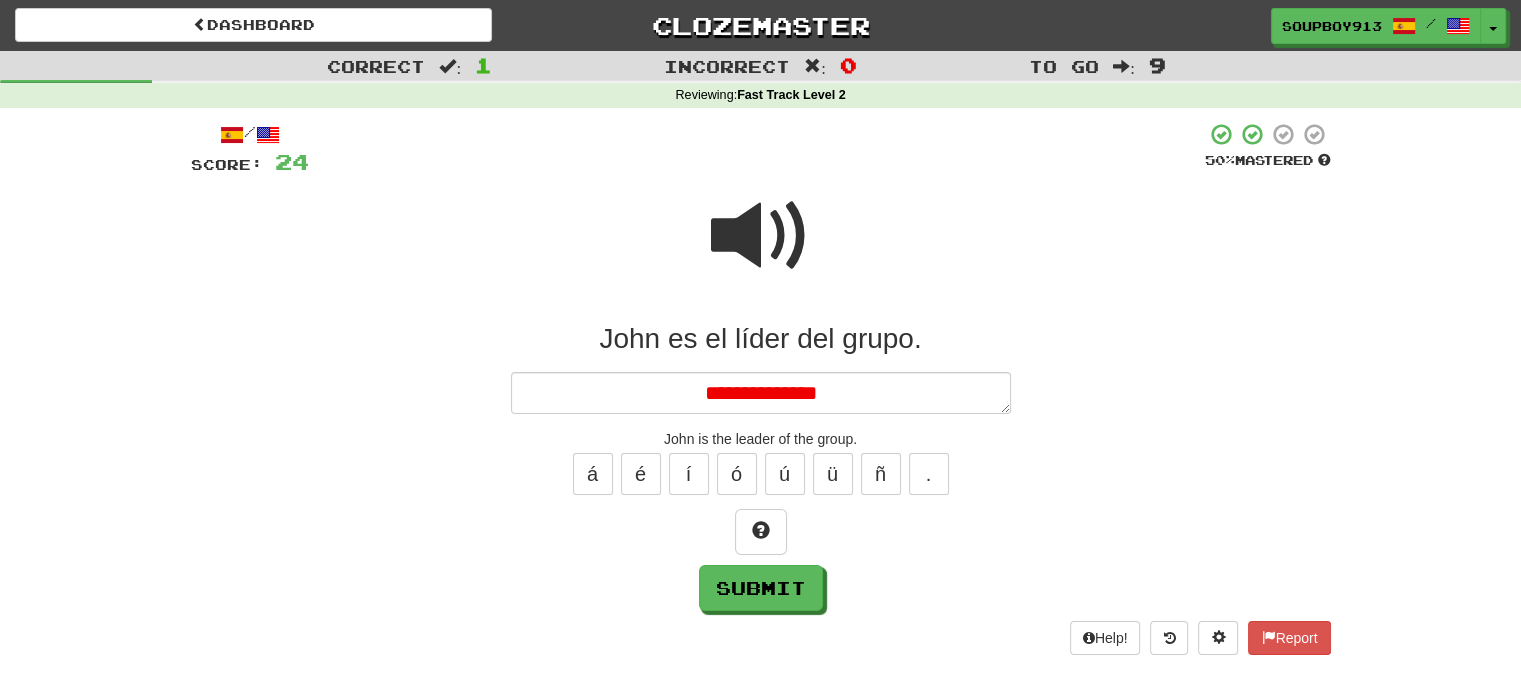 type on "*" 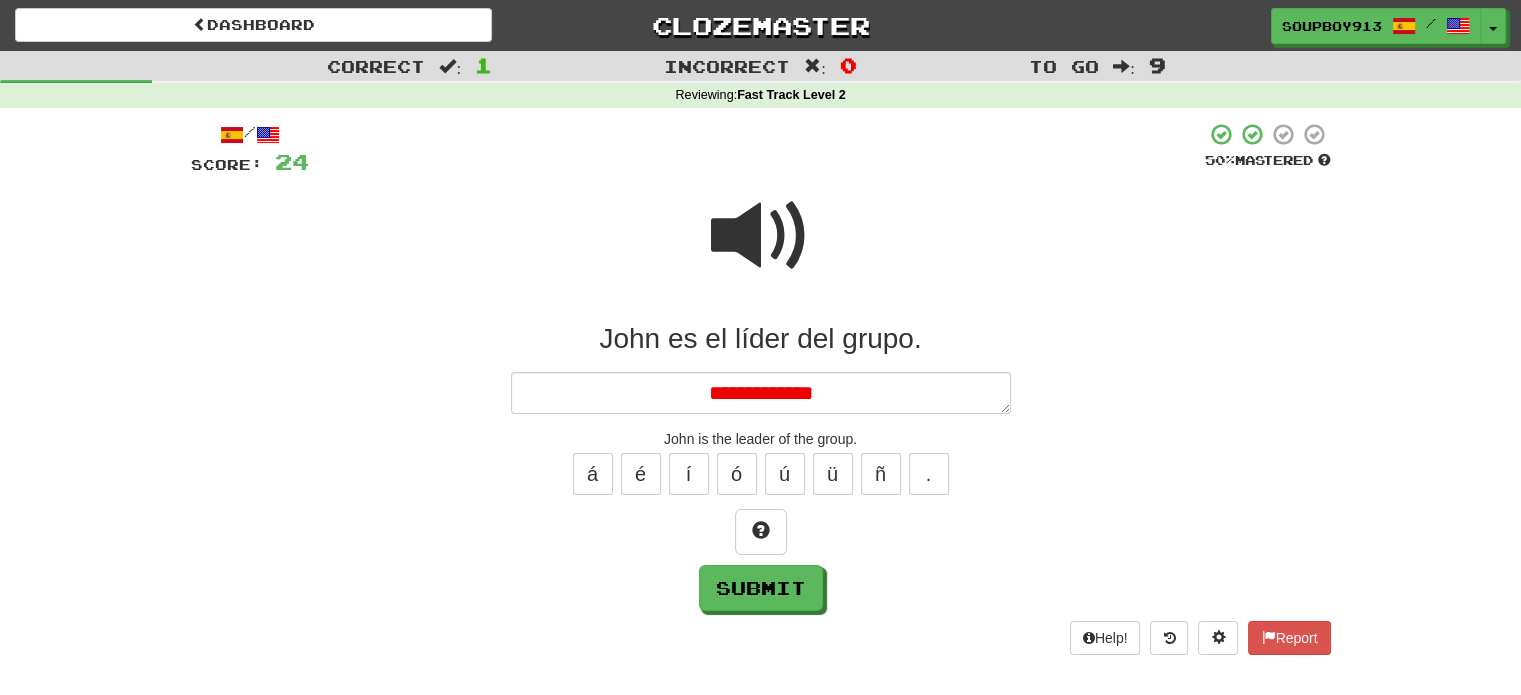 type on "*" 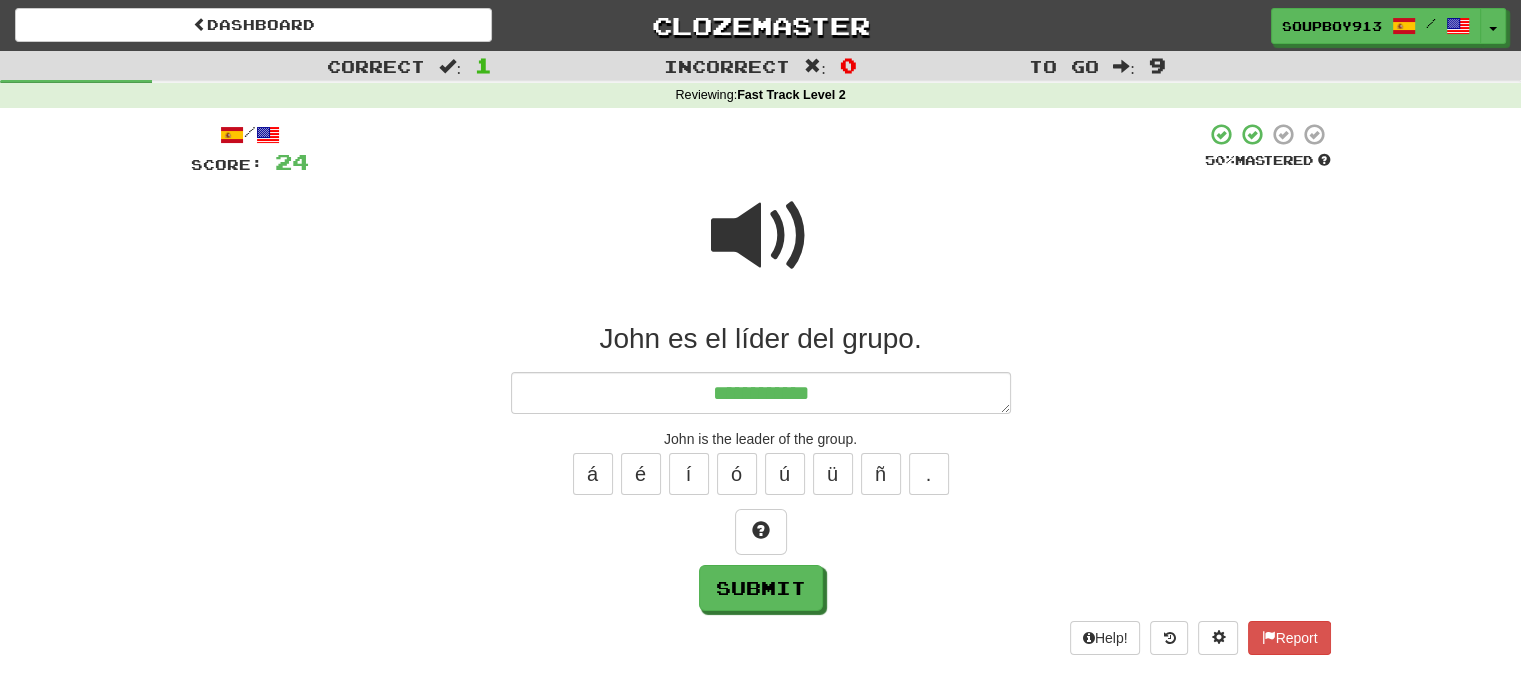 type on "*" 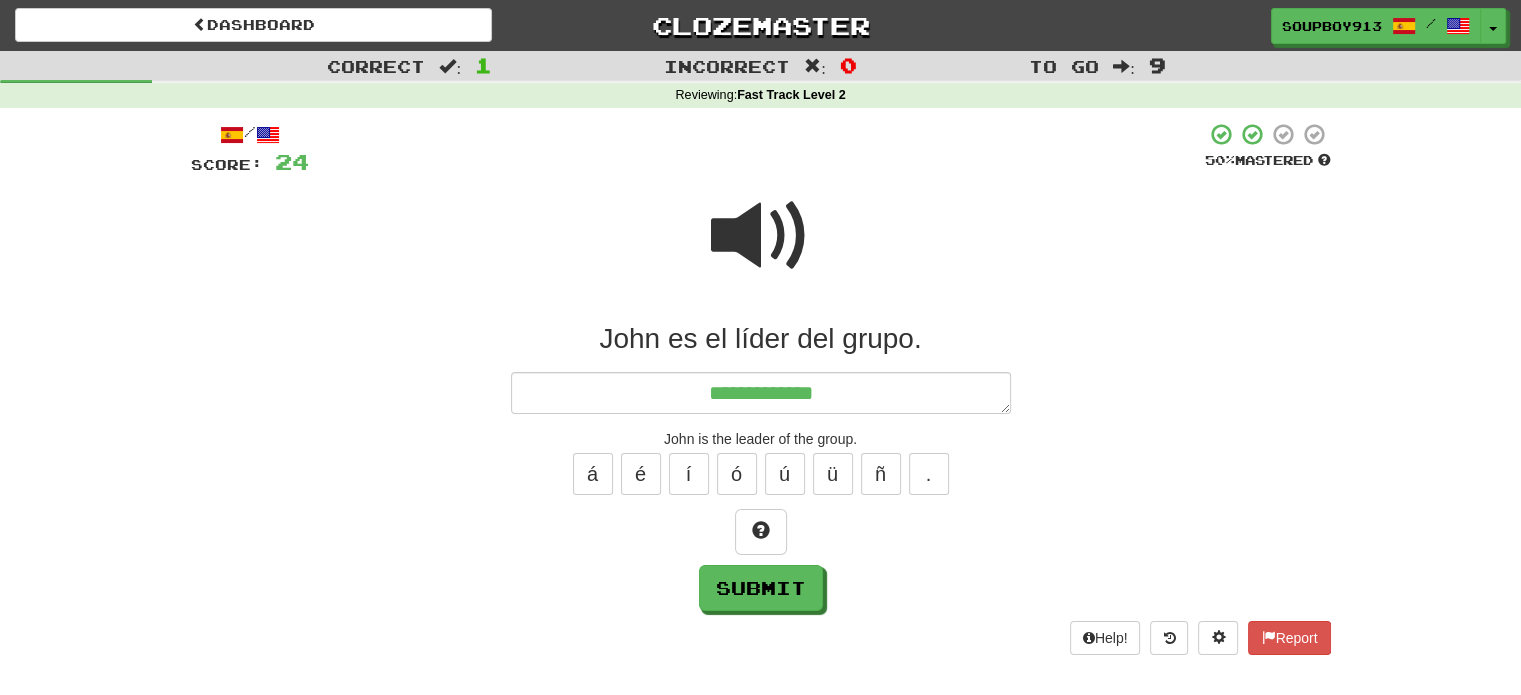 type on "*" 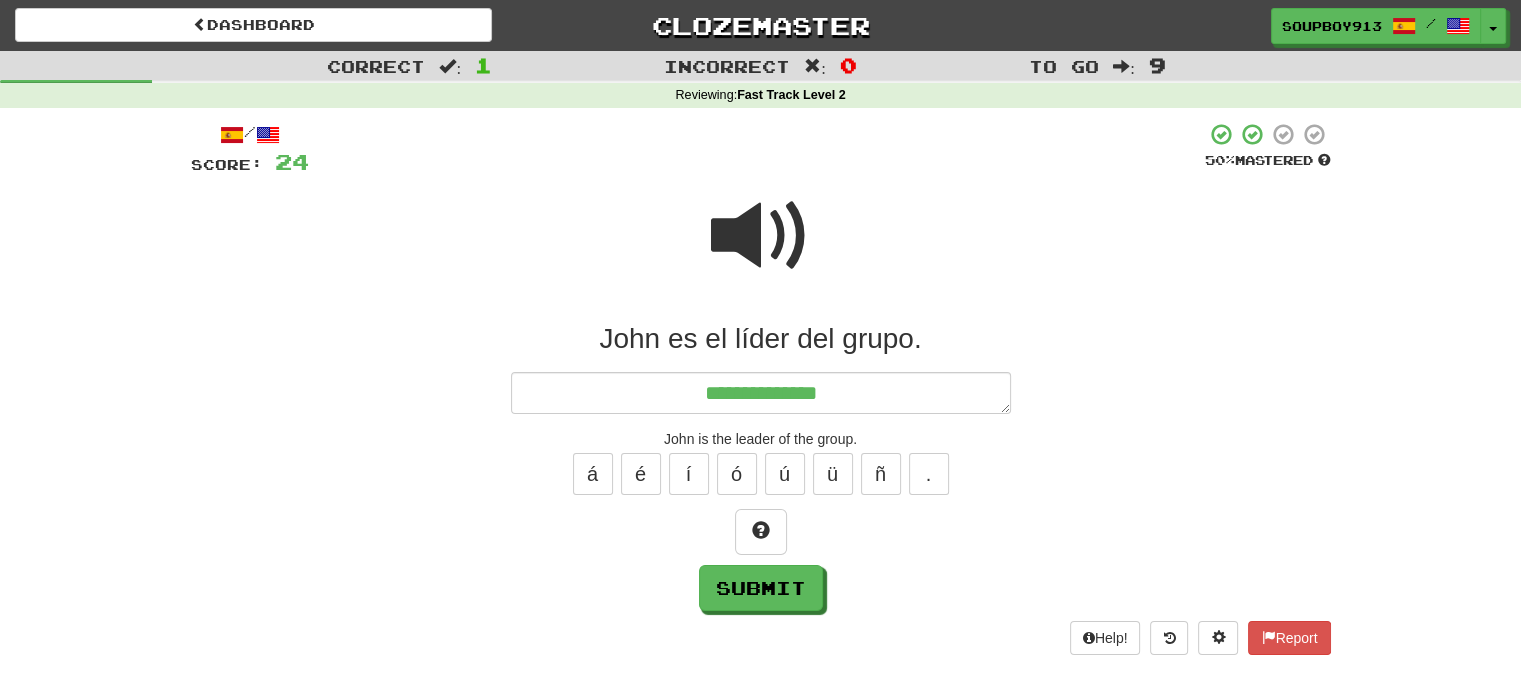 type on "*" 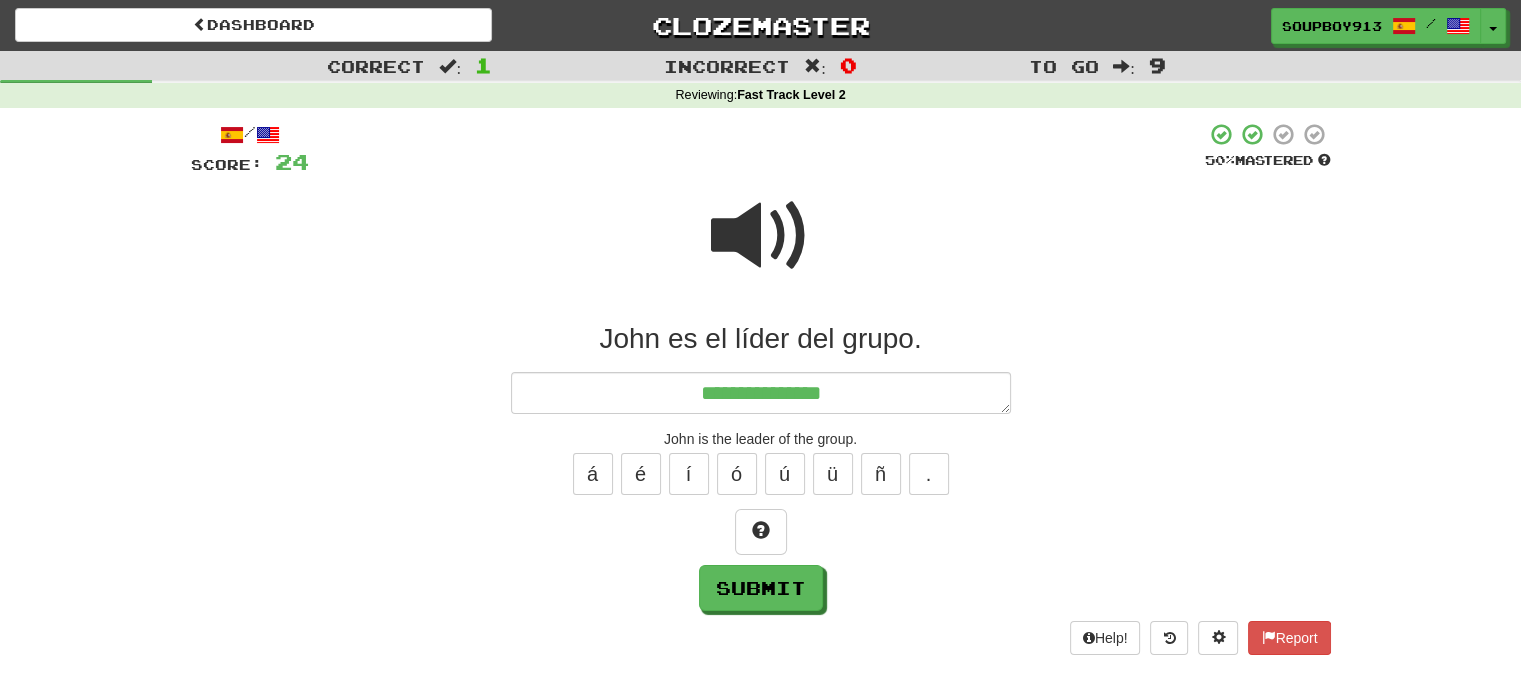type on "*" 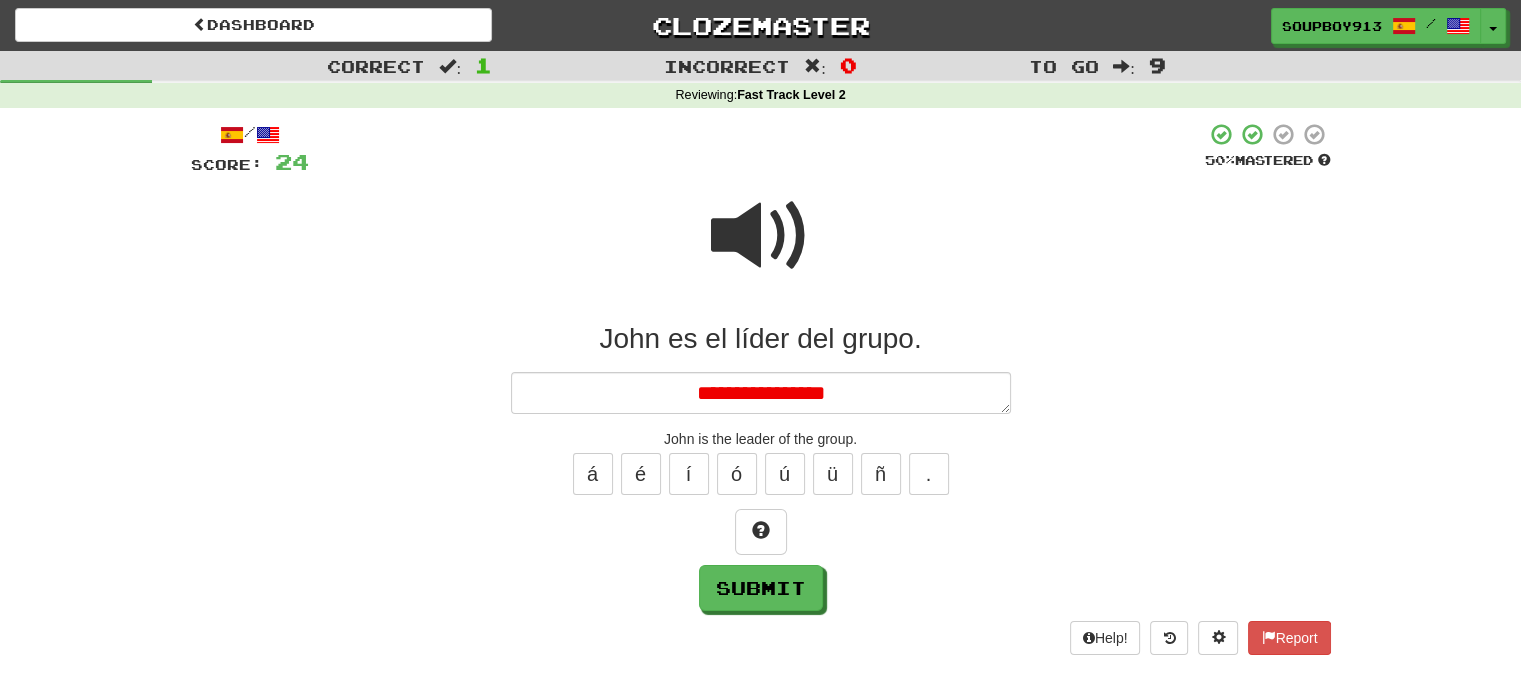 type on "*" 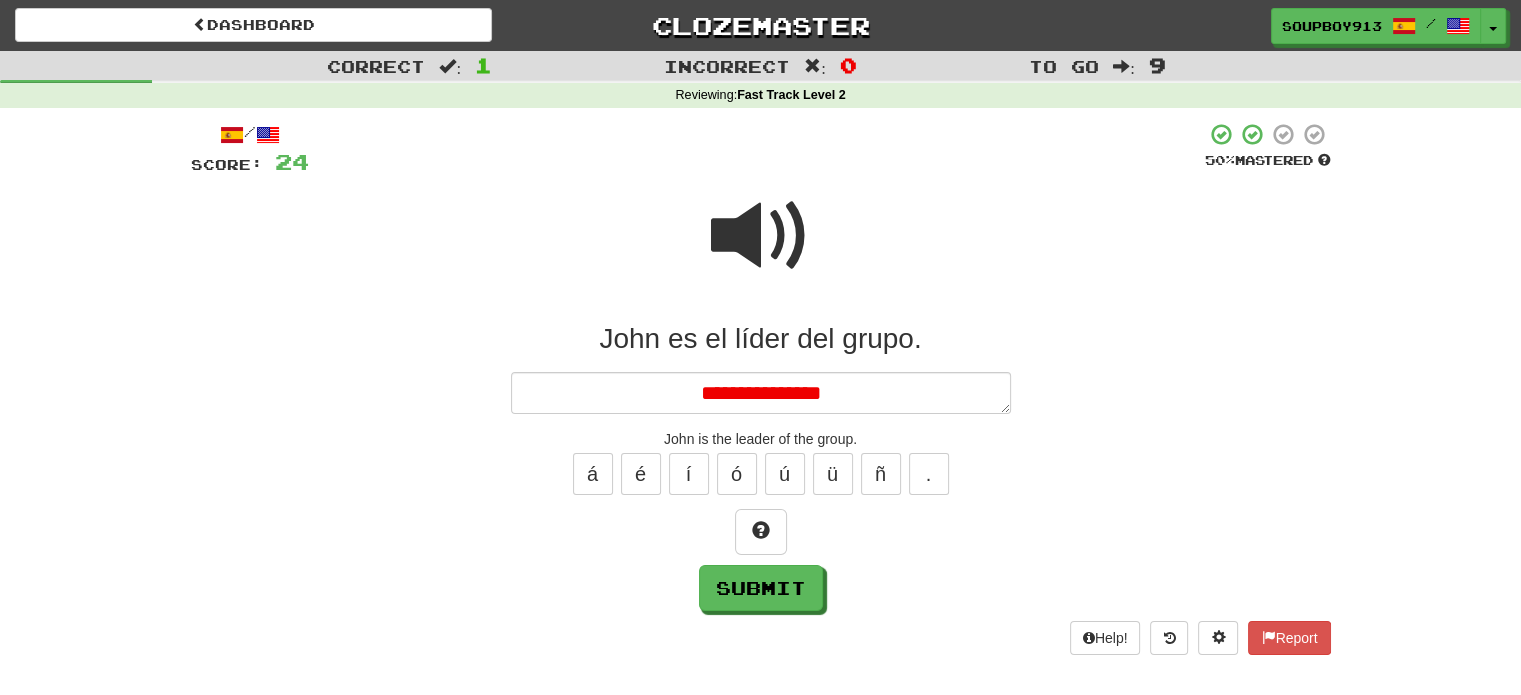 type on "*" 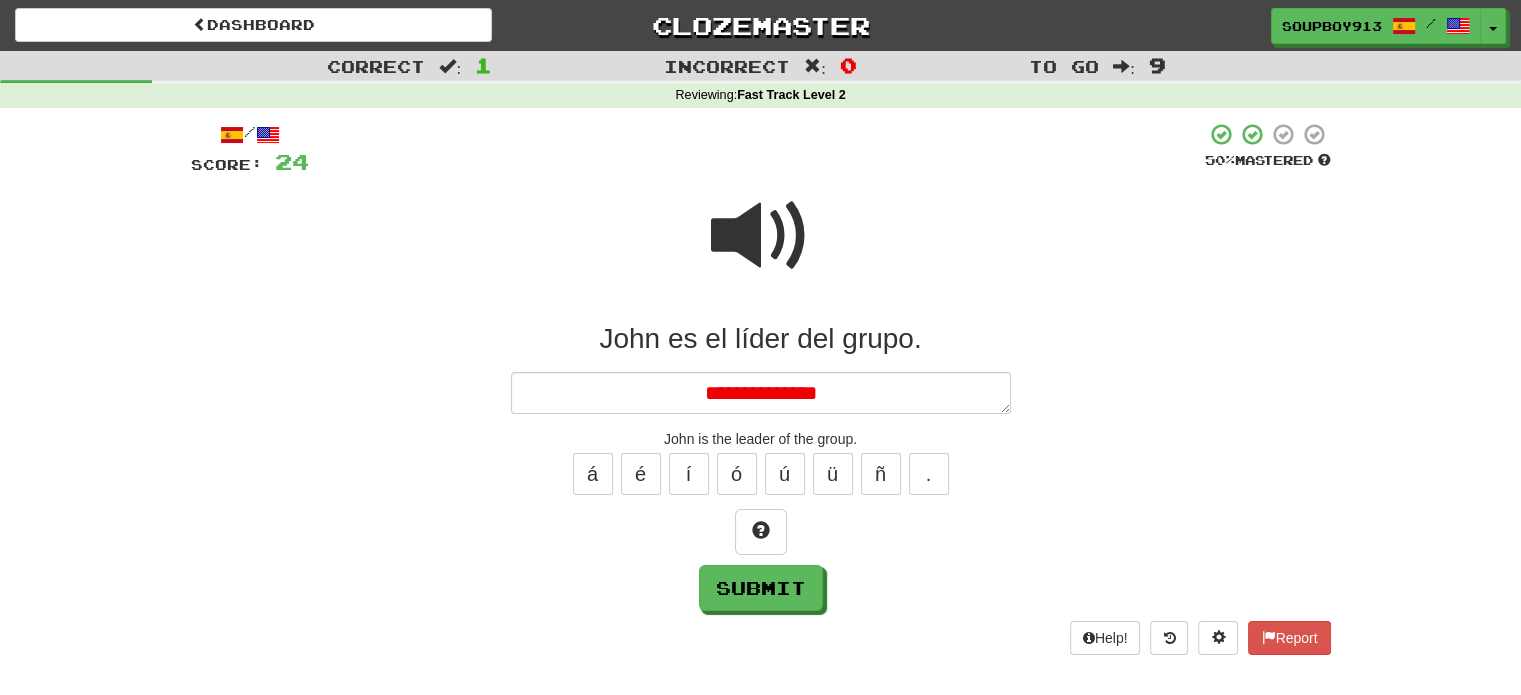 type on "**********" 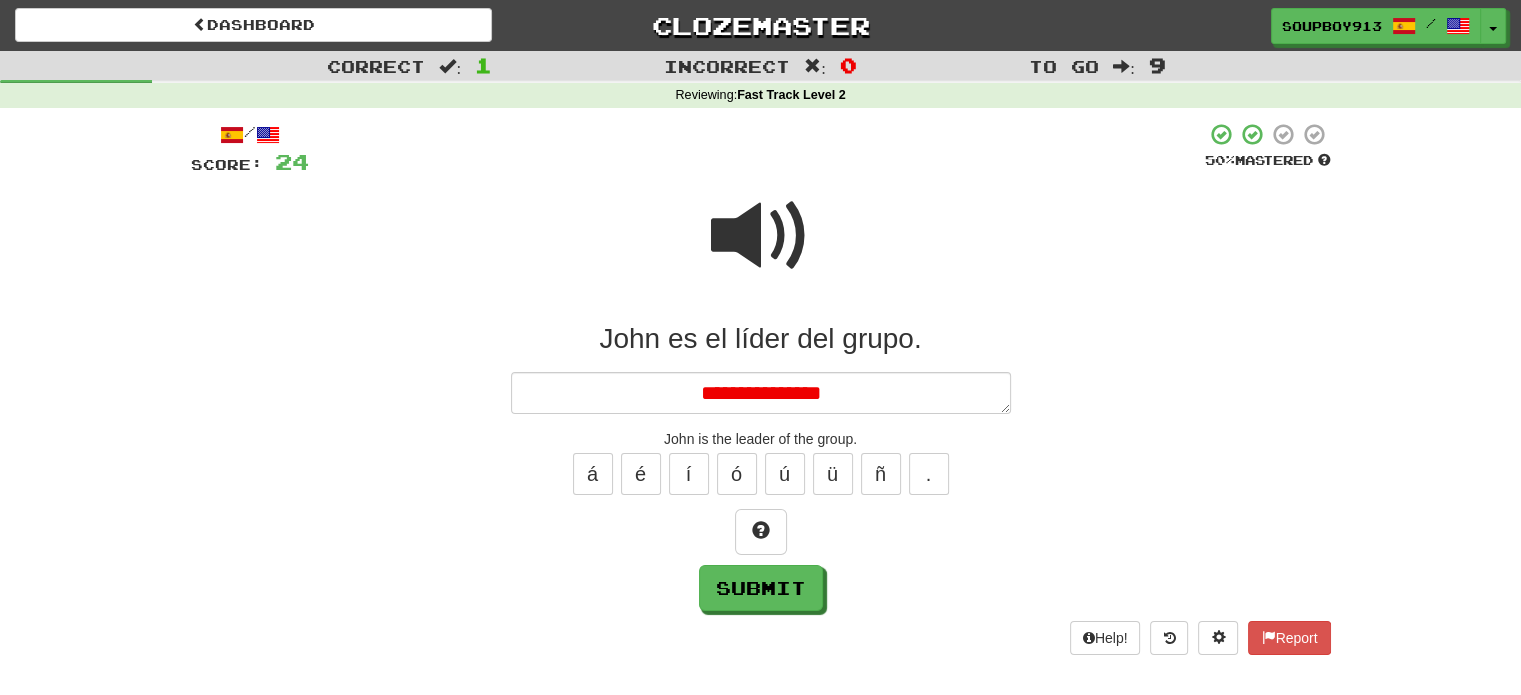 type on "*" 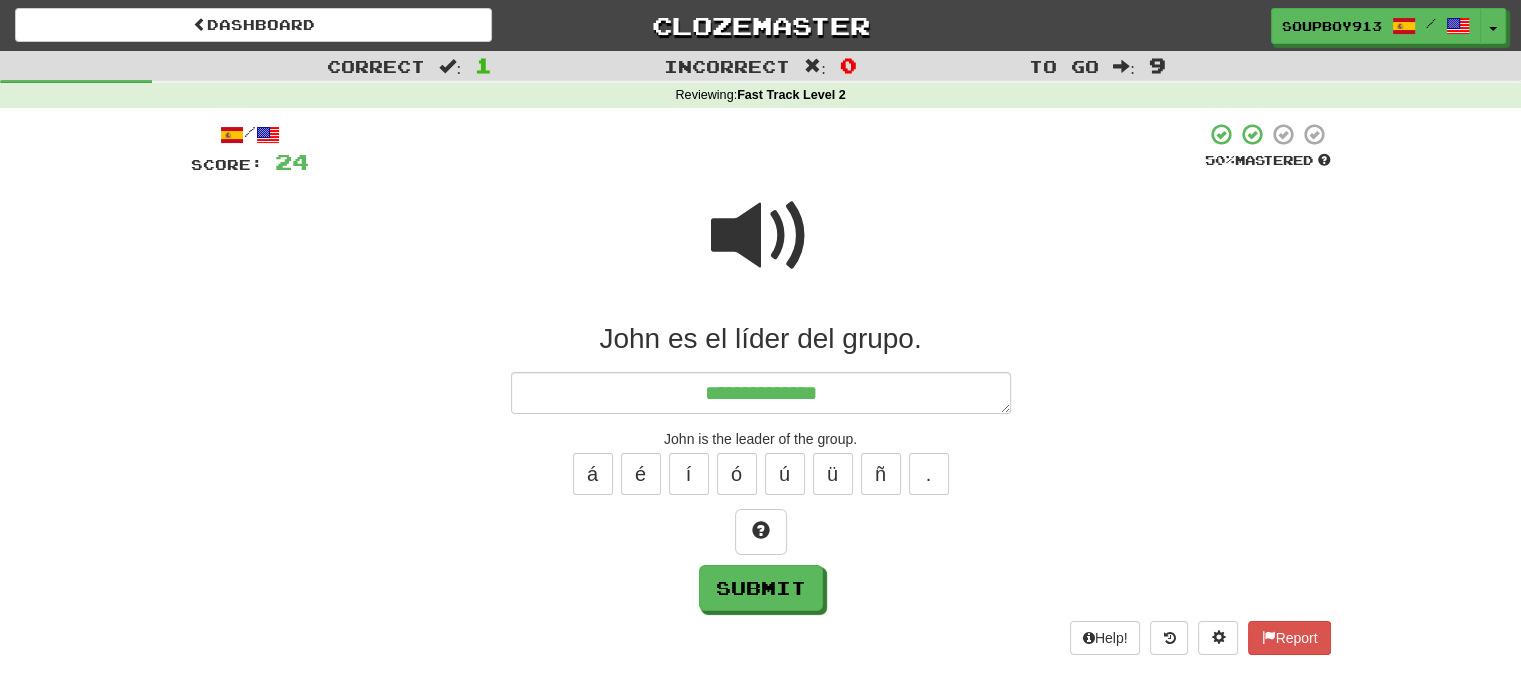 type on "*" 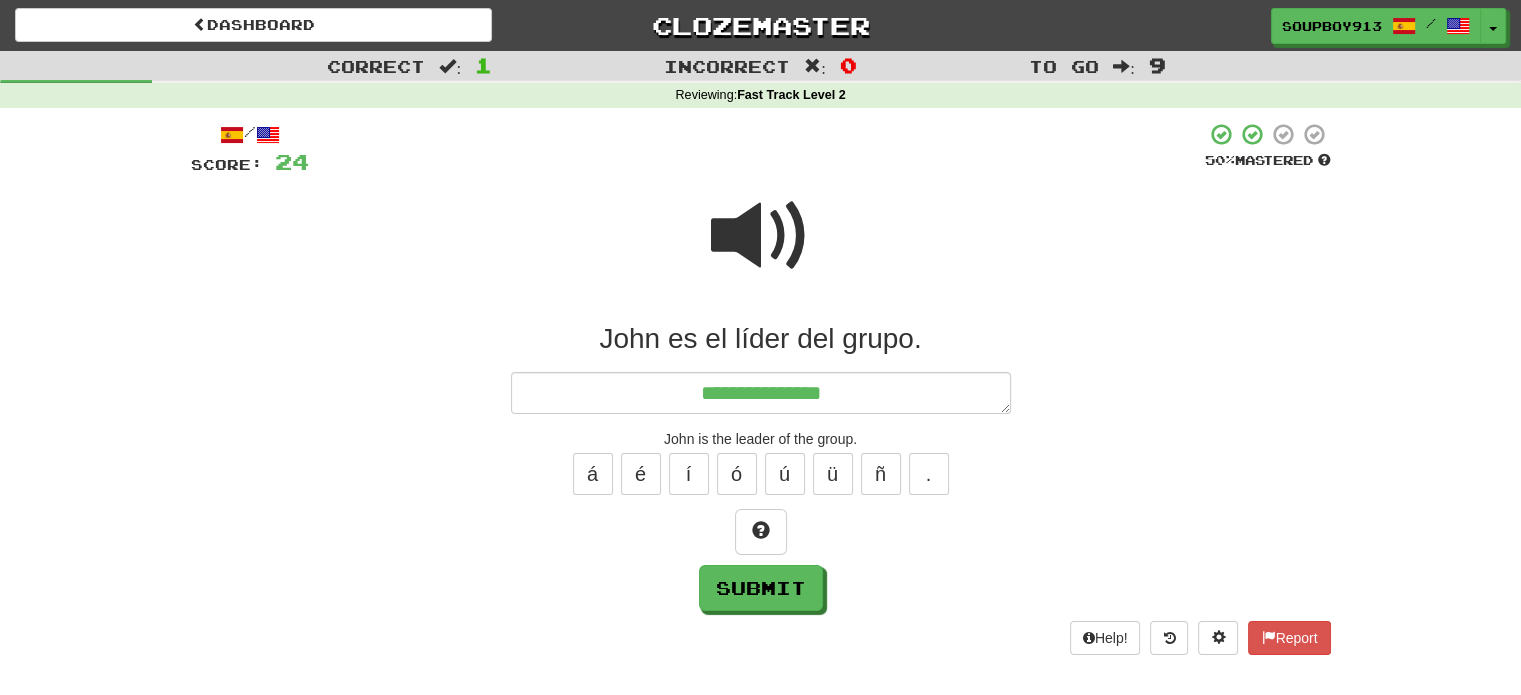 type on "*" 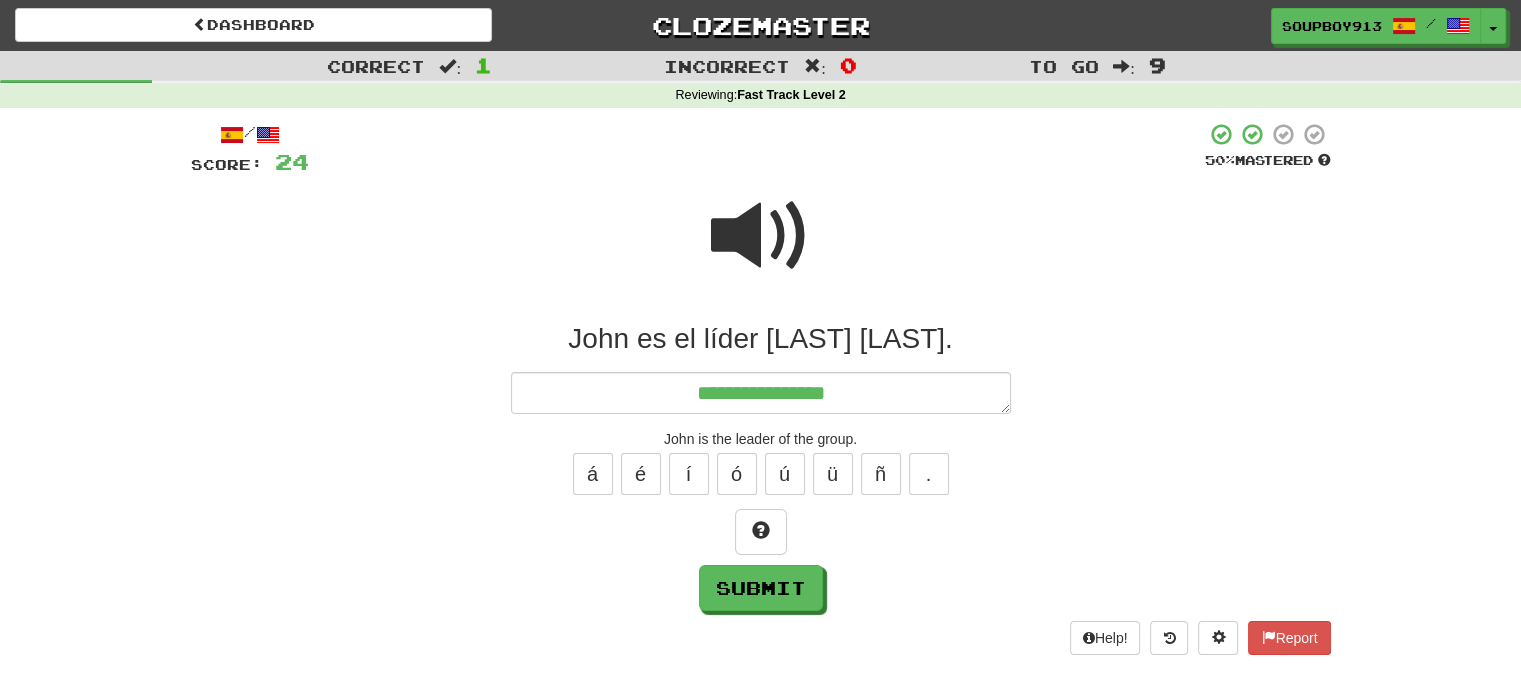 type on "*" 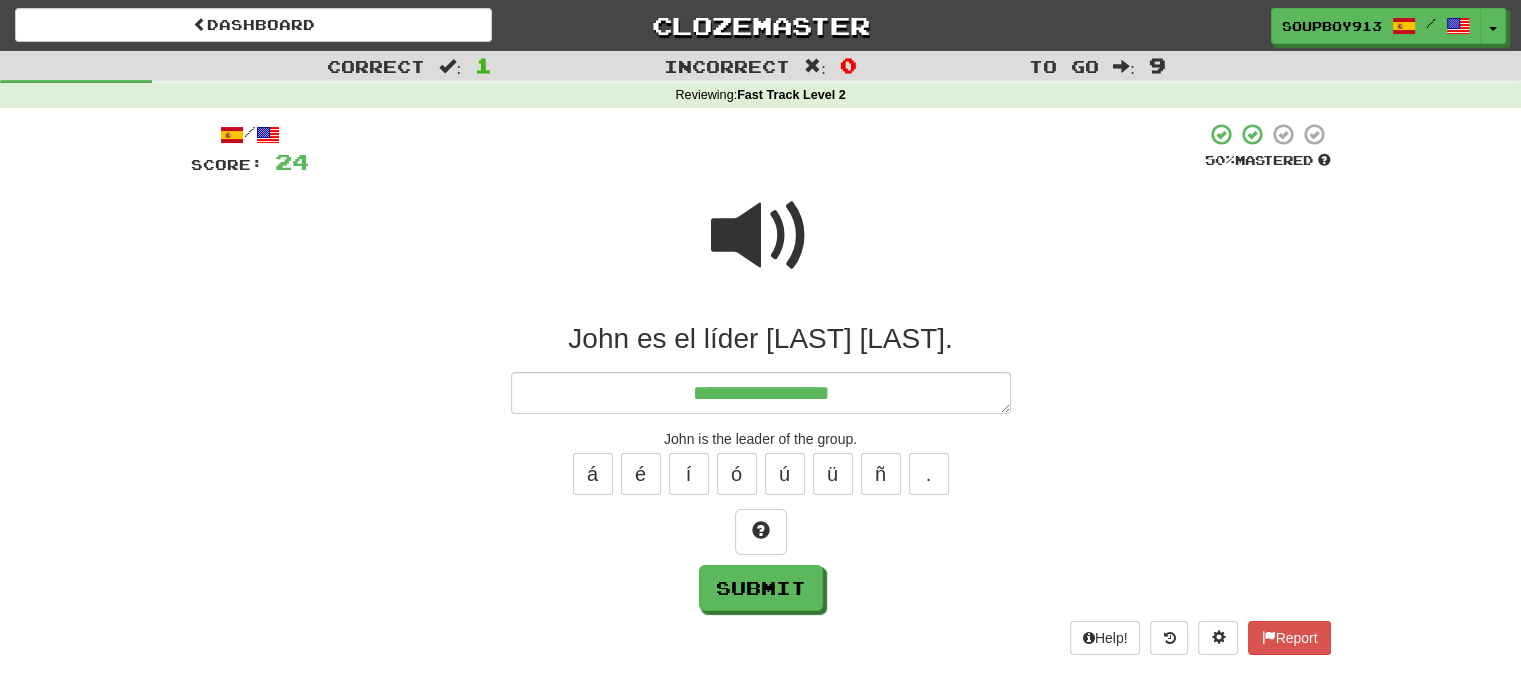type on "*" 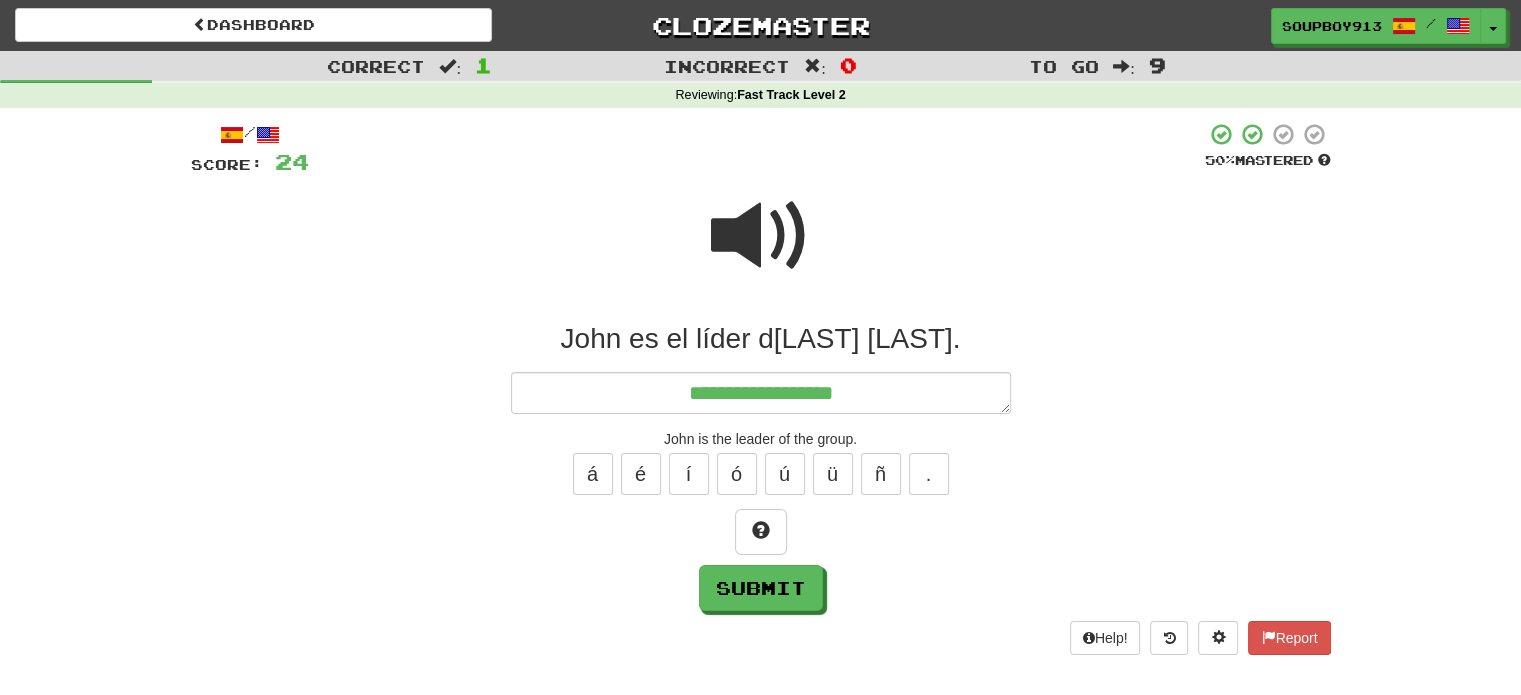 type on "*" 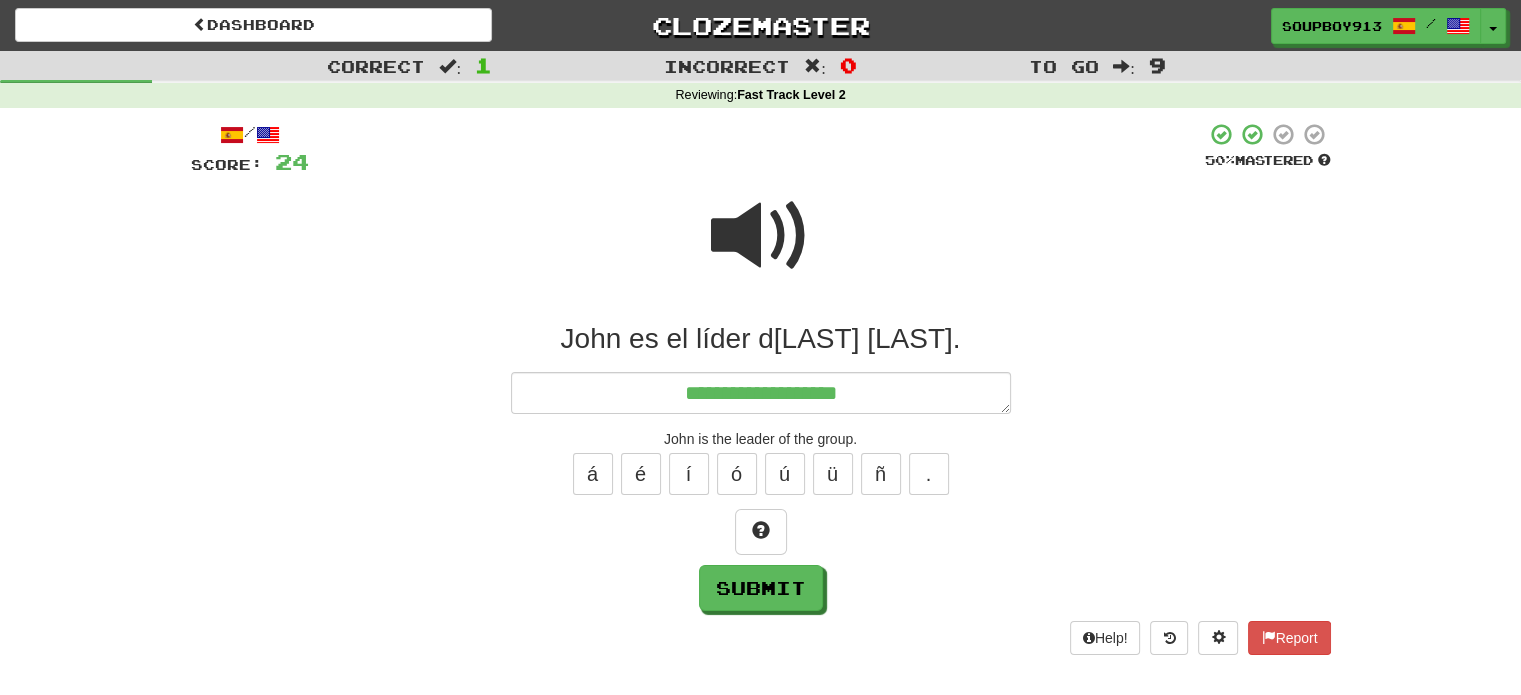 type on "*" 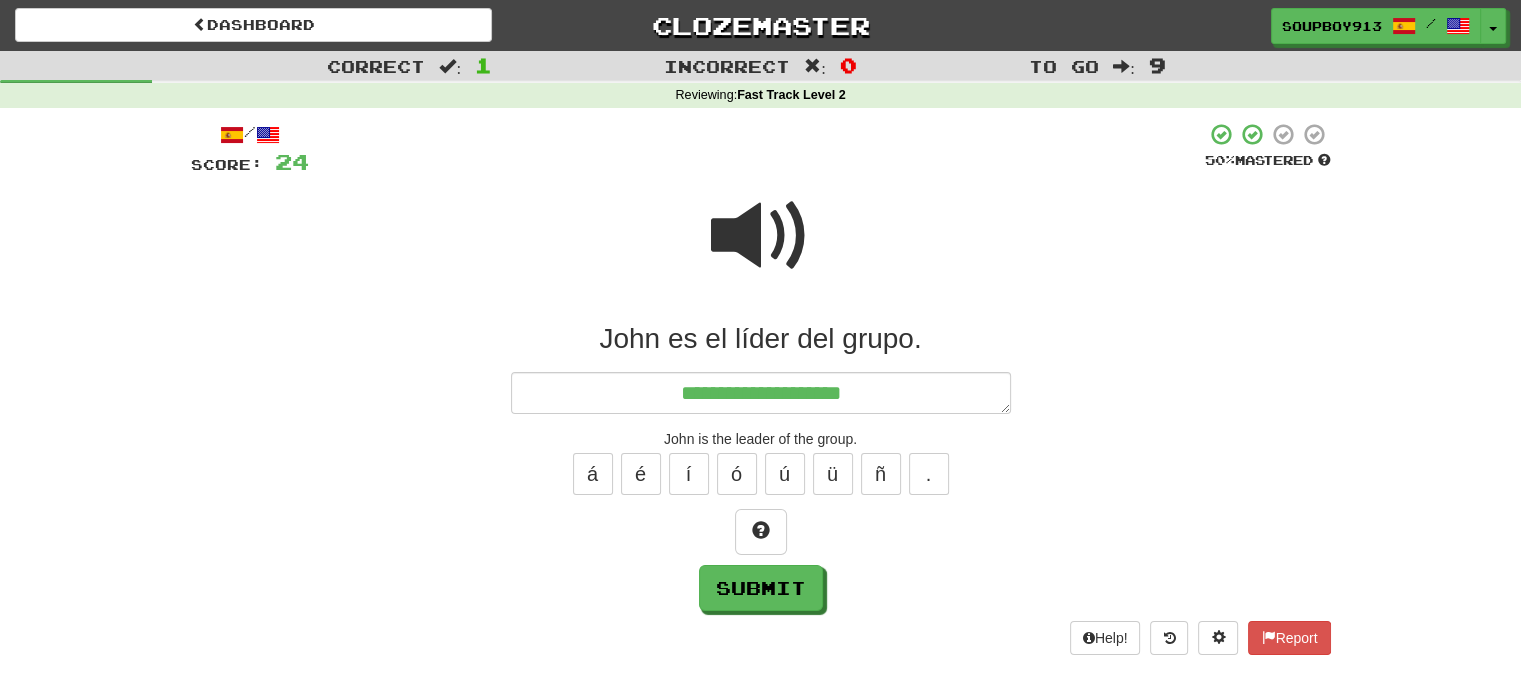 type on "*" 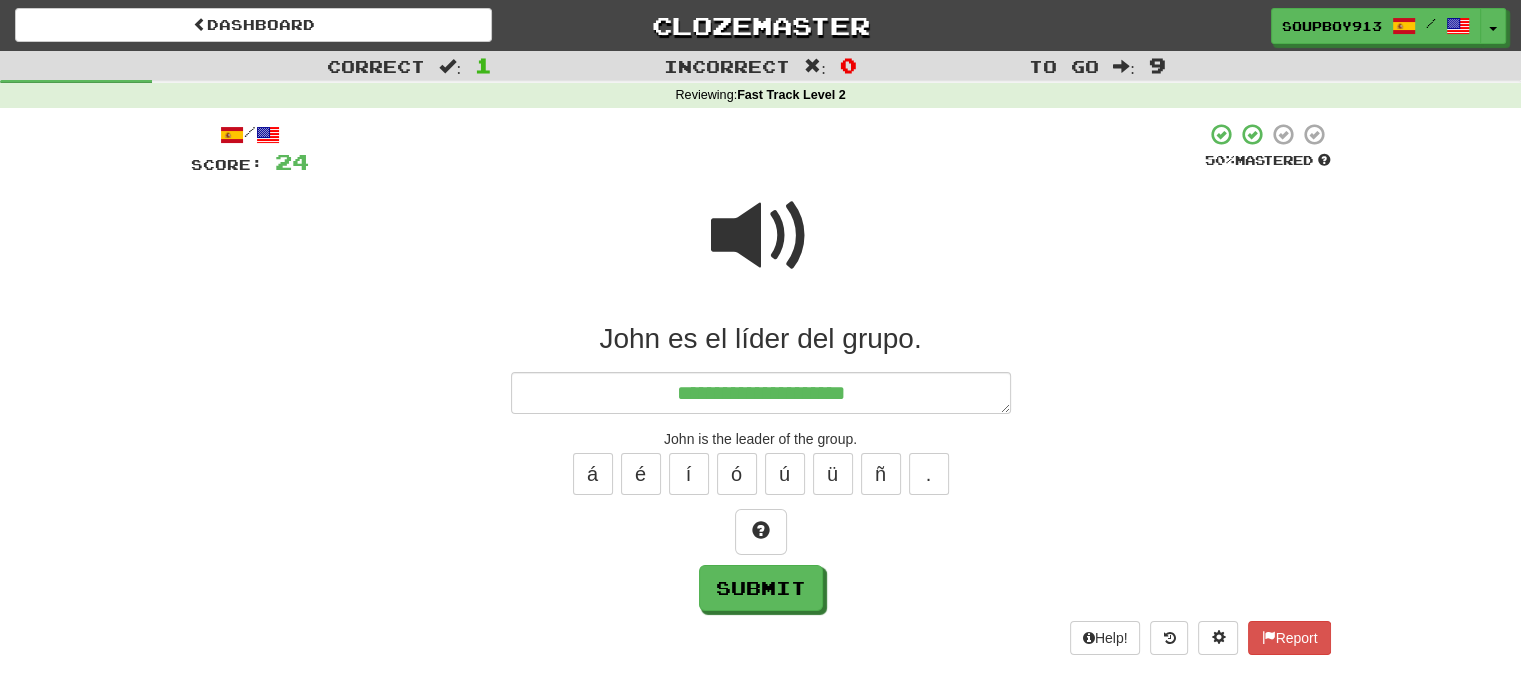 type on "*" 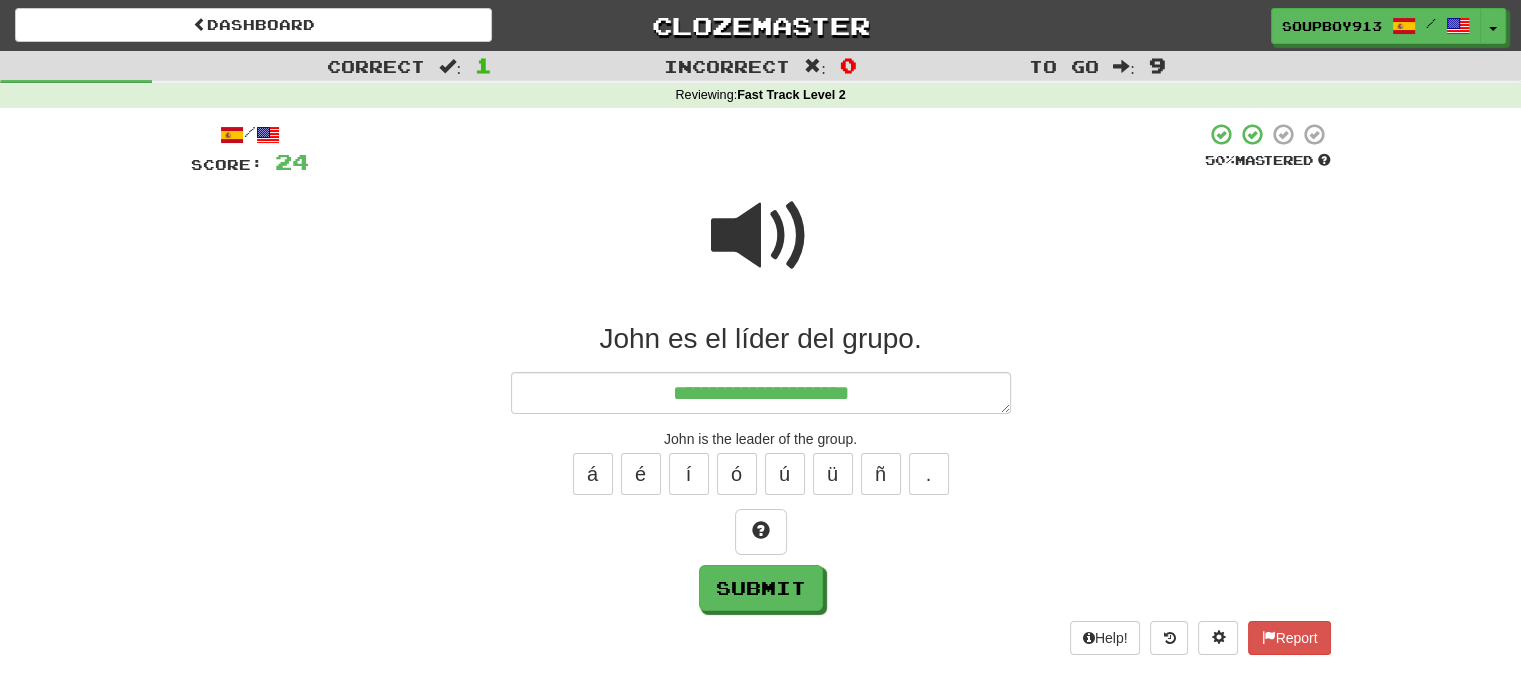 type on "*" 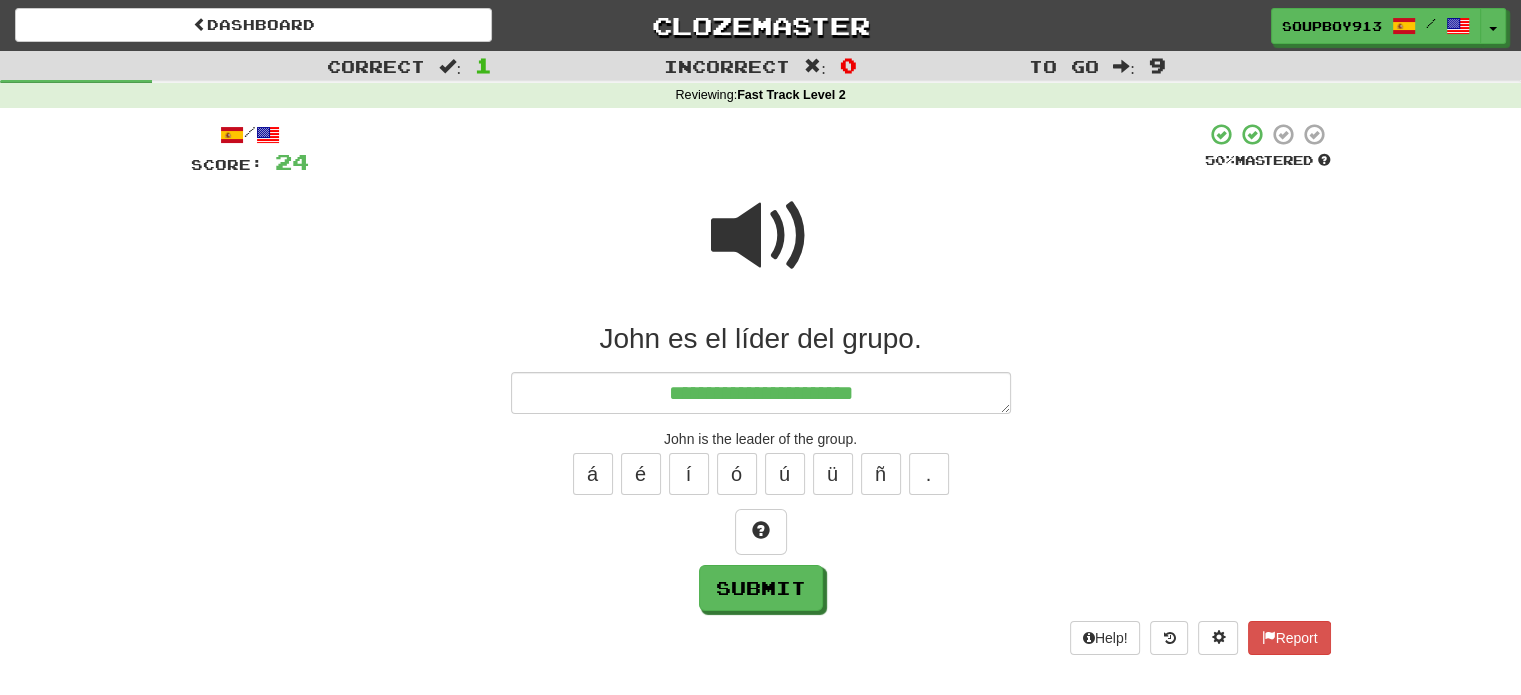 type on "*" 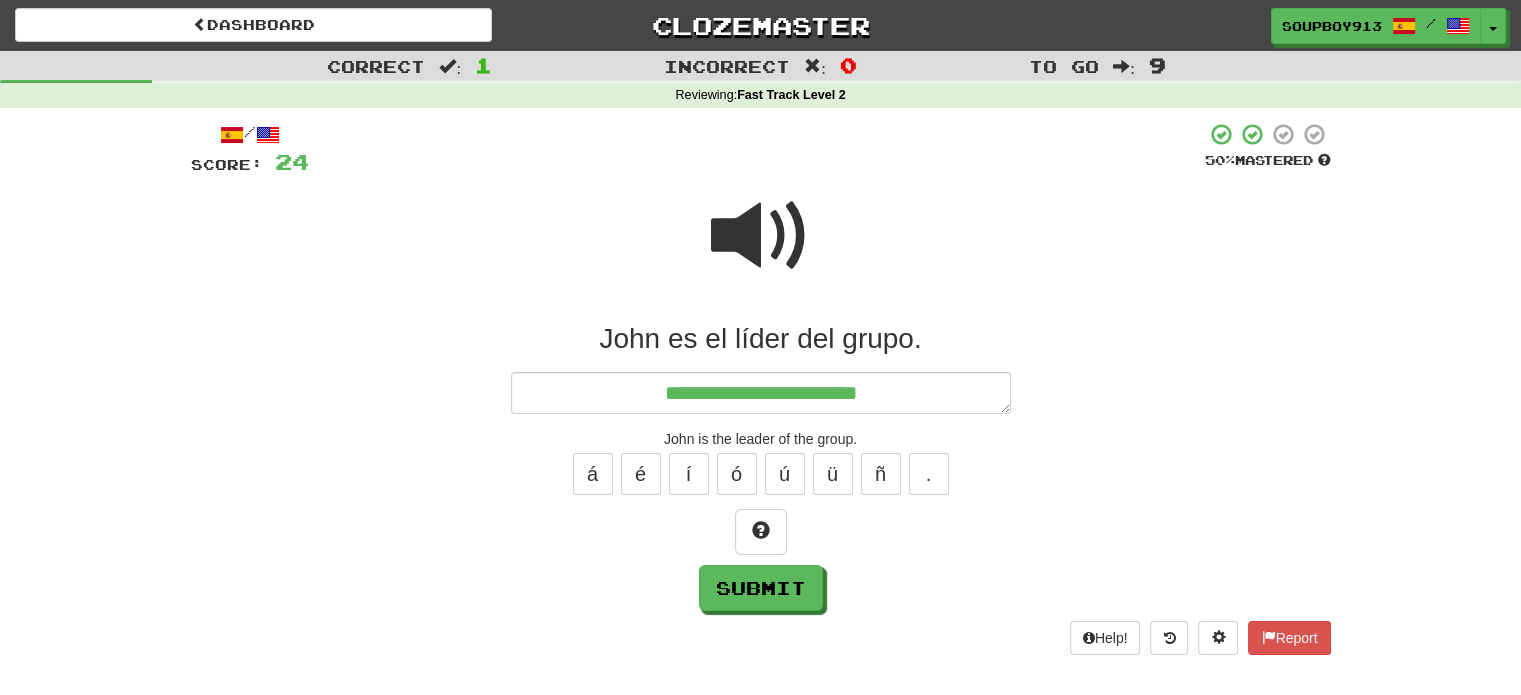 type on "*" 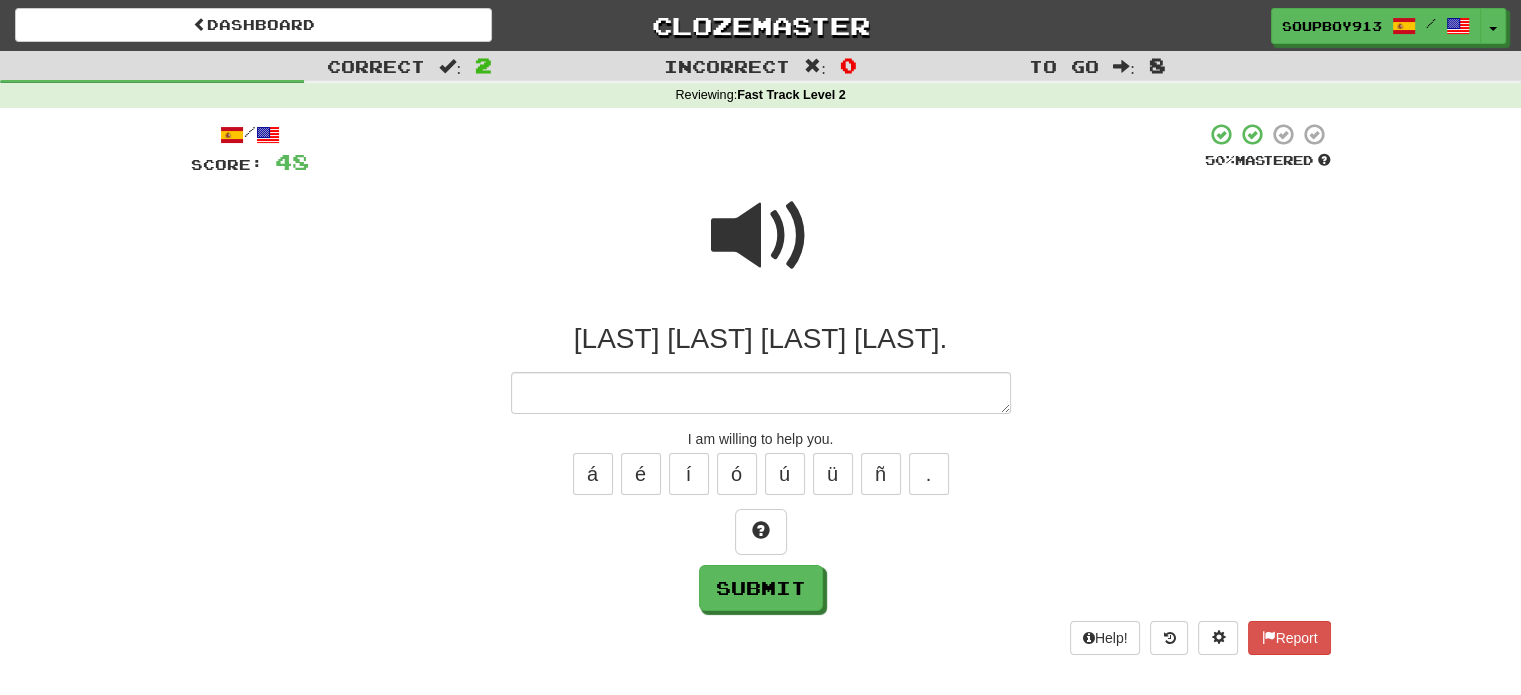 type on "*" 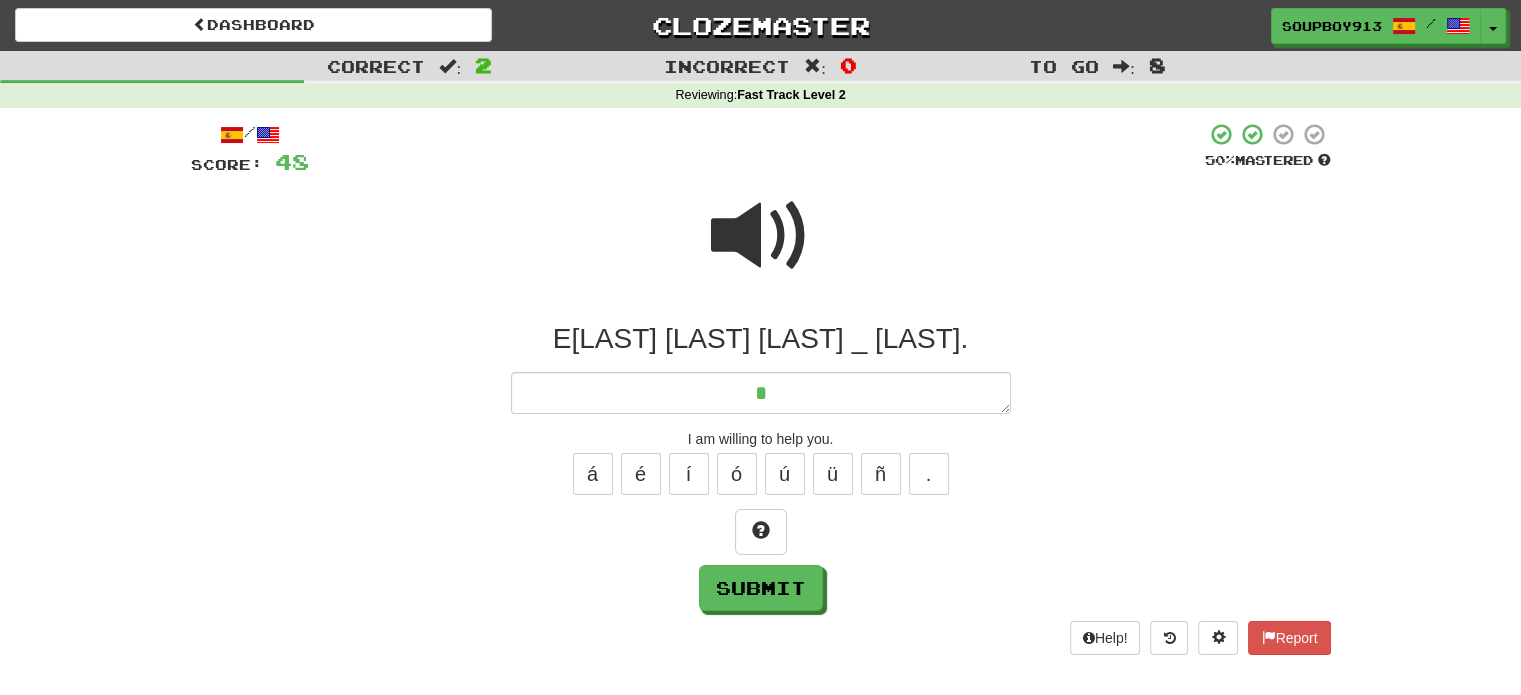 type on "*" 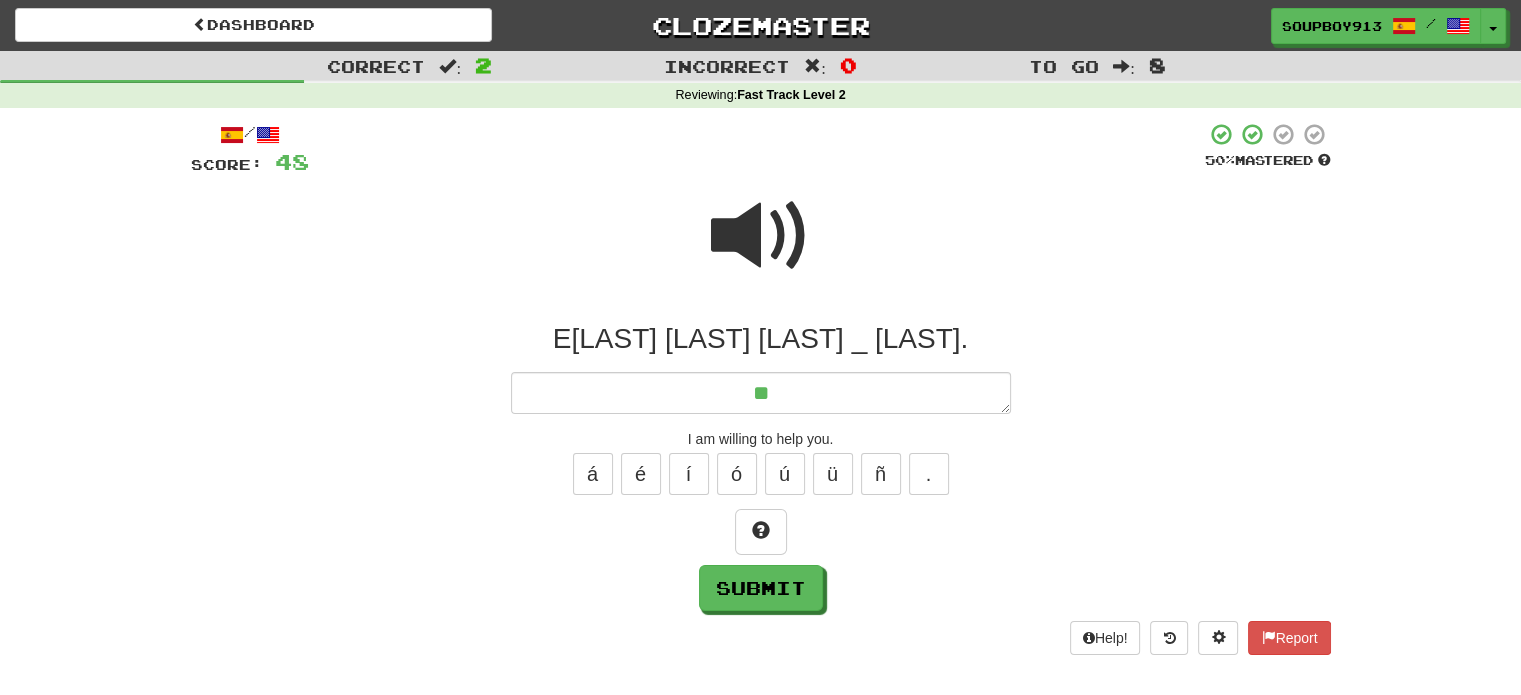 type on "*" 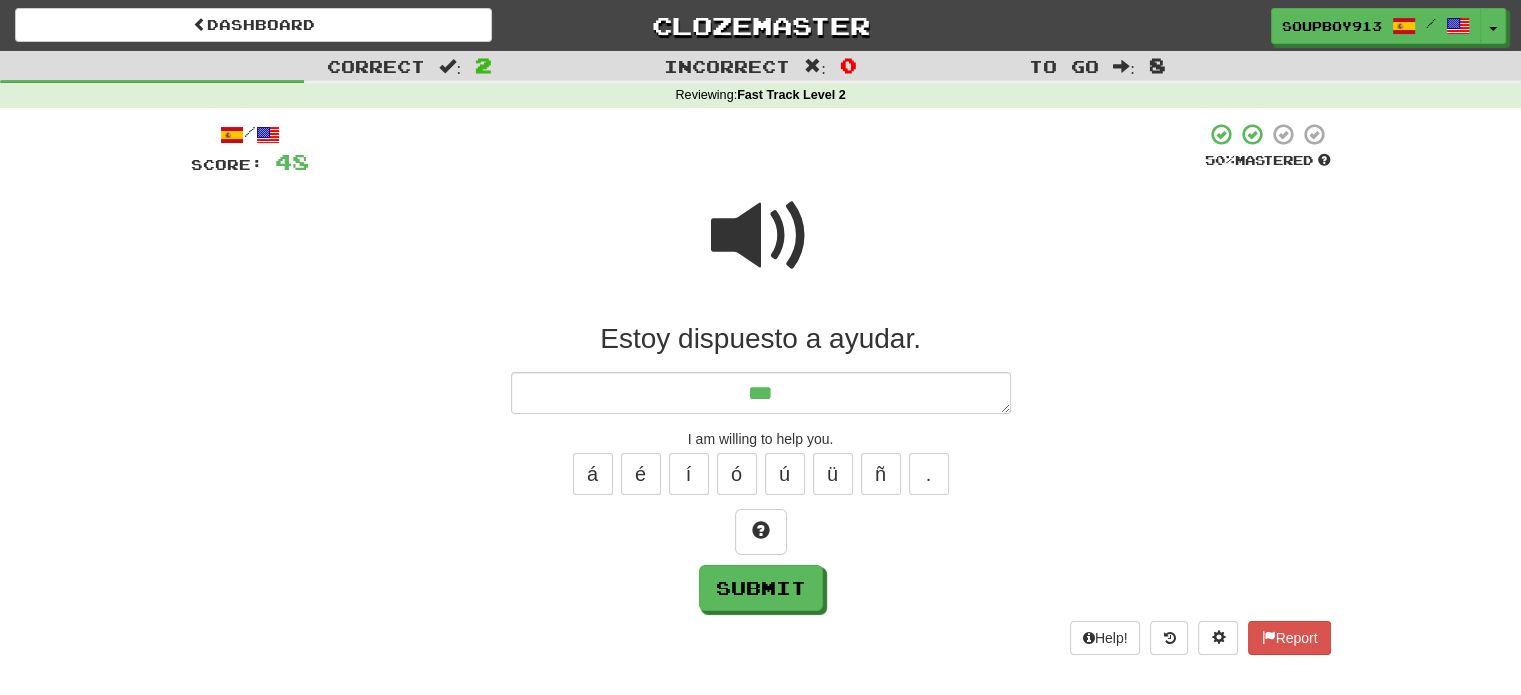 type on "*" 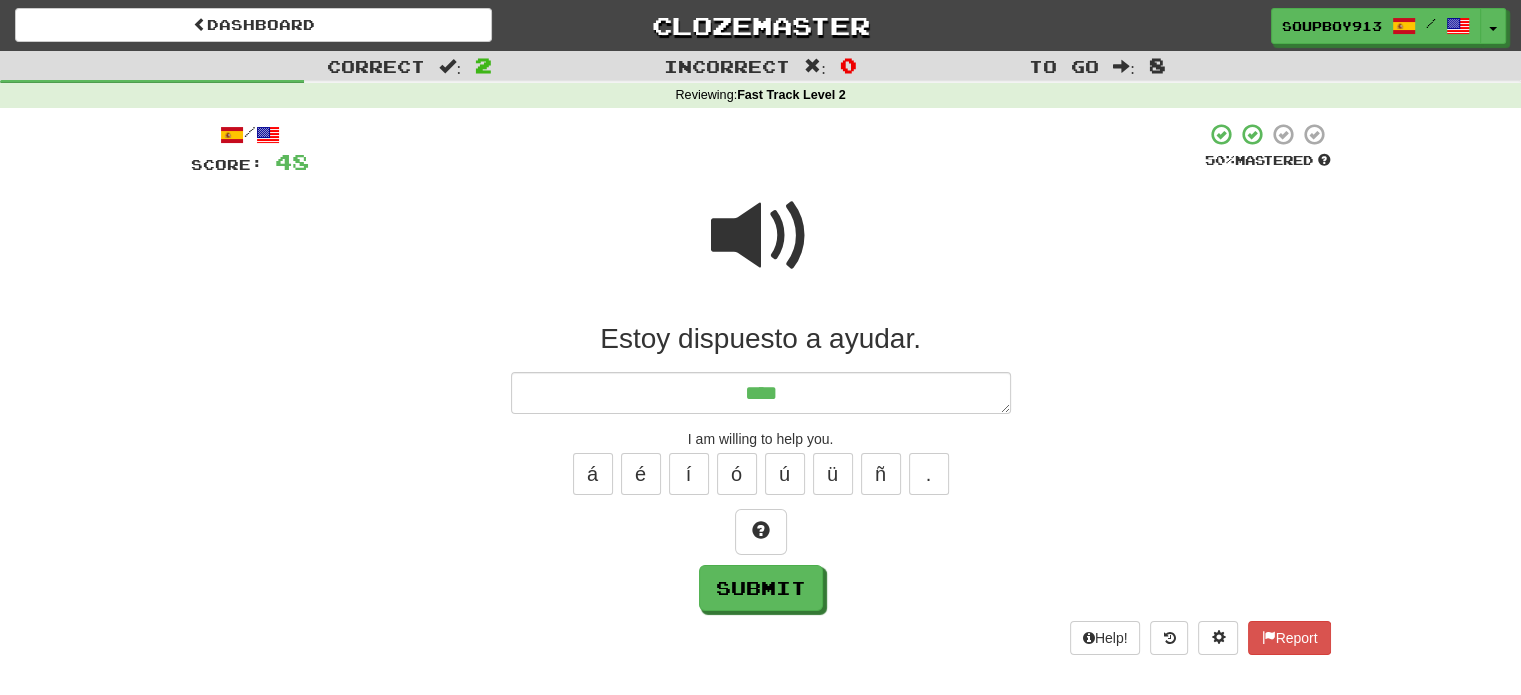 type on "*" 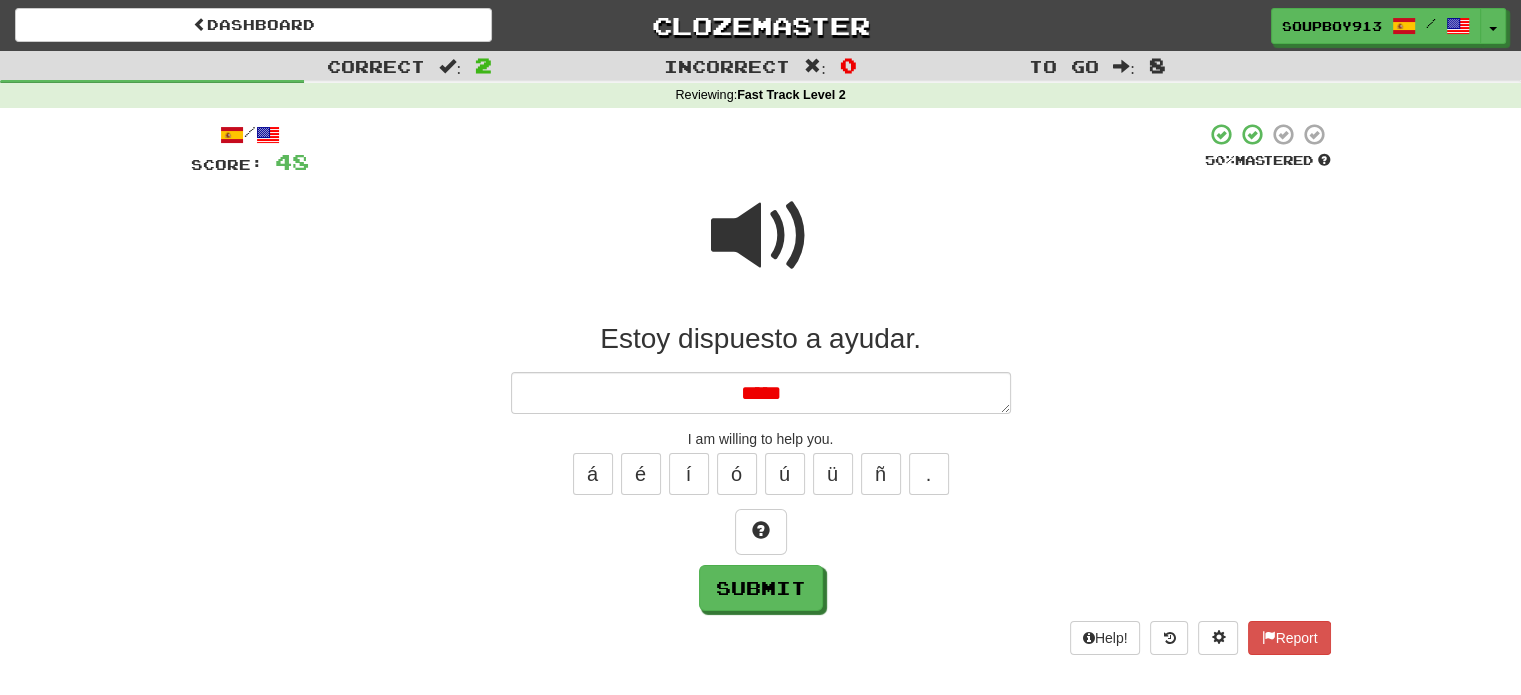 type on "*" 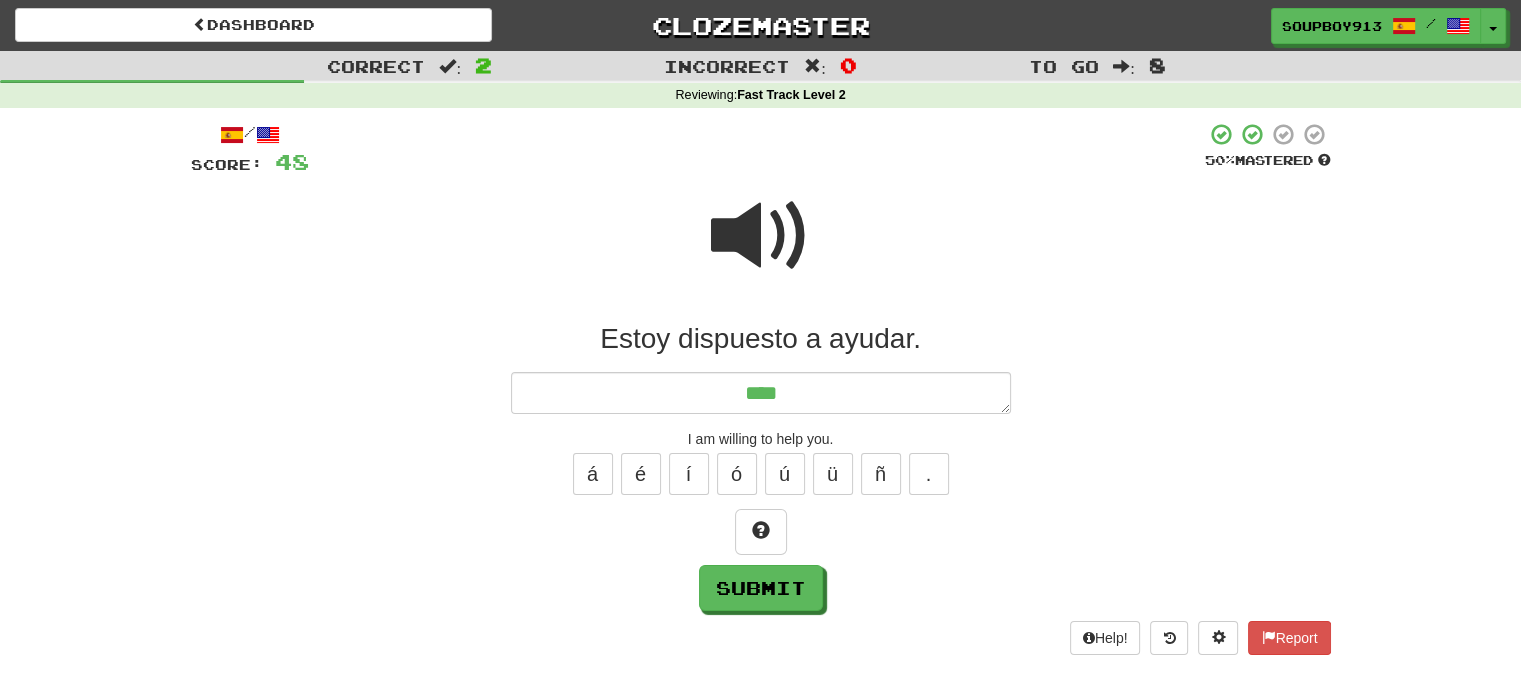 type 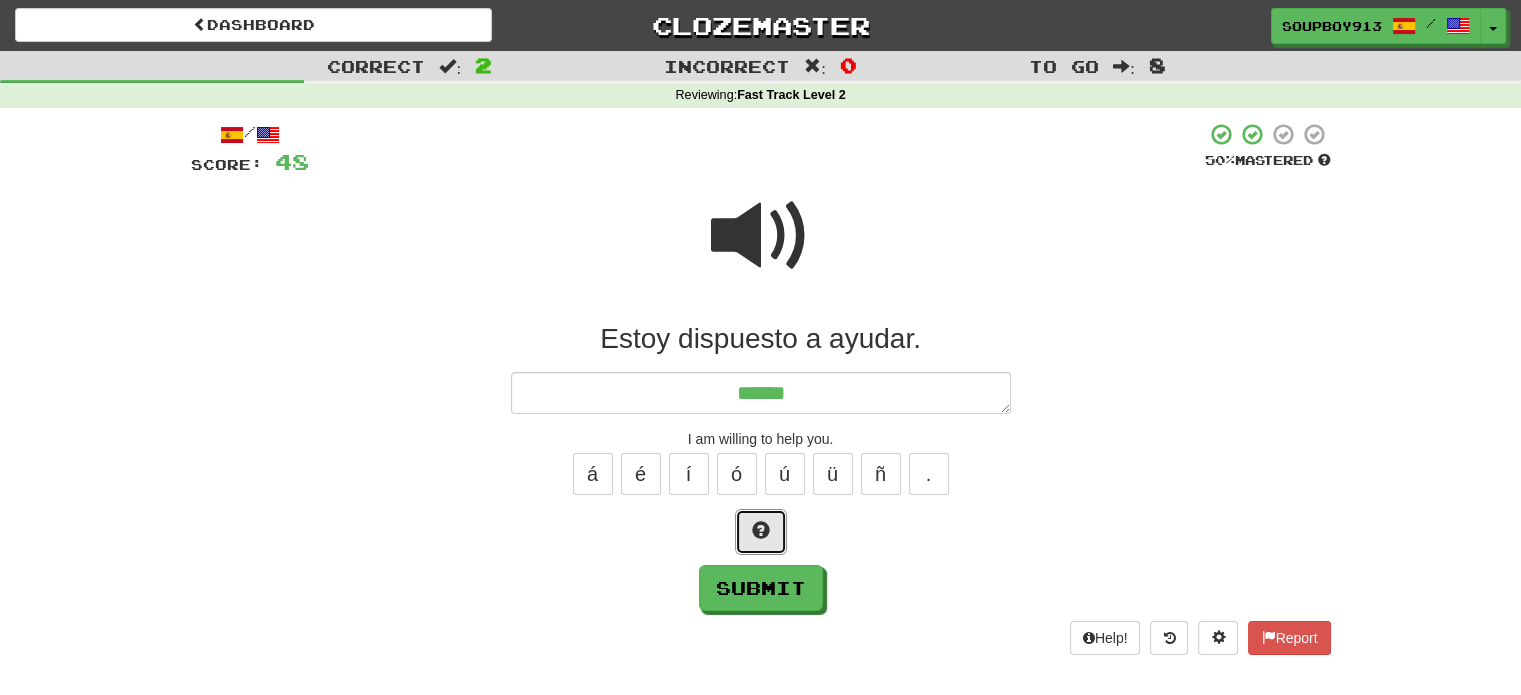 click at bounding box center [761, 532] 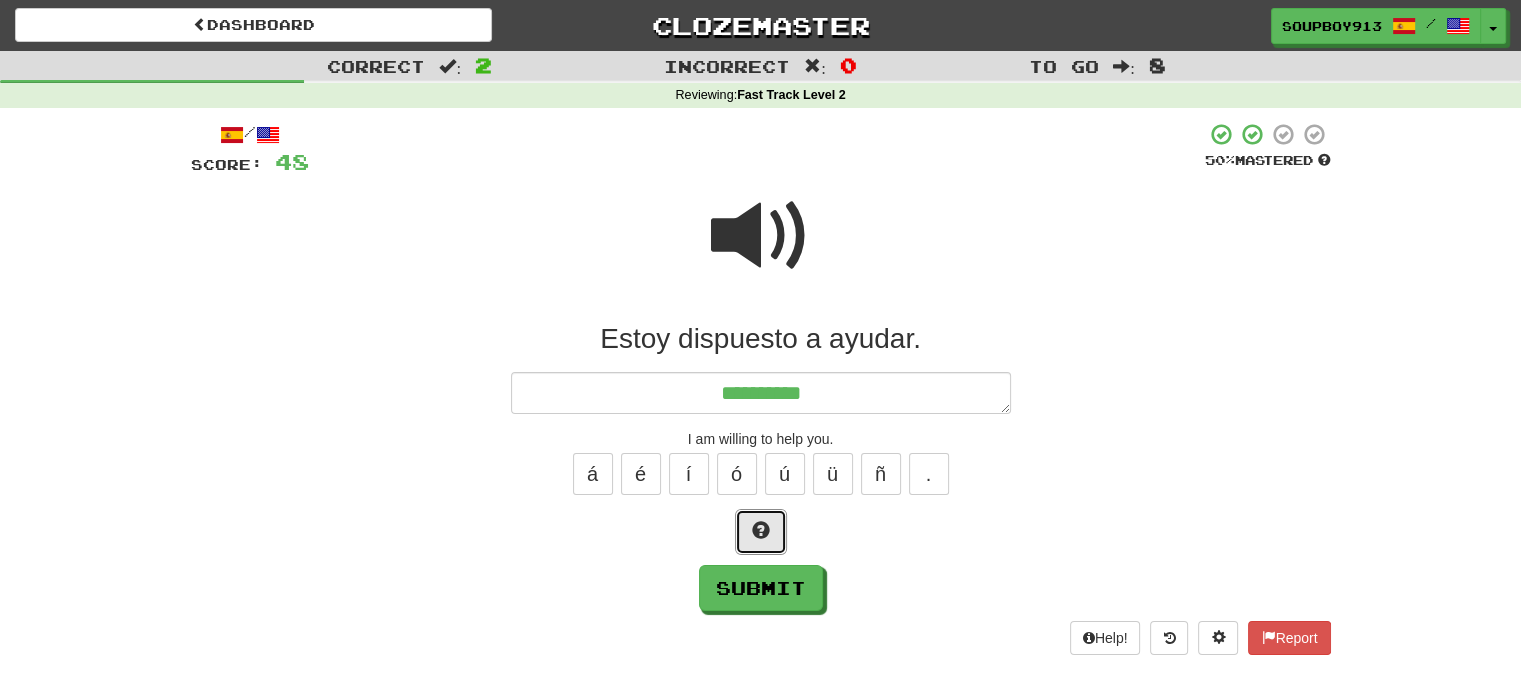 click at bounding box center [761, 532] 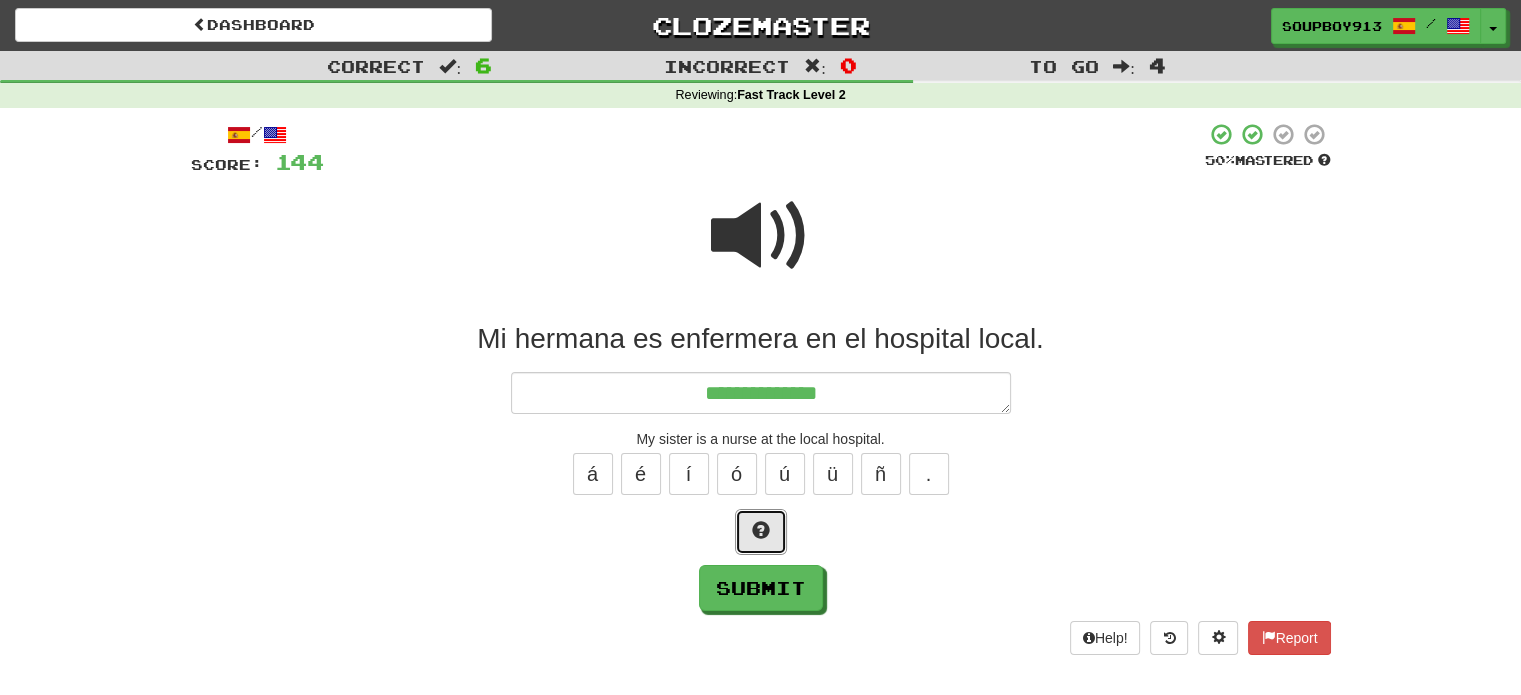 click at bounding box center (761, 532) 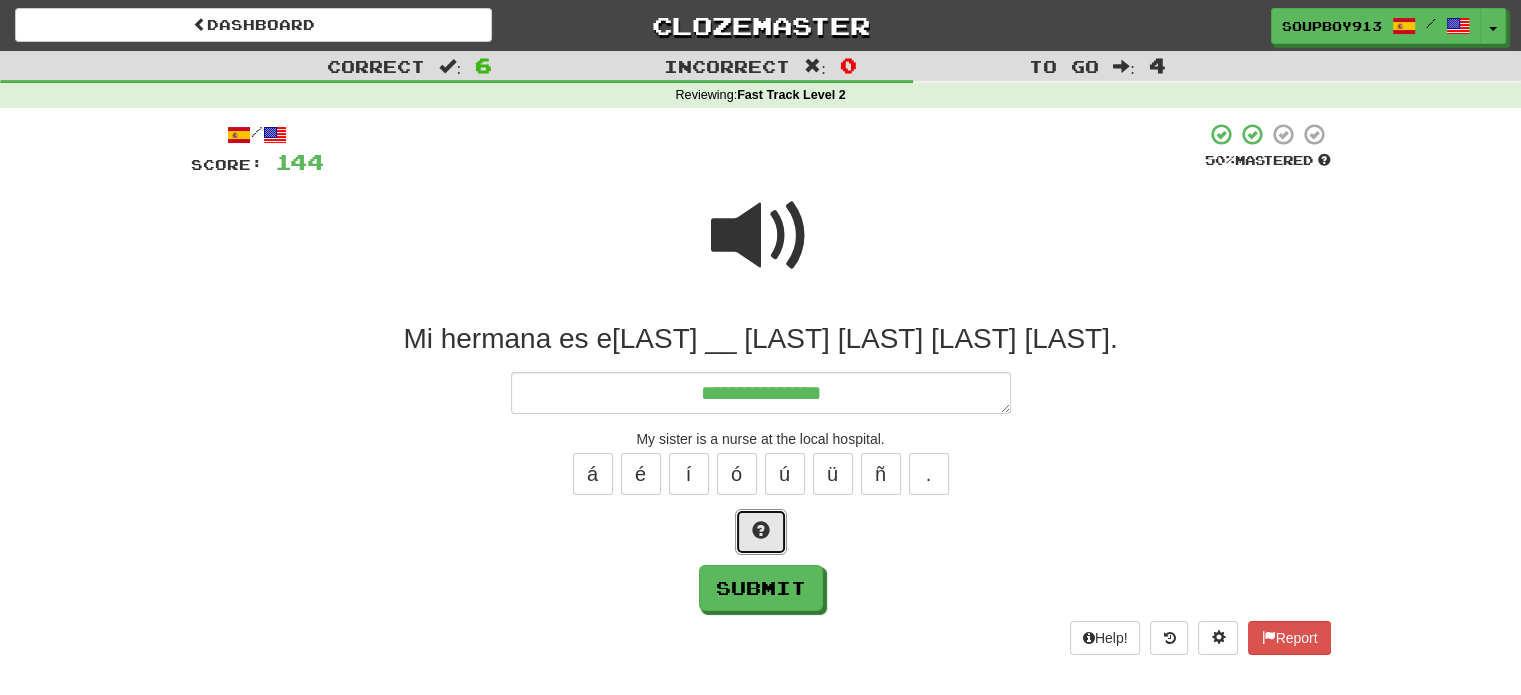 click at bounding box center [761, 532] 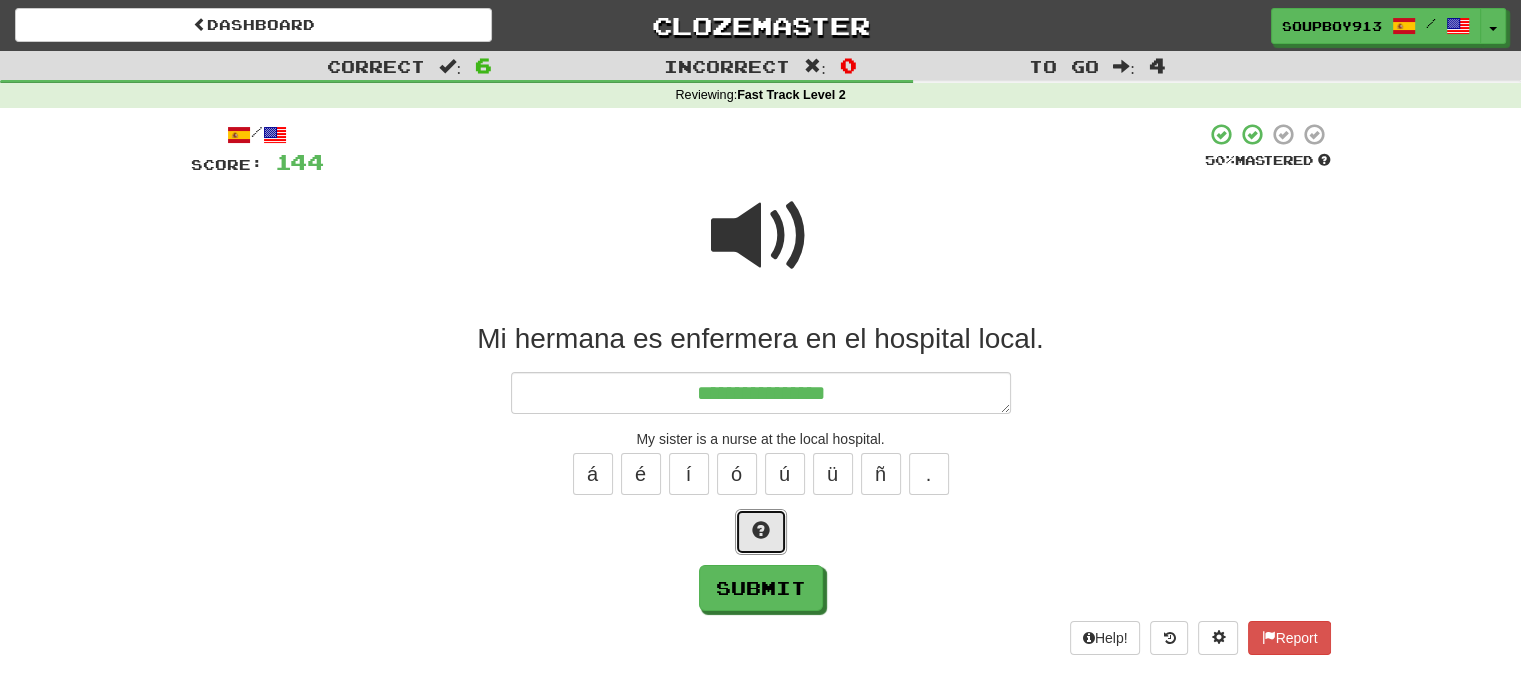 click at bounding box center [761, 532] 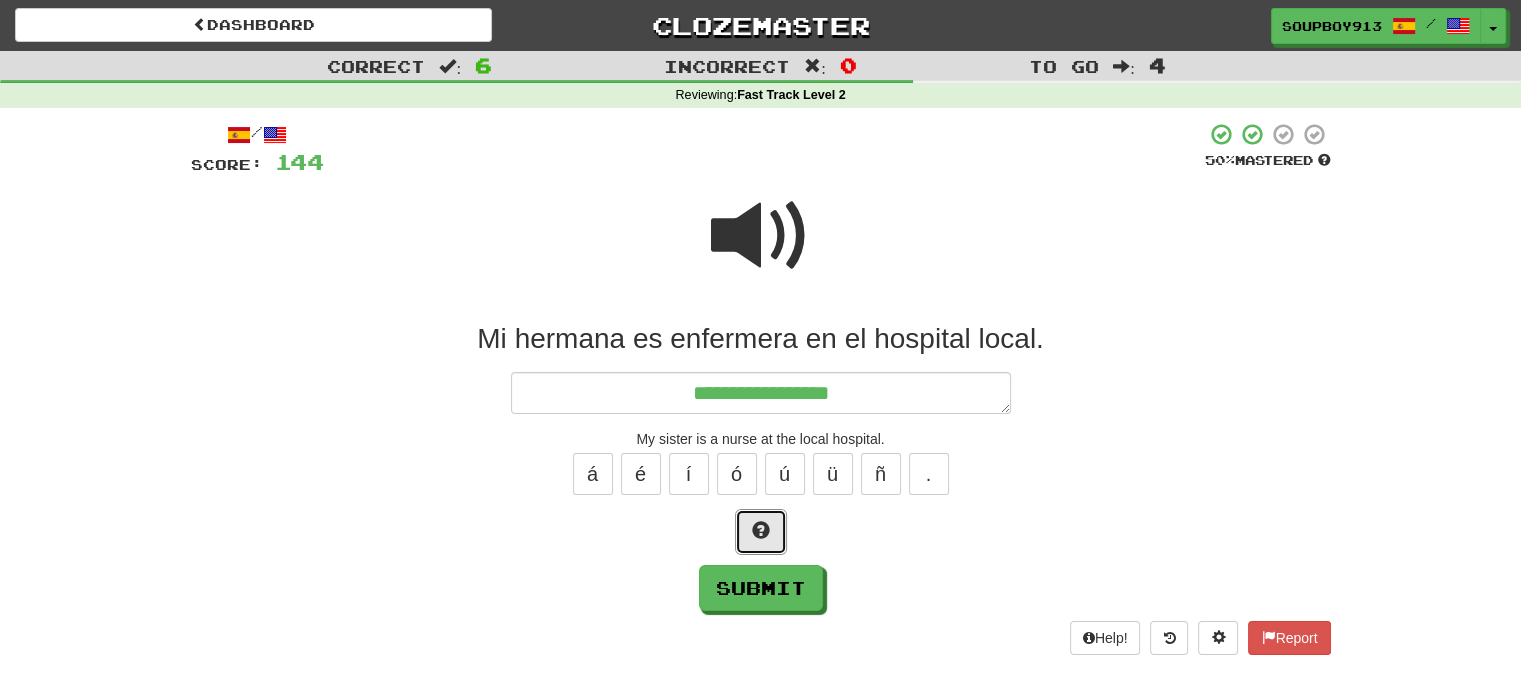 click at bounding box center [761, 532] 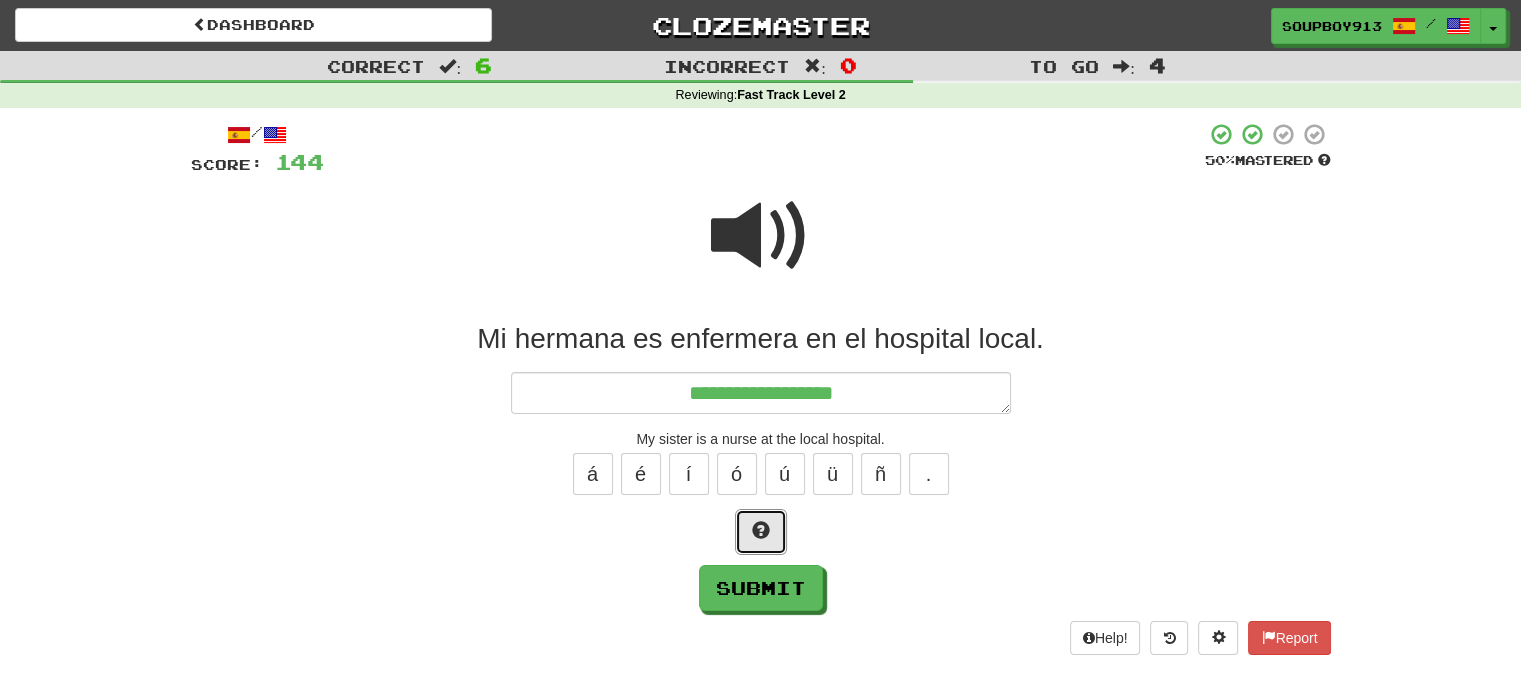 click at bounding box center (761, 532) 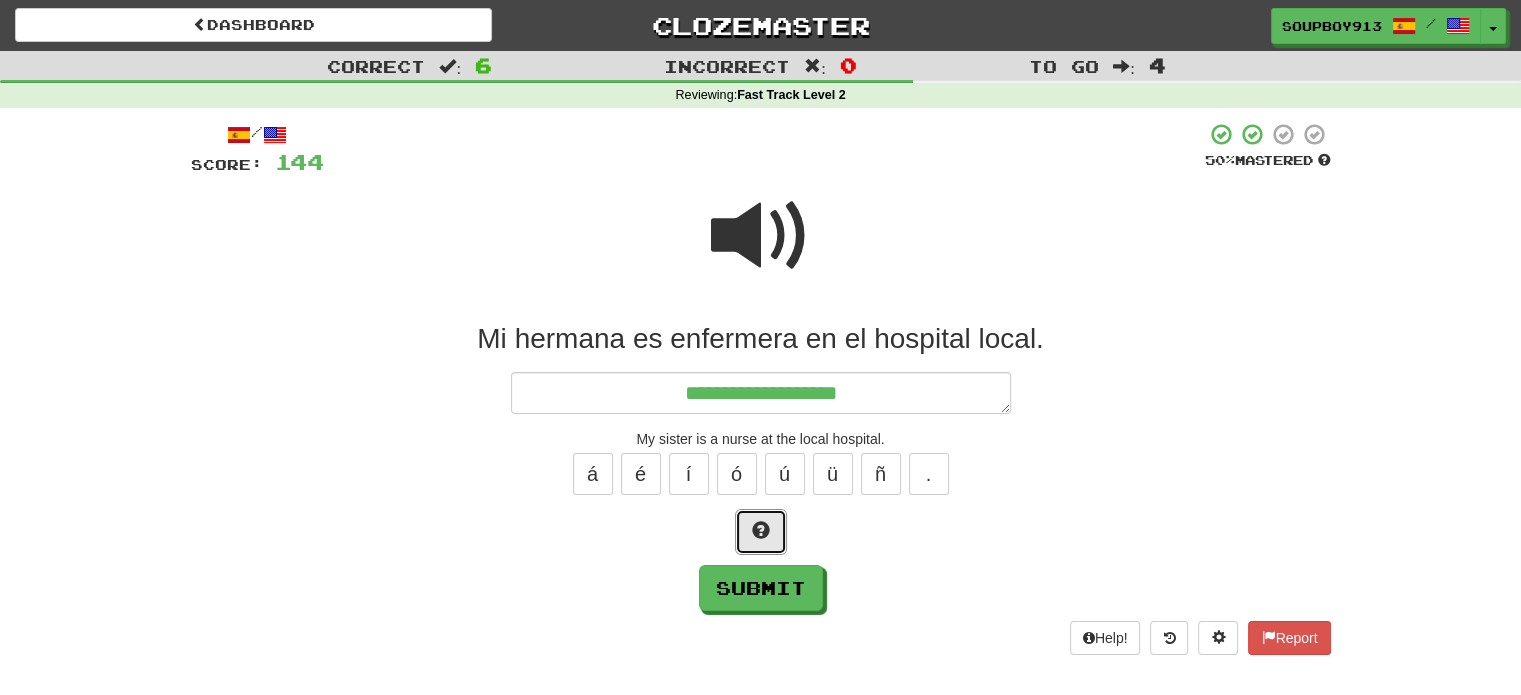 click at bounding box center (761, 532) 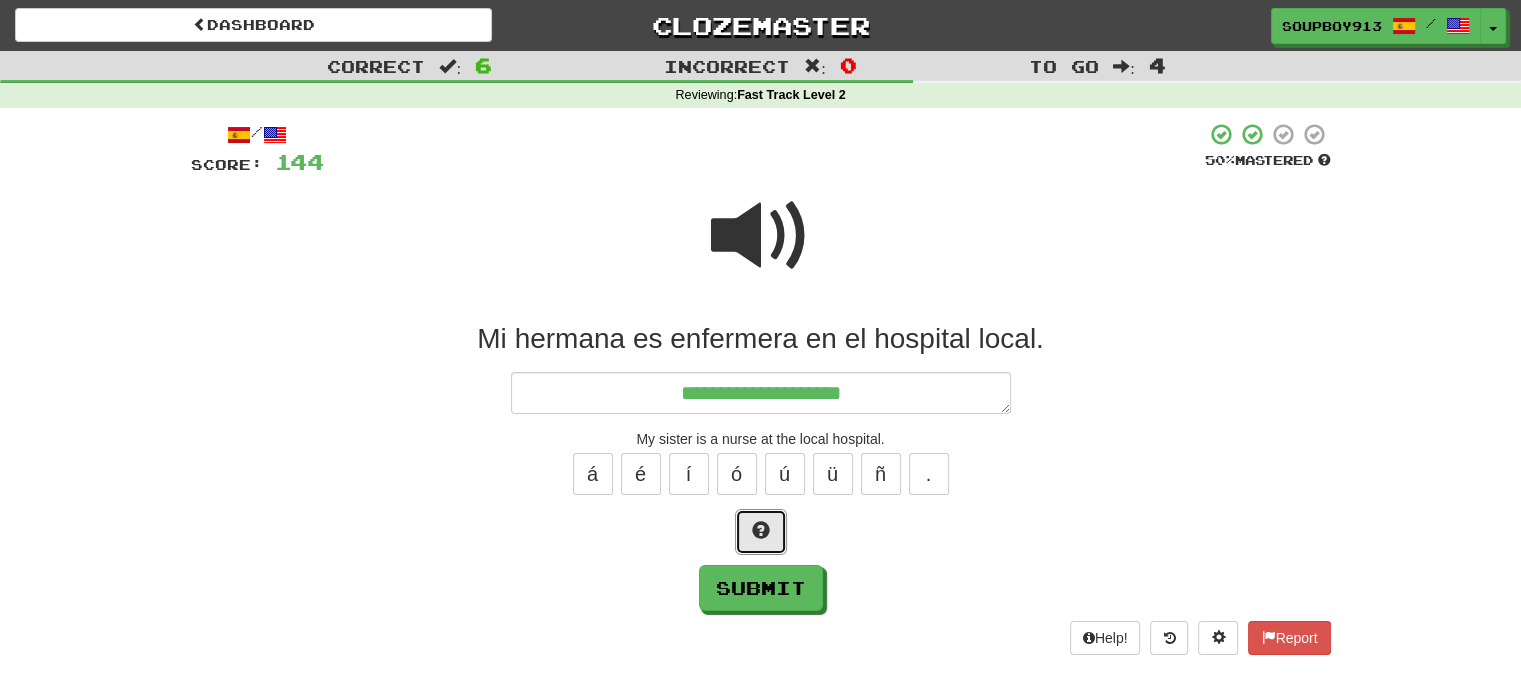 click at bounding box center [761, 532] 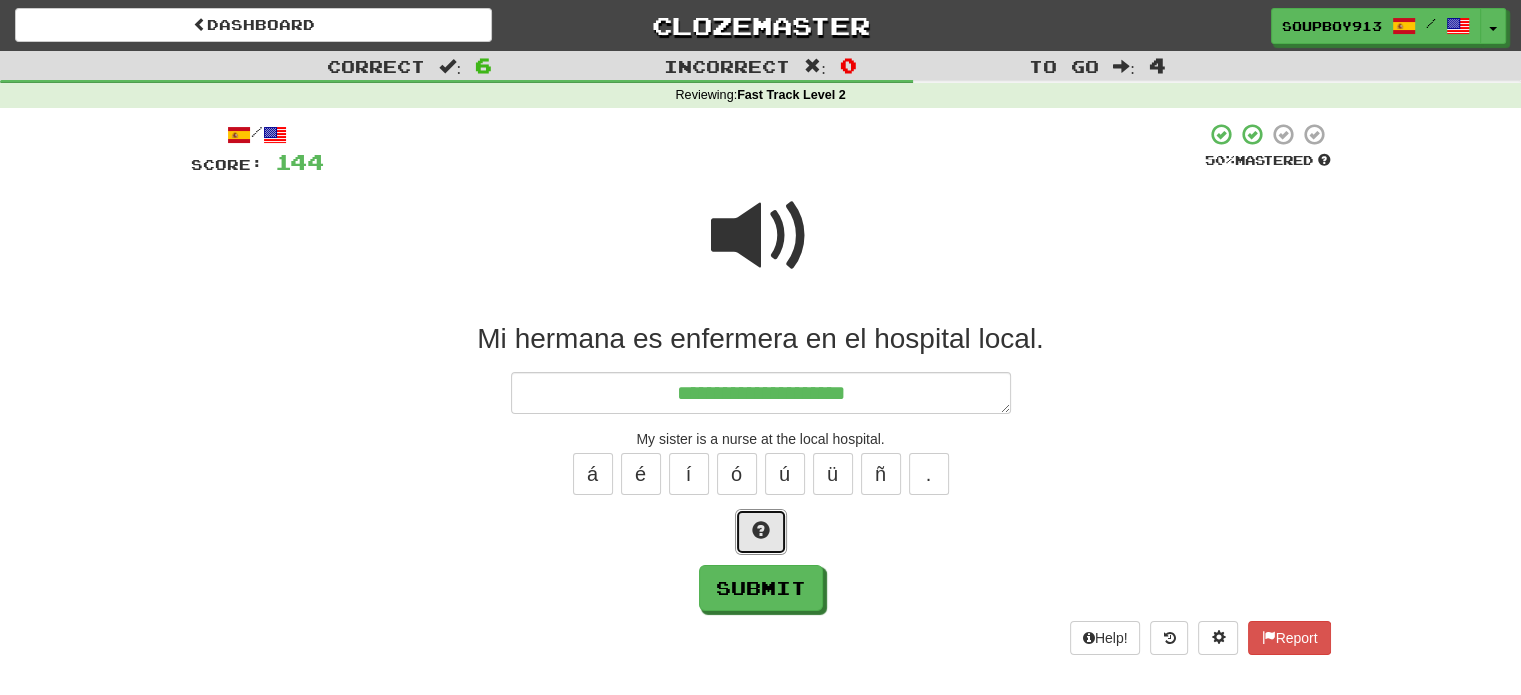 click at bounding box center (761, 532) 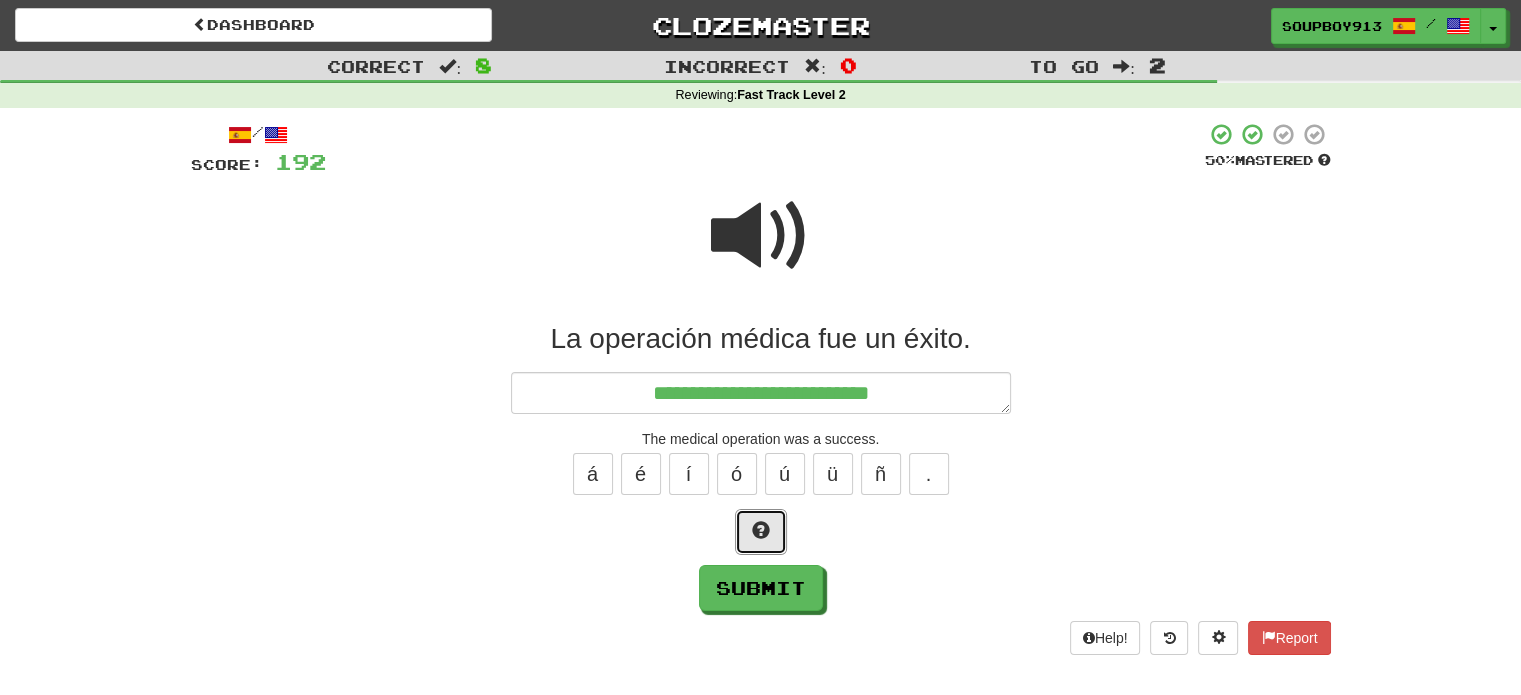 click at bounding box center (761, 532) 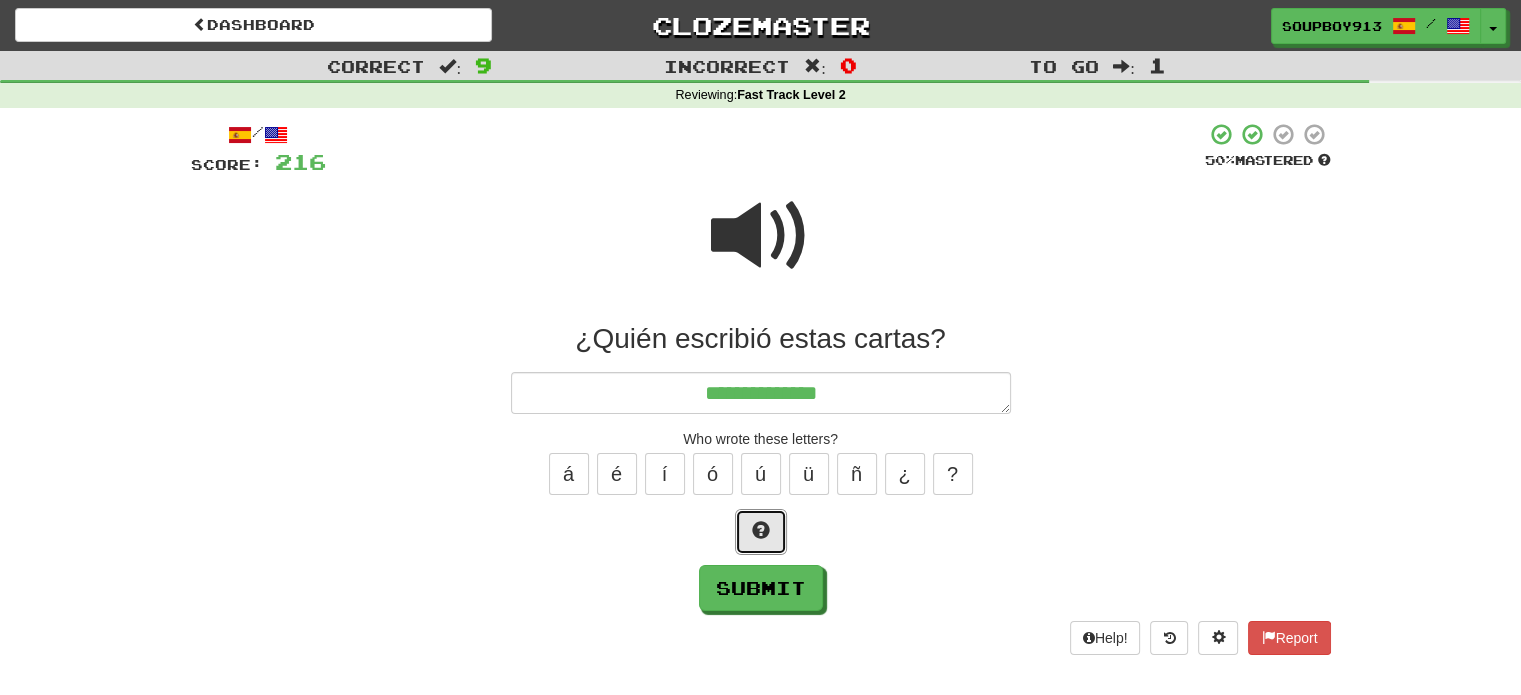 click at bounding box center (761, 532) 